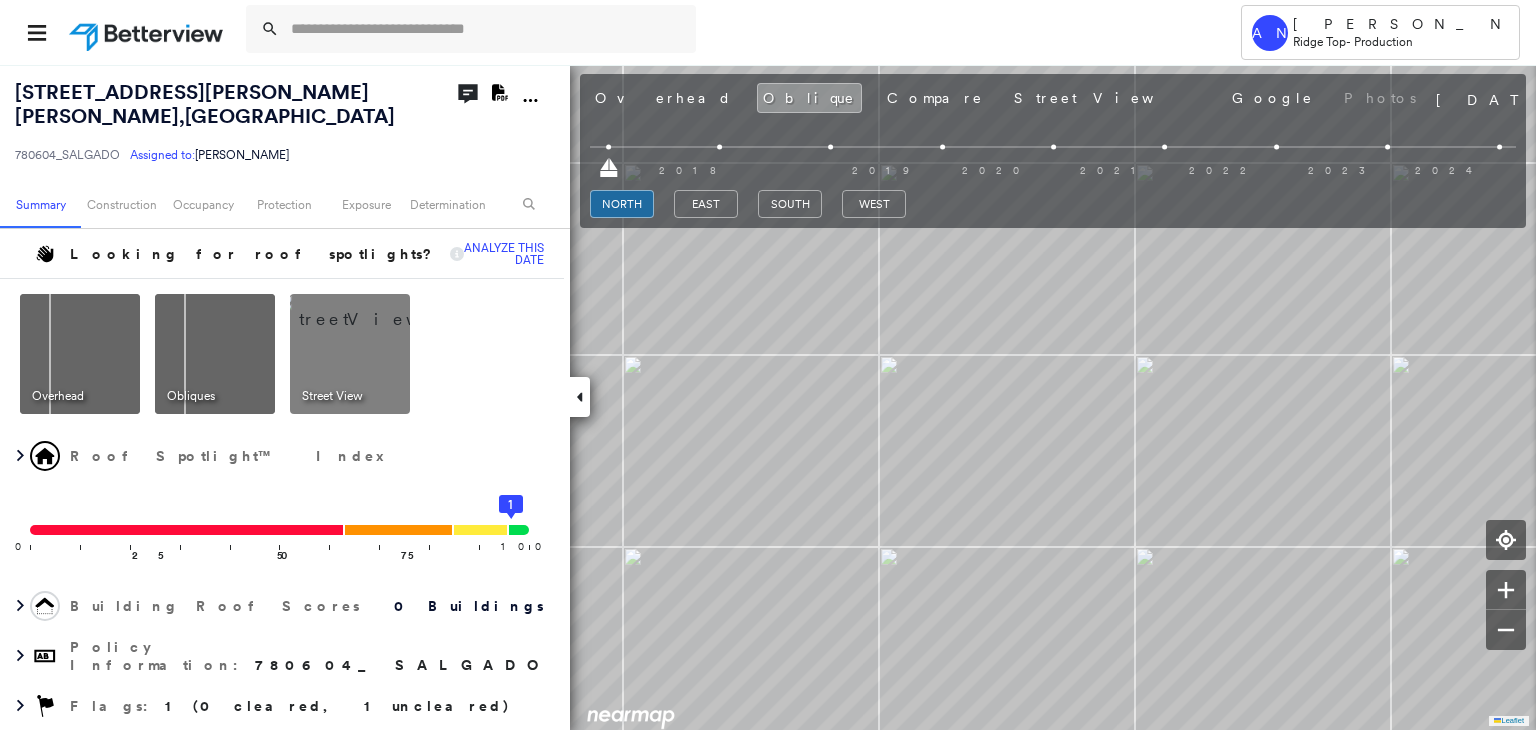 click at bounding box center [487, 29] 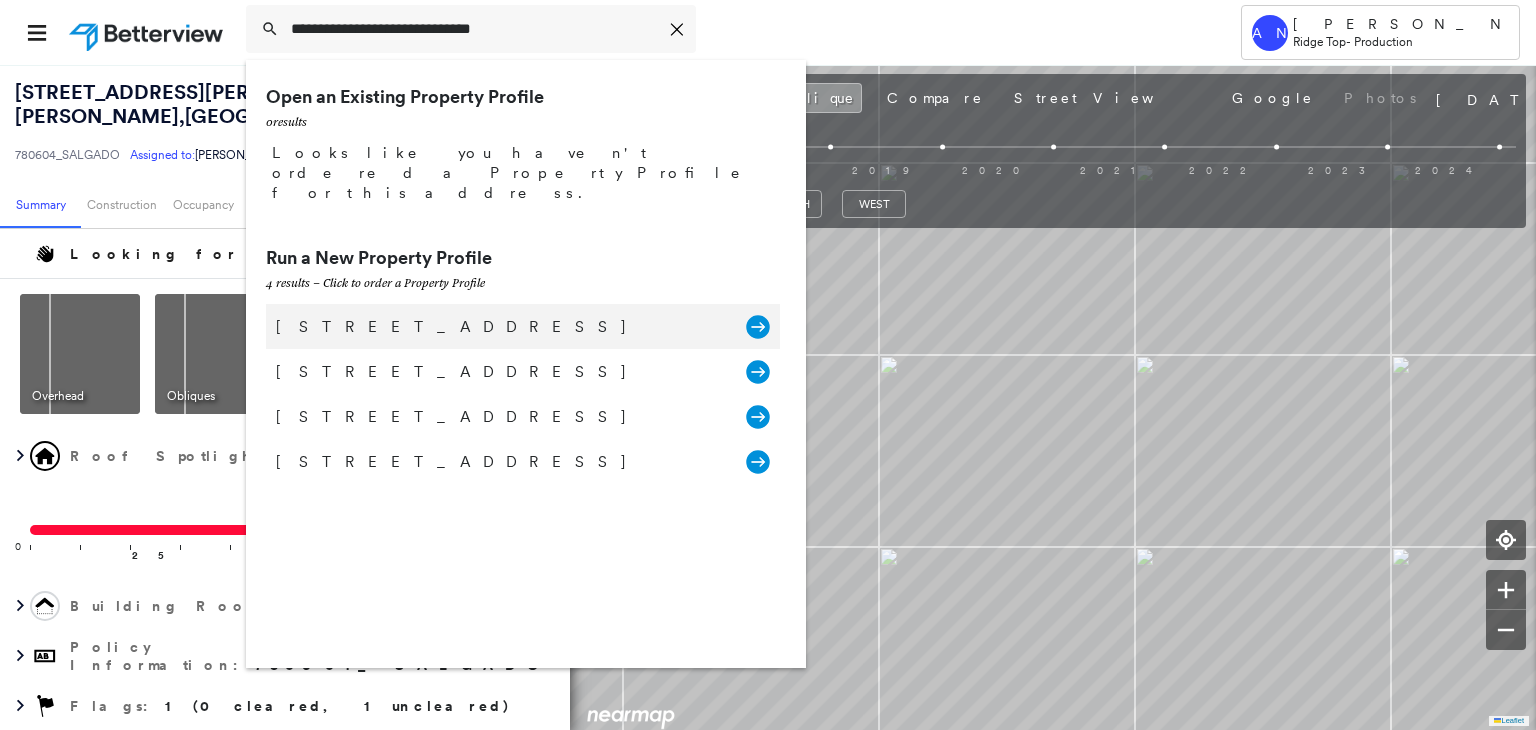 type on "**********" 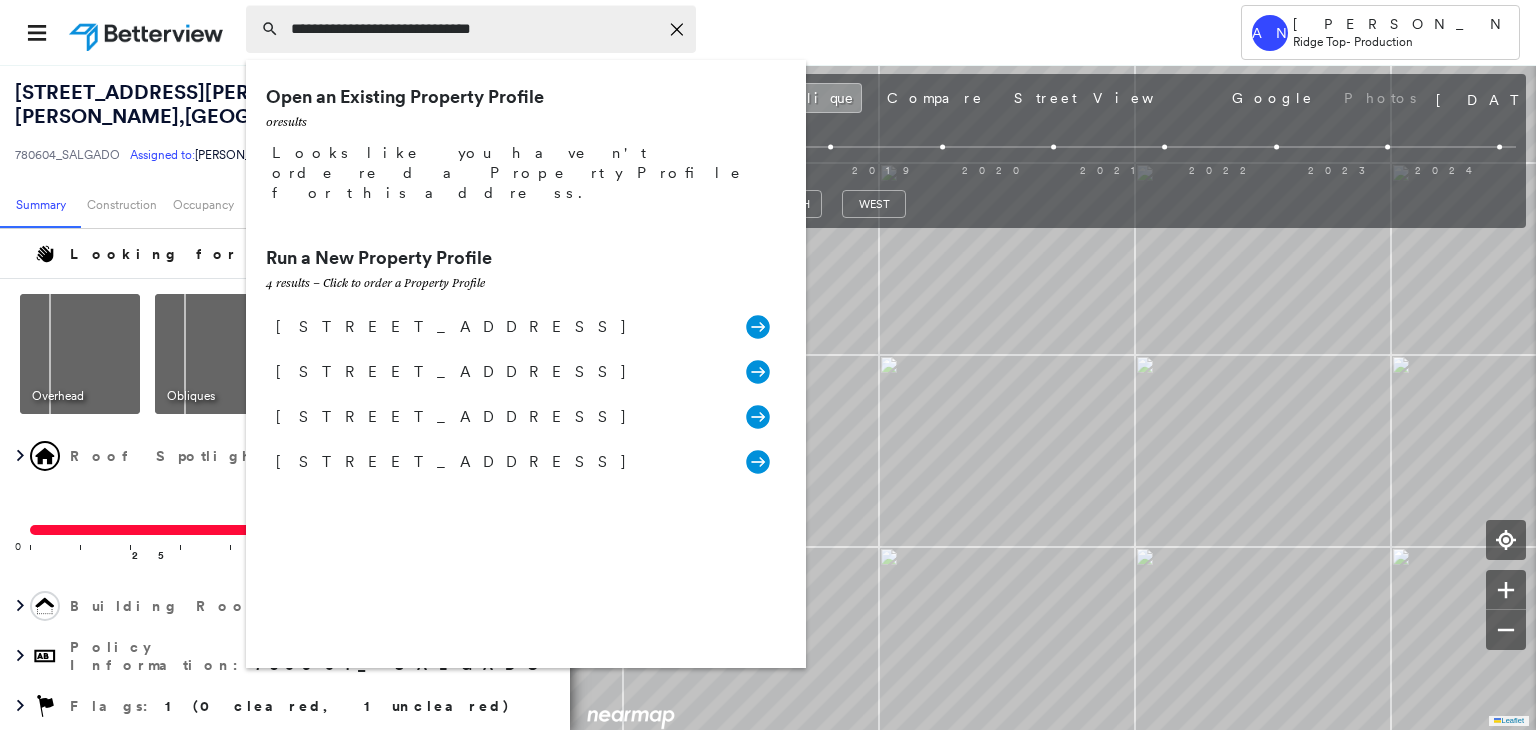 type 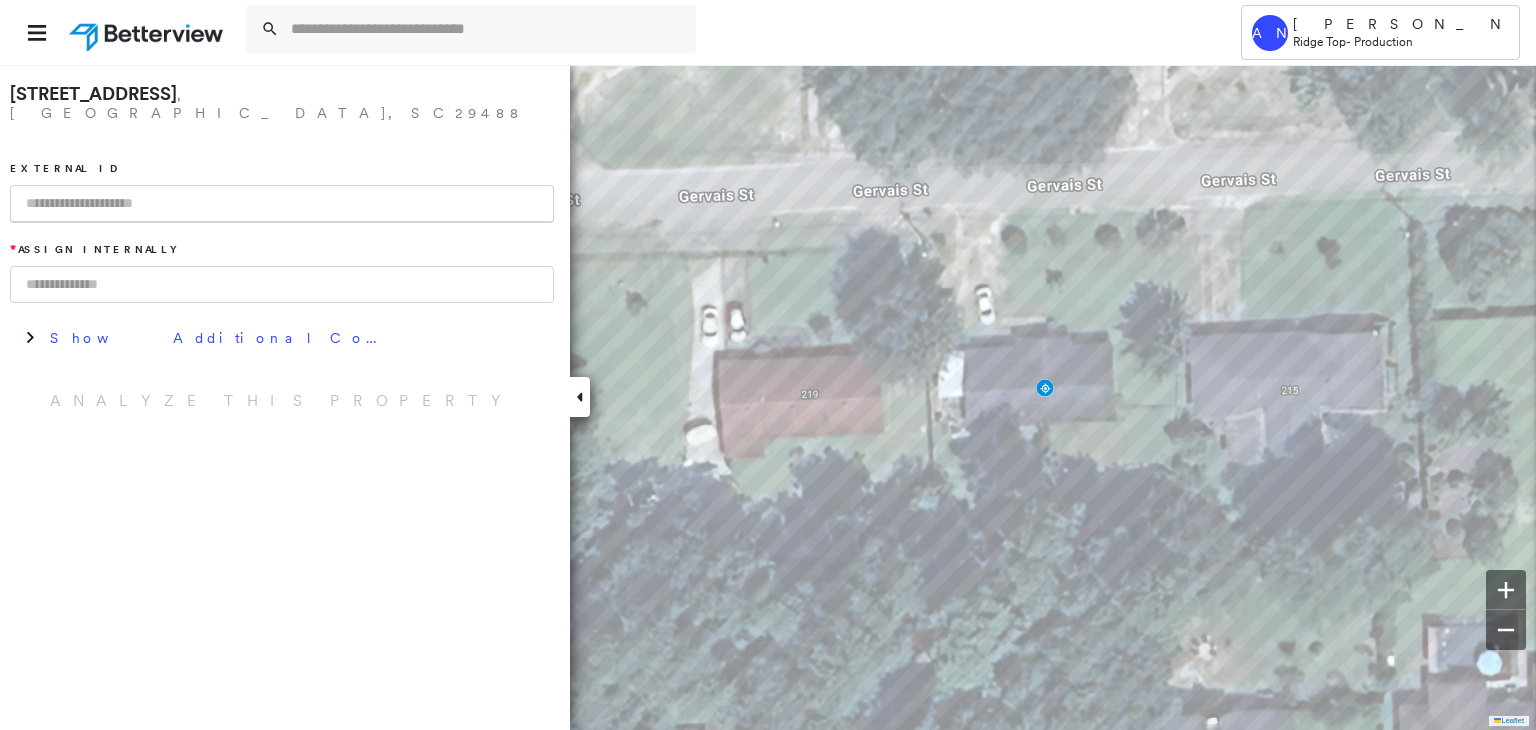 click at bounding box center [282, 204] 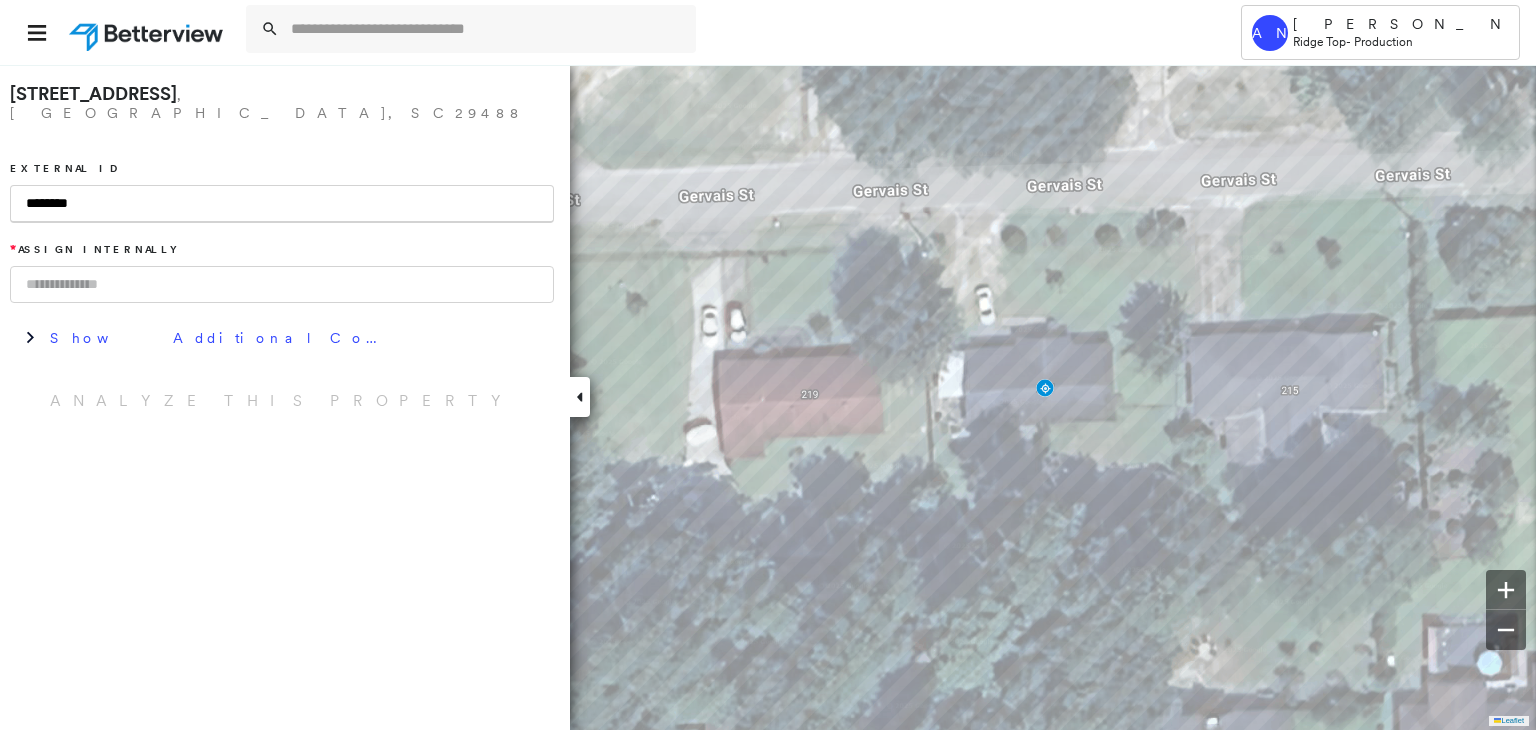type on "********" 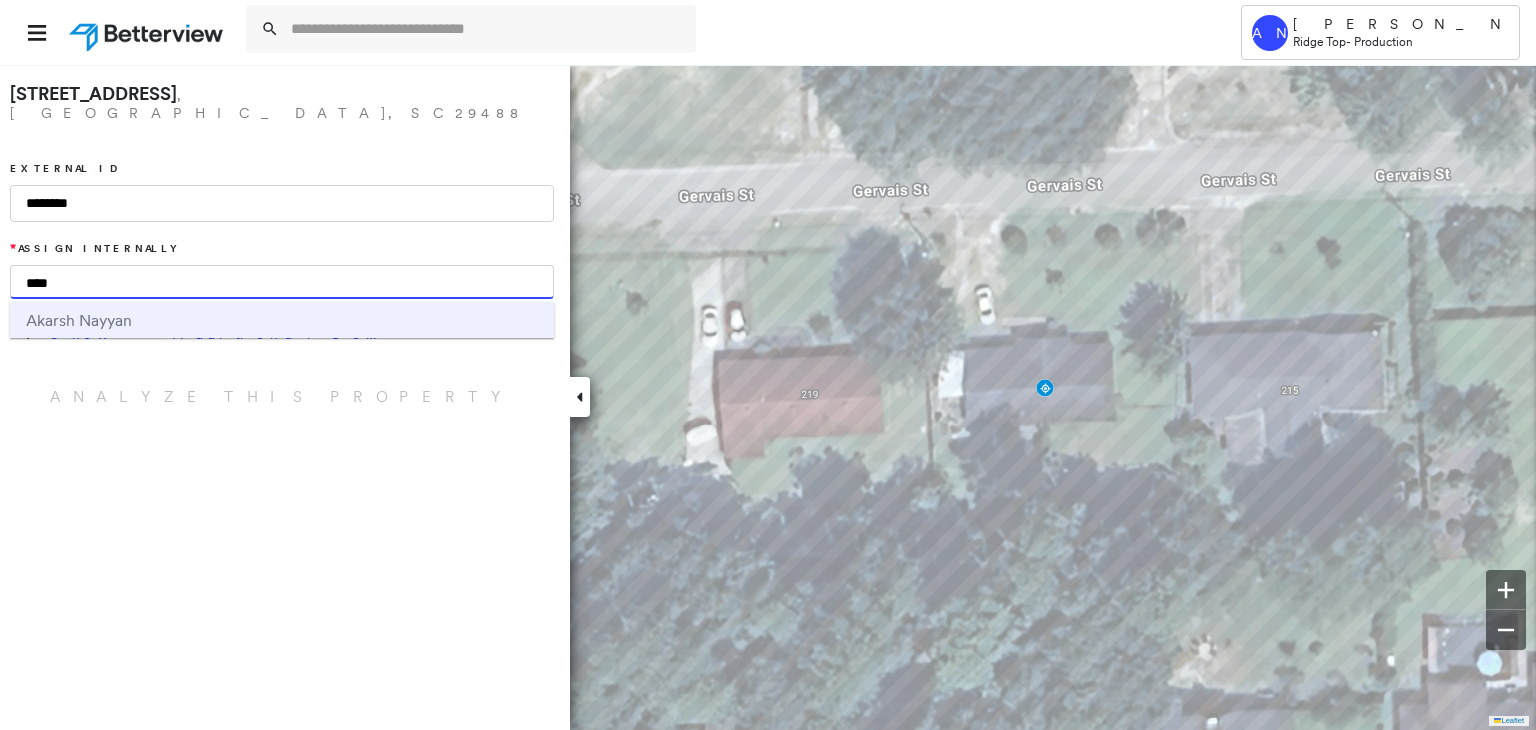 type on "****" 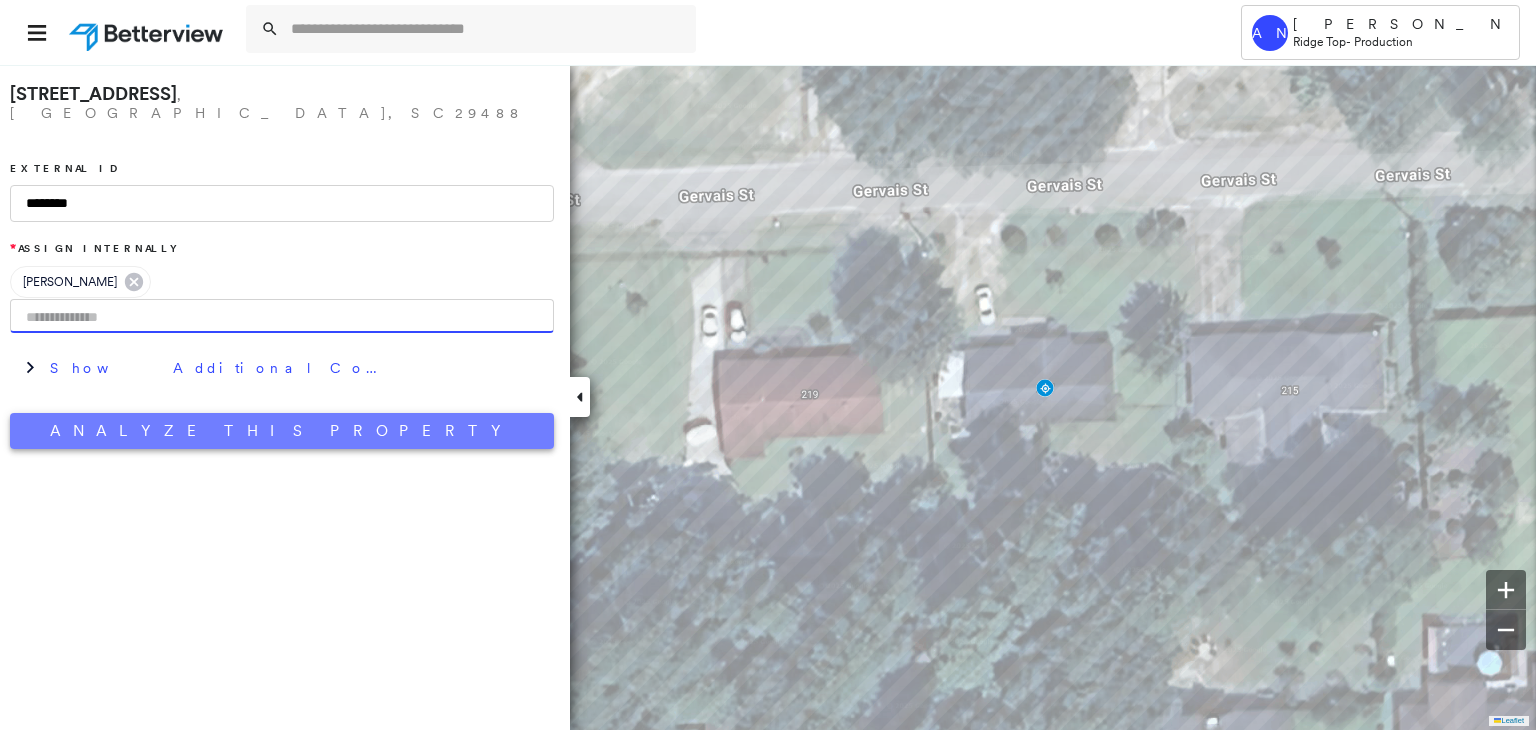 click on "Analyze This Property" at bounding box center [282, 431] 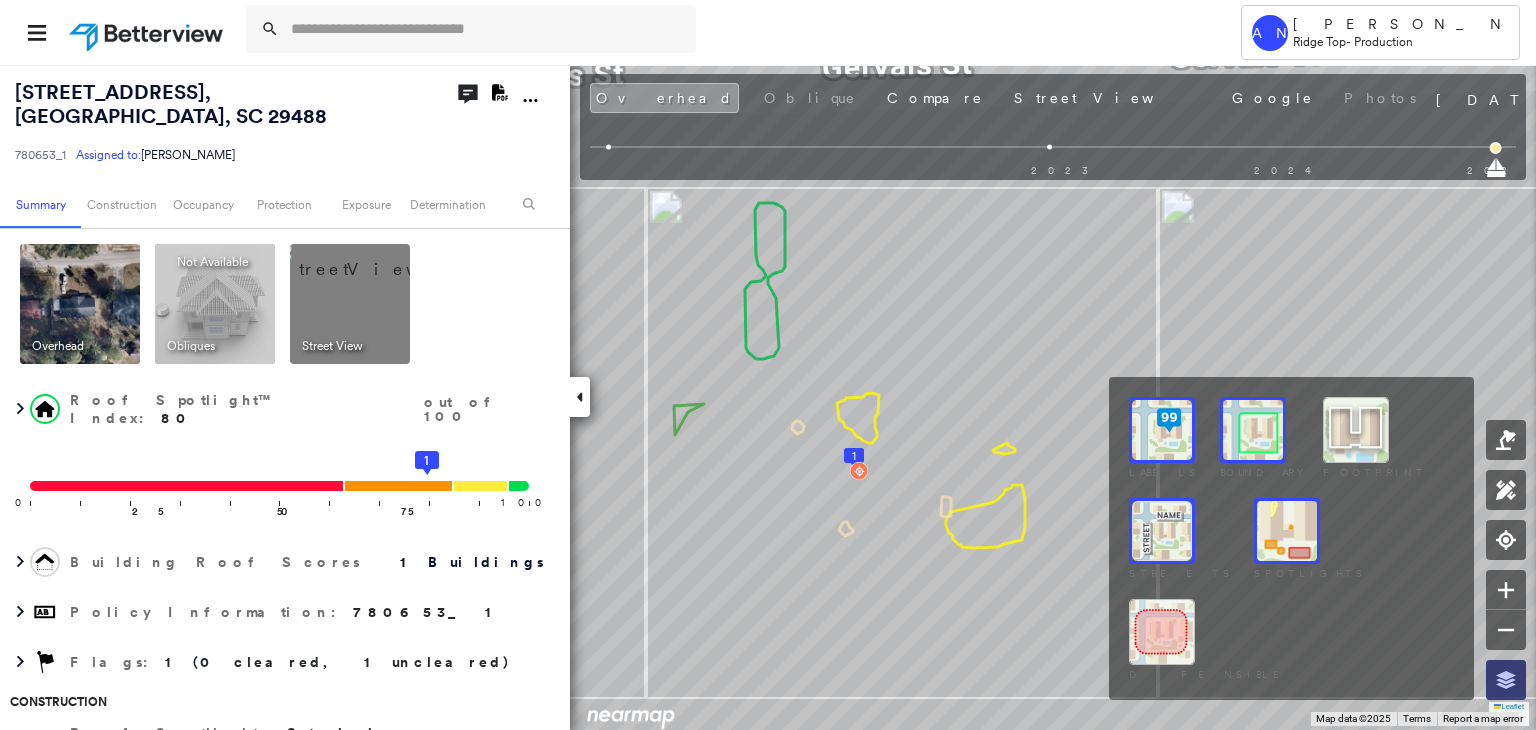 click 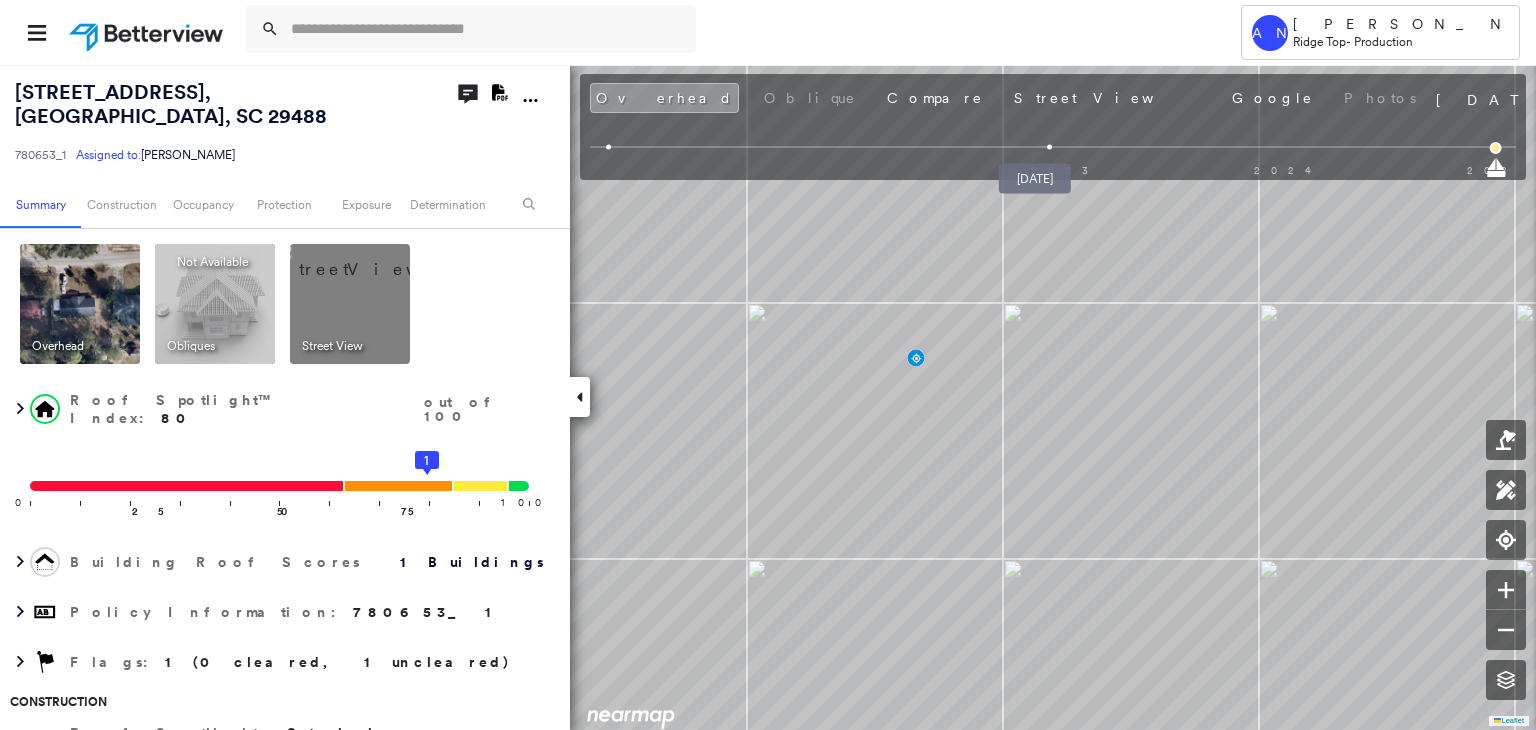 click at bounding box center [1050, 147] 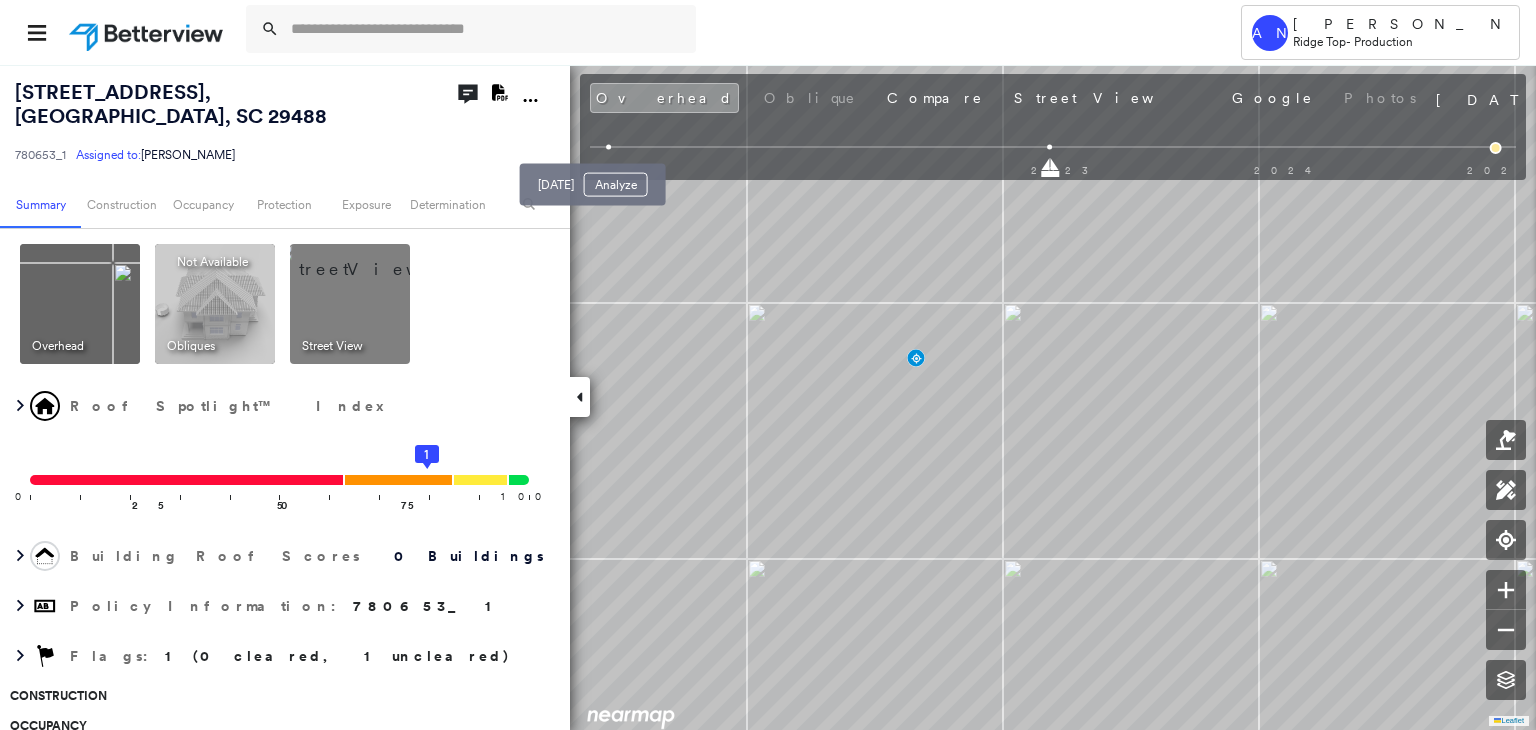 click at bounding box center [608, 147] 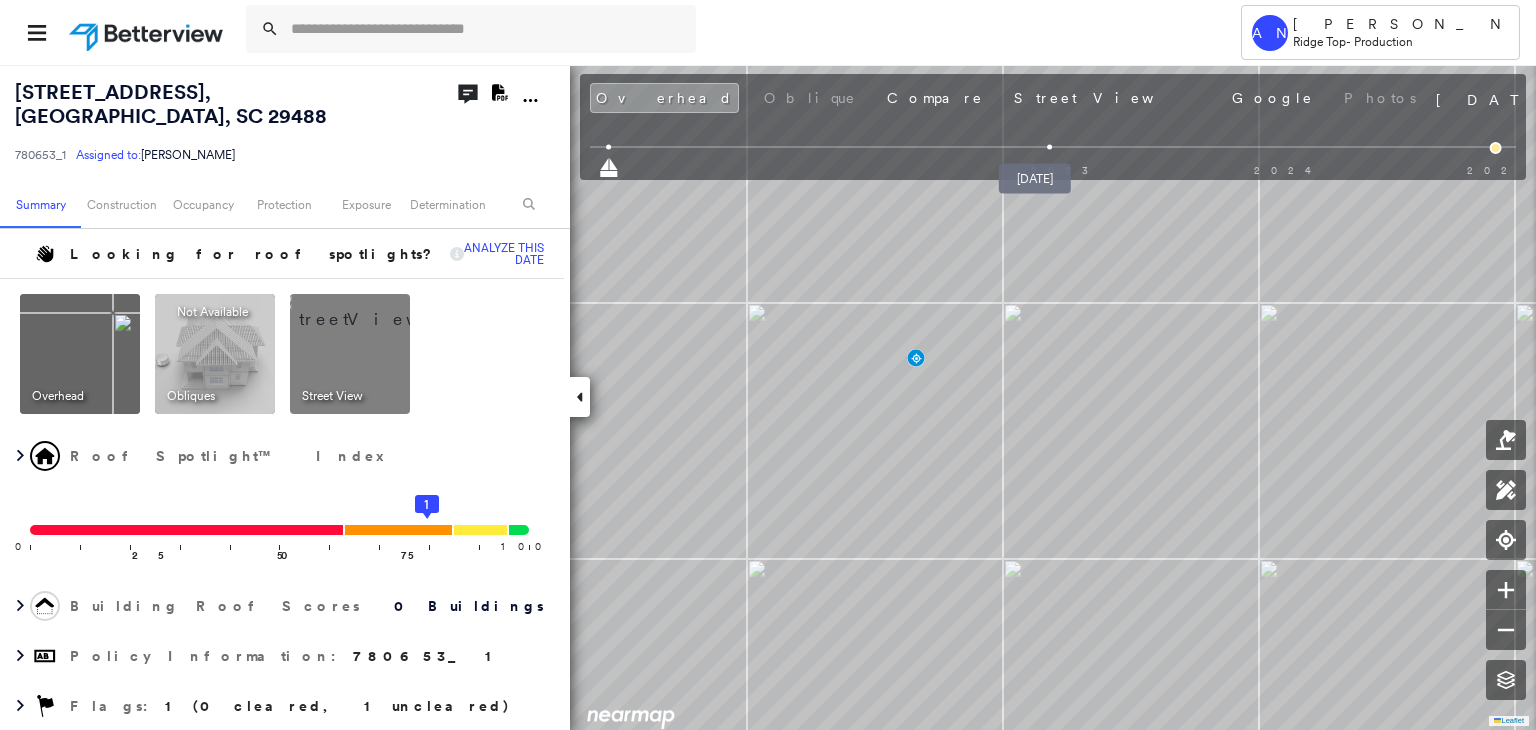 click at bounding box center (1050, 147) 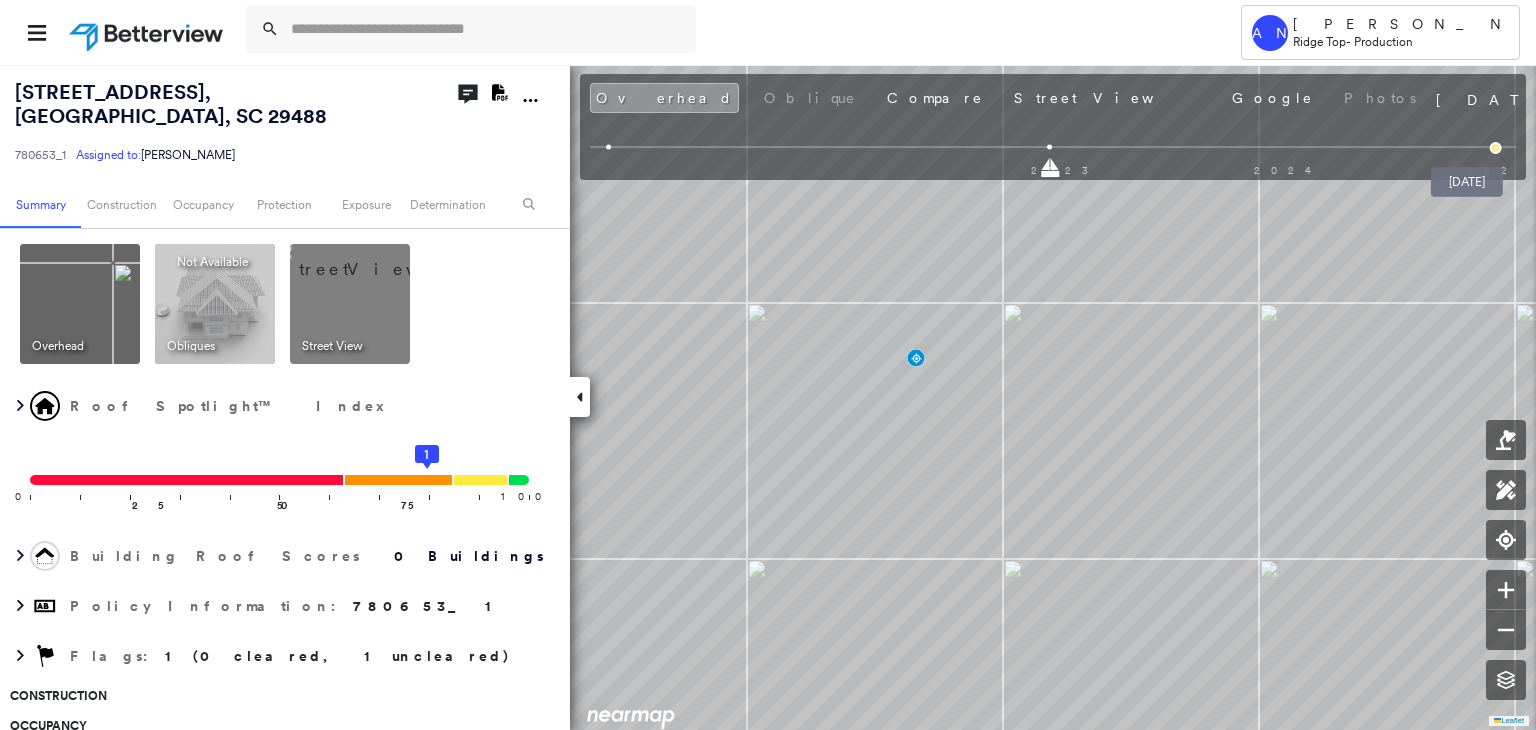 click at bounding box center (1496, 148) 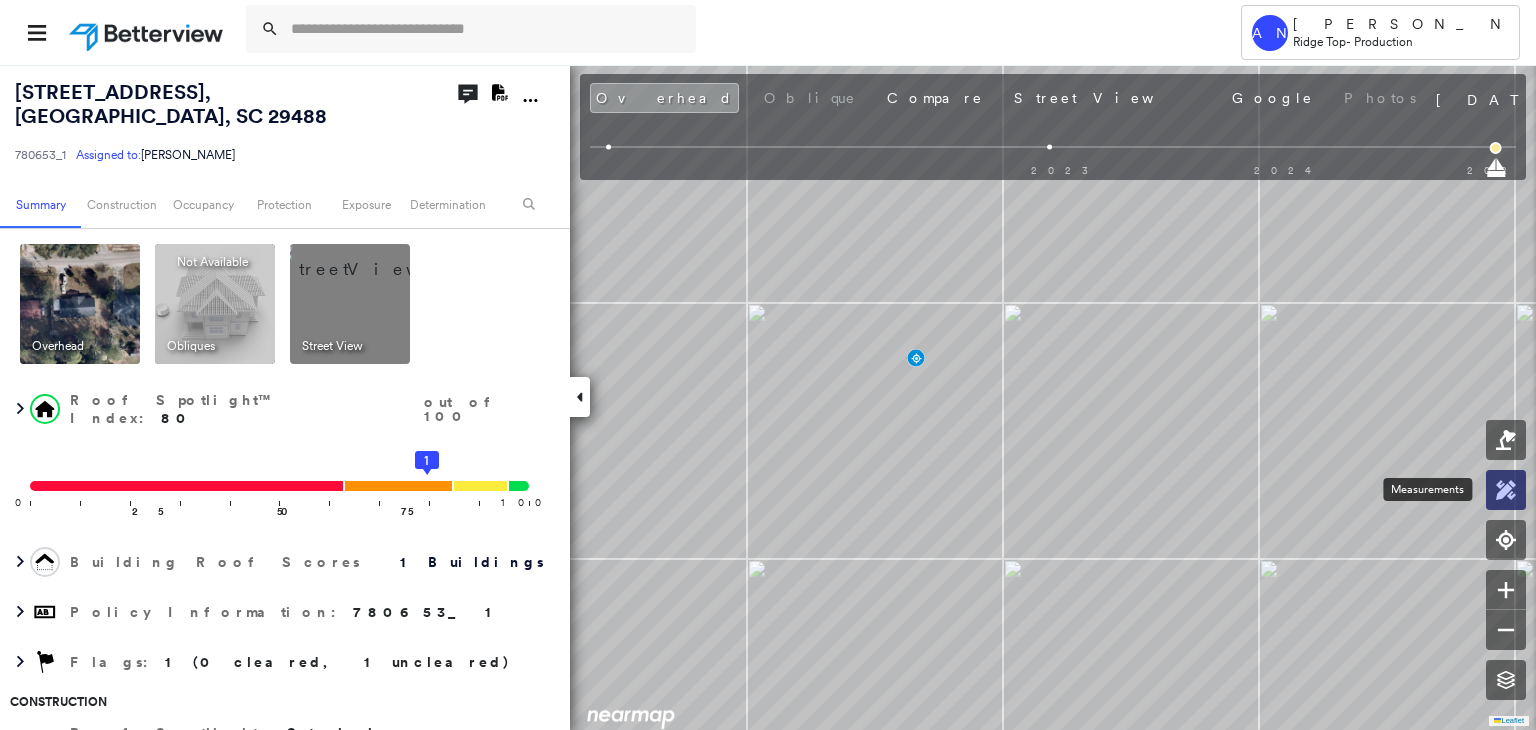 click 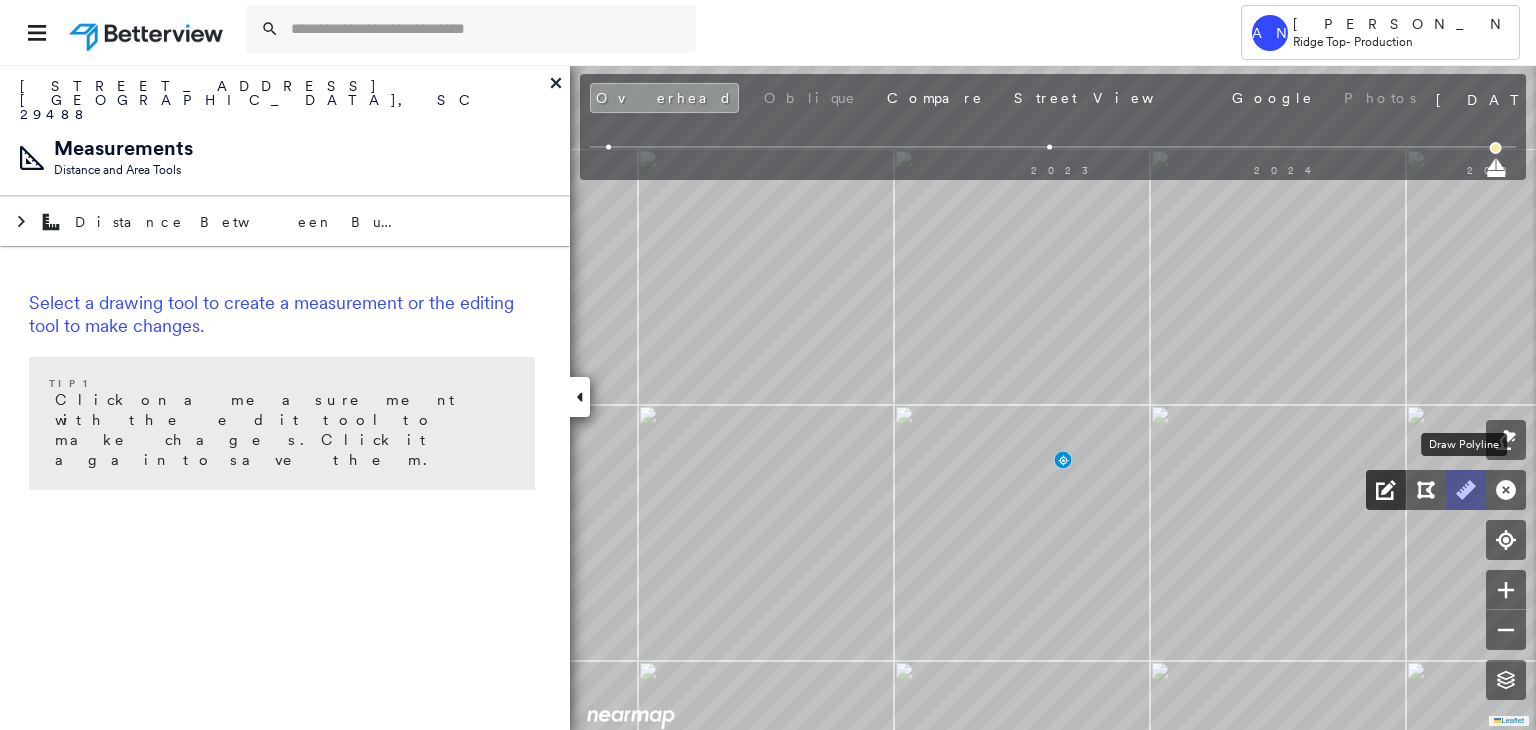 drag, startPoint x: 1469, startPoint y: 491, endPoint x: 1371, endPoint y: 493, distance: 98.02041 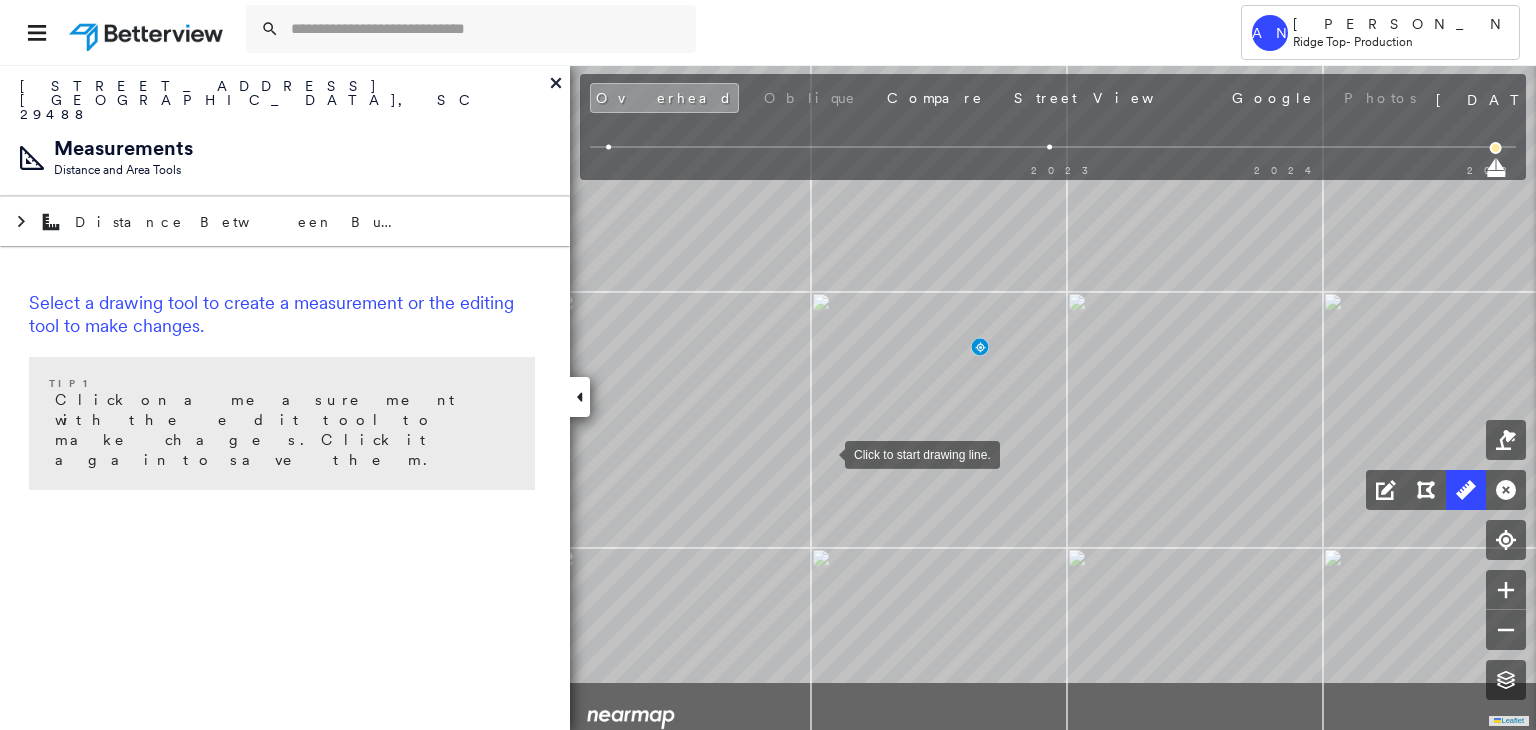 click at bounding box center [825, 453] 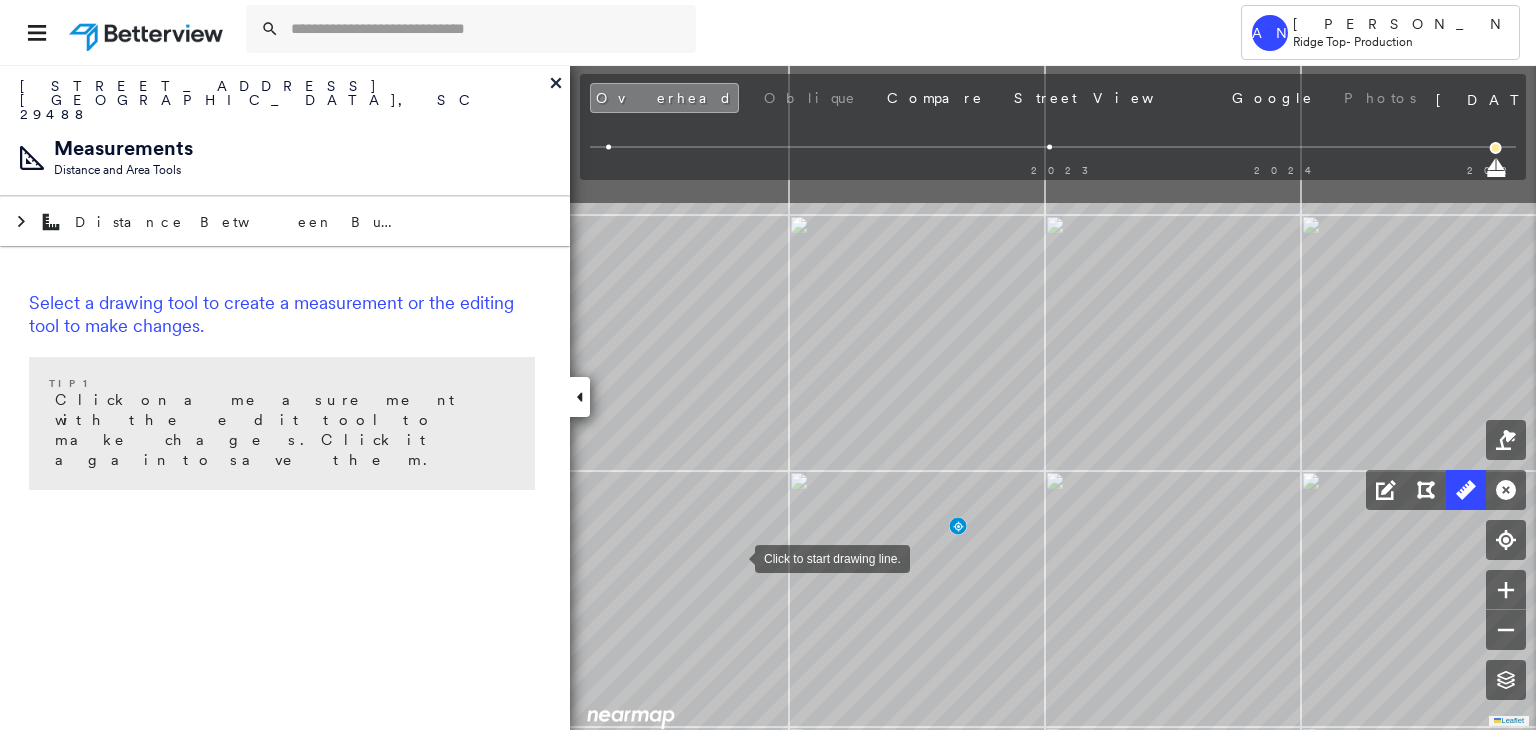 drag, startPoint x: 744, startPoint y: 446, endPoint x: 732, endPoint y: 556, distance: 110.65261 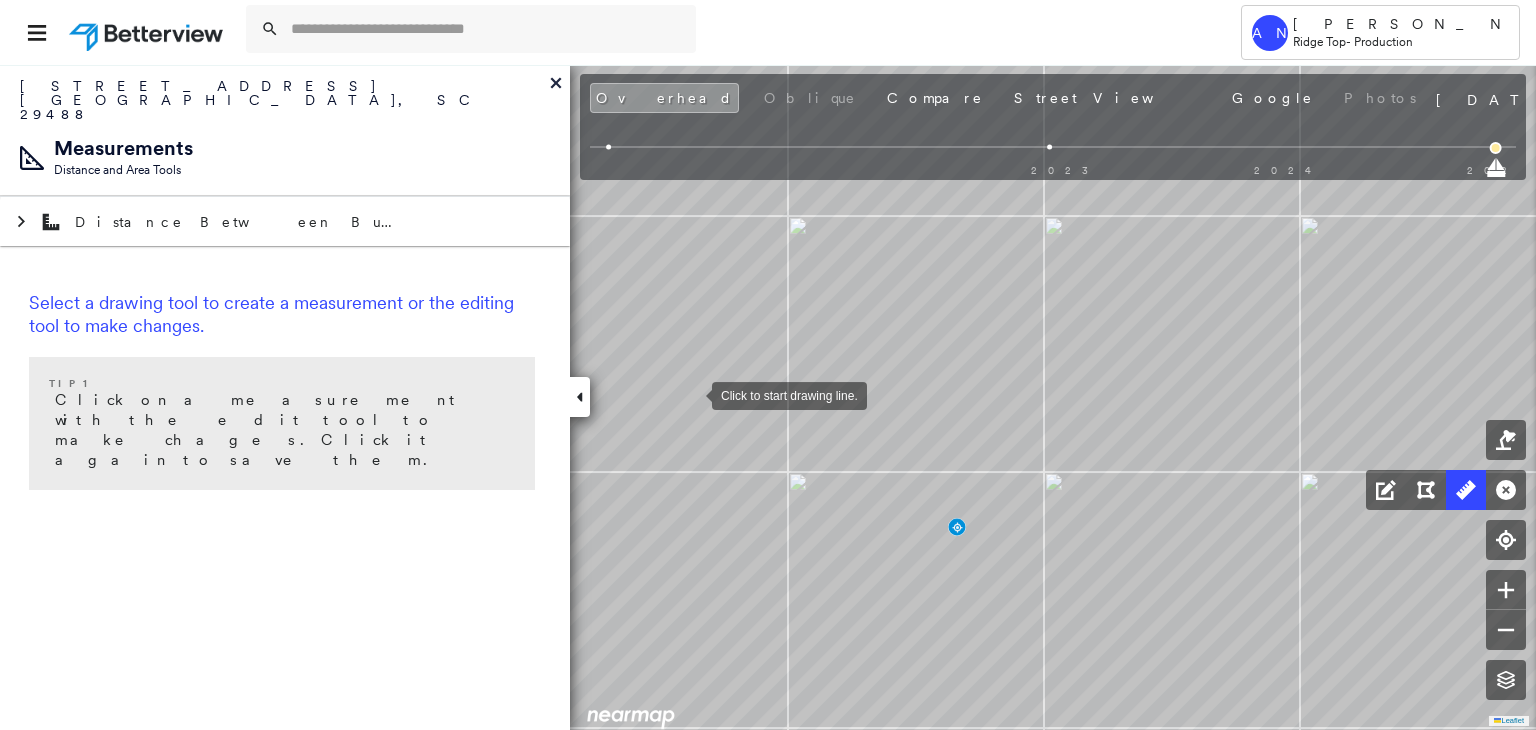 click at bounding box center [692, 394] 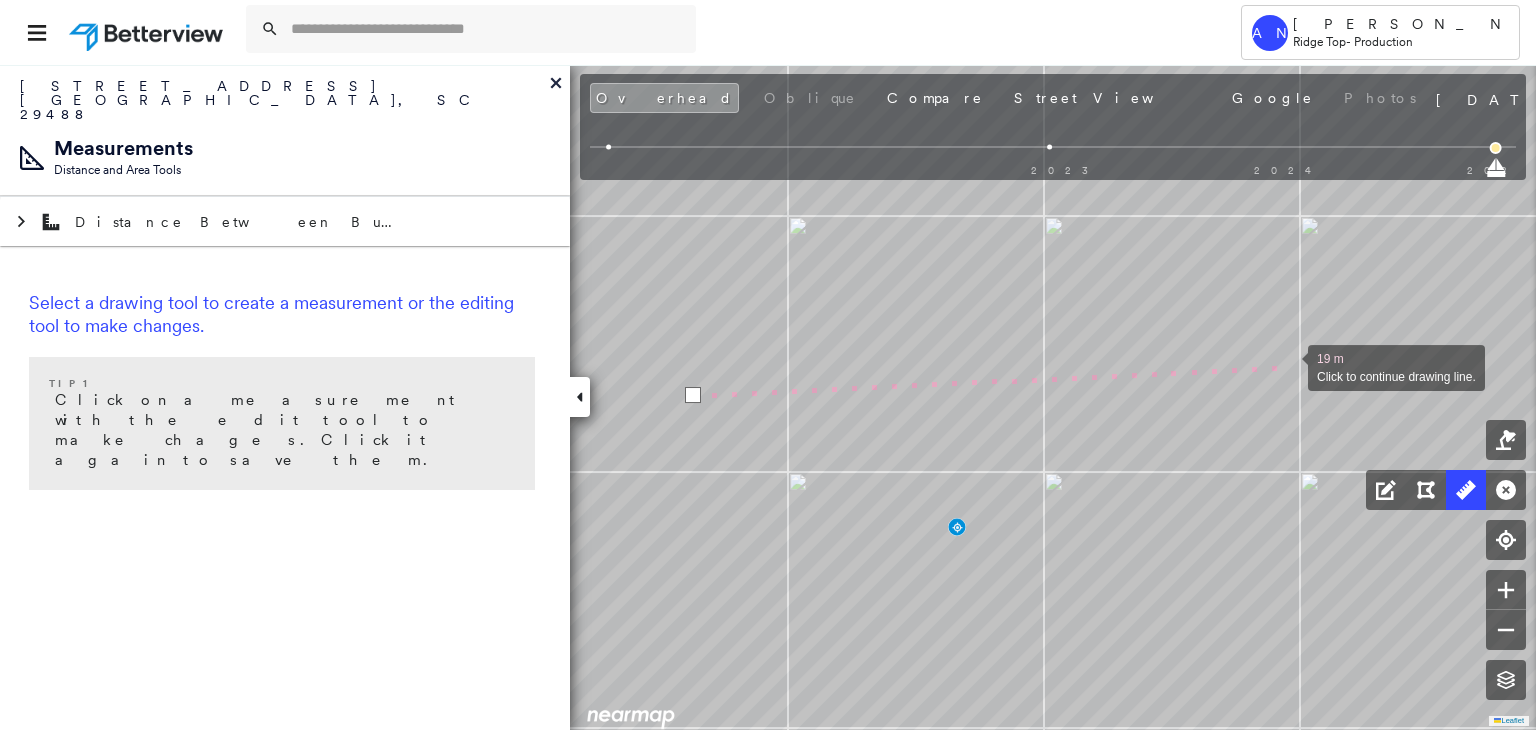 click at bounding box center (1288, 366) 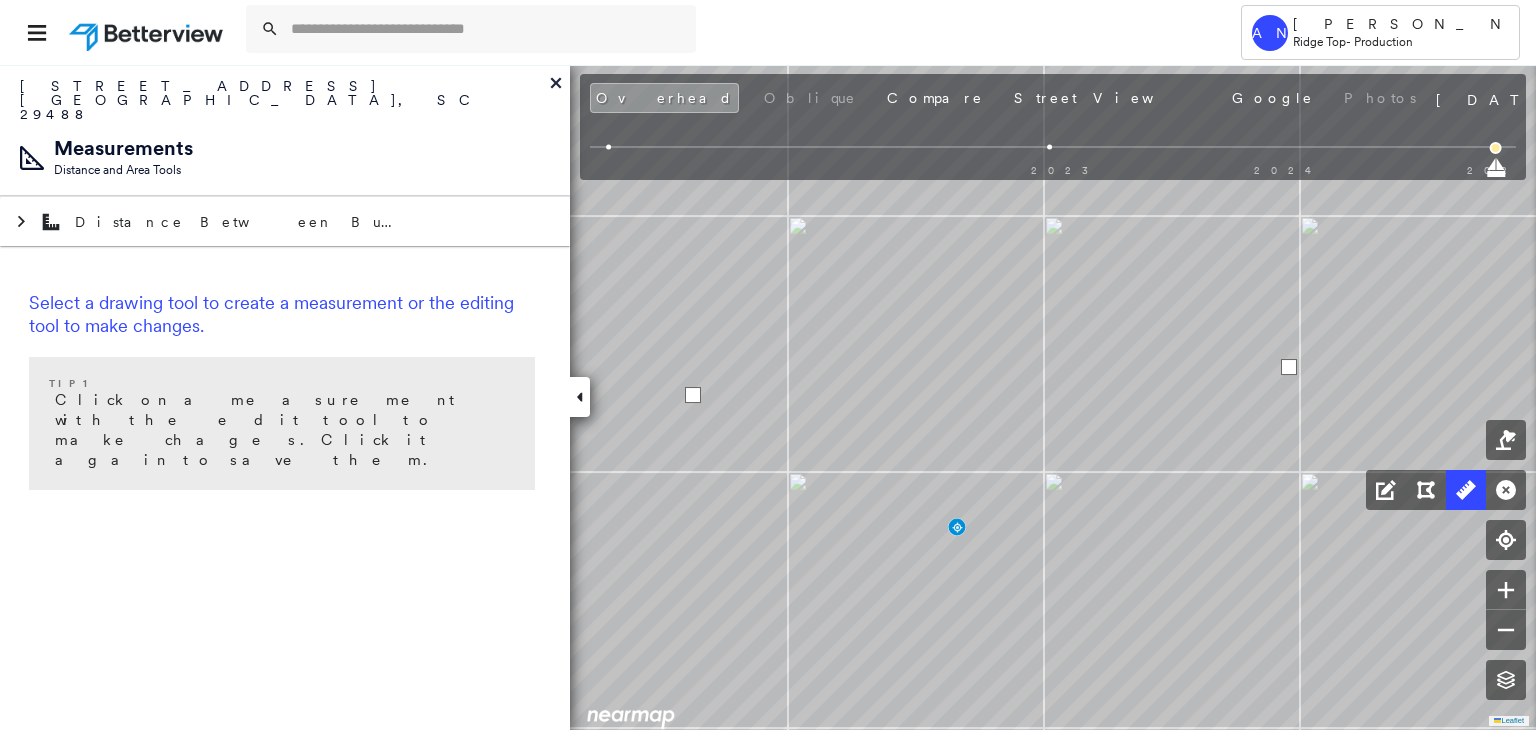 click at bounding box center (1289, 367) 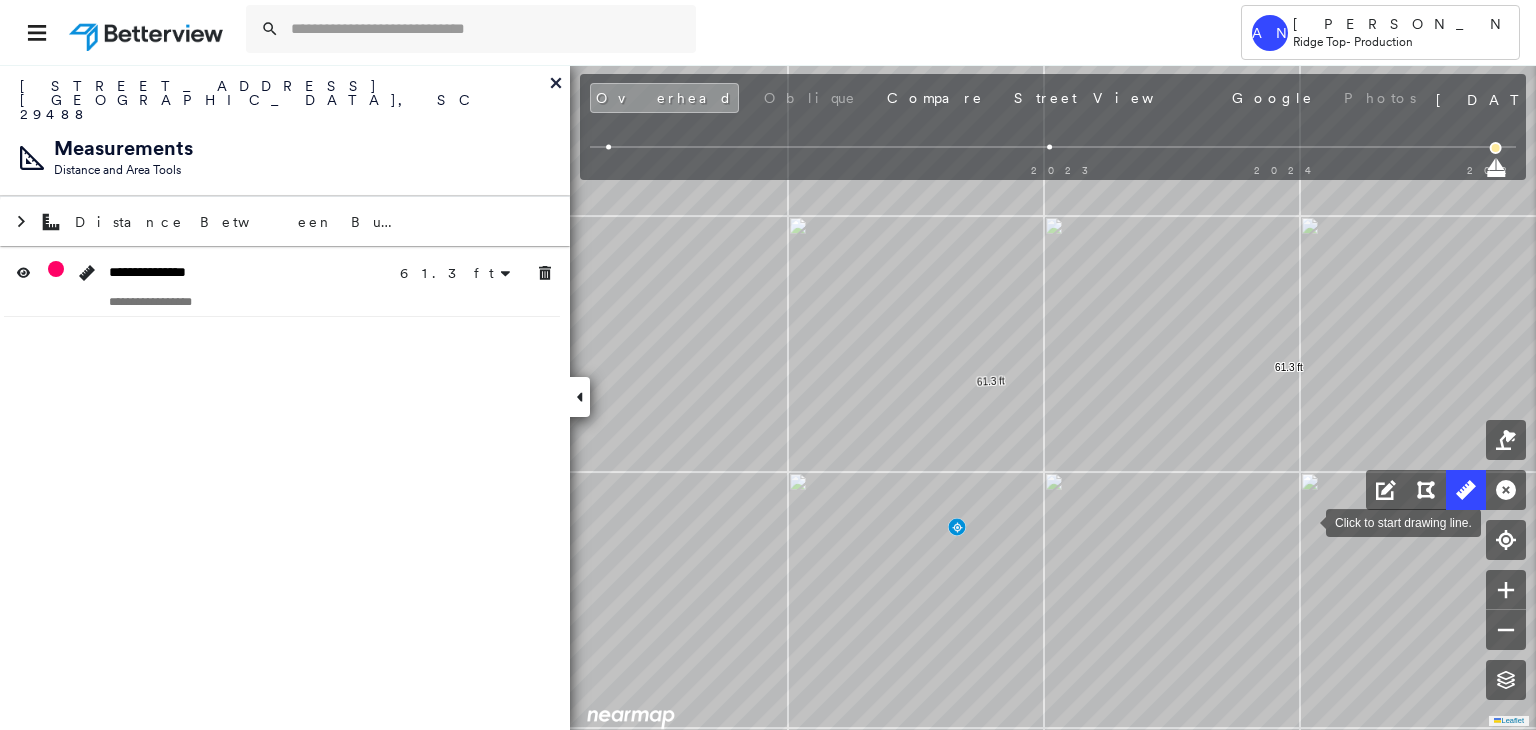 click at bounding box center (1306, 521) 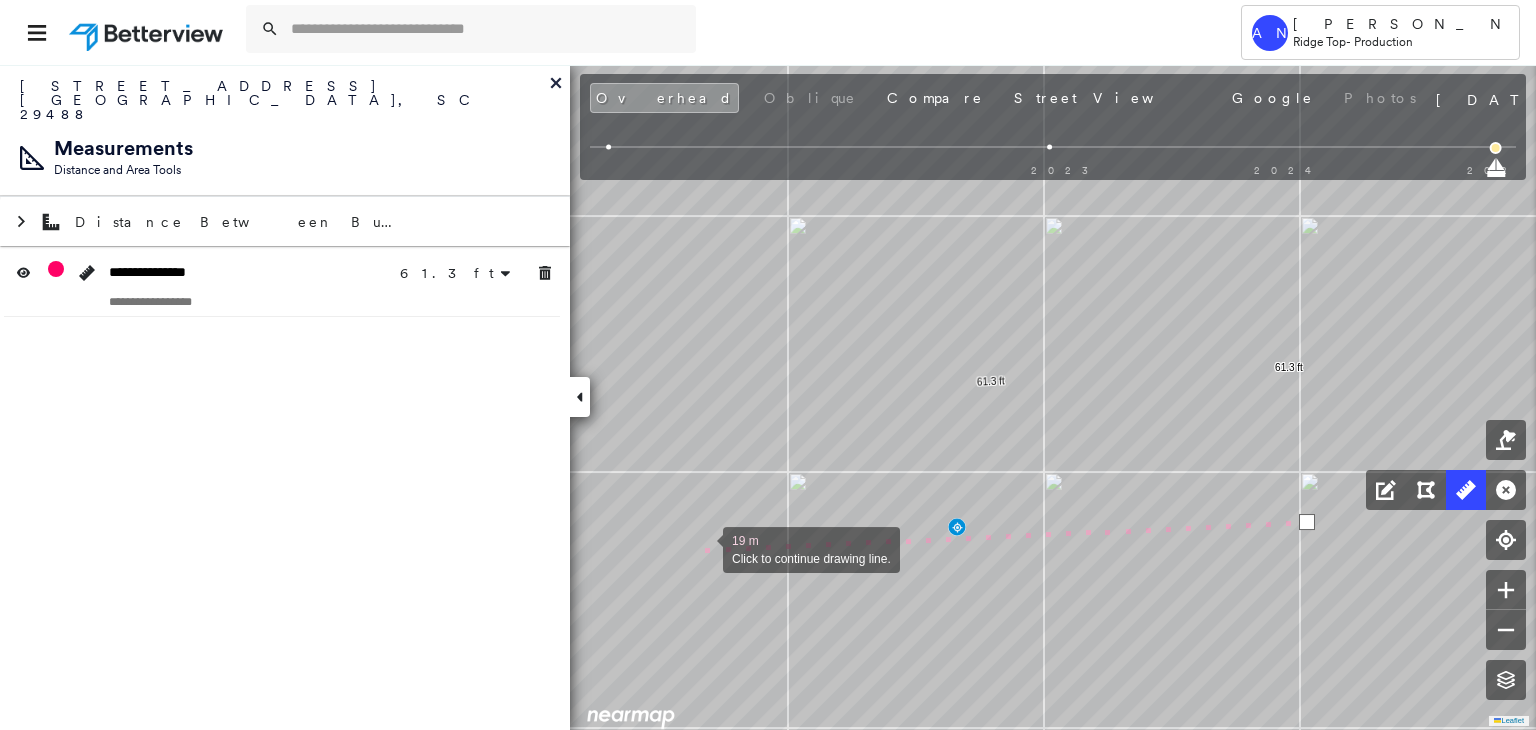 click at bounding box center [703, 548] 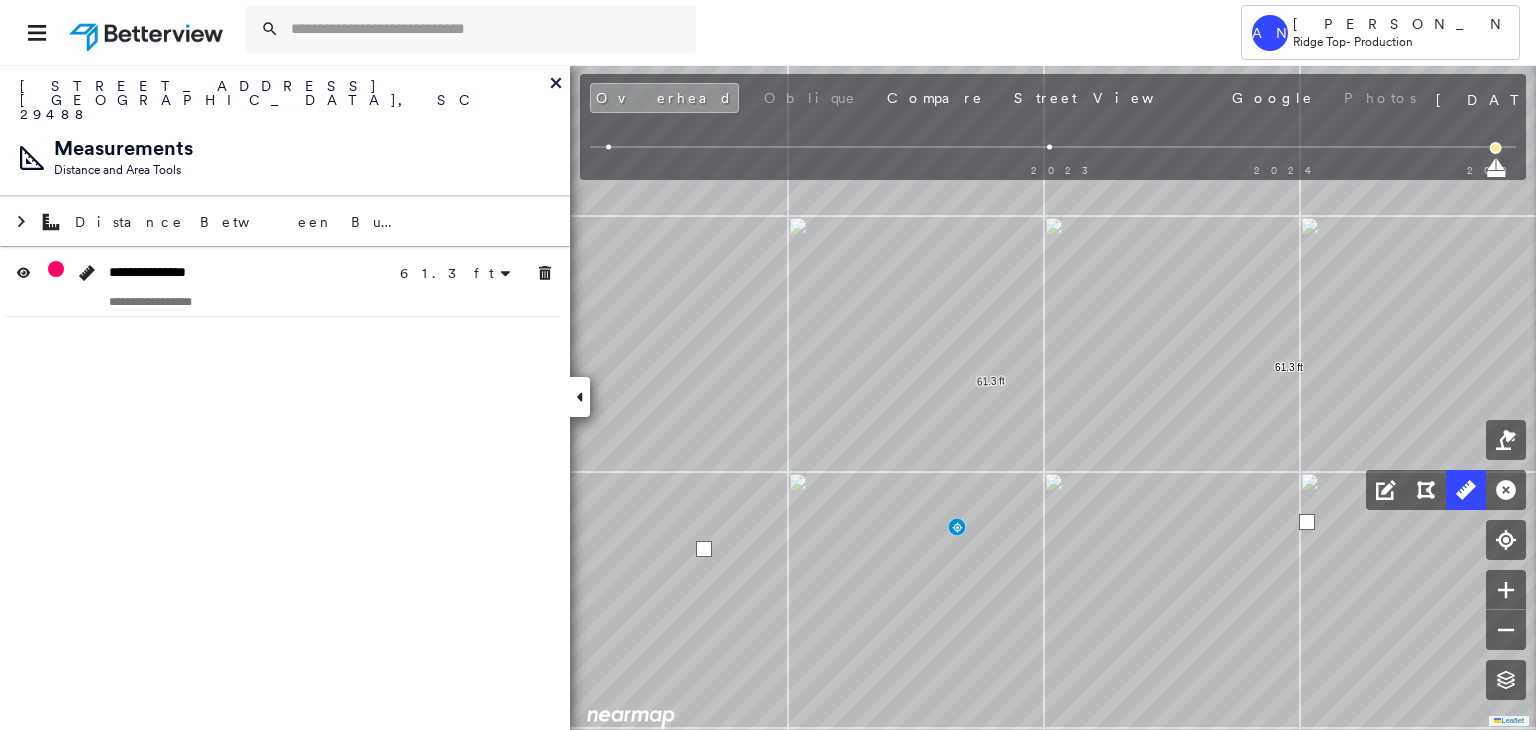 click at bounding box center [704, 549] 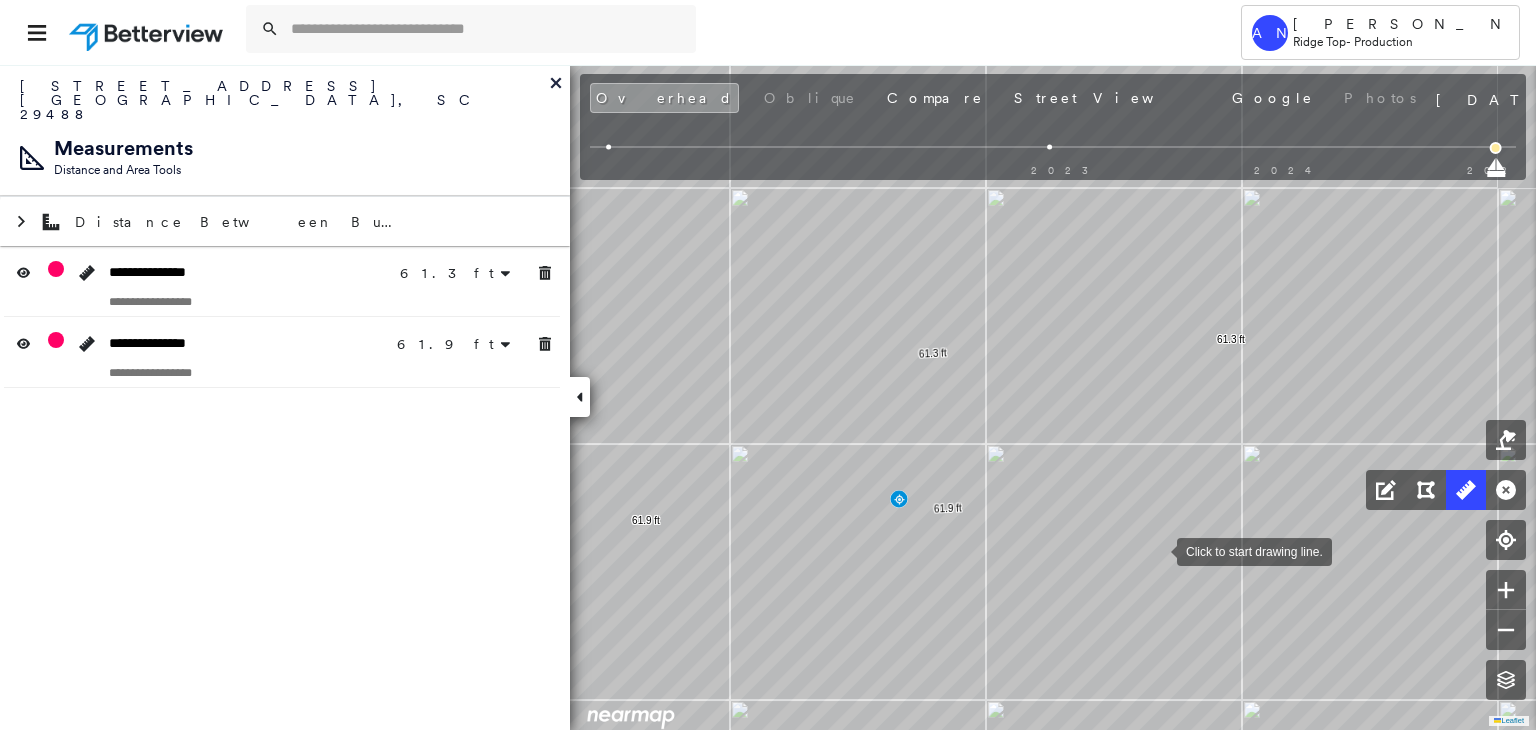 drag, startPoint x: 1172, startPoint y: 558, endPoint x: 1103, endPoint y: 530, distance: 74.46476 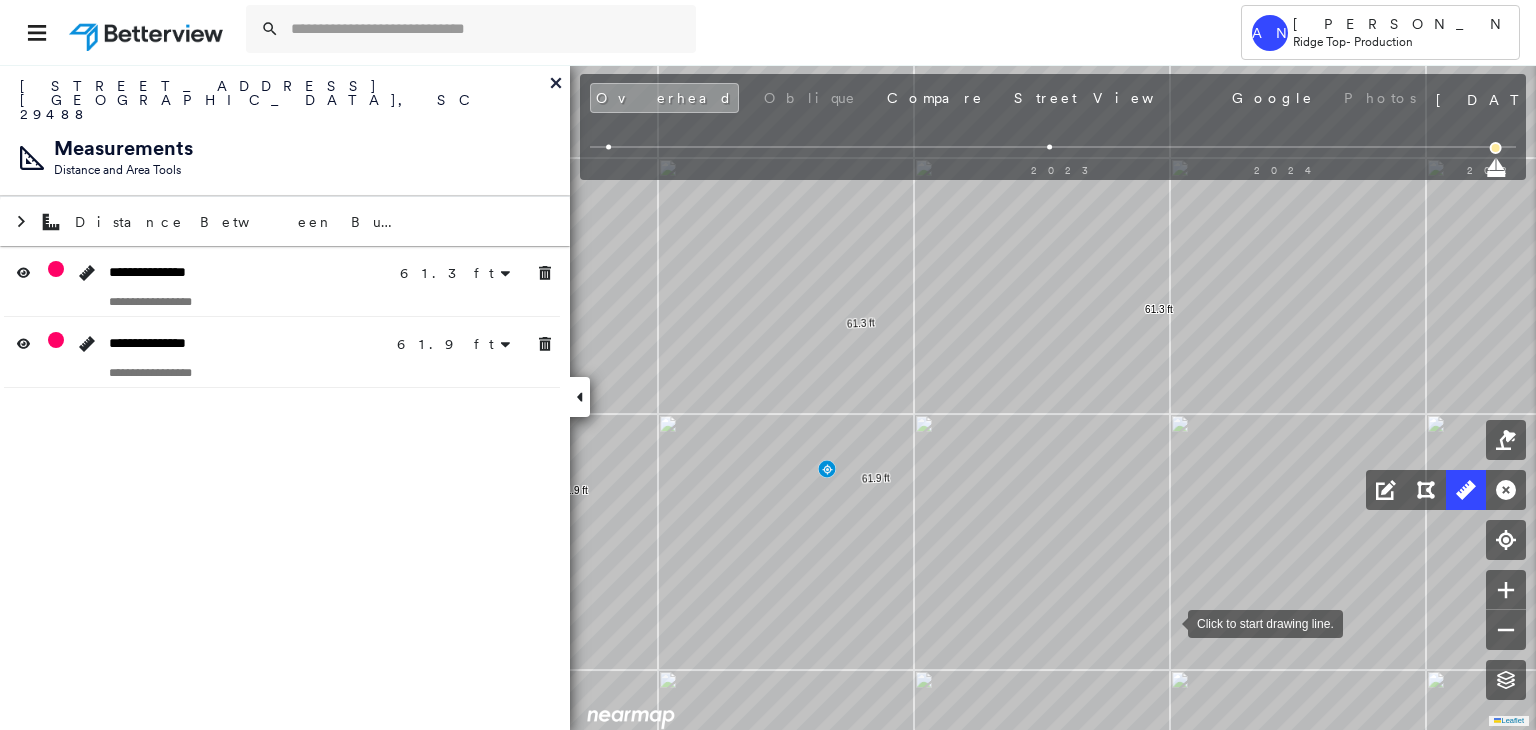 click at bounding box center (1168, 622) 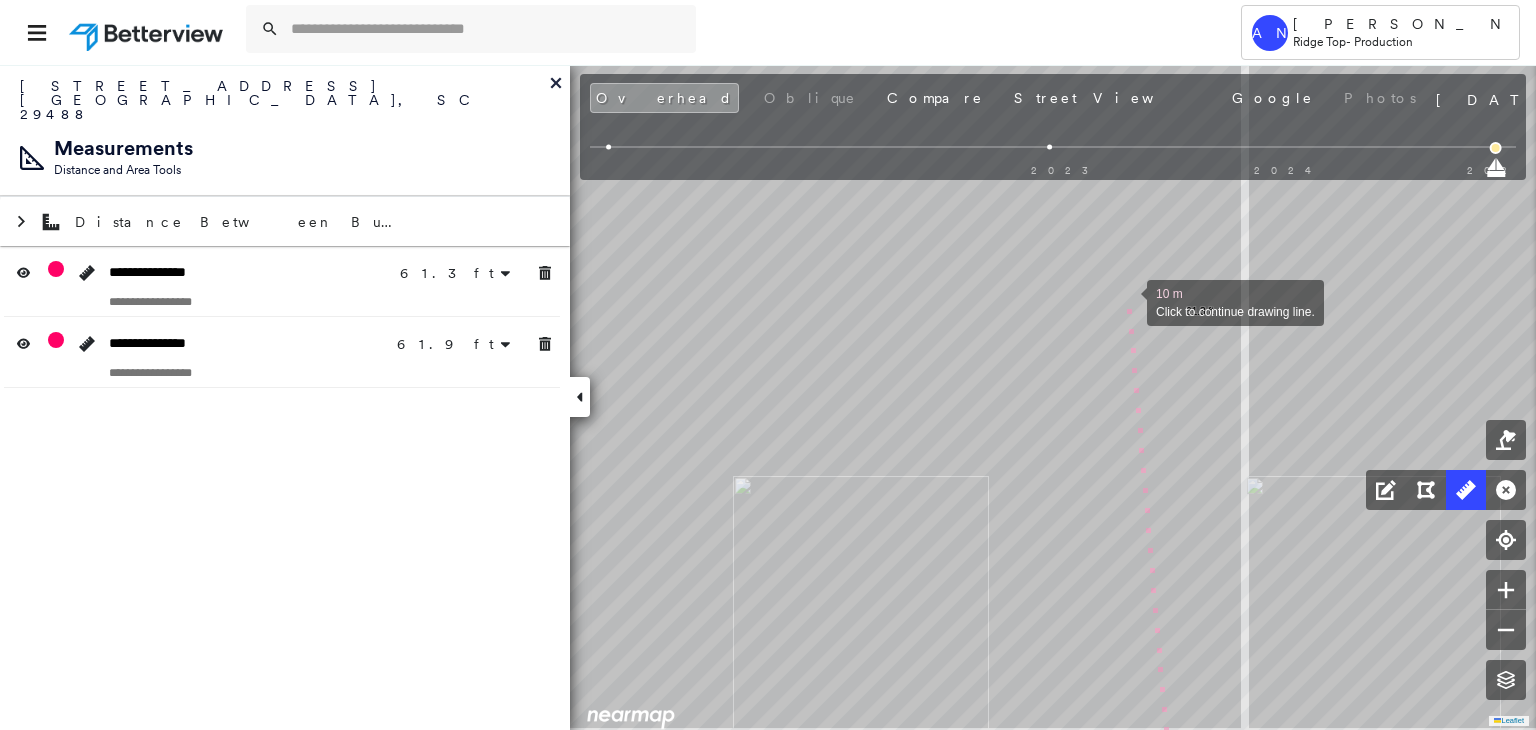 click at bounding box center (1127, 301) 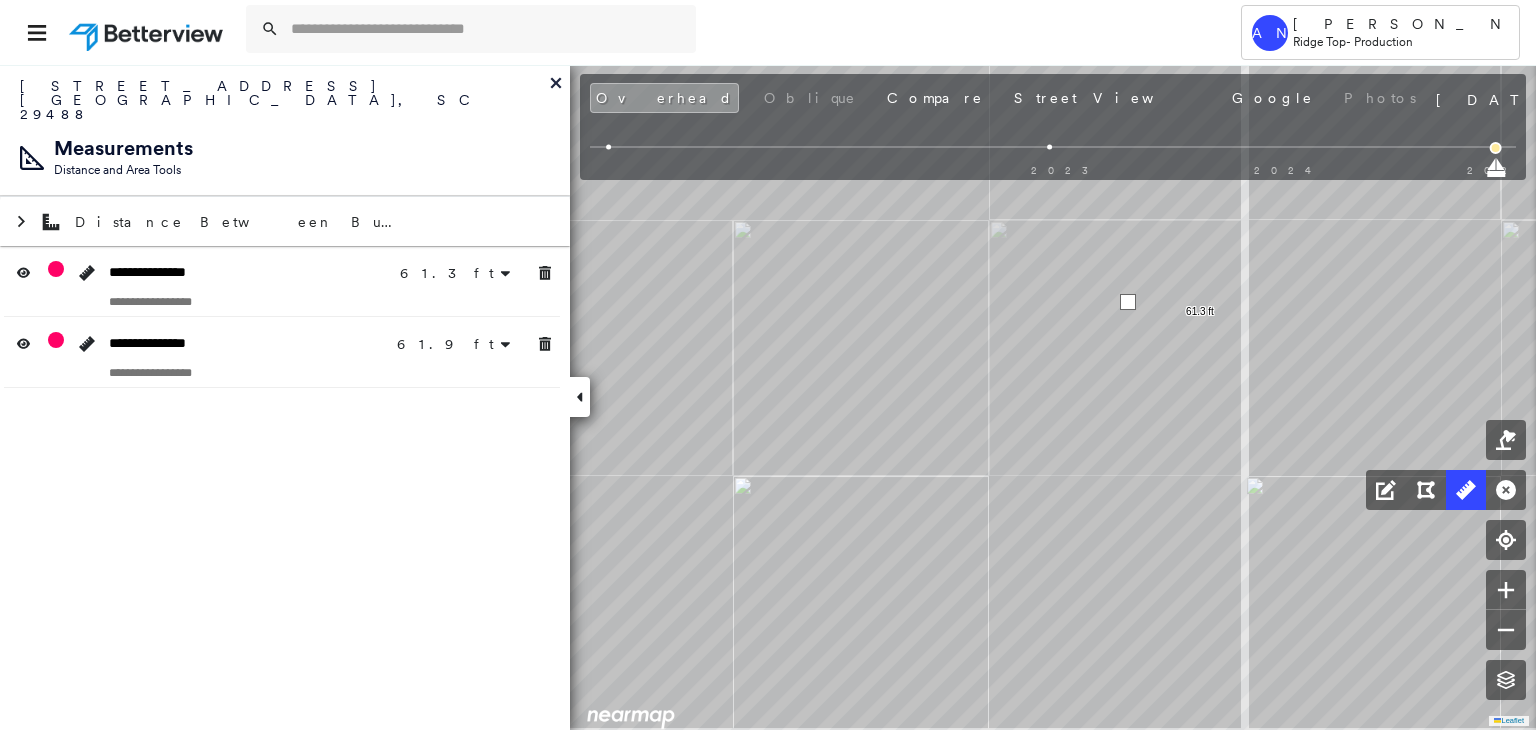 click at bounding box center (1128, 302) 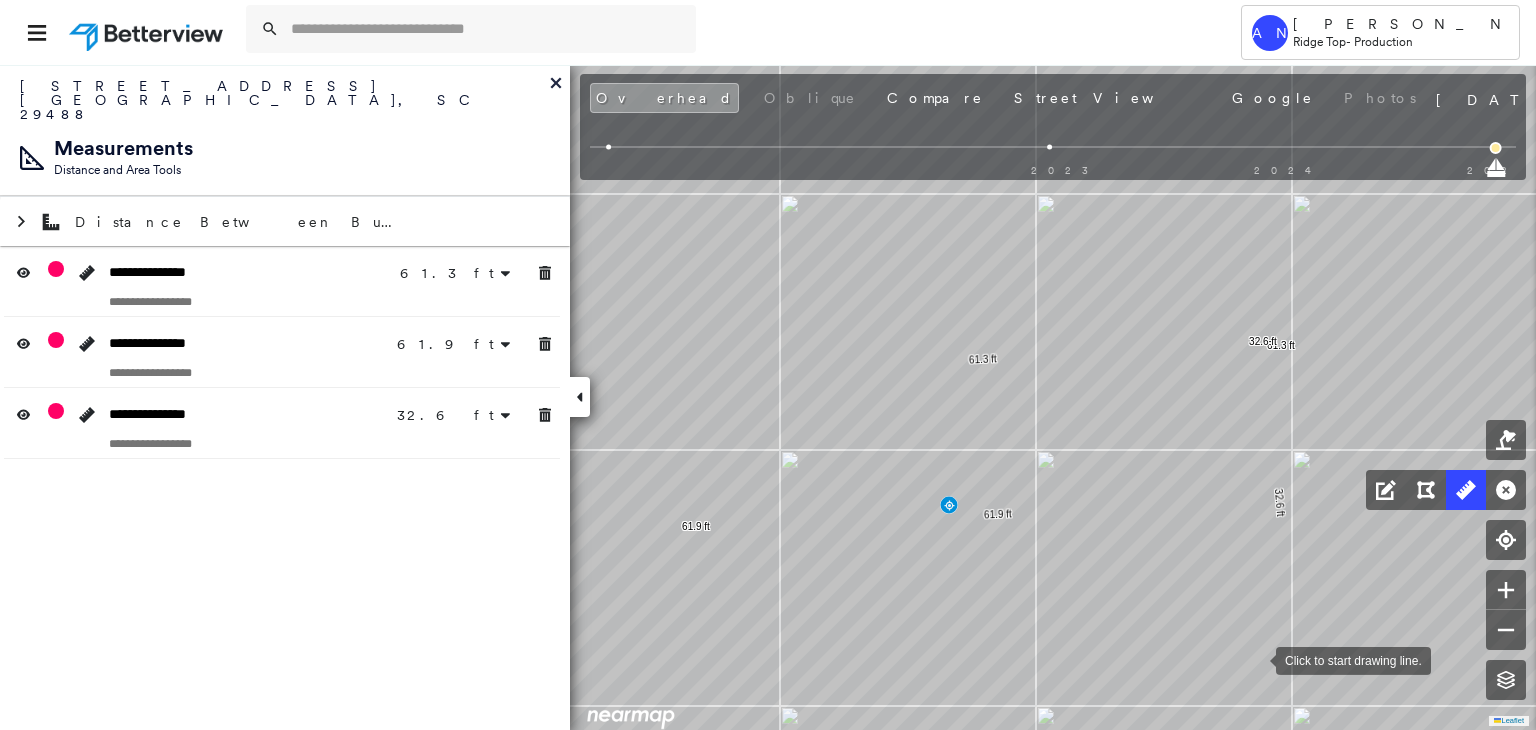 click at bounding box center [1256, 659] 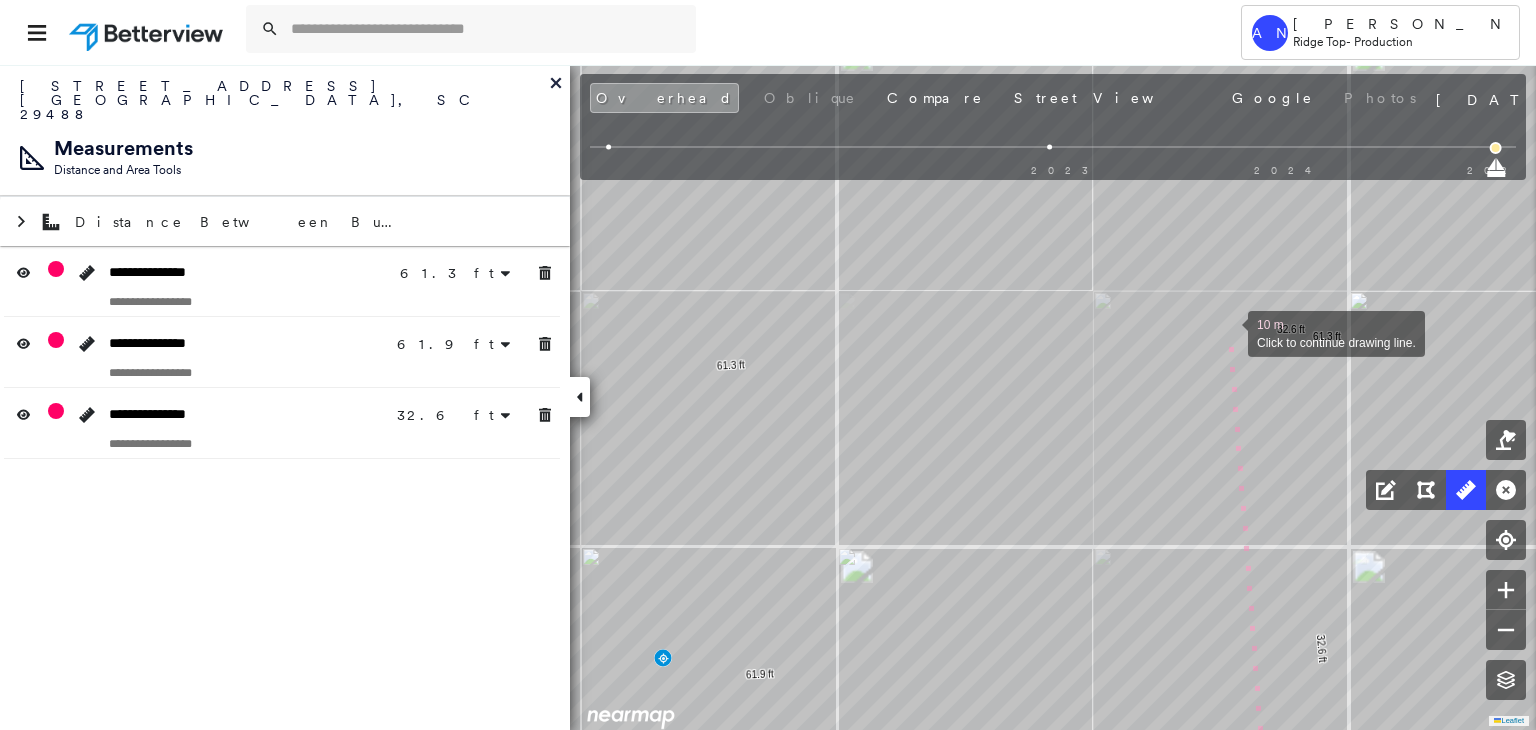 click at bounding box center (1228, 332) 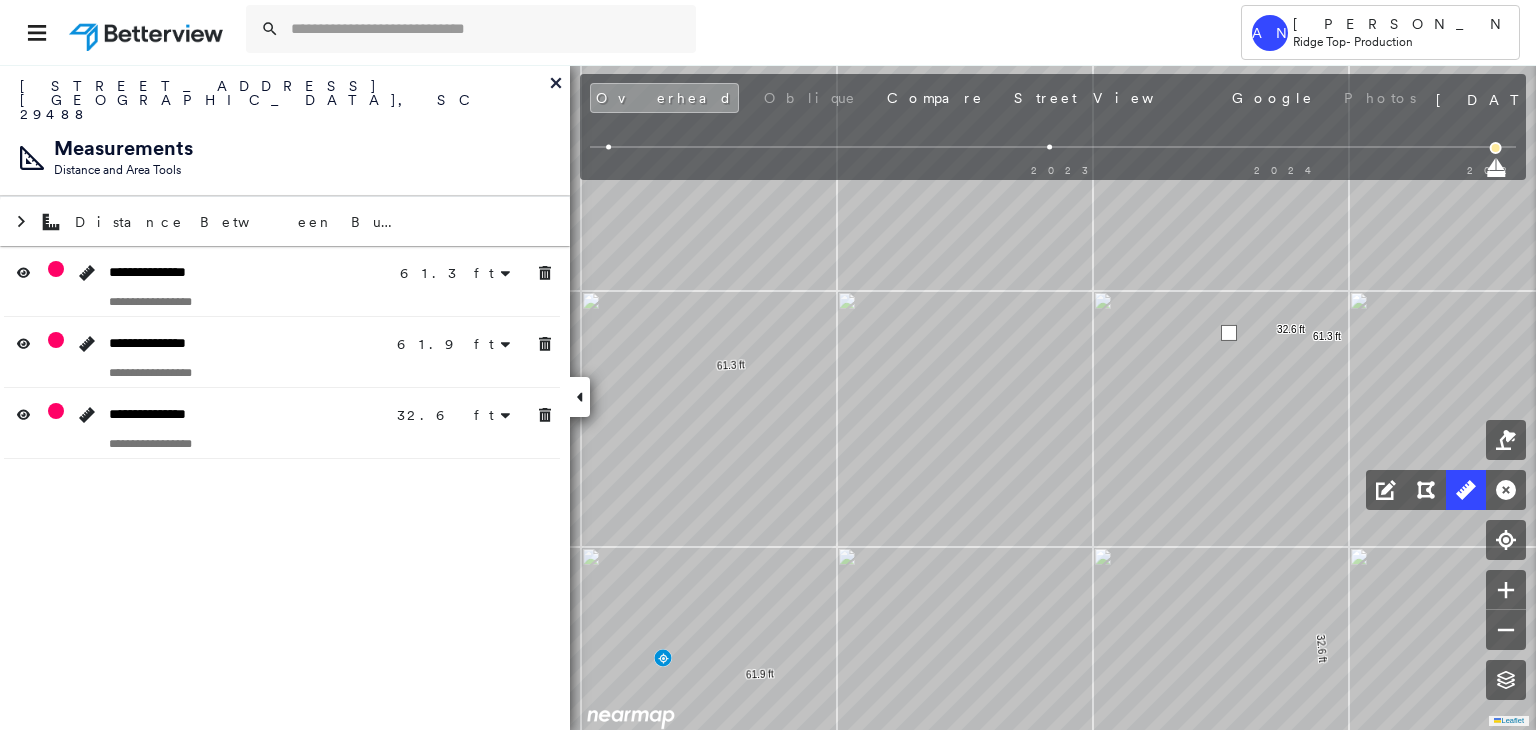 click at bounding box center (1229, 333) 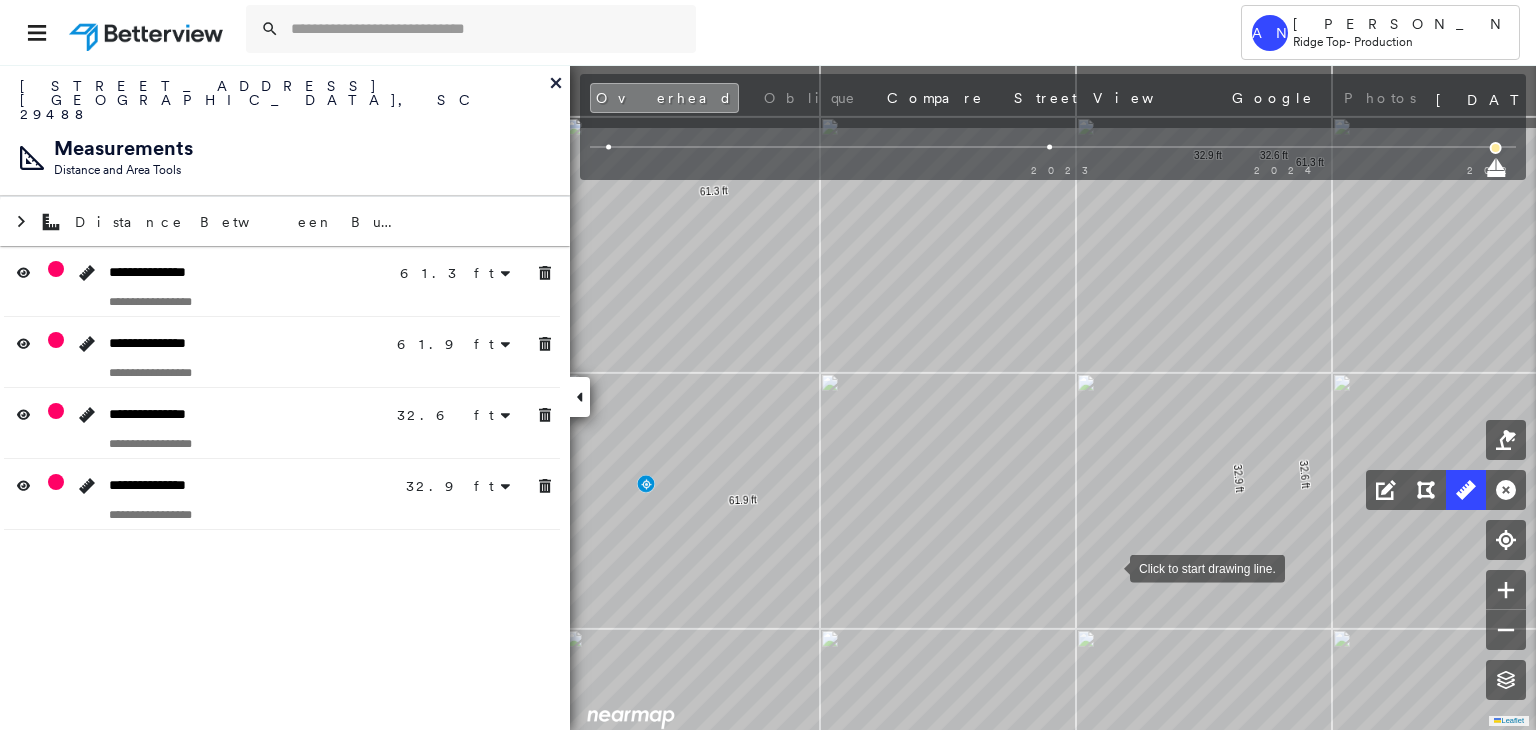 drag, startPoint x: 1131, startPoint y: 433, endPoint x: 1096, endPoint y: 569, distance: 140.43147 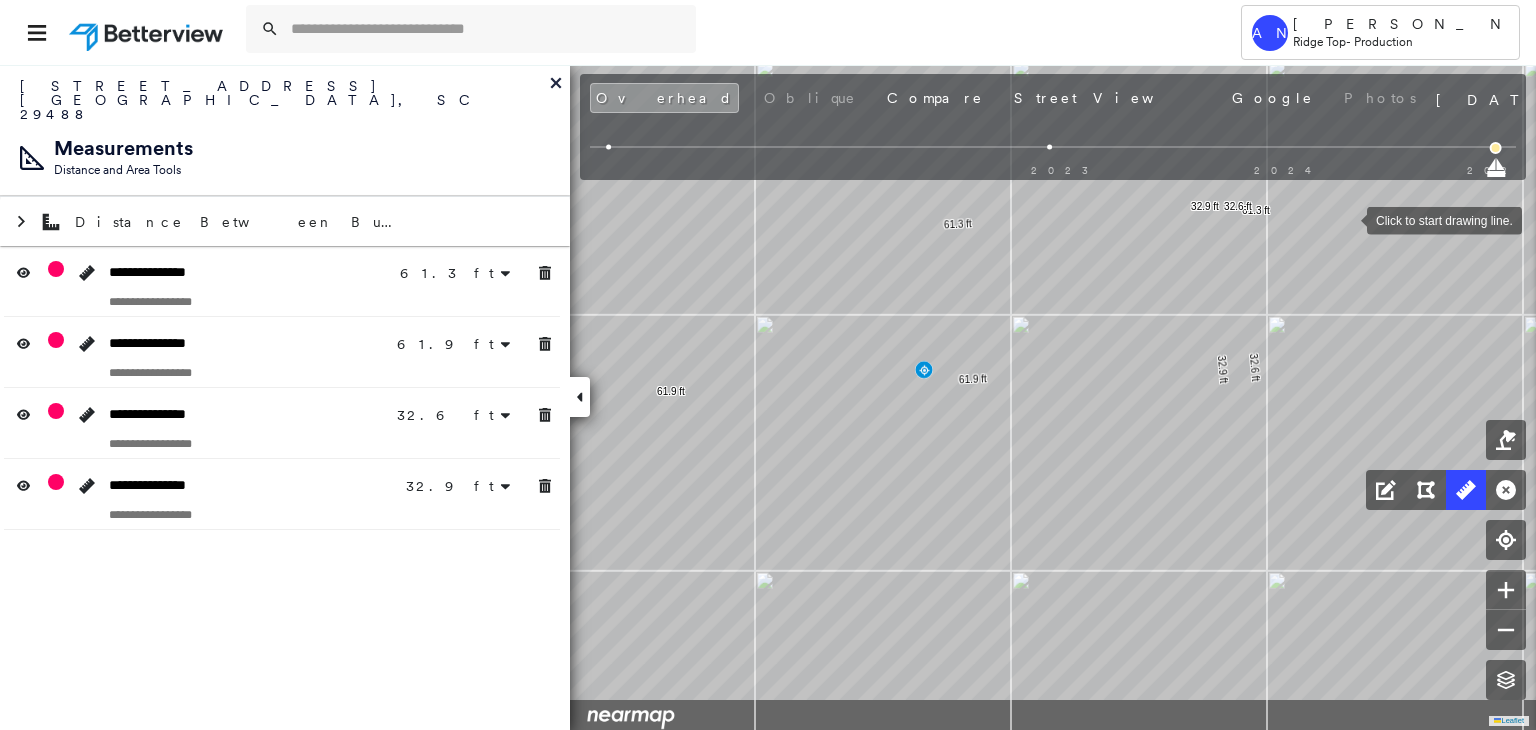 drag, startPoint x: 1273, startPoint y: 304, endPoint x: 1327, endPoint y: 234, distance: 88.40814 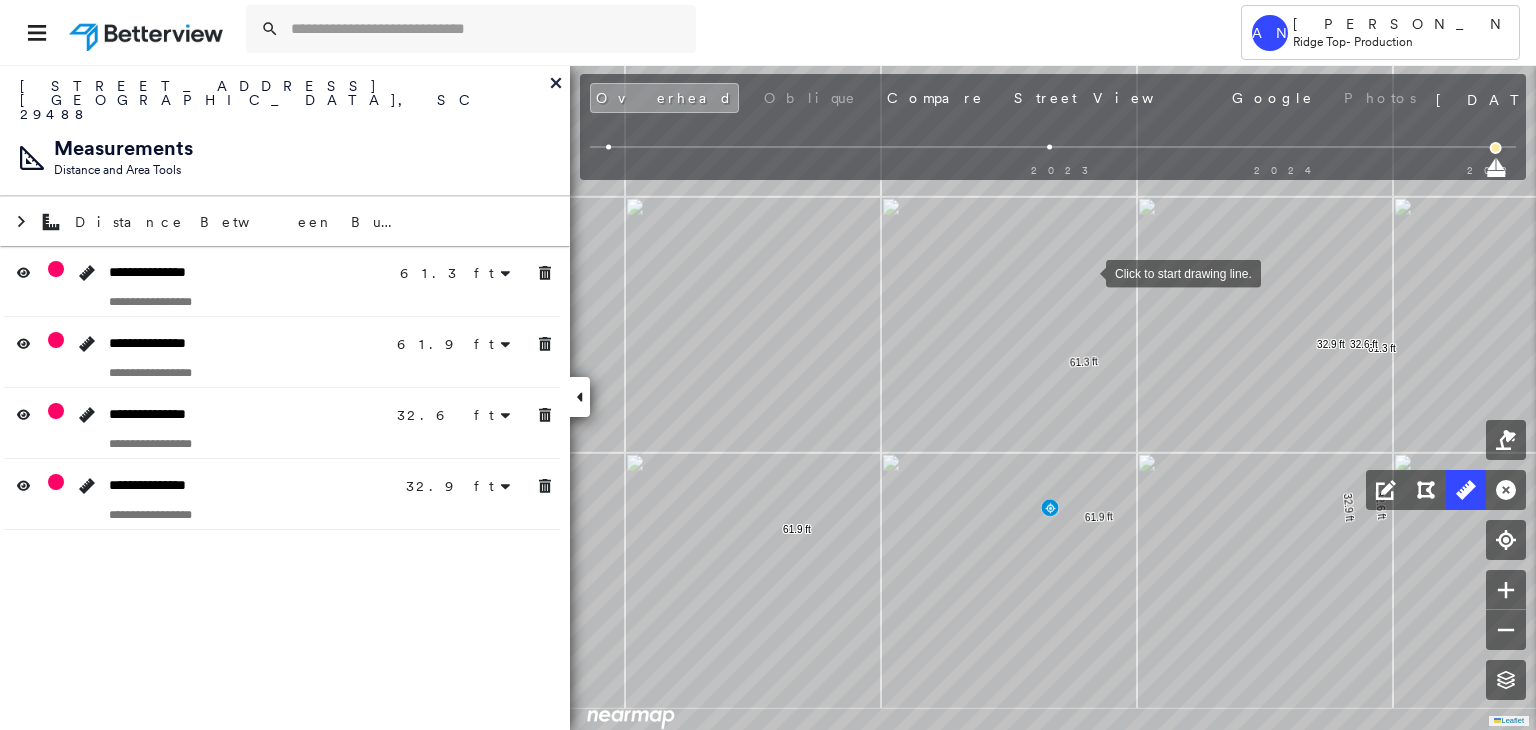 drag, startPoint x: 1109, startPoint y: 301, endPoint x: 1050, endPoint y: 195, distance: 121.313644 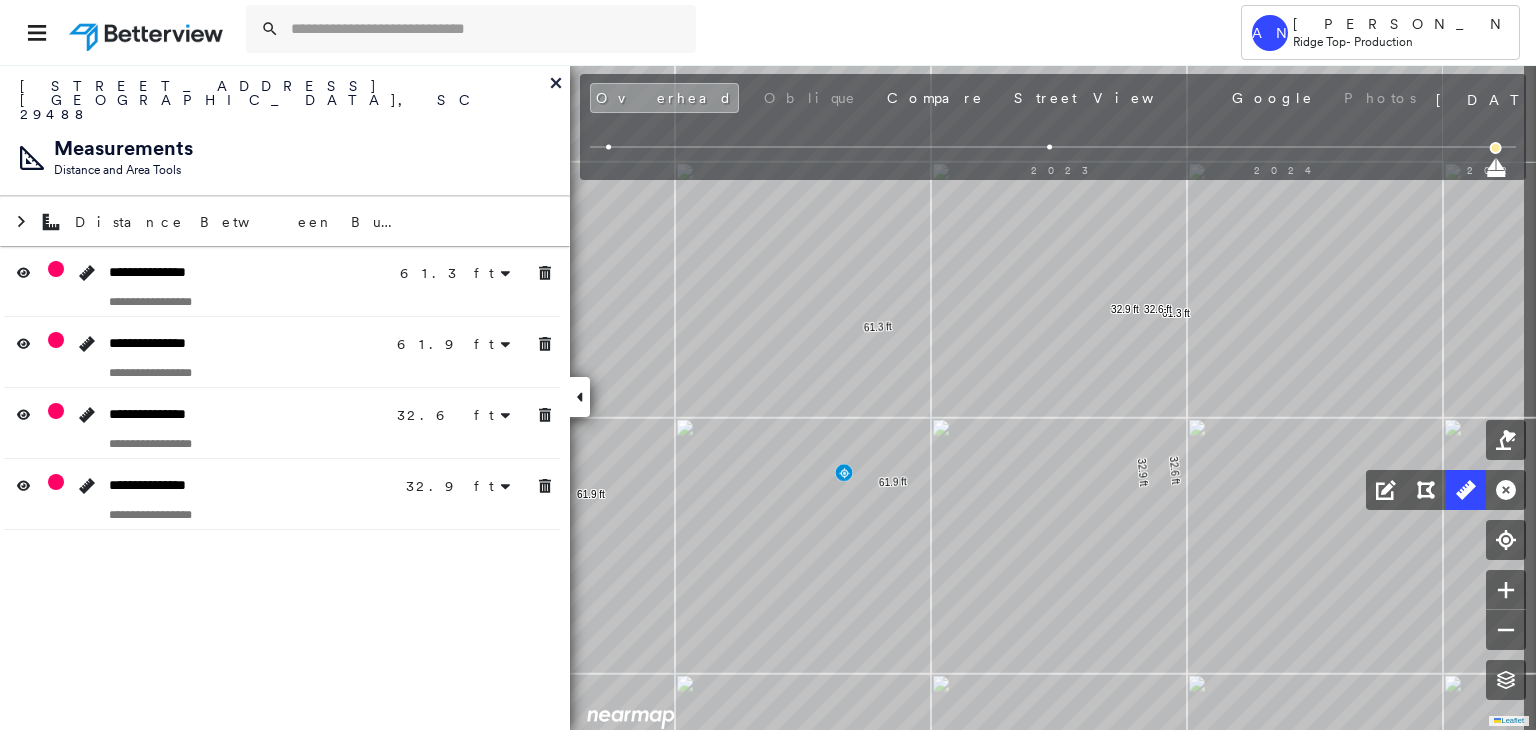 click on "61.3 ft 61.3 ft 61.9 ft 61.9 ft 32.6 ft 32.6 ft 32.9 ft 32.9 ft Click to start drawing line." at bounding box center (17, -262) 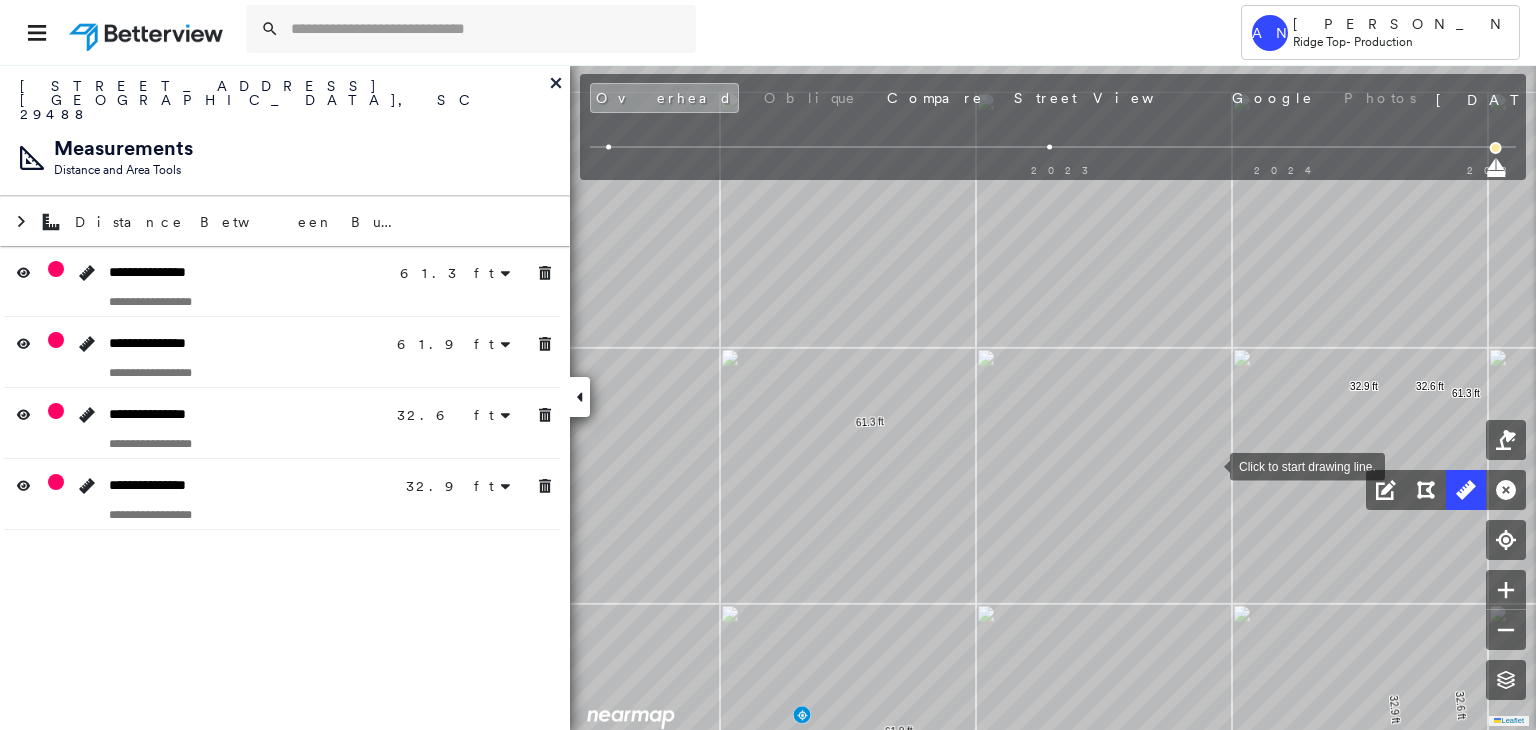 drag, startPoint x: 1147, startPoint y: 443, endPoint x: 1209, endPoint y: 466, distance: 66.12866 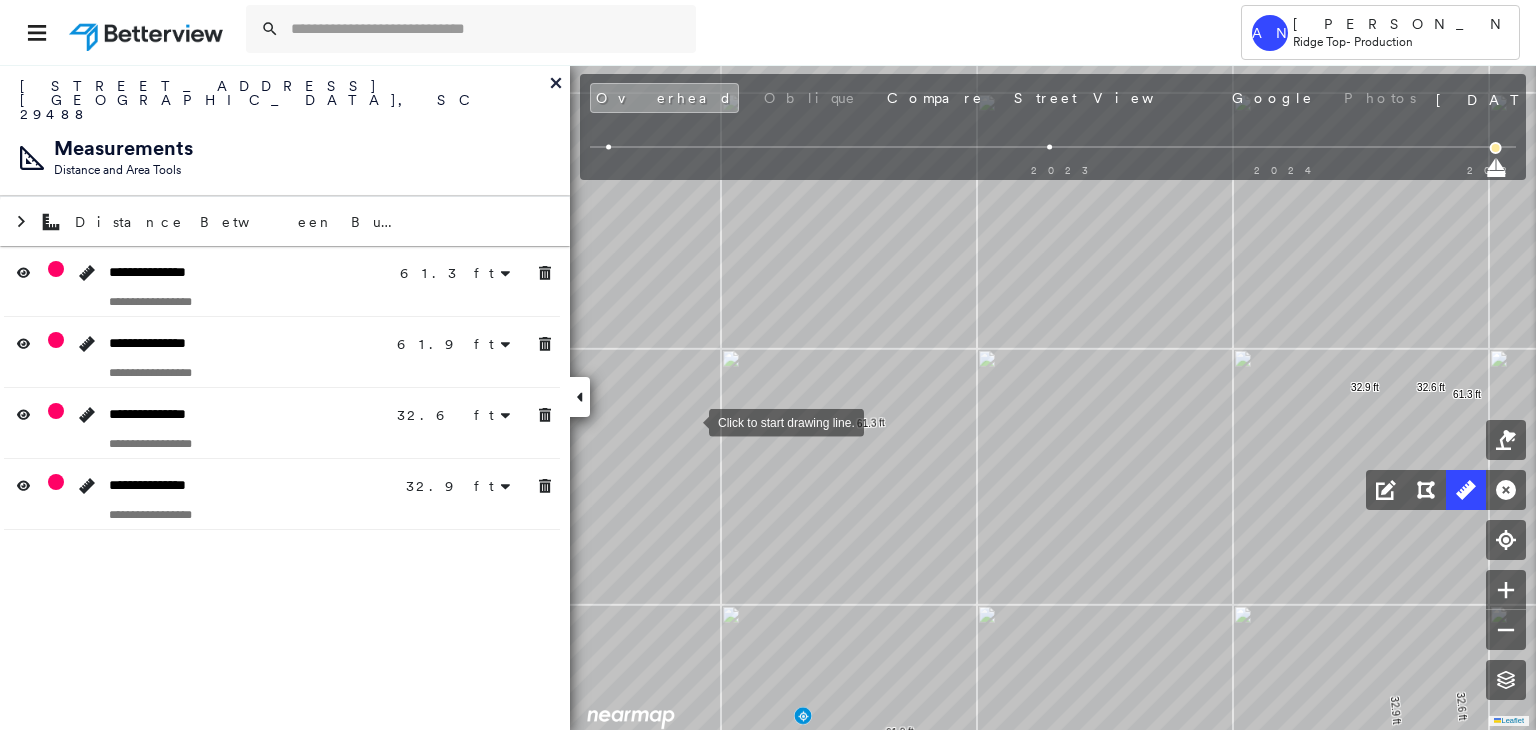 click at bounding box center (689, 421) 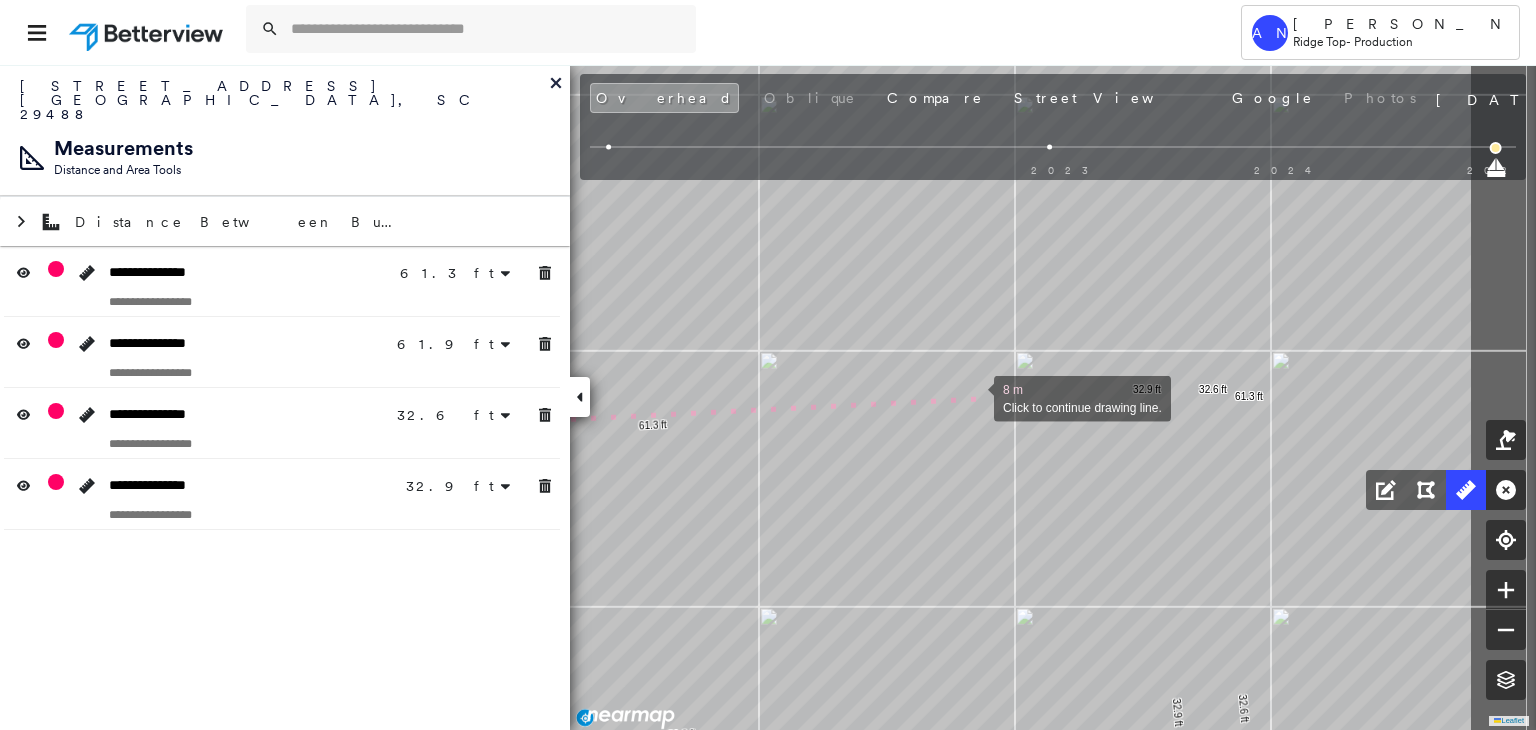drag, startPoint x: 1195, startPoint y: 395, endPoint x: 977, endPoint y: 397, distance: 218.00917 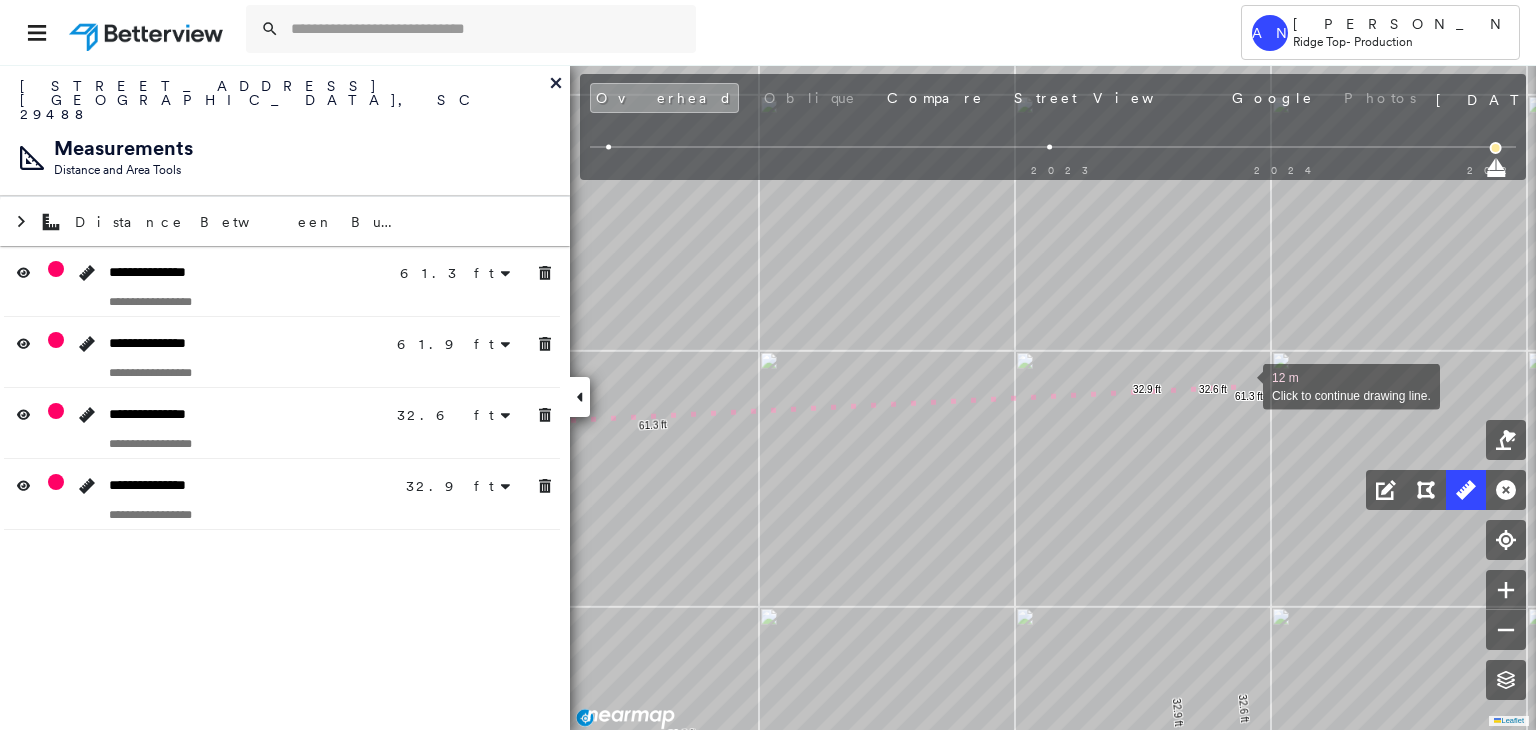click at bounding box center [1243, 385] 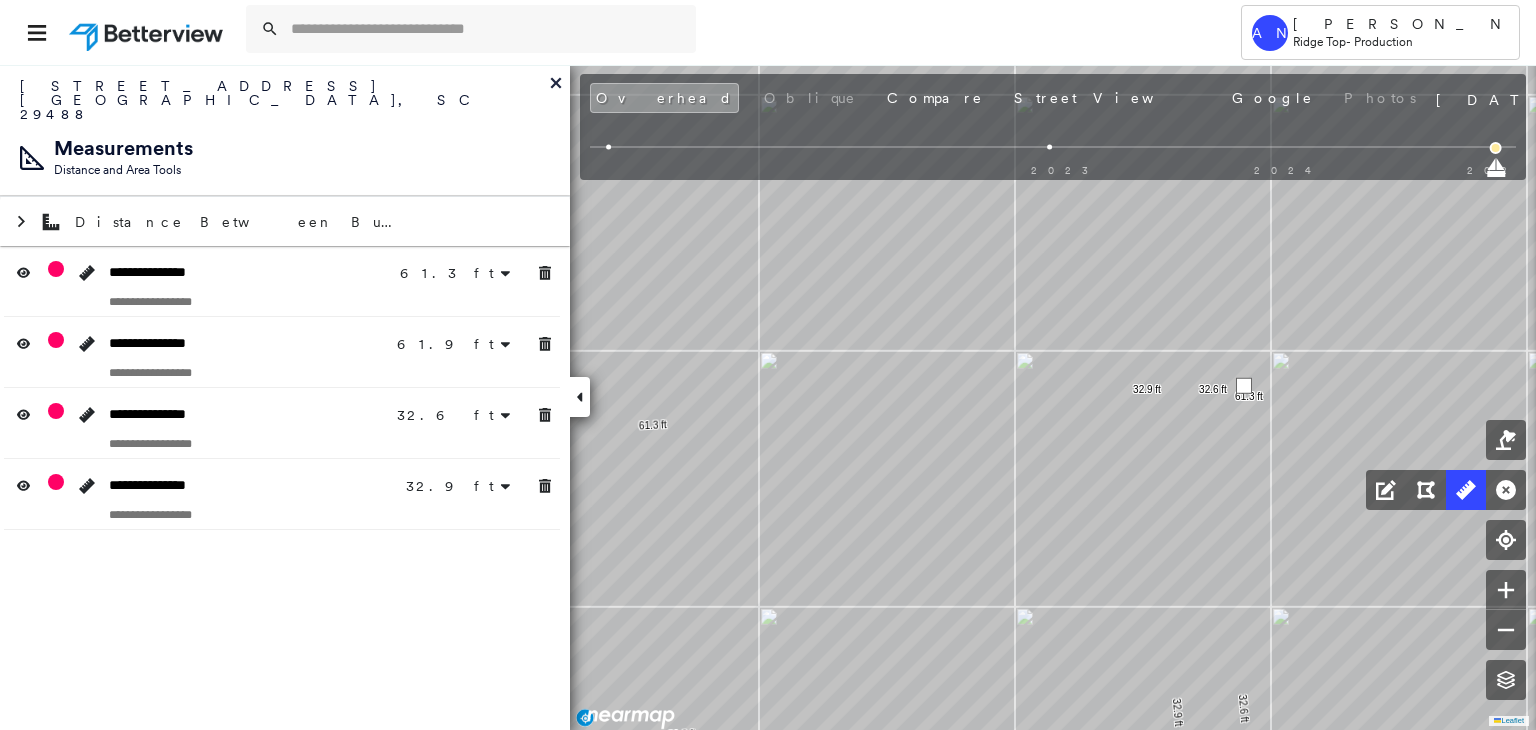 click at bounding box center (1244, 386) 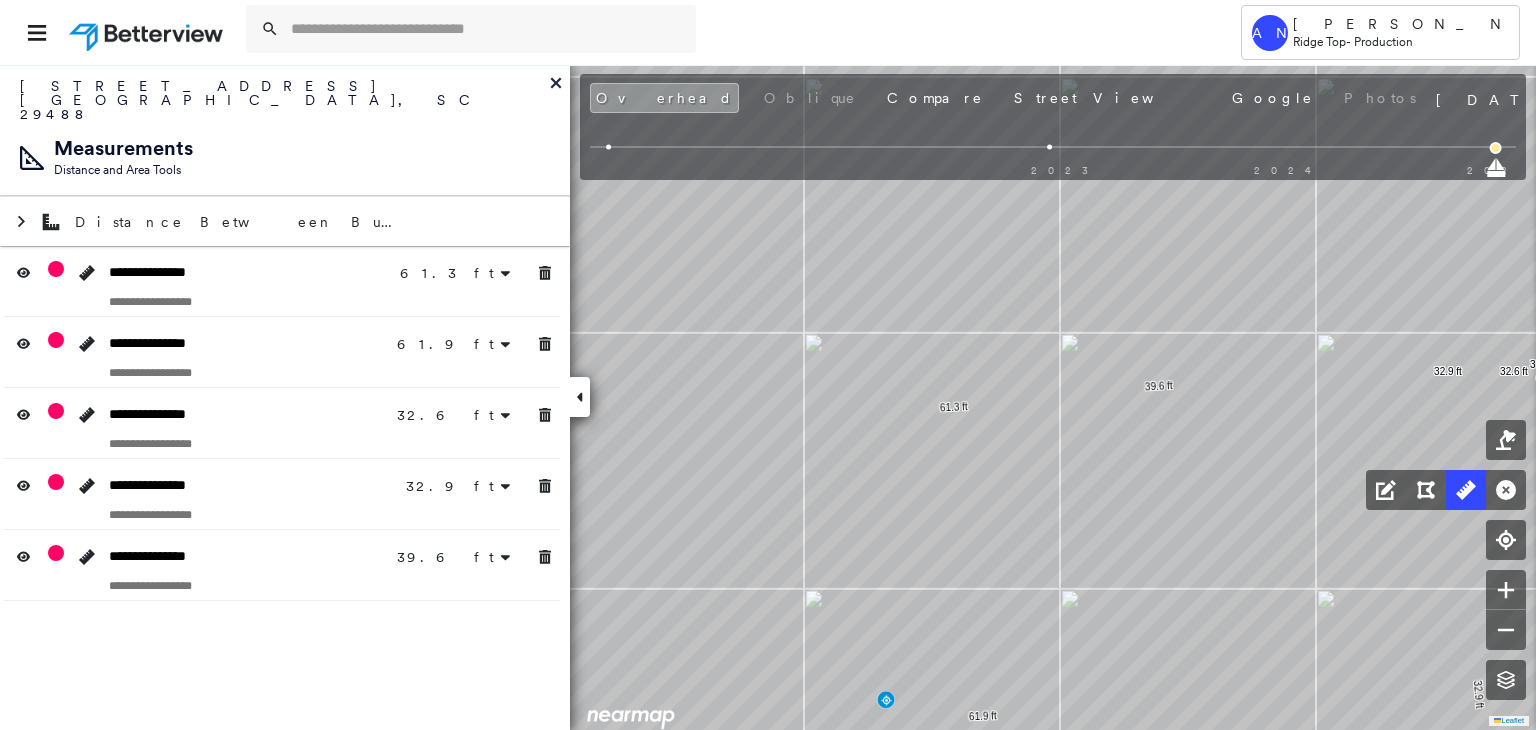 drag, startPoint x: 1292, startPoint y: 411, endPoint x: 1669, endPoint y: 393, distance: 377.42947 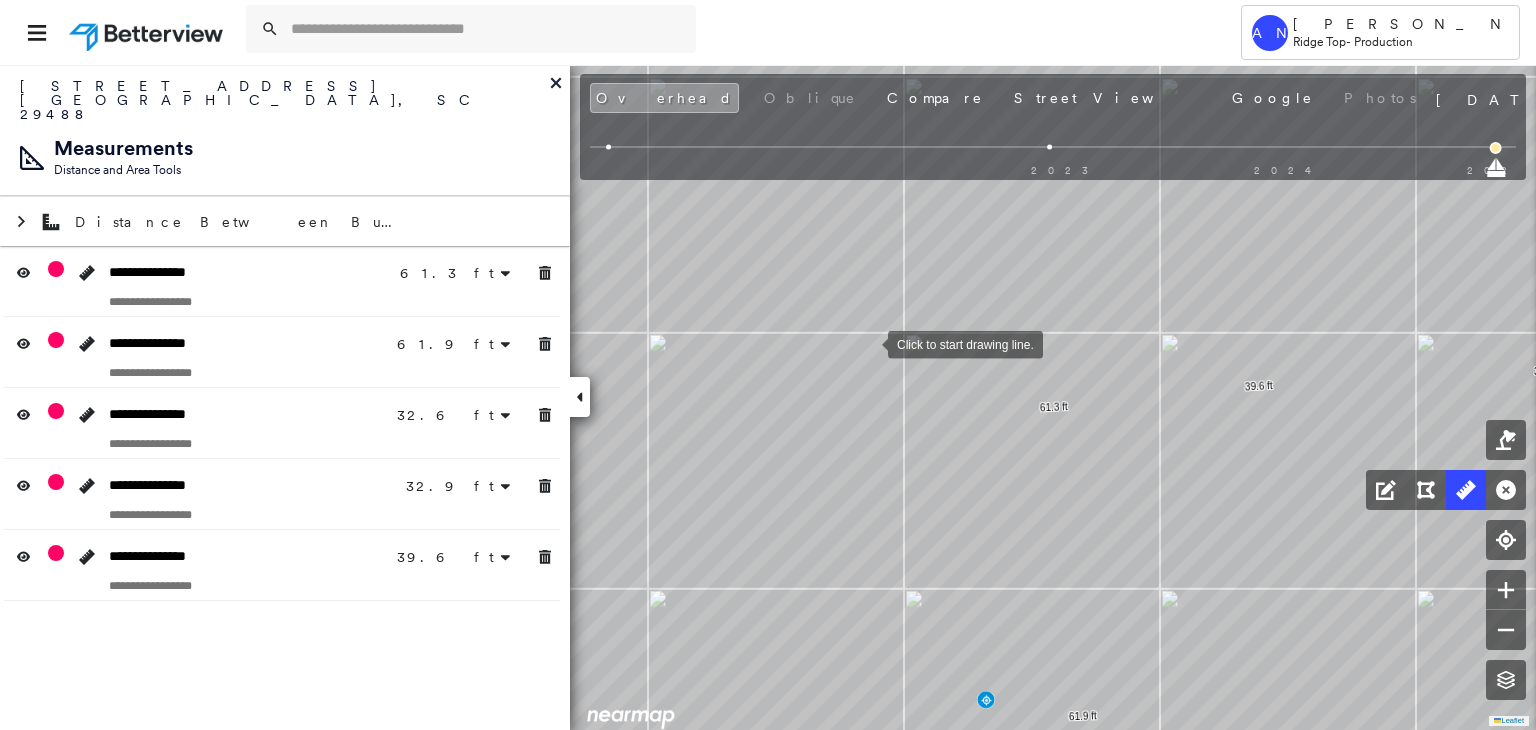 click at bounding box center [868, 343] 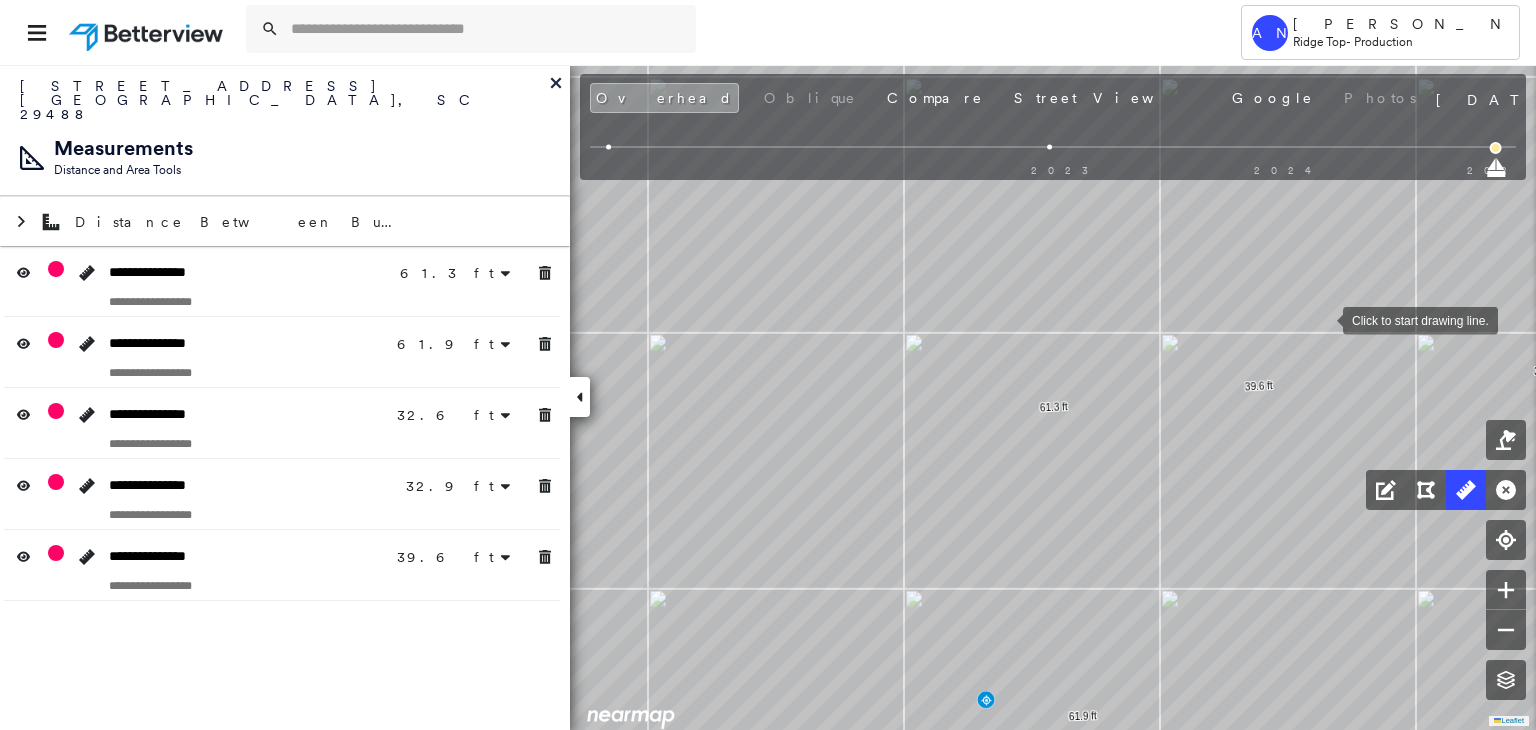 click at bounding box center [1323, 319] 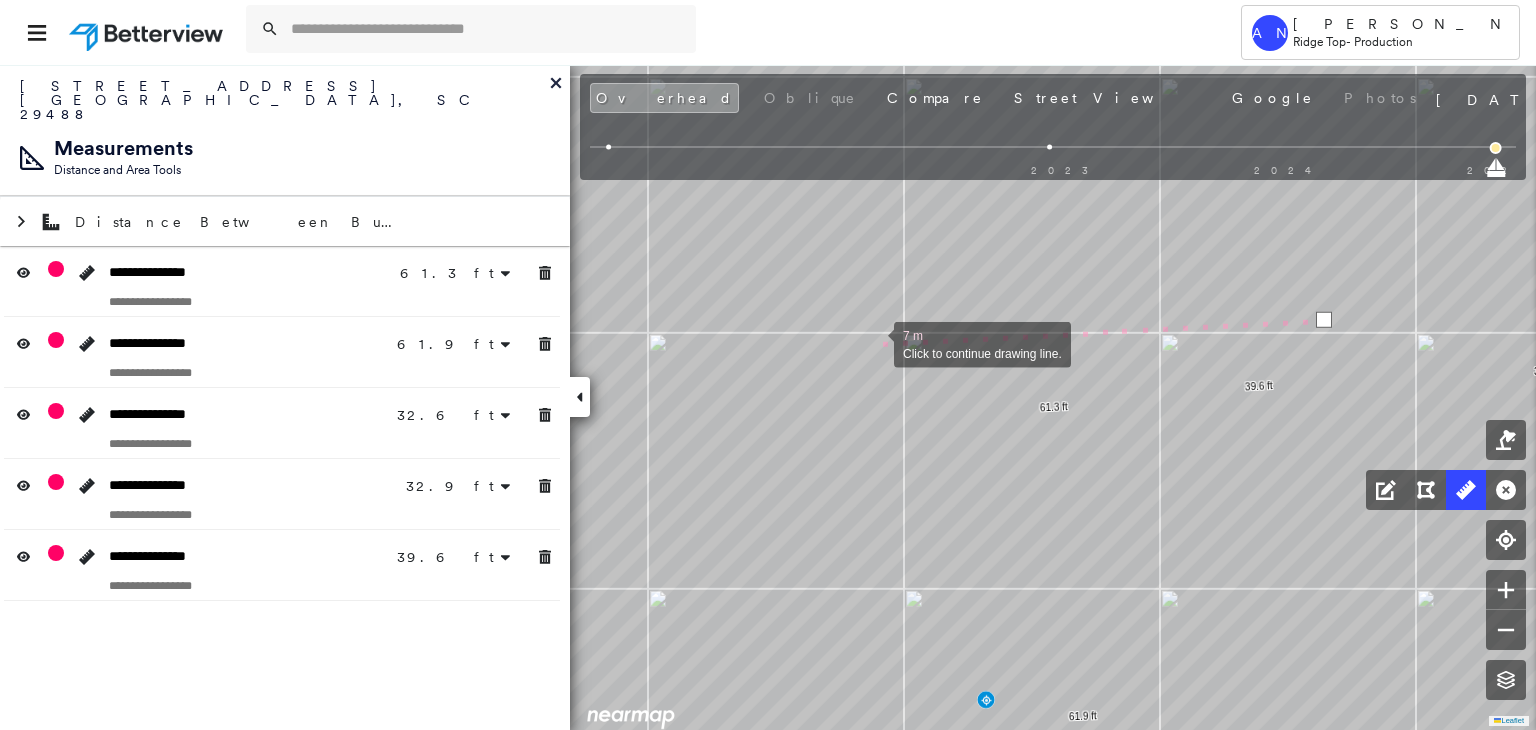 click at bounding box center (874, 343) 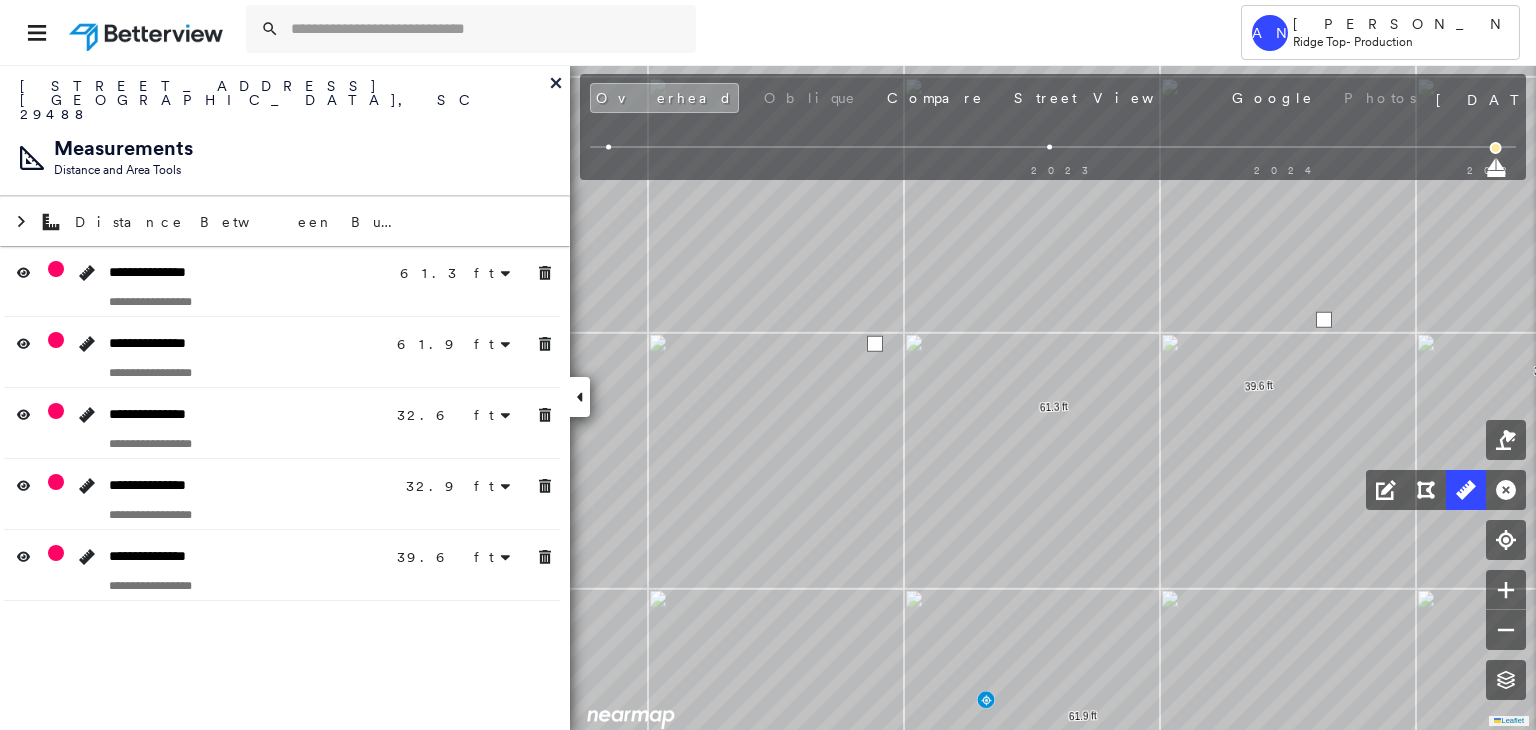 click at bounding box center [875, 344] 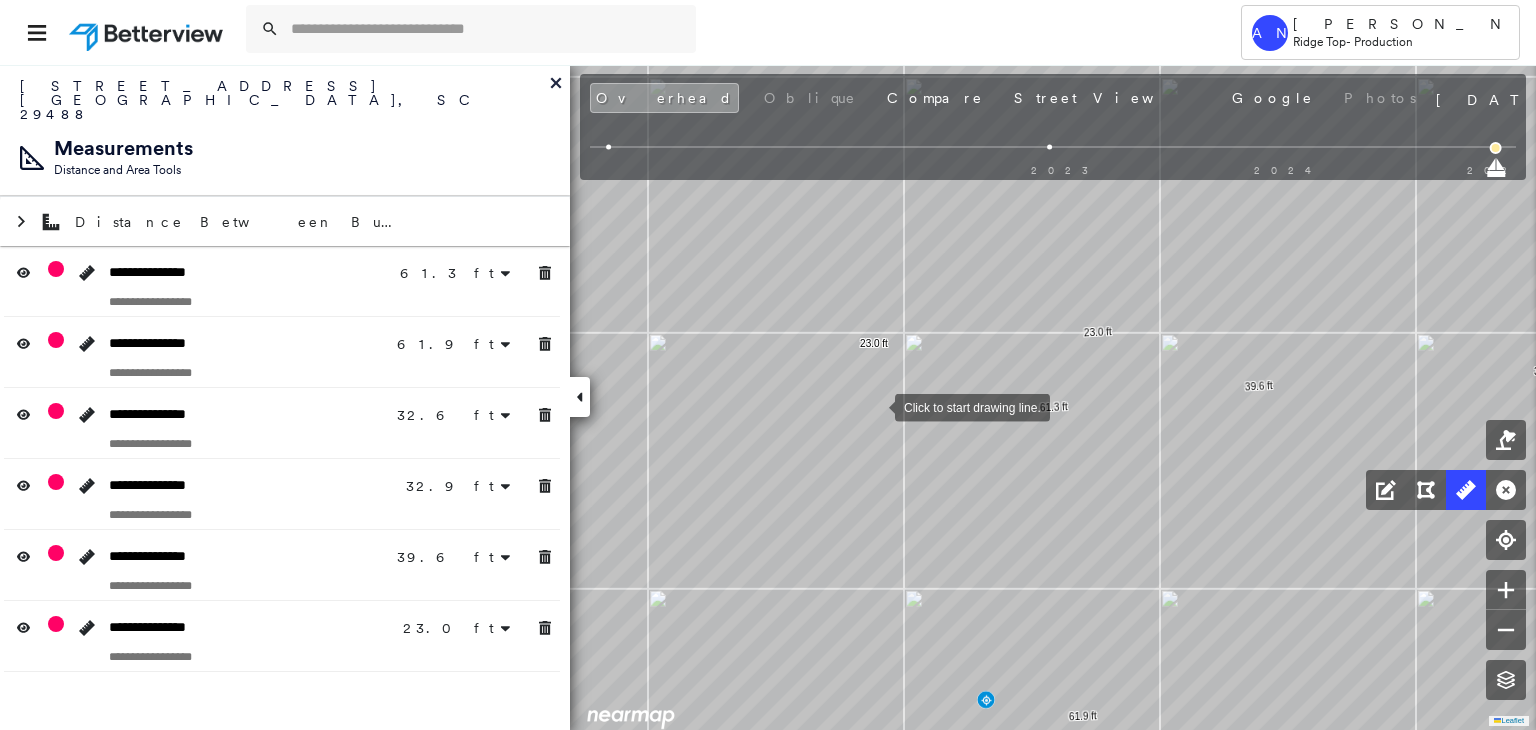 click at bounding box center (875, 406) 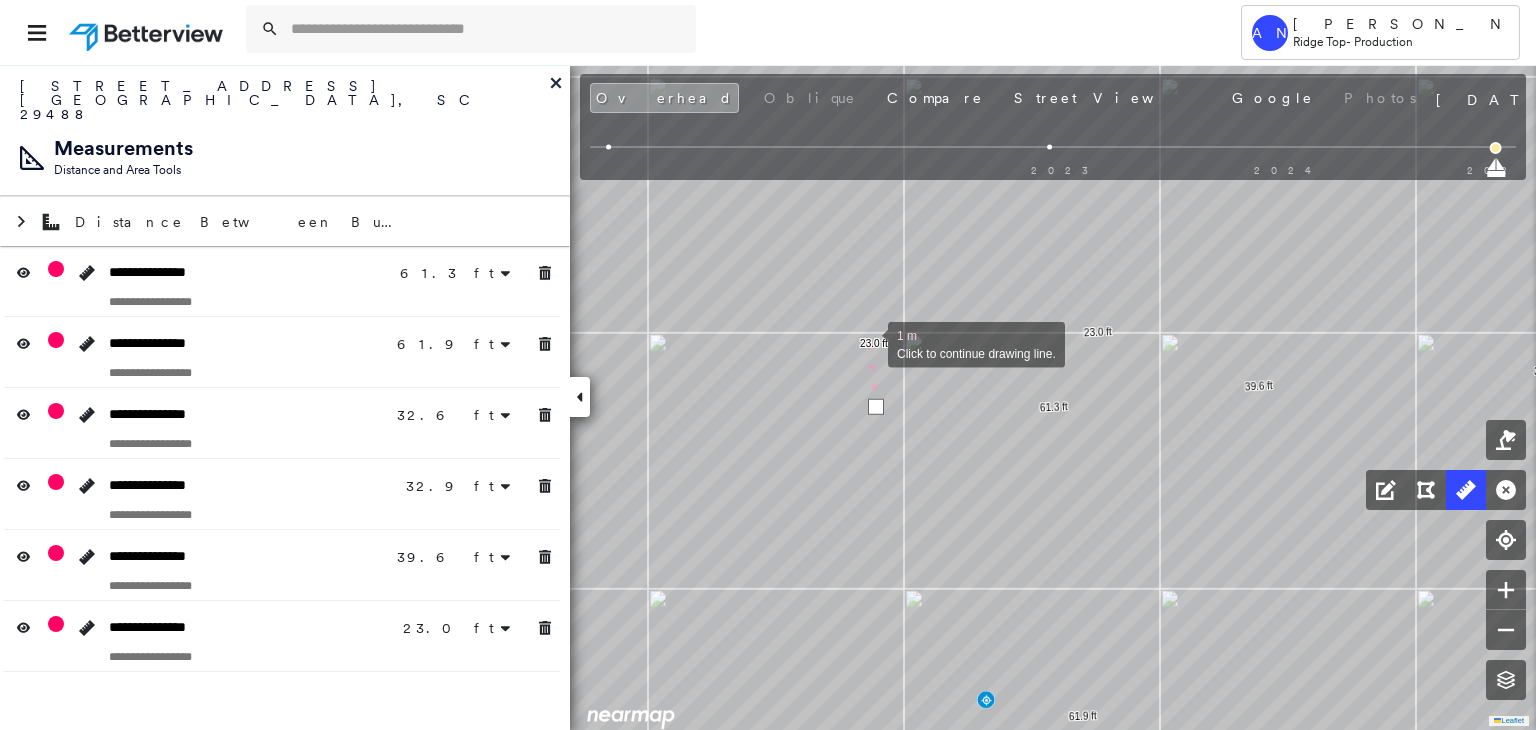 click at bounding box center [868, 343] 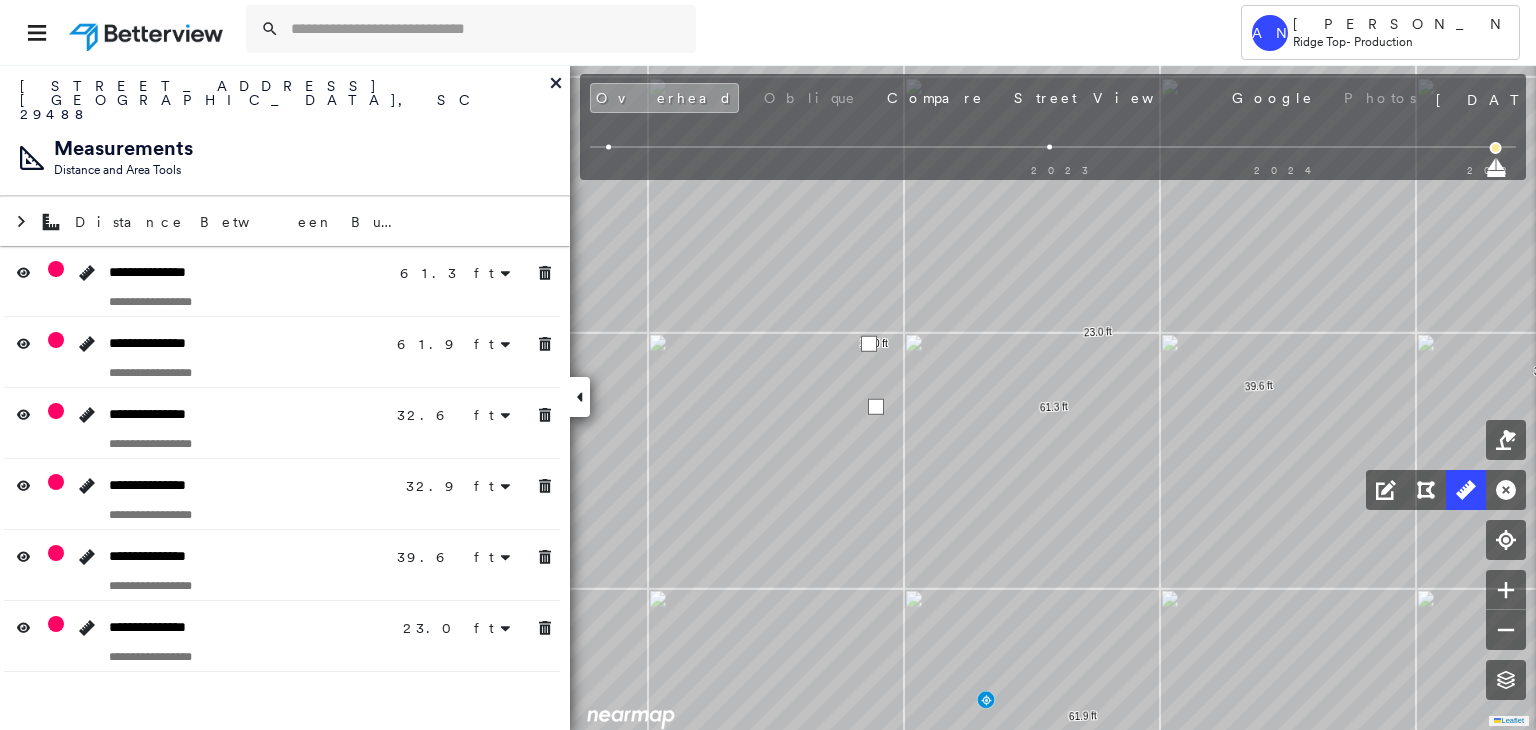 click at bounding box center [869, 344] 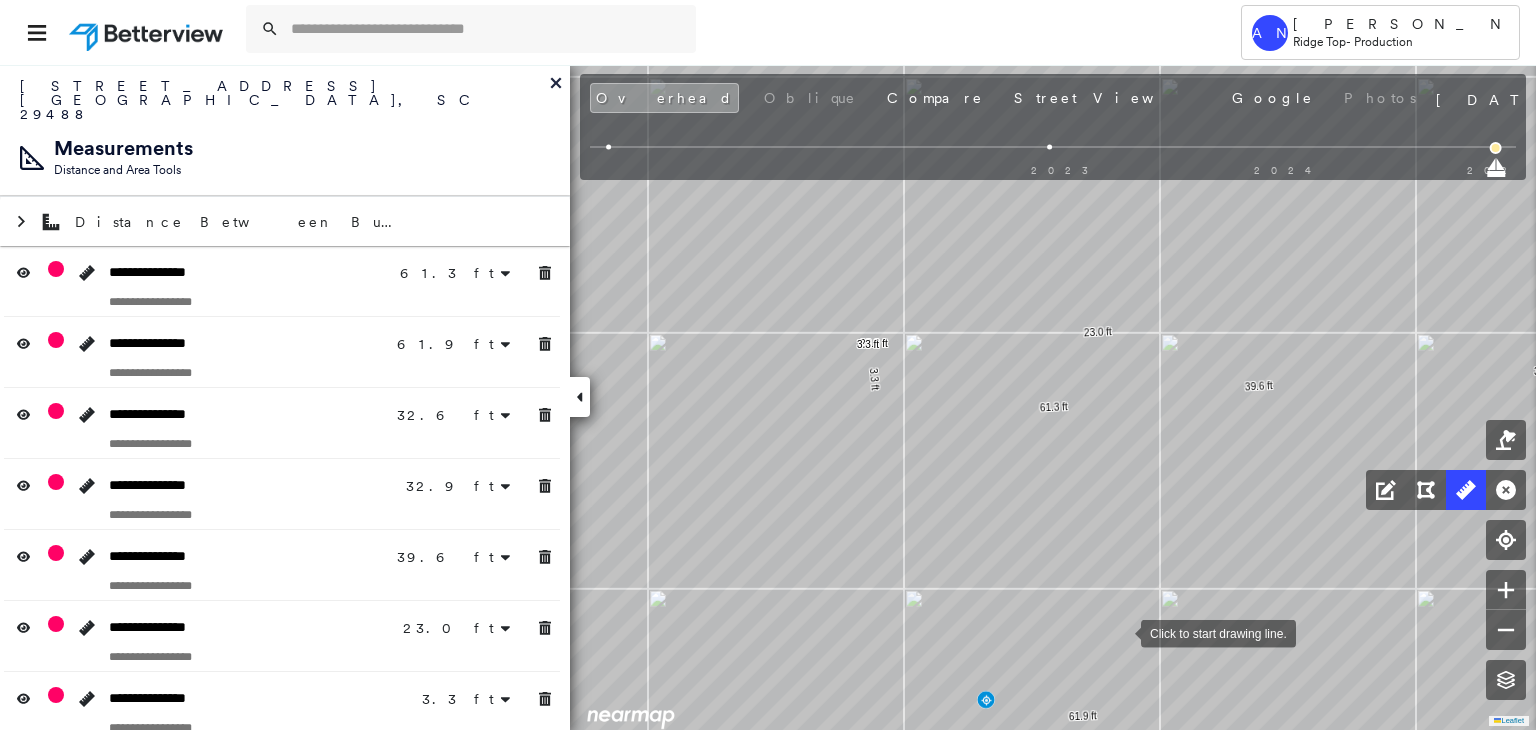 click at bounding box center [1121, 632] 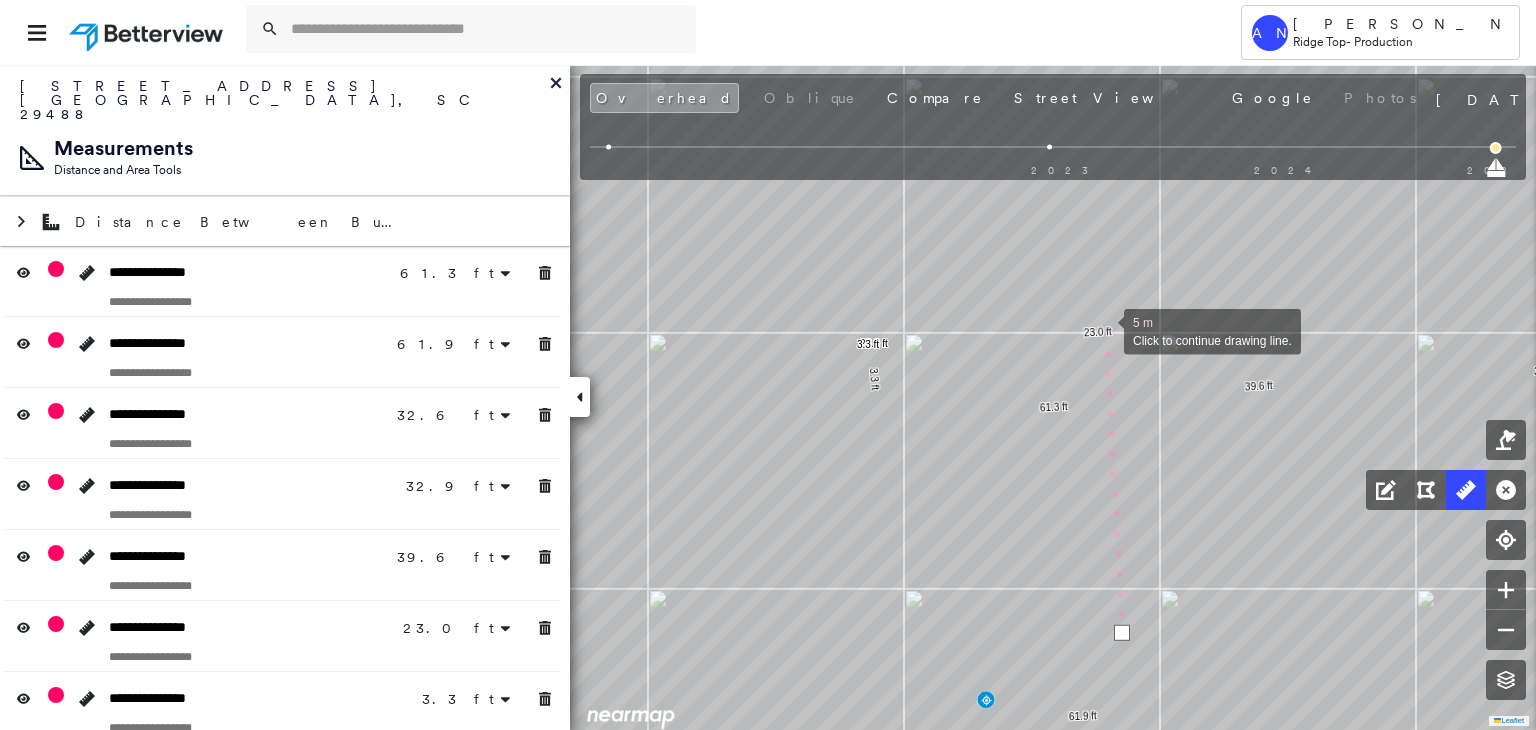 click at bounding box center [1104, 330] 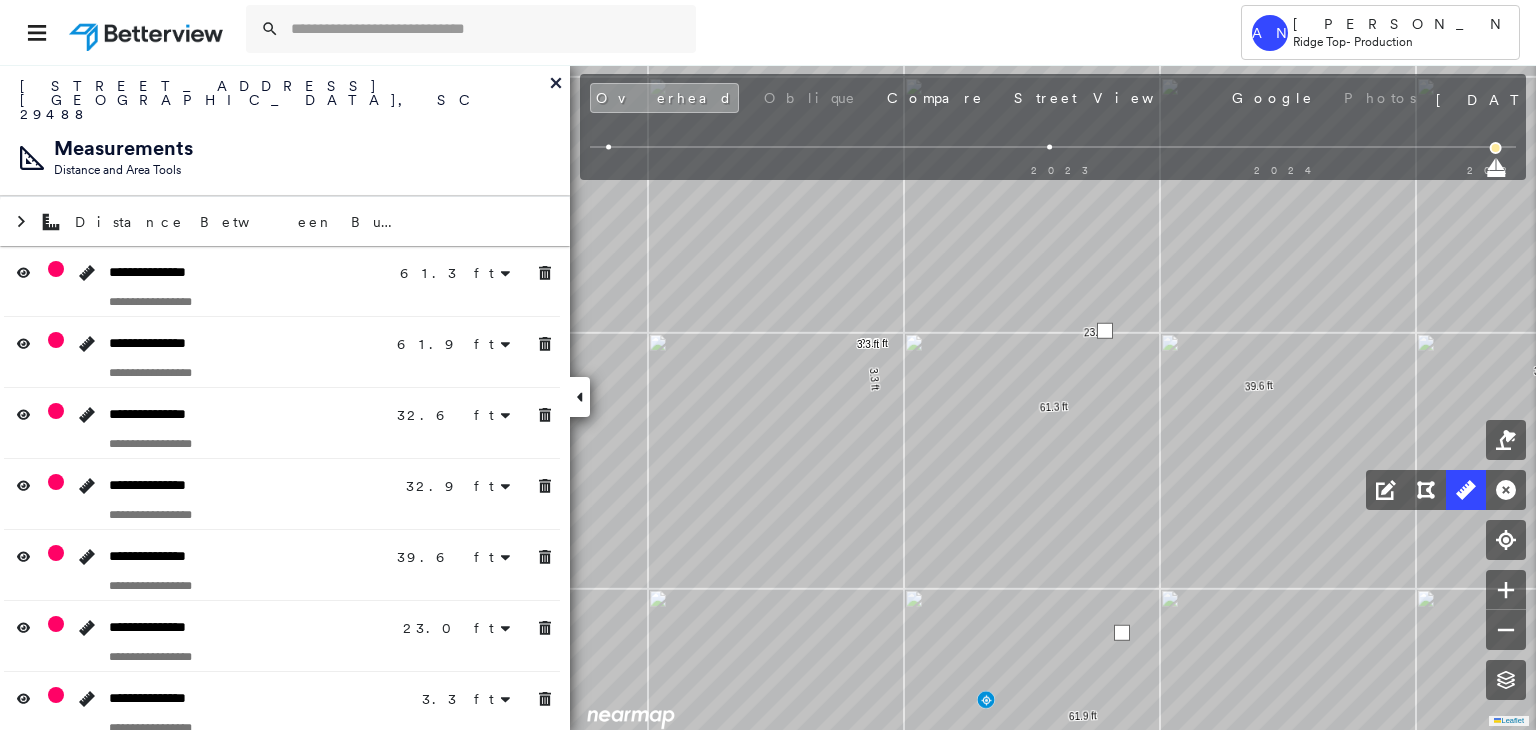 click at bounding box center [1105, 331] 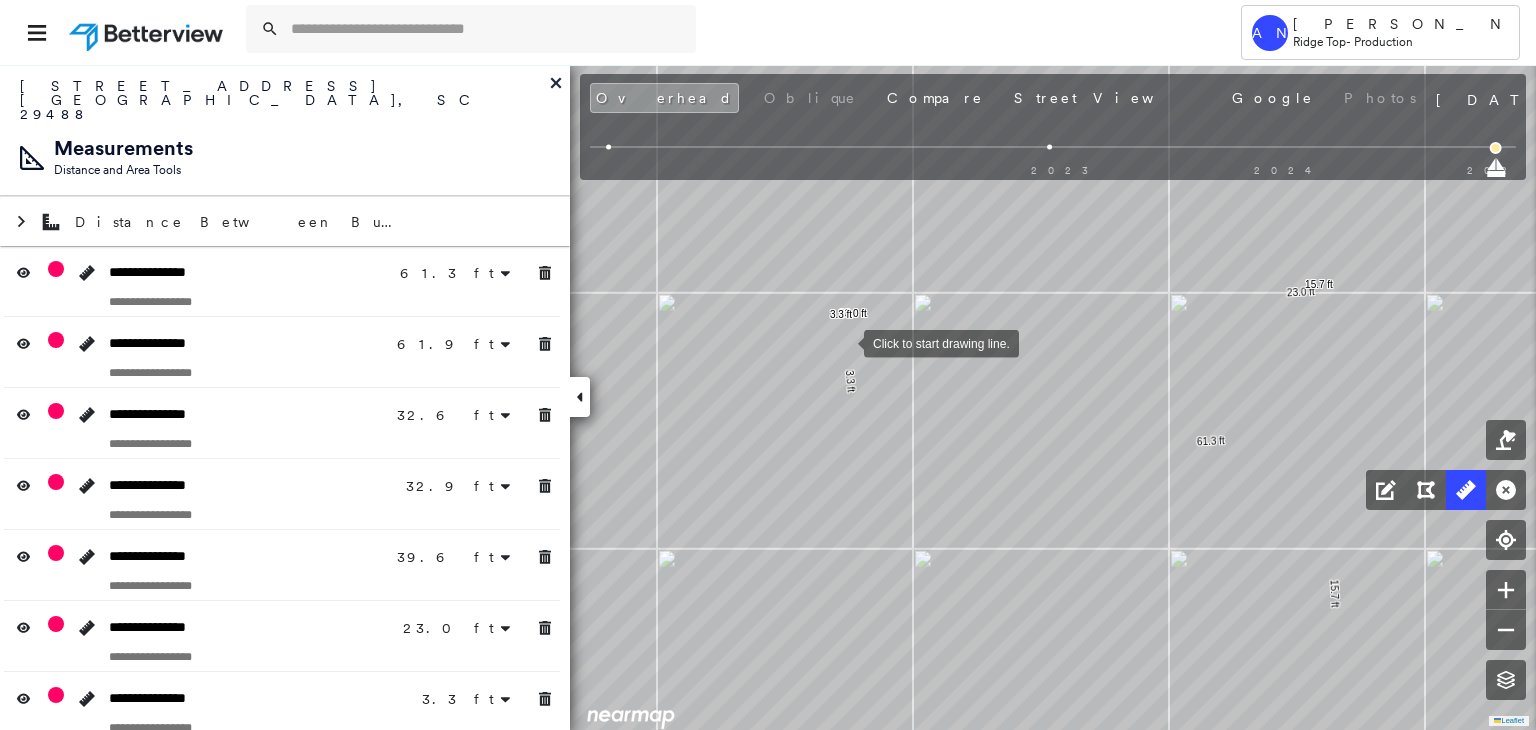 click at bounding box center [844, 342] 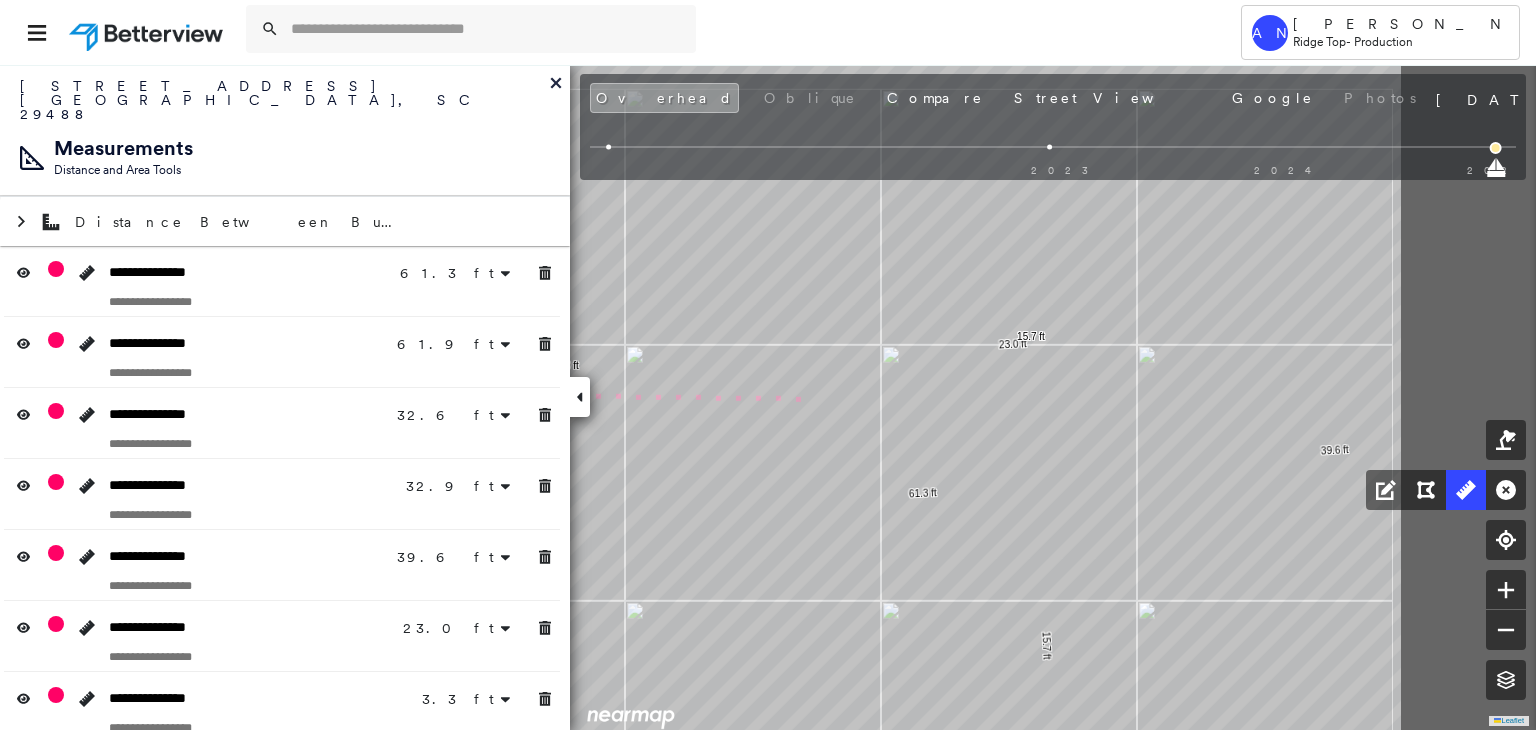 drag, startPoint x: 1095, startPoint y: 345, endPoint x: 765, endPoint y: 401, distance: 334.7178 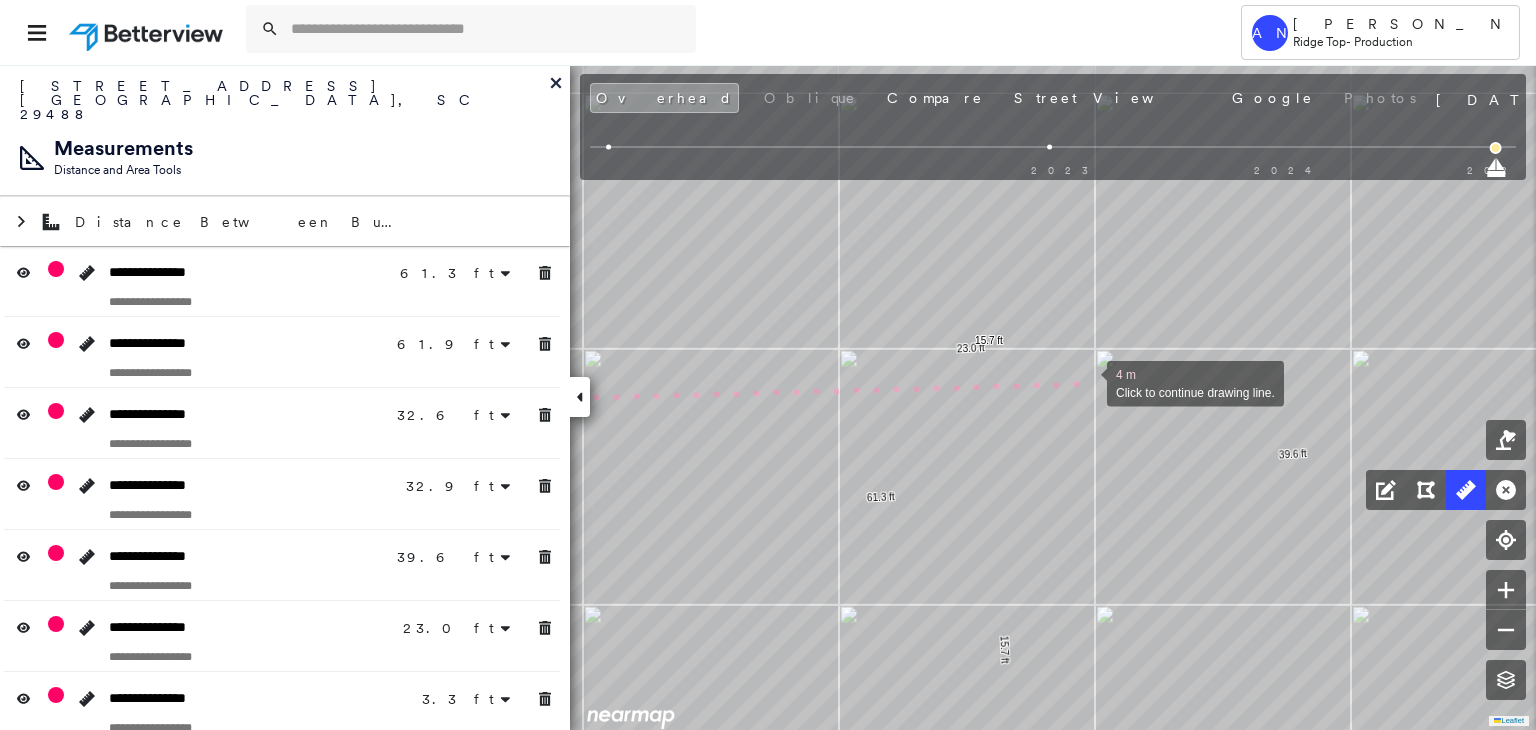 drag, startPoint x: 1089, startPoint y: 382, endPoint x: 821, endPoint y: 426, distance: 271.58792 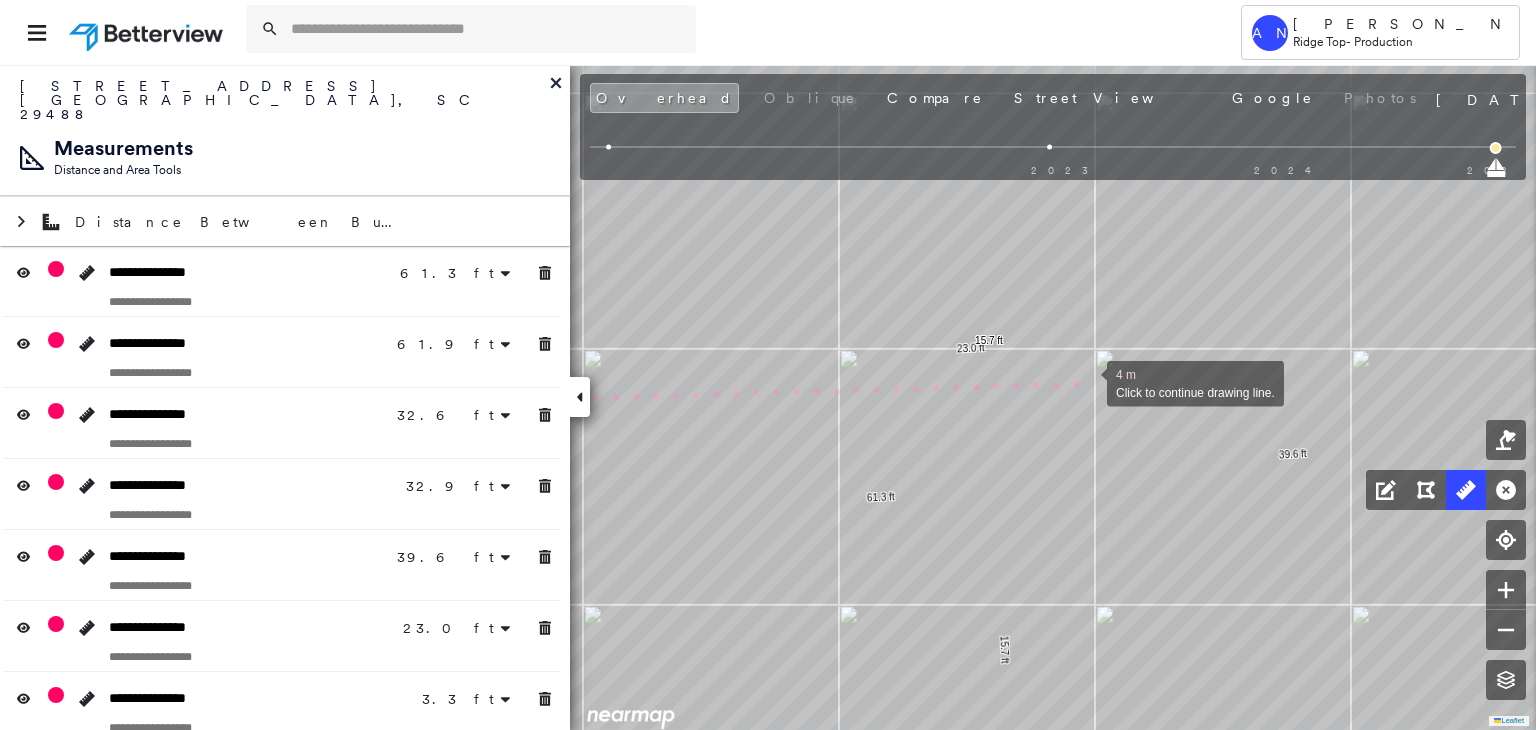 click at bounding box center (1087, 382) 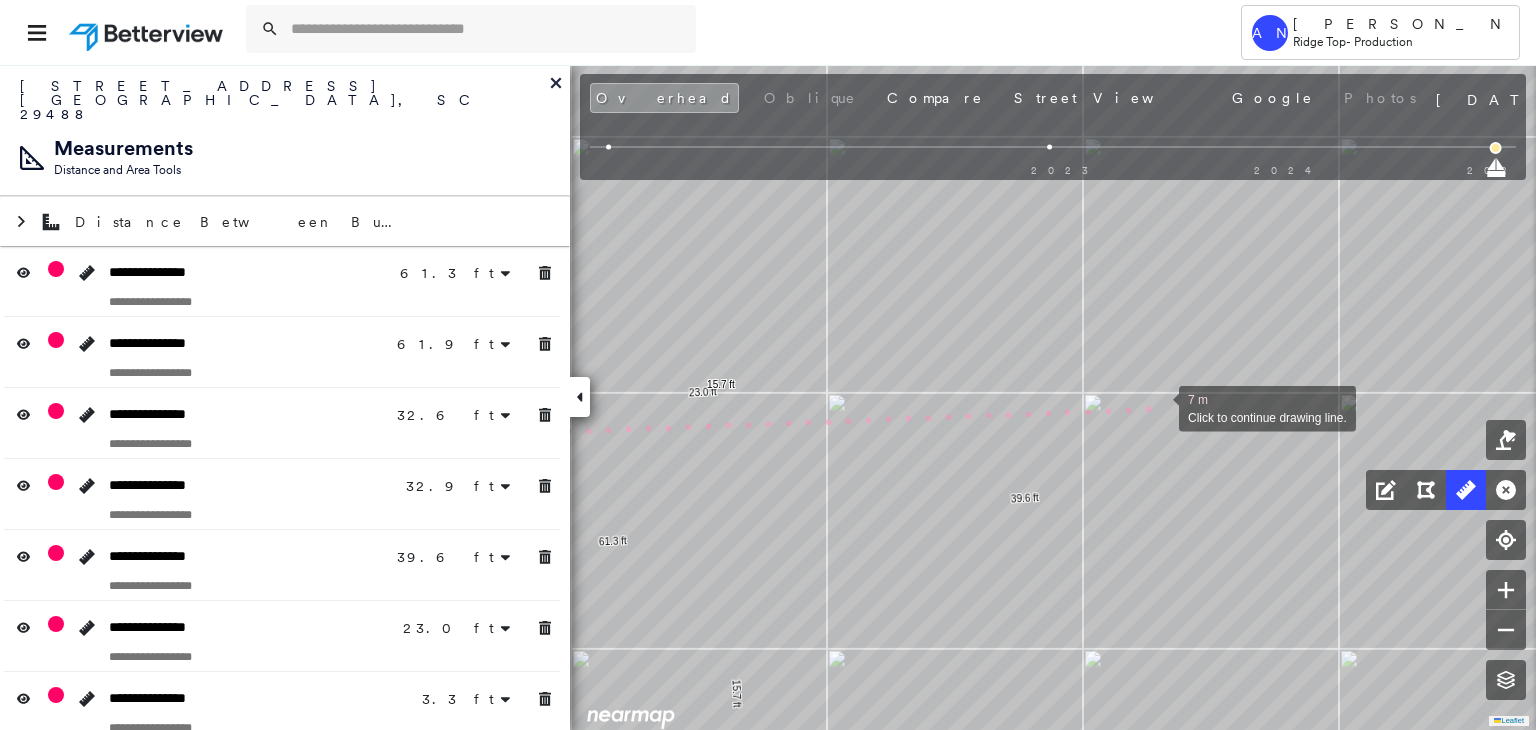 click at bounding box center (1159, 407) 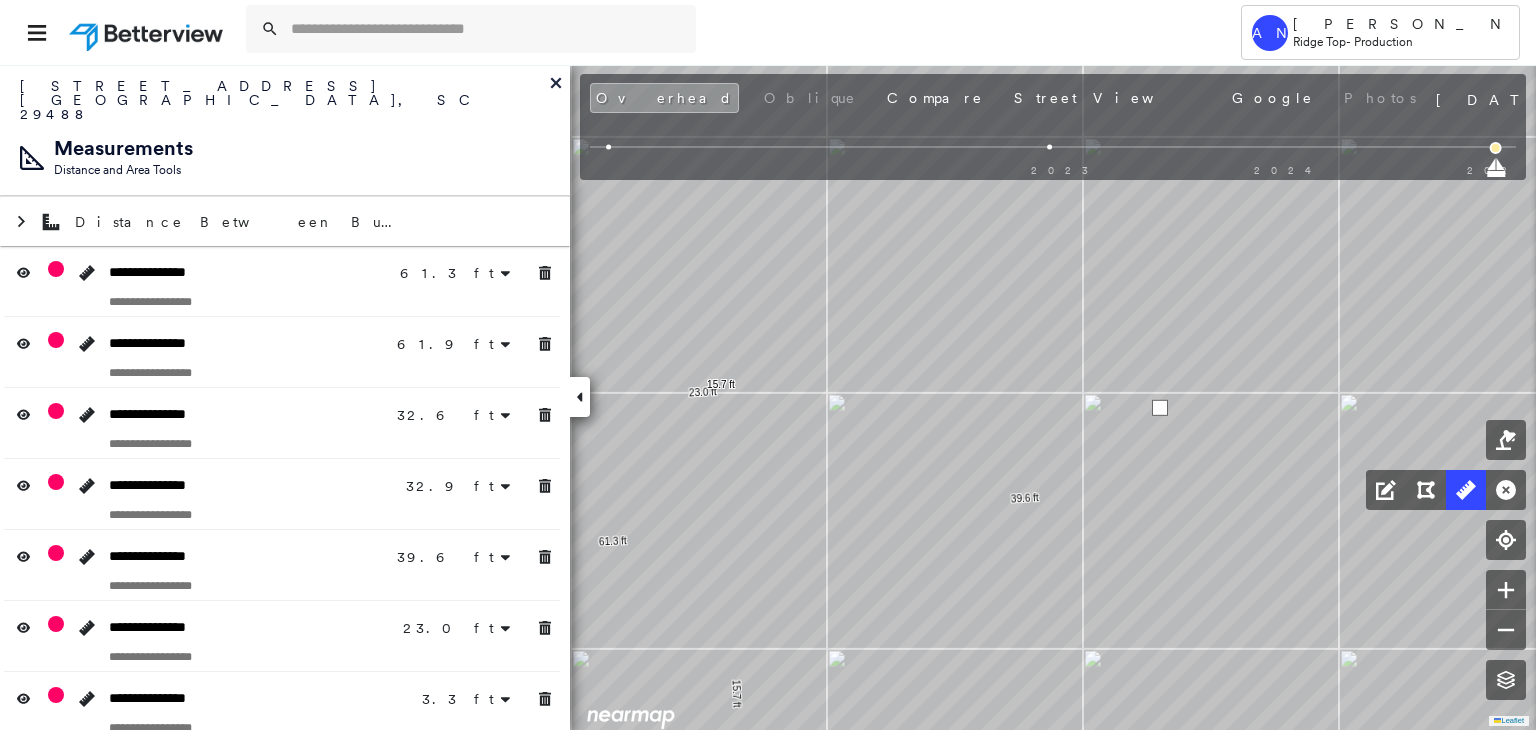 click at bounding box center (1160, 408) 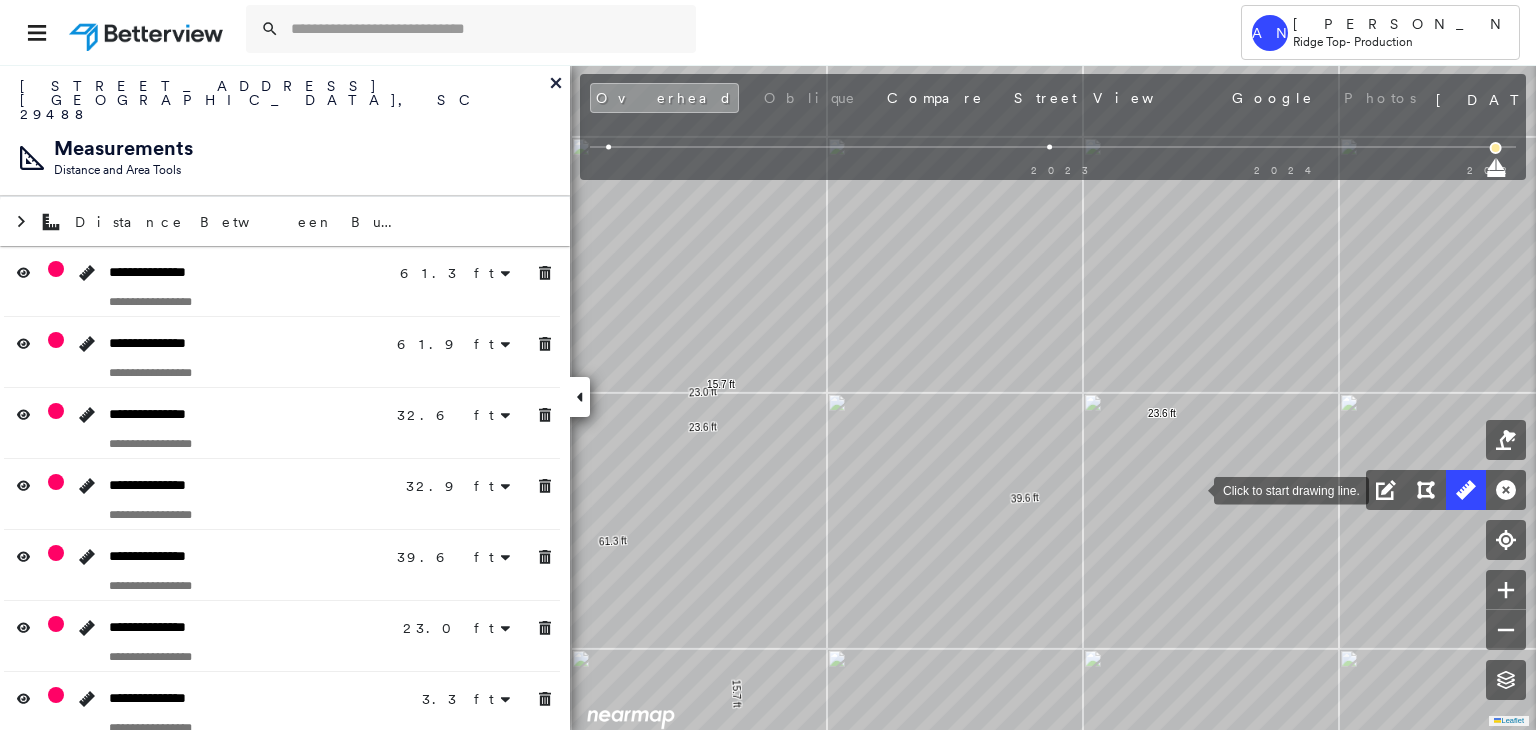 click on "61.3 ft 61.3 ft 61.9 ft 61.9 ft 32.6 ft 32.6 ft 32.9 ft 32.9 ft 39.6 ft 39.6 ft 23.0 ft 23.0 ft 3.3 ft 3.3 ft 15.7 ft 15.7 ft 23.6 ft 23.6 ft Click to start drawing line." at bounding box center [-234, -106] 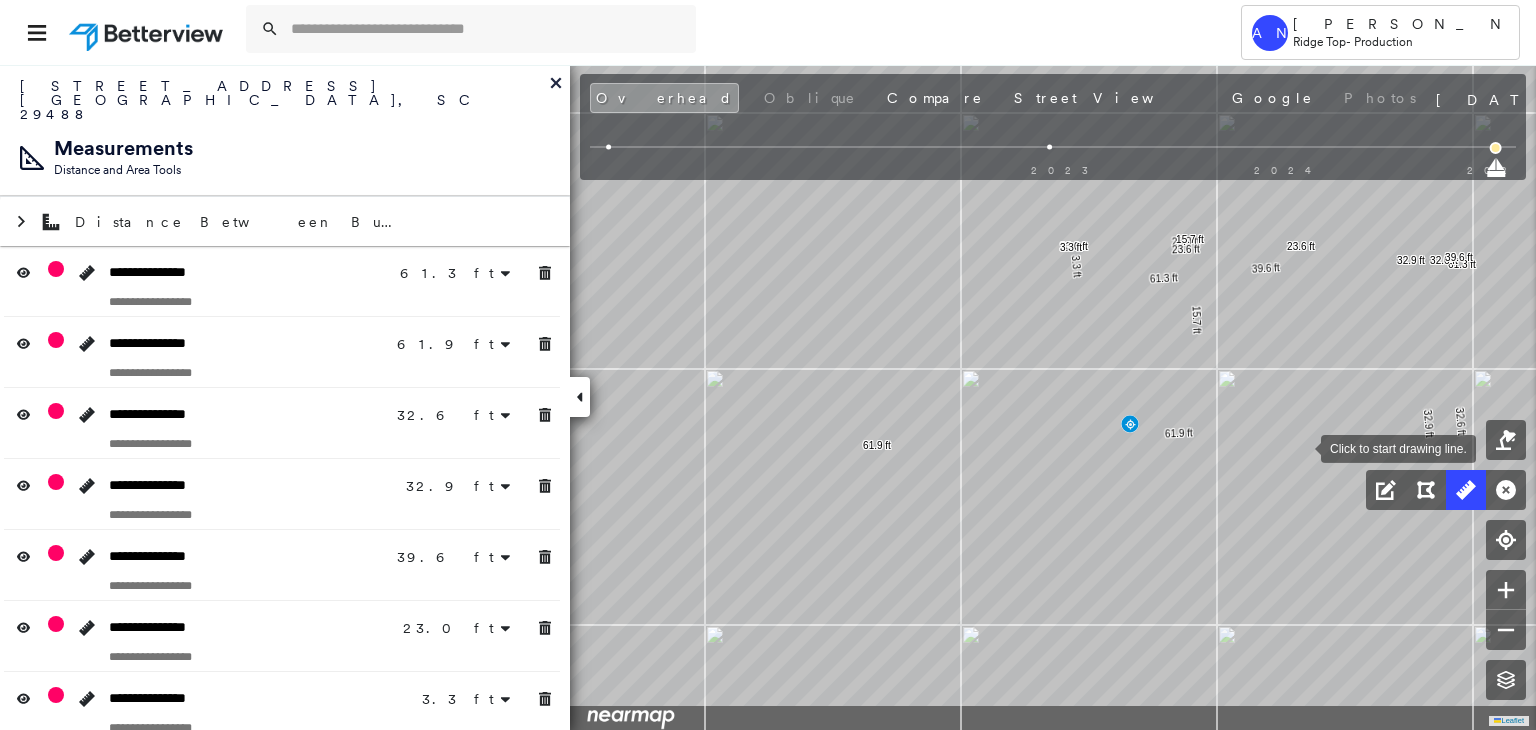 drag, startPoint x: 1269, startPoint y: 475, endPoint x: 1290, endPoint y: 452, distance: 31.144823 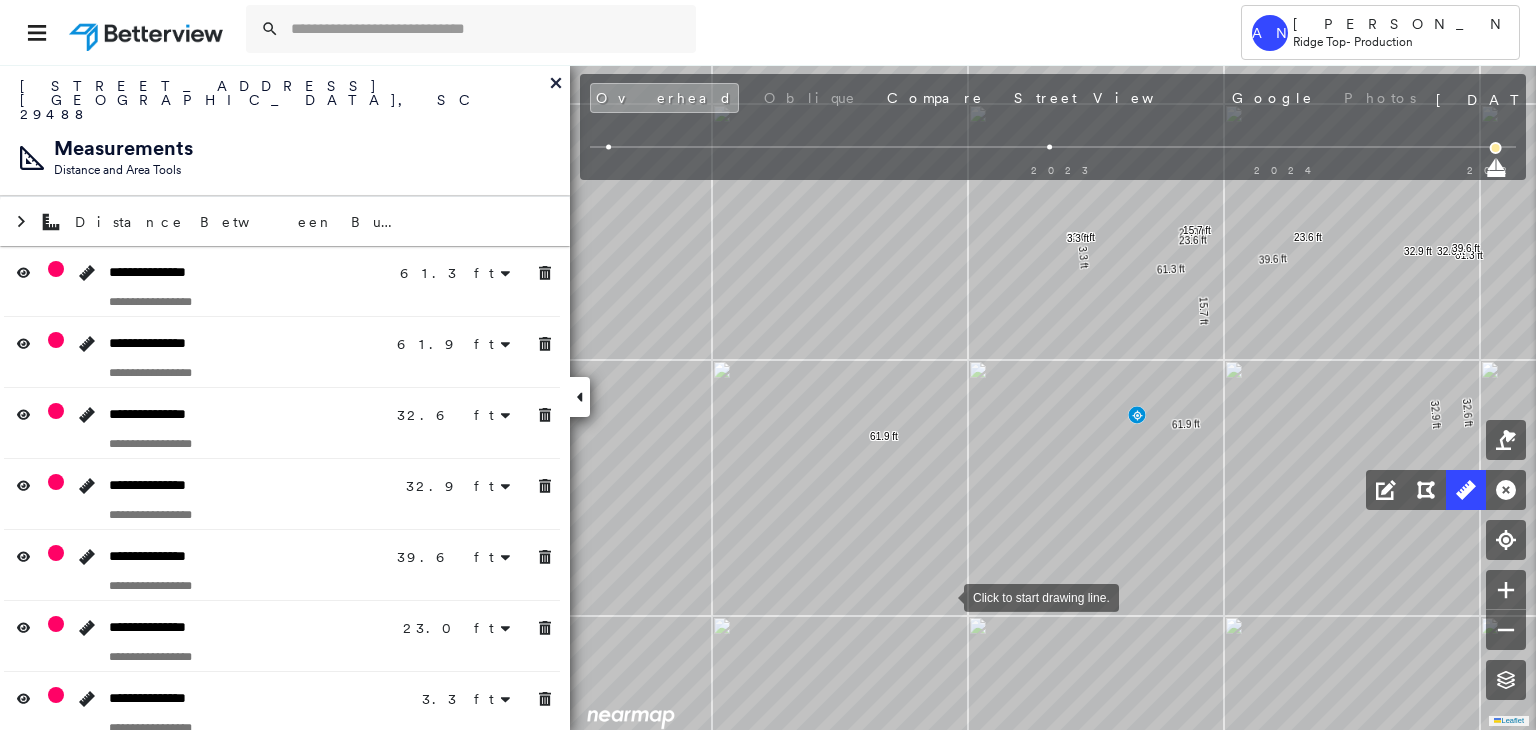 click at bounding box center [944, 596] 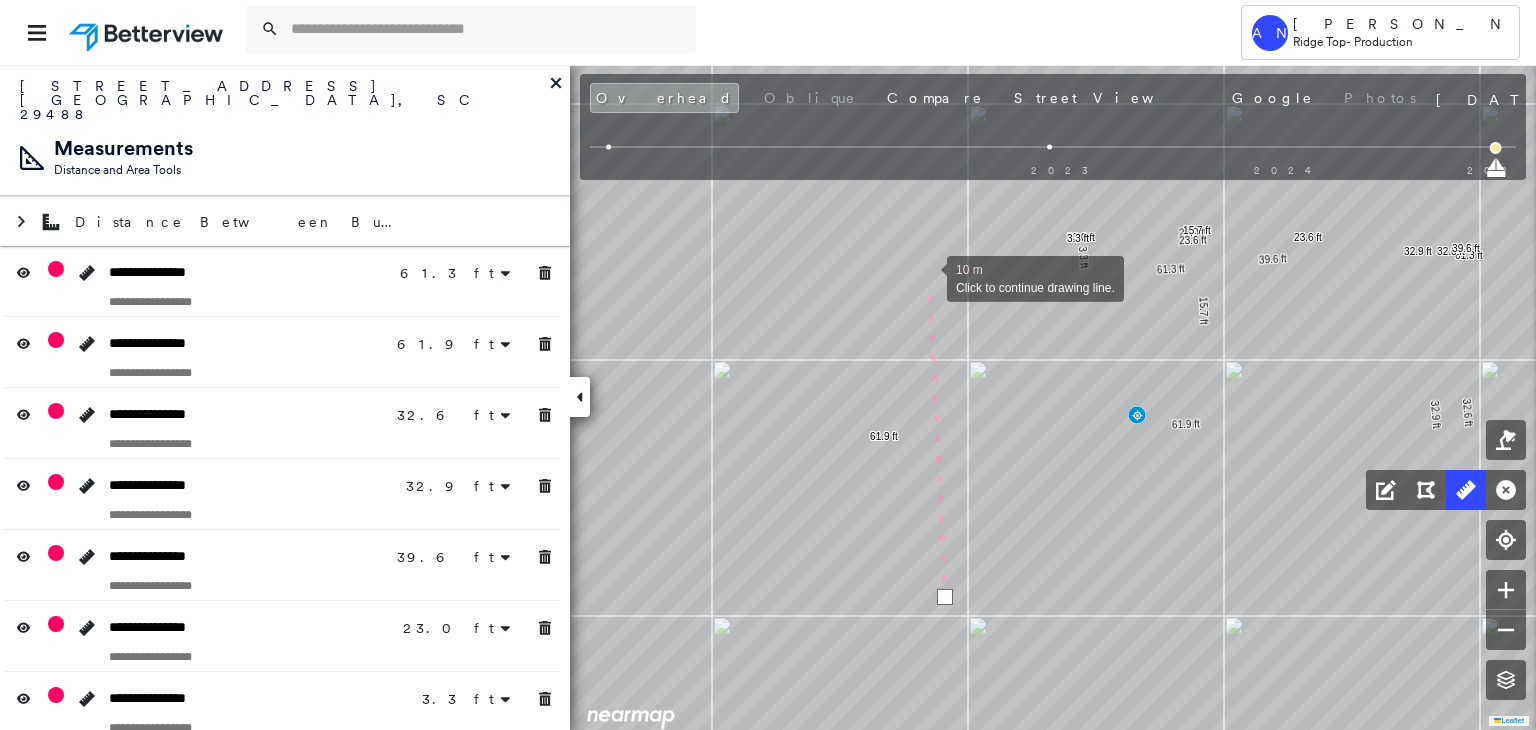click at bounding box center (927, 277) 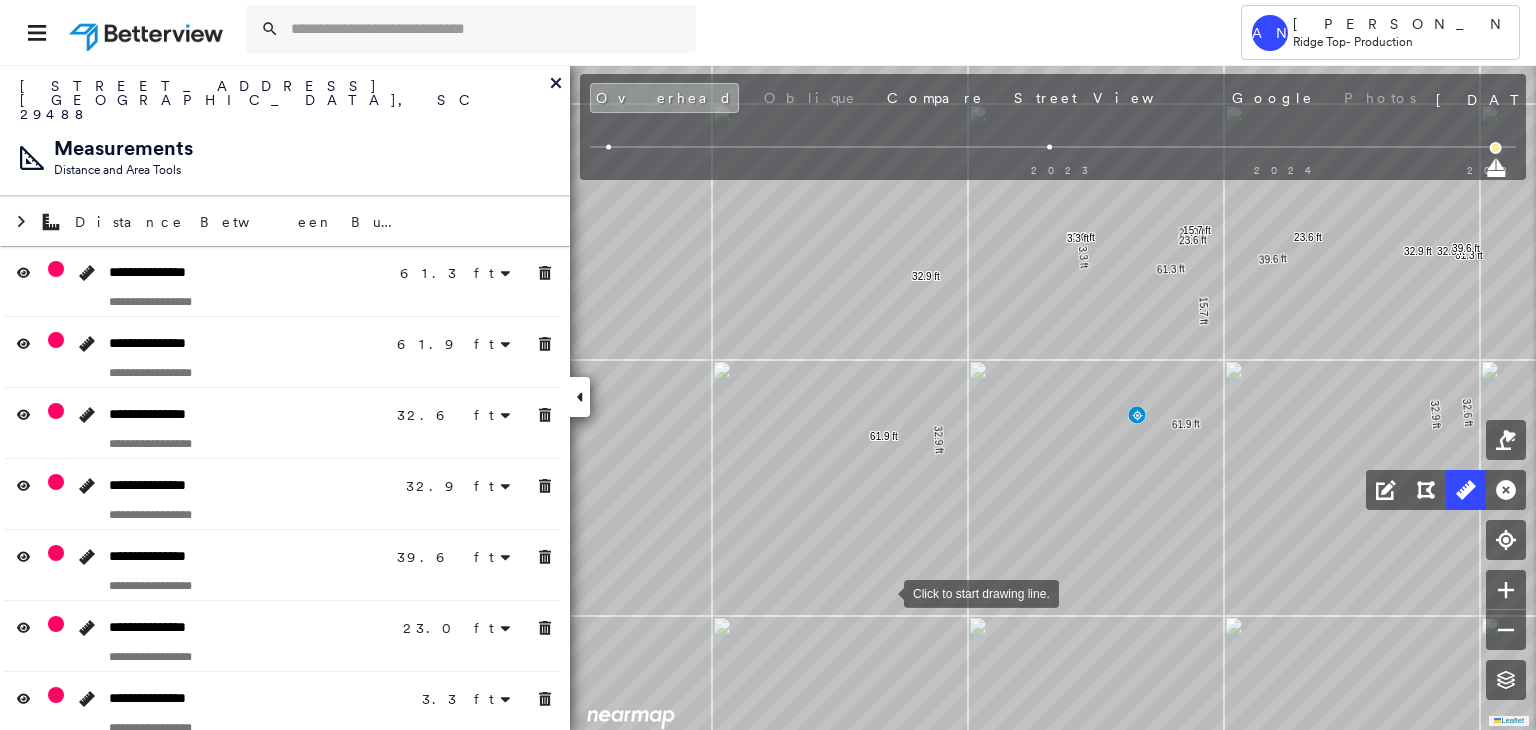 drag, startPoint x: 884, startPoint y: 592, endPoint x: 1400, endPoint y: 631, distance: 517.47174 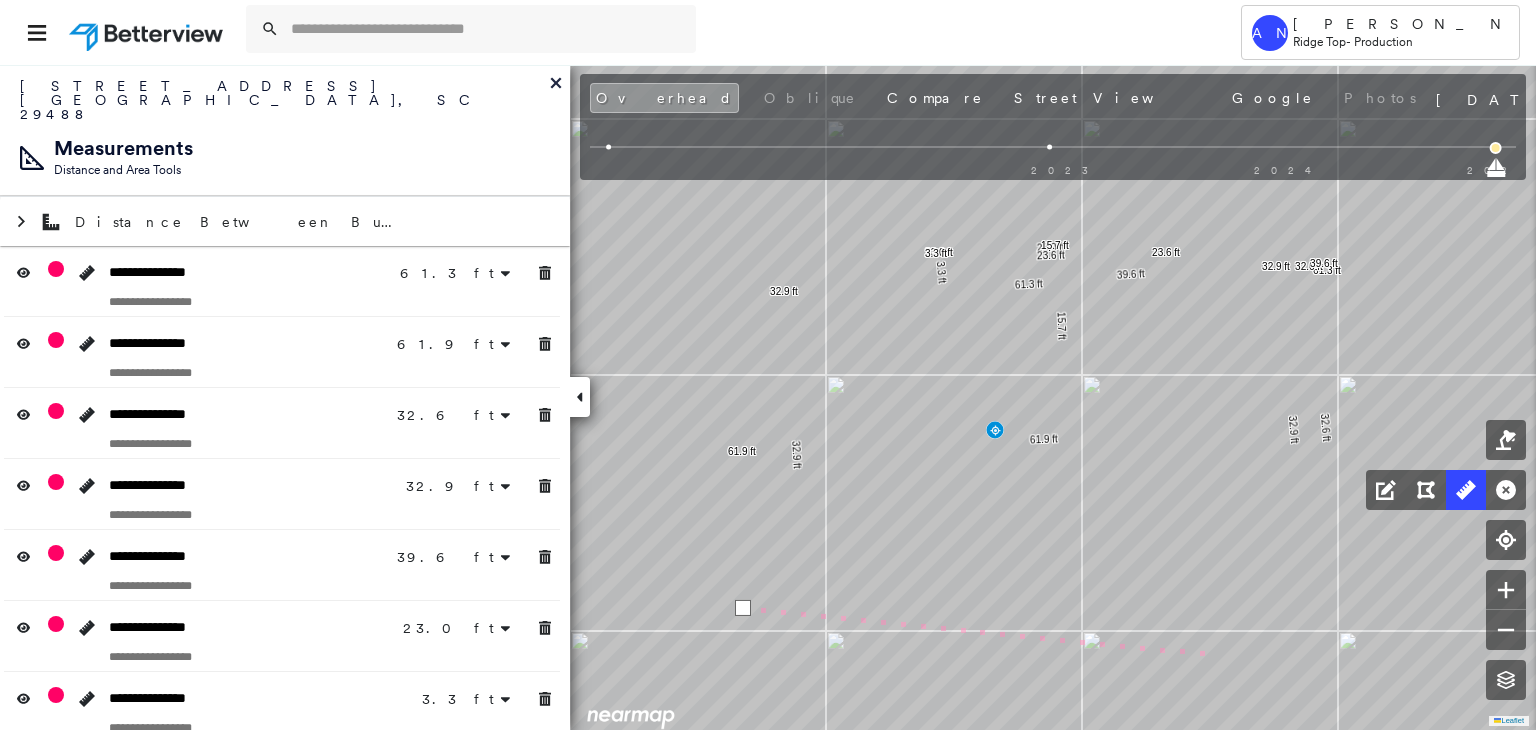 click on "61.3 ft 61.3 ft 61.9 ft 61.9 ft 32.6 ft 32.6 ft 32.9 ft 32.9 ft 39.6 ft 39.6 ft 23.0 ft 23.0 ft 3.3 ft 3.3 ft 15.7 ft 15.7 ft 23.6 ft 23.6 ft 32.9 ft 32.9 ft 15 m Click to continue drawing line." at bounding box center [-253, -416] 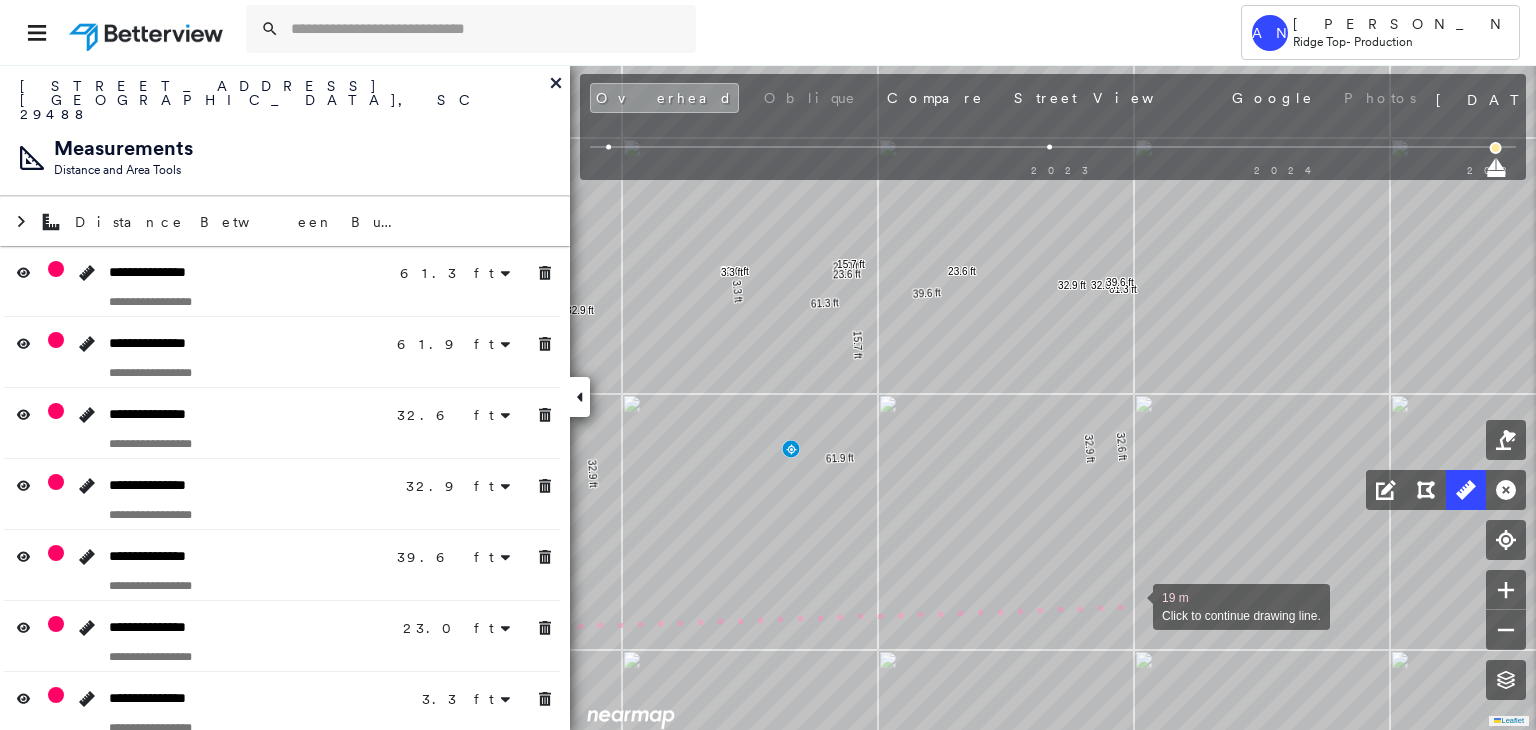 click at bounding box center [1133, 605] 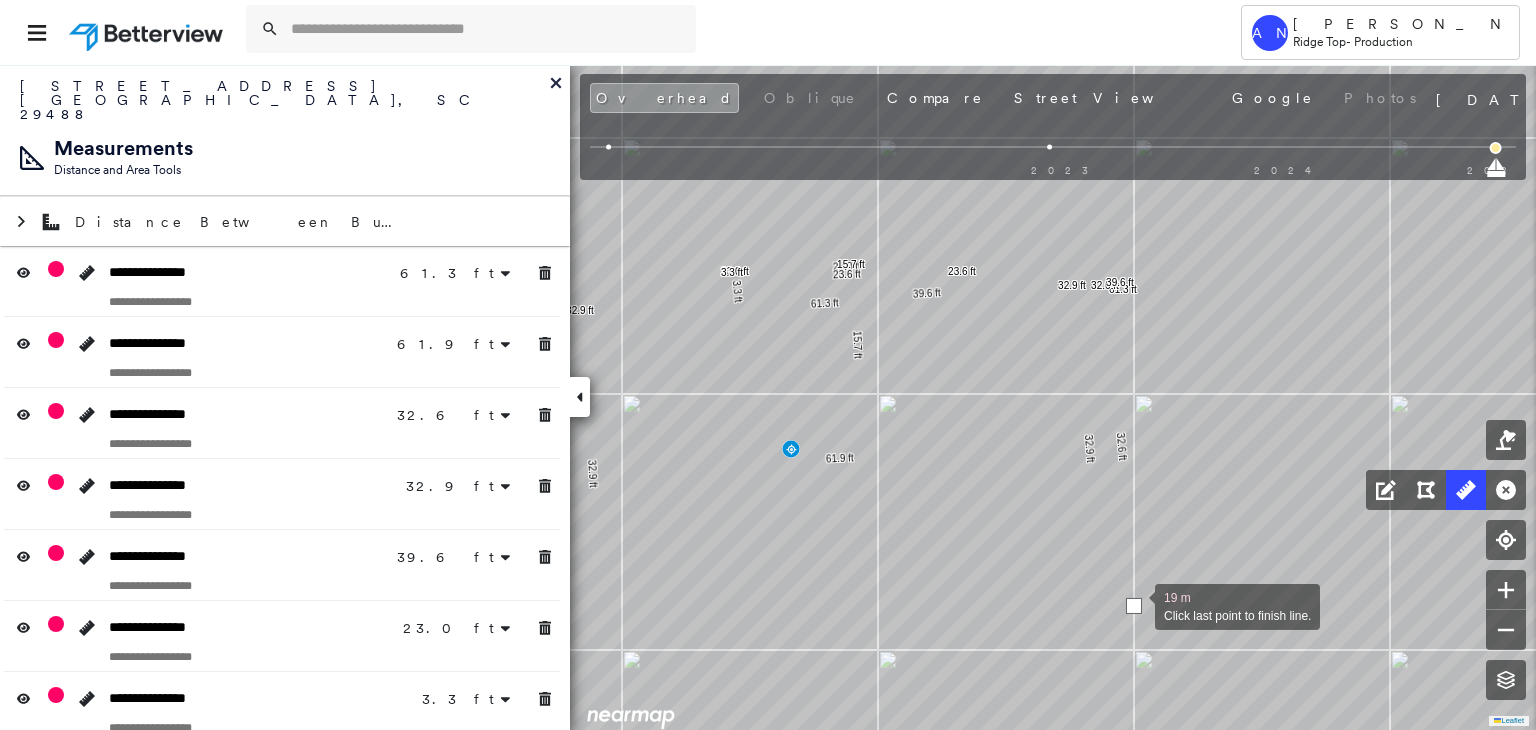 click at bounding box center [1134, 606] 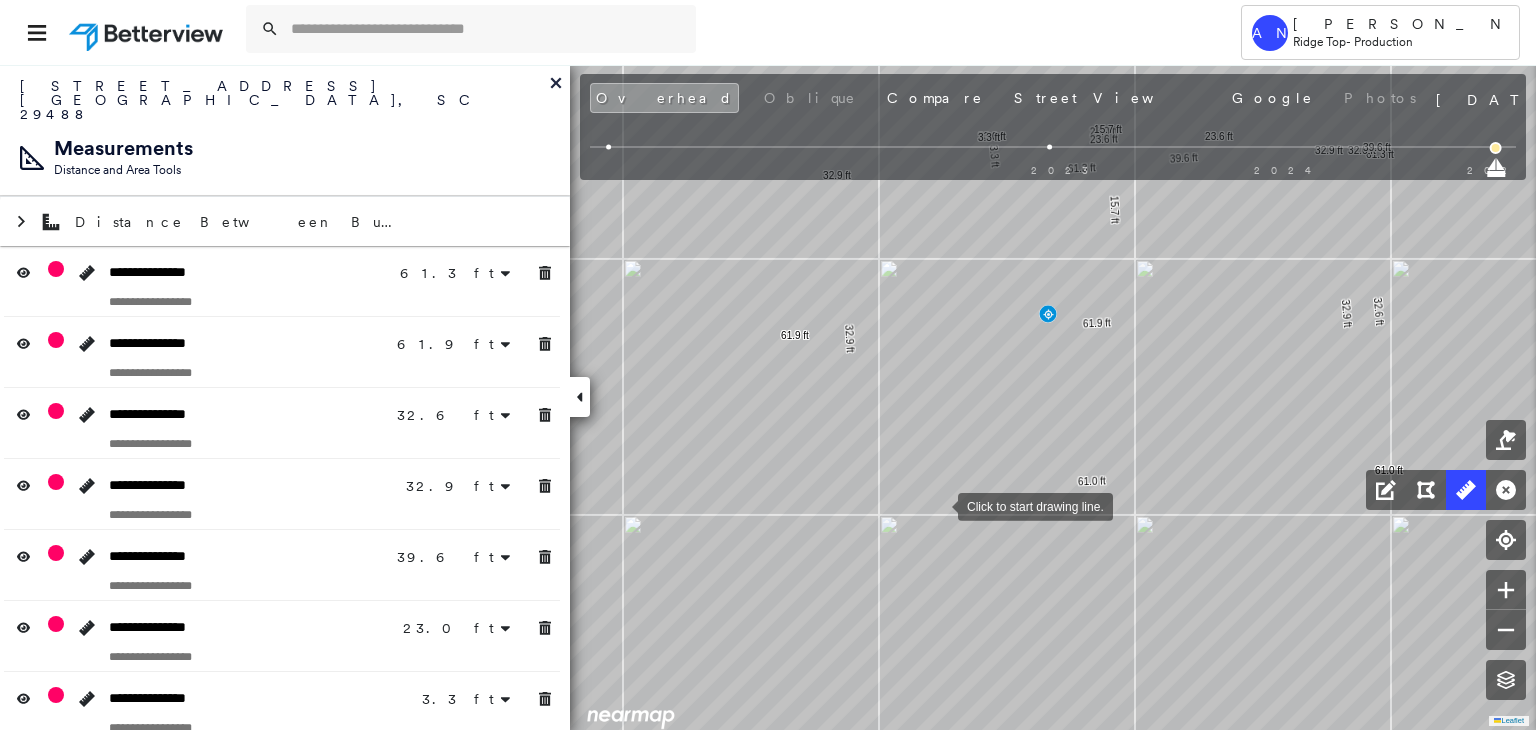 drag, startPoint x: 969, startPoint y: 505, endPoint x: 912, endPoint y: 505, distance: 57 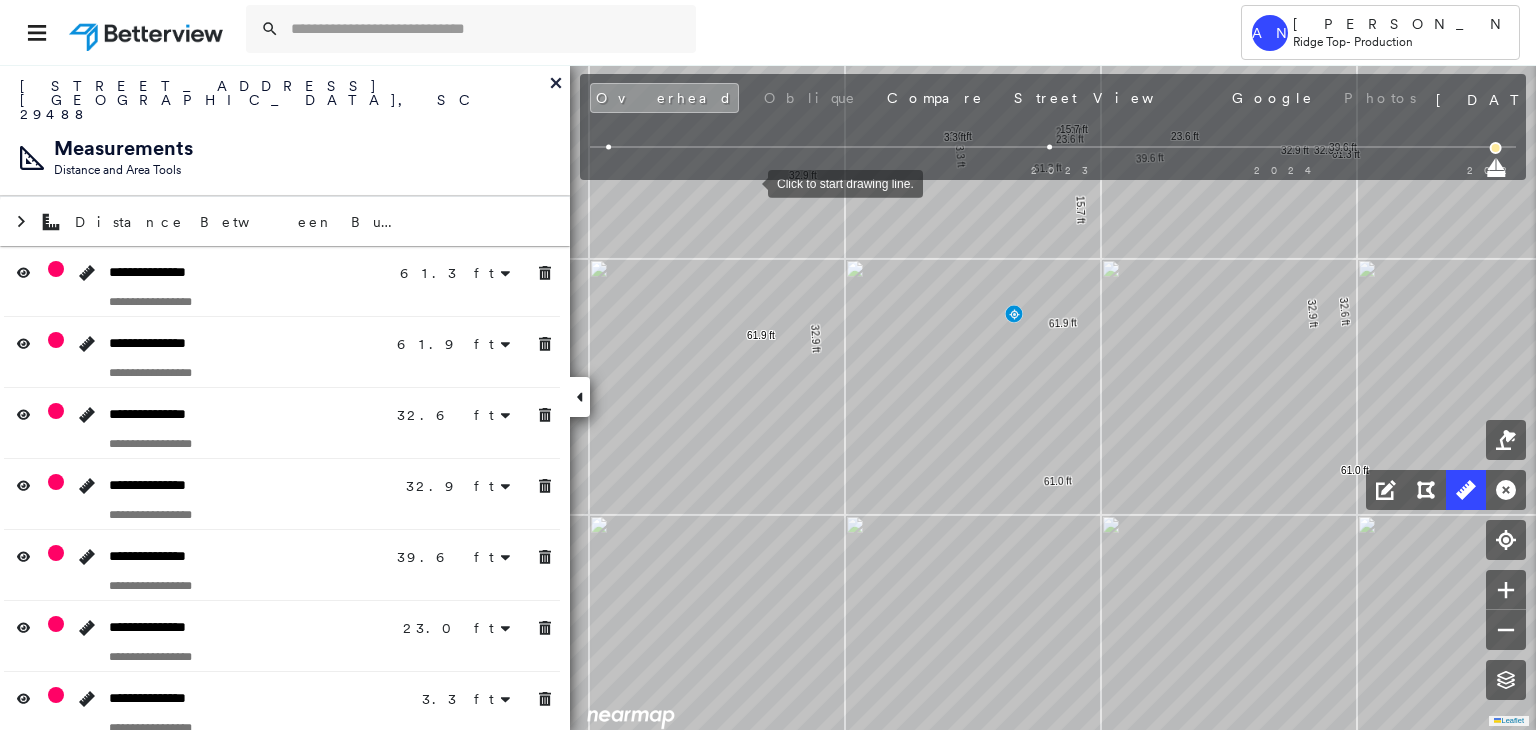 drag, startPoint x: 748, startPoint y: 182, endPoint x: 780, endPoint y: 334, distance: 155.33191 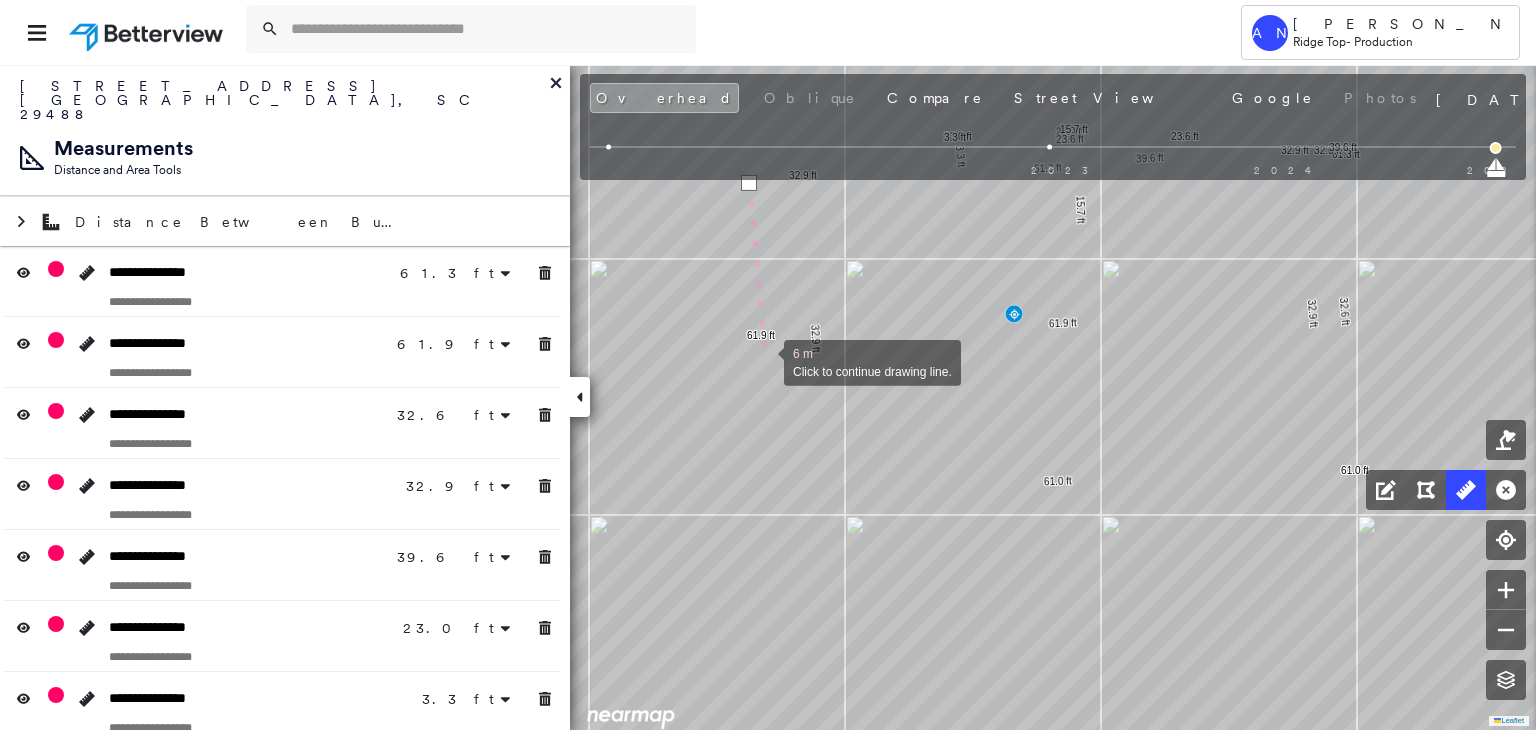 click at bounding box center [764, 361] 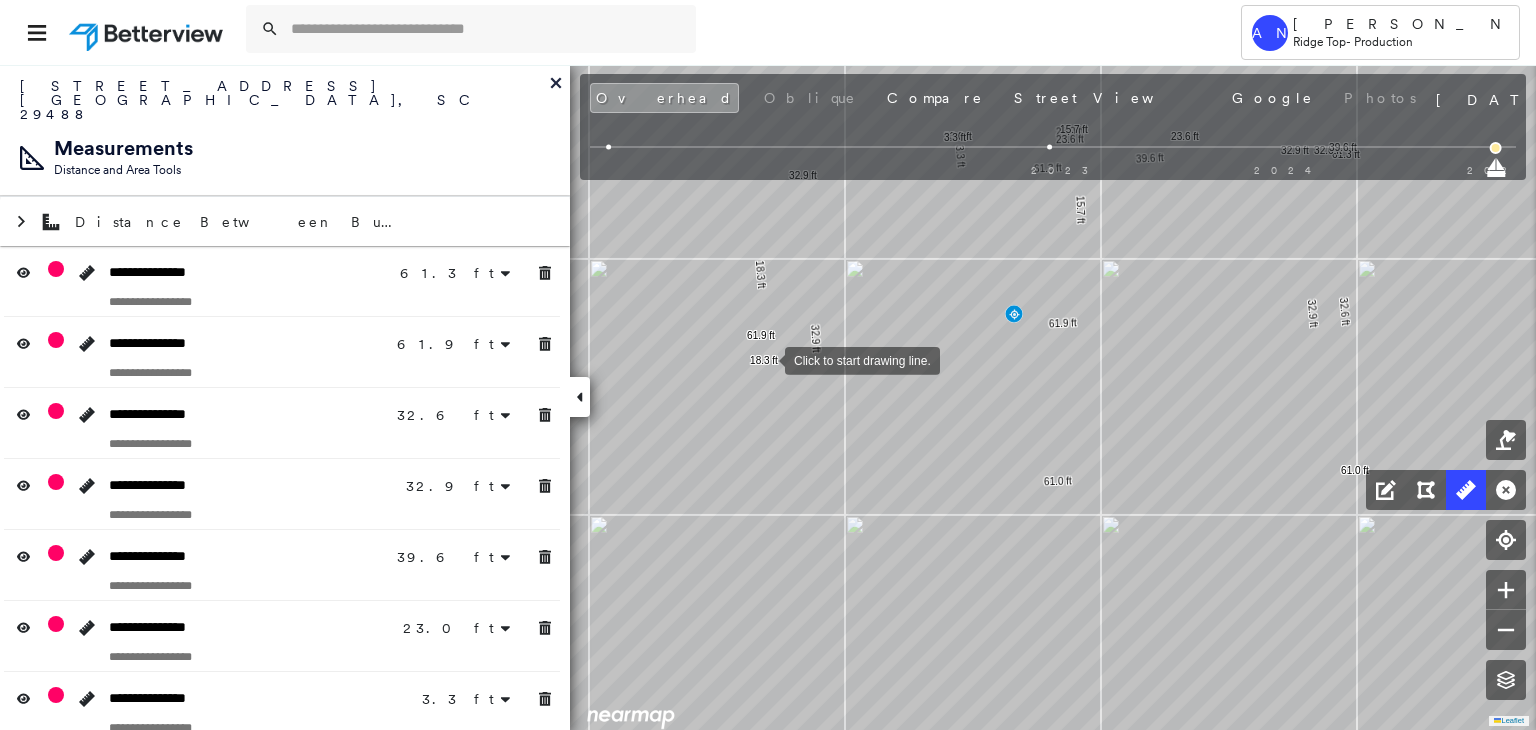drag, startPoint x: 765, startPoint y: 359, endPoint x: 716, endPoint y: 361, distance: 49.0408 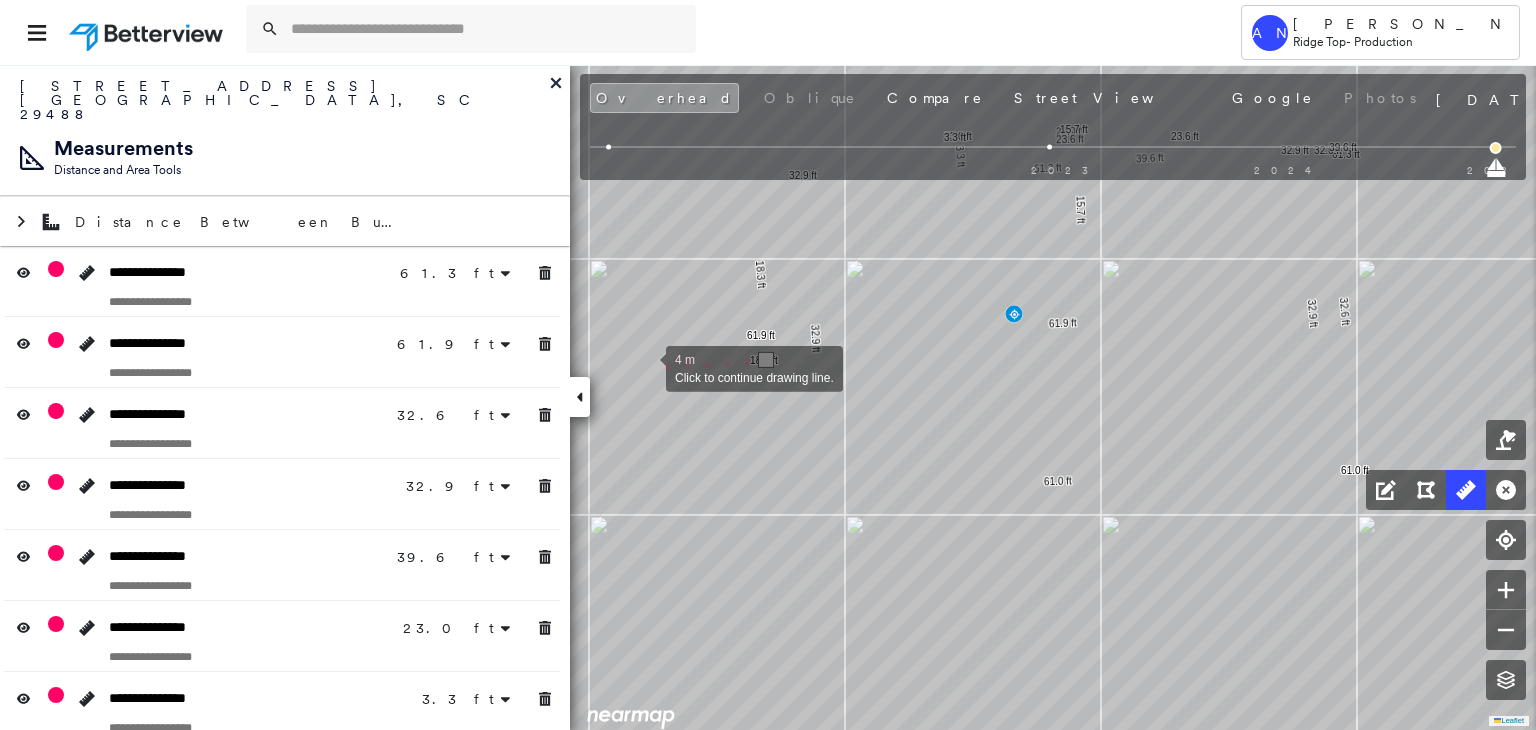 click at bounding box center [646, 367] 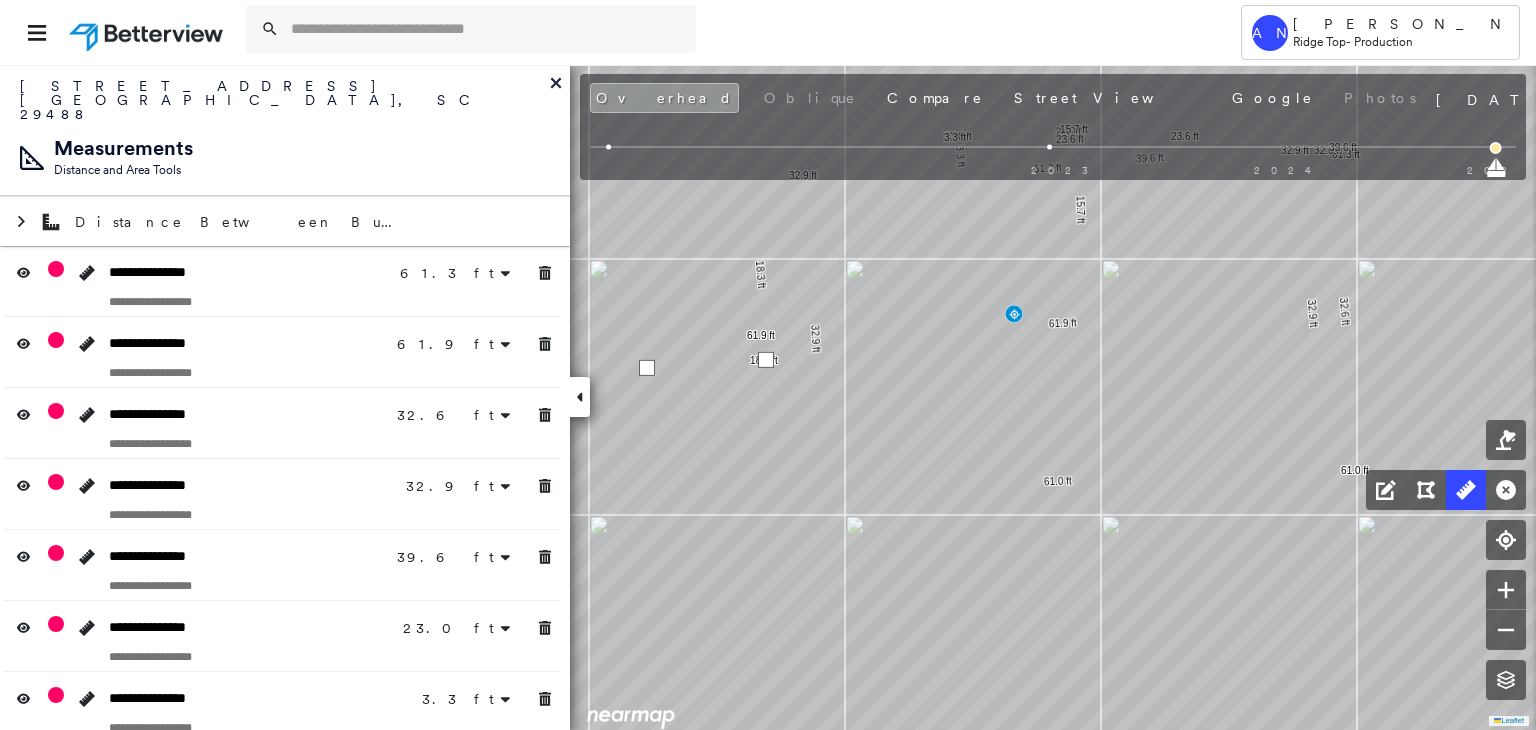 click at bounding box center (647, 368) 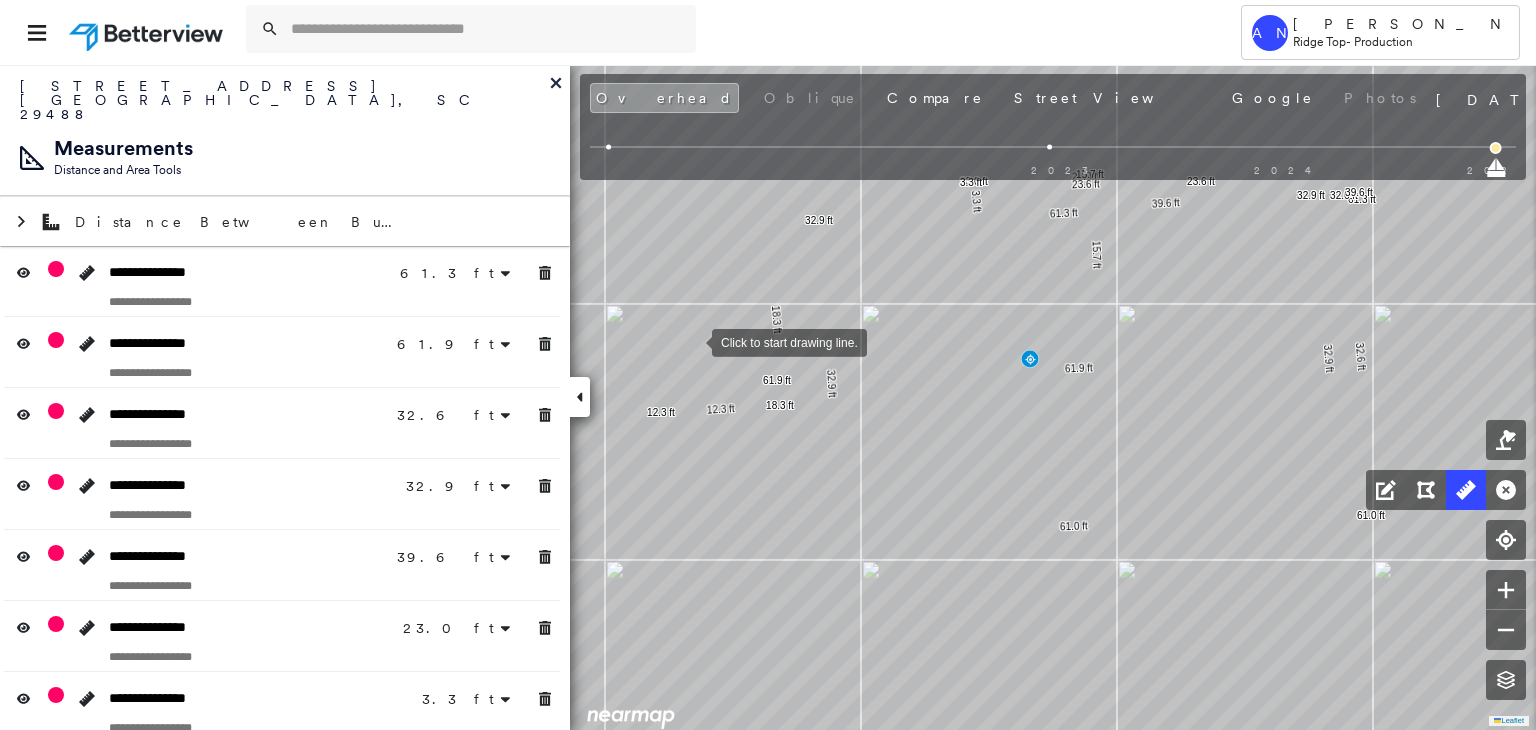 drag, startPoint x: 672, startPoint y: 288, endPoint x: 715, endPoint y: 406, distance: 125.59061 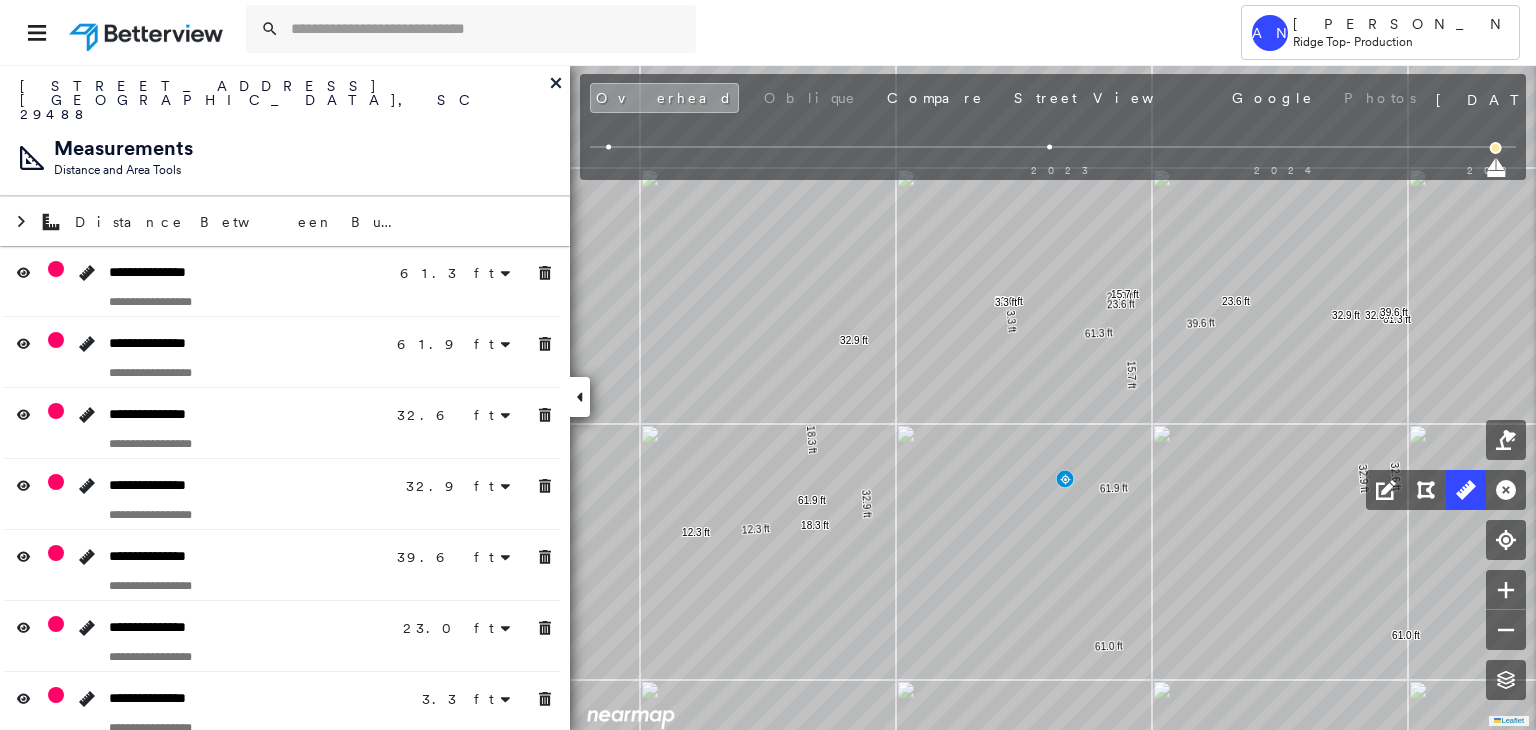 click at bounding box center (1050, 147) 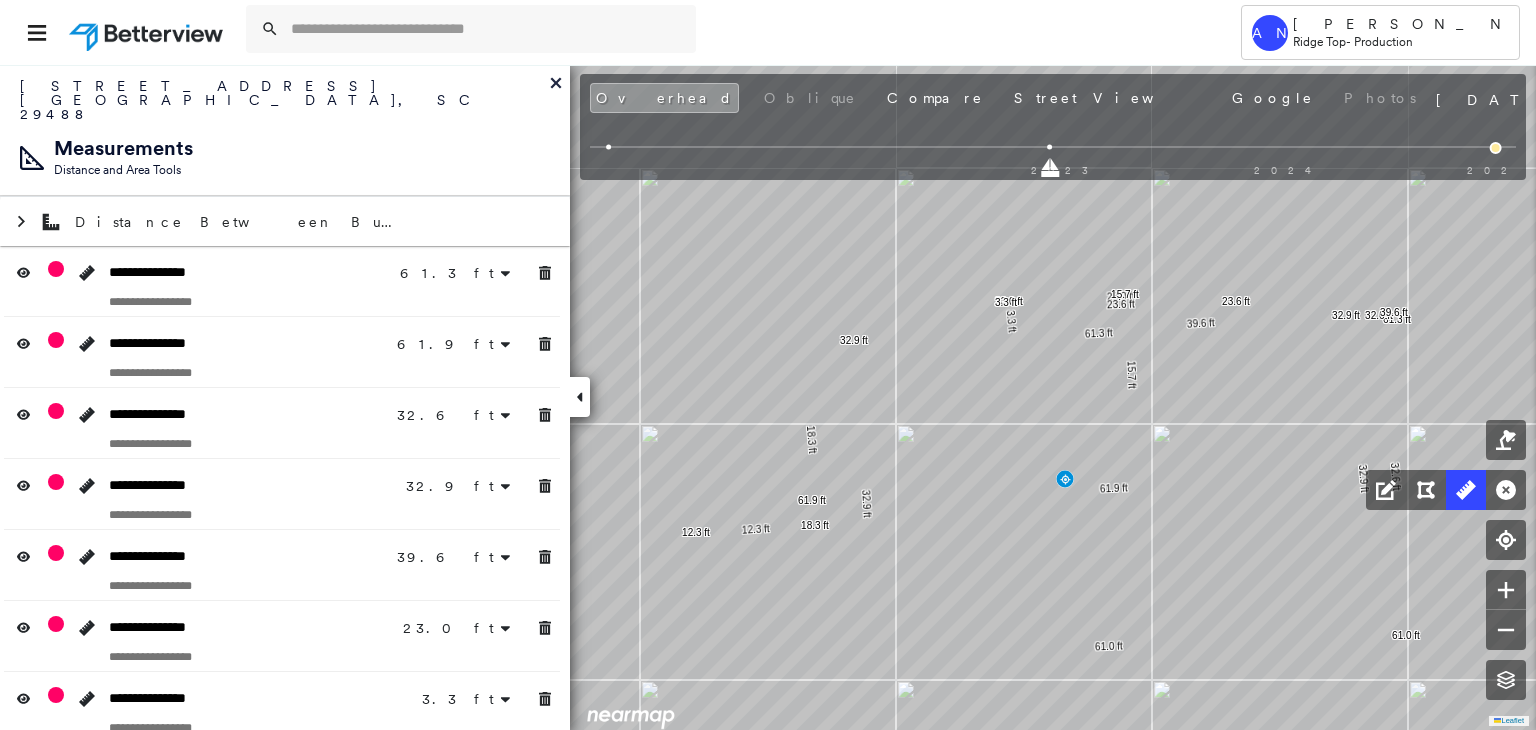 click at bounding box center (1053, 147) 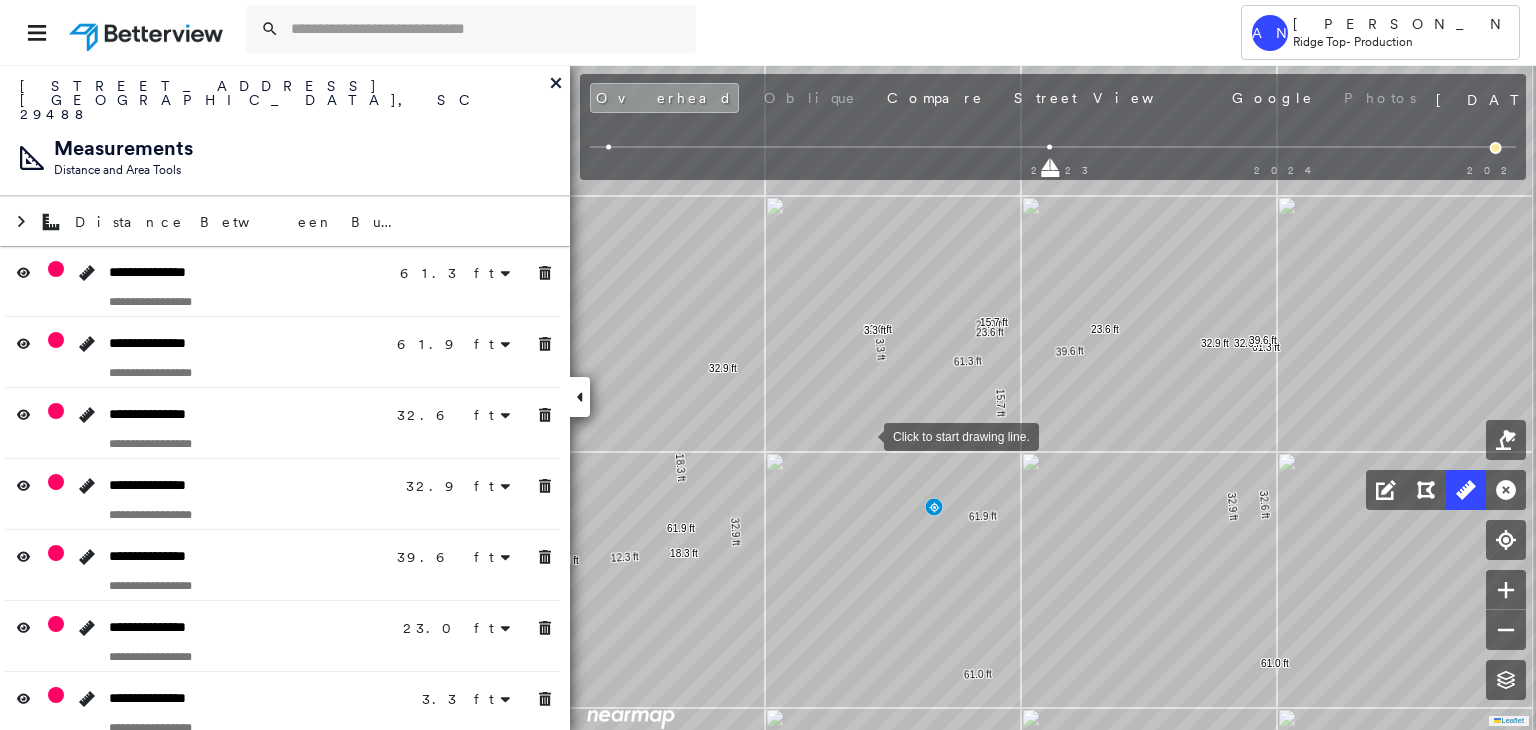 drag, startPoint x: 874, startPoint y: 431, endPoint x: 856, endPoint y: 437, distance: 18.973665 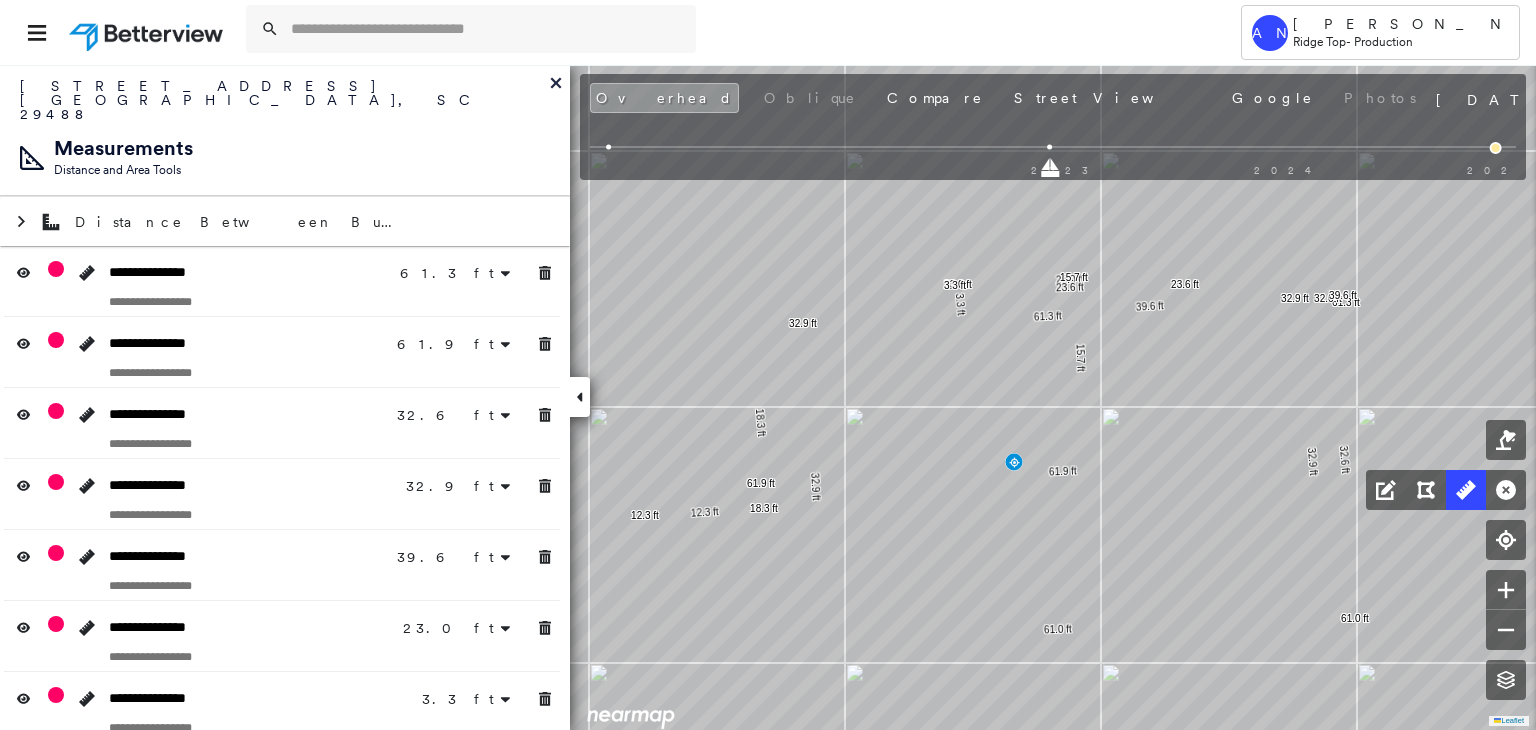 drag, startPoint x: 1182, startPoint y: 390, endPoint x: 1377, endPoint y: 283, distance: 222.42752 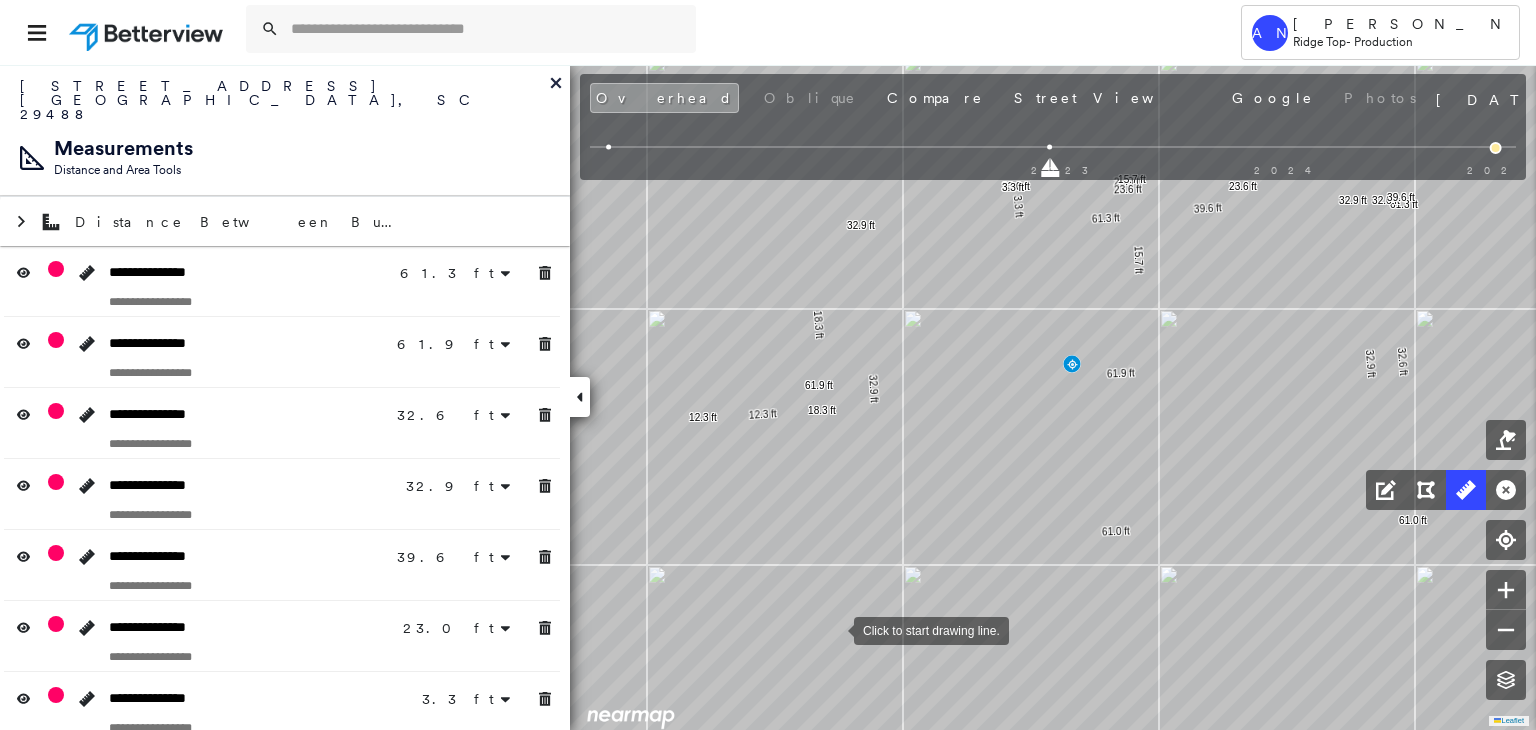 drag, startPoint x: 946, startPoint y: 636, endPoint x: 836, endPoint y: 629, distance: 110.2225 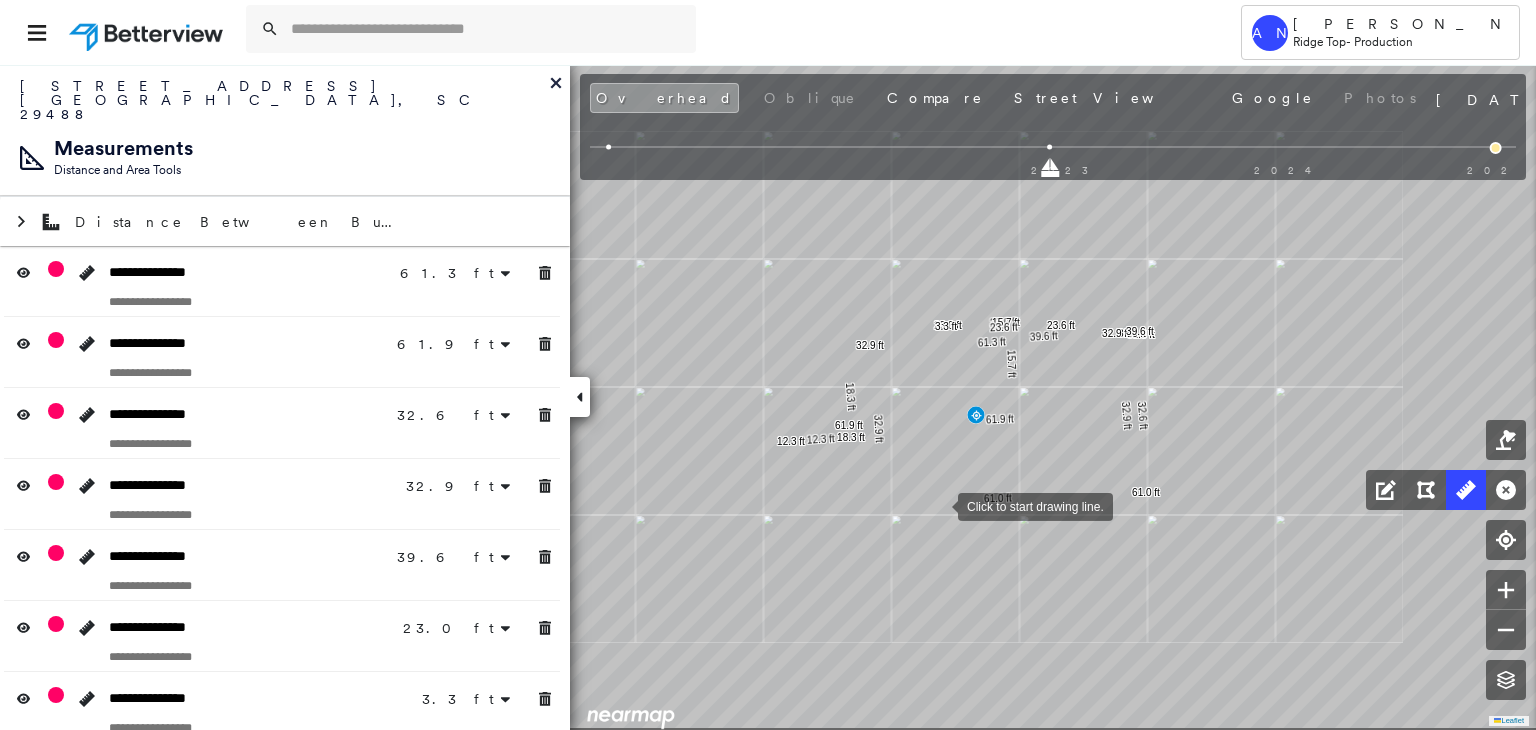 drag, startPoint x: 940, startPoint y: 519, endPoint x: 960, endPoint y: 413, distance: 107.87029 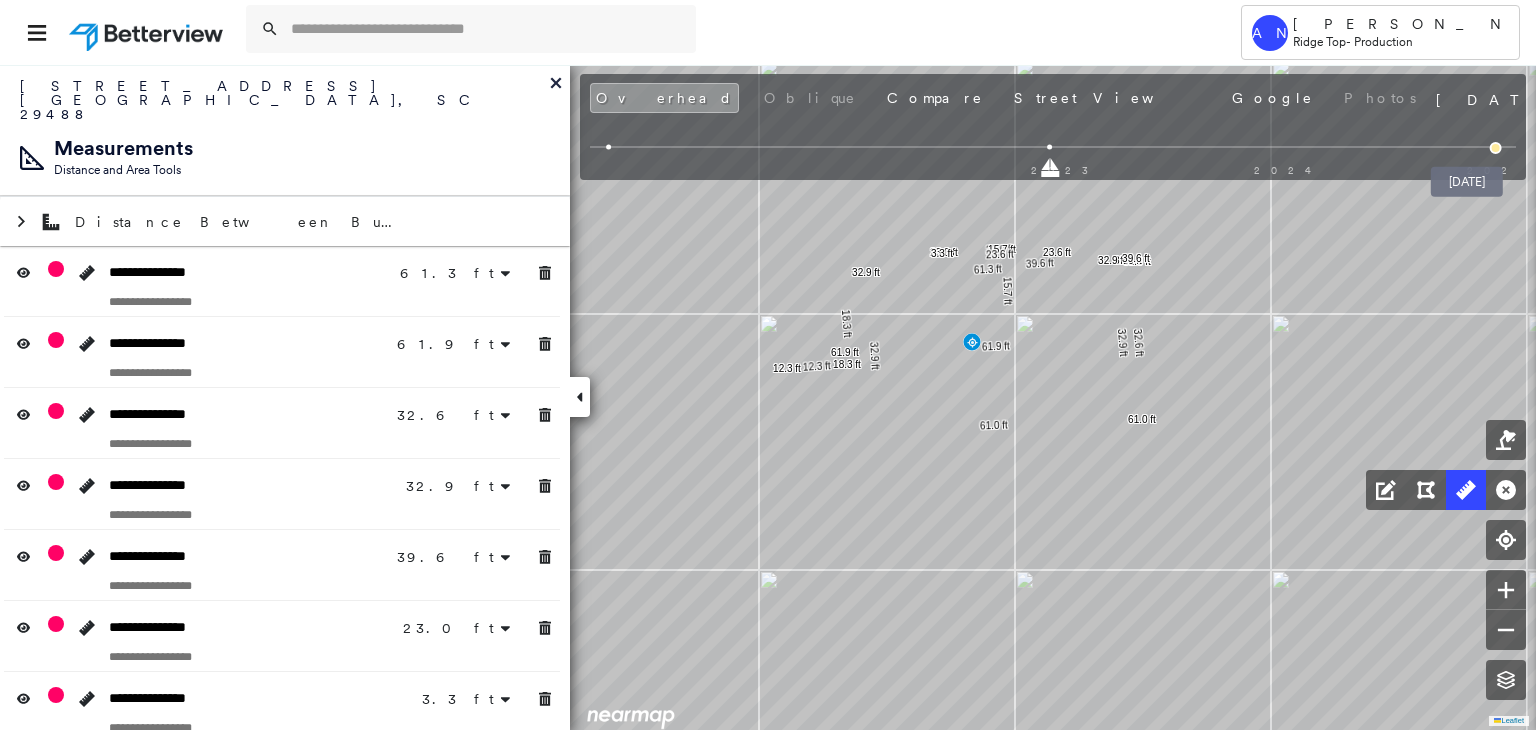 click at bounding box center [1496, 148] 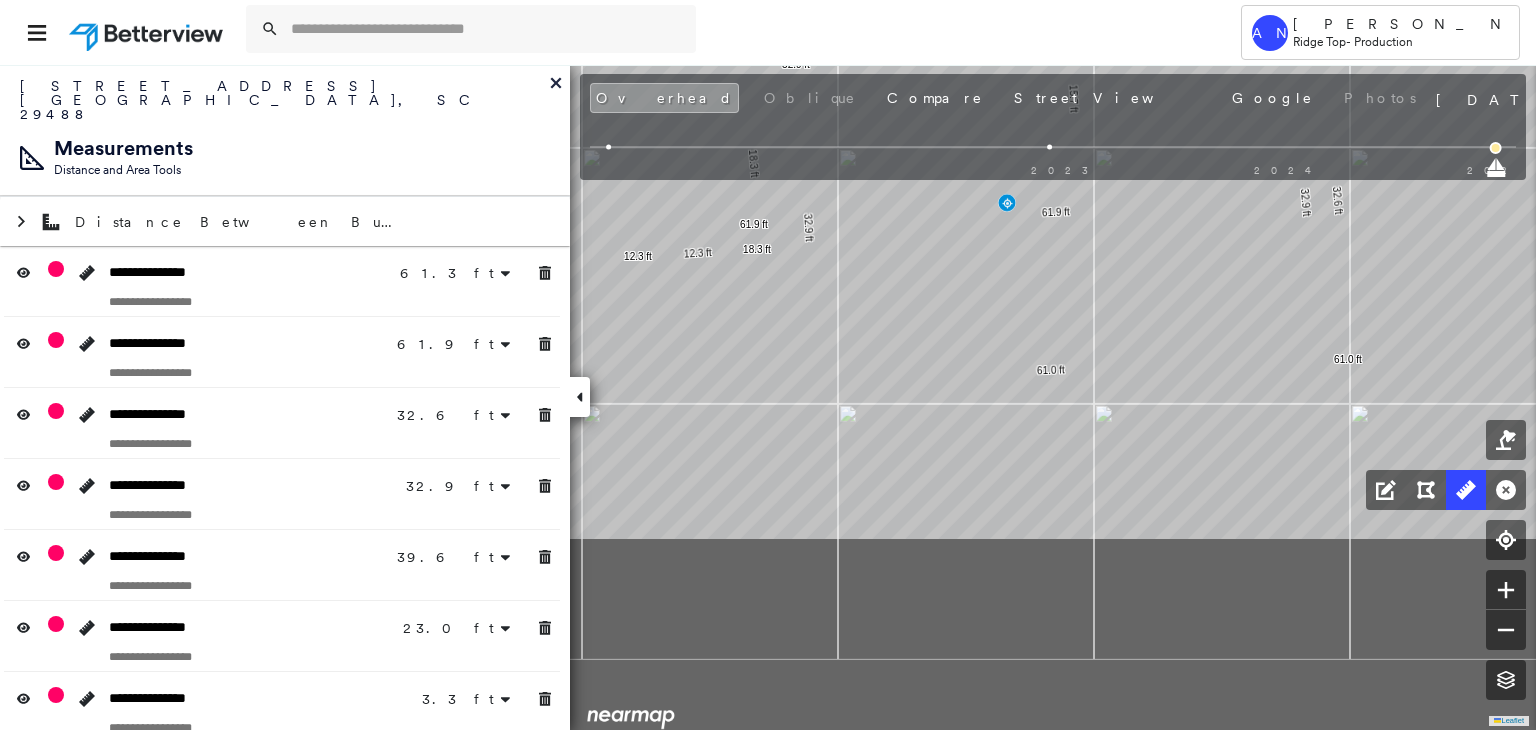 click on "61.3 ft 61.3 ft 61.9 ft 61.9 ft 32.6 ft 32.6 ft 32.9 ft 32.9 ft 39.6 ft 39.6 ft 23.0 ft 23.0 ft 3.3 ft 3.3 ft 15.7 ft 15.7 ft 23.6 ft 23.6 ft 32.9 ft 32.9 ft 61.0 ft 61.0 ft 18.3 ft 18.3 ft 12.3 ft 12.3 ft Click to start drawing line." at bounding box center (-252, -927) 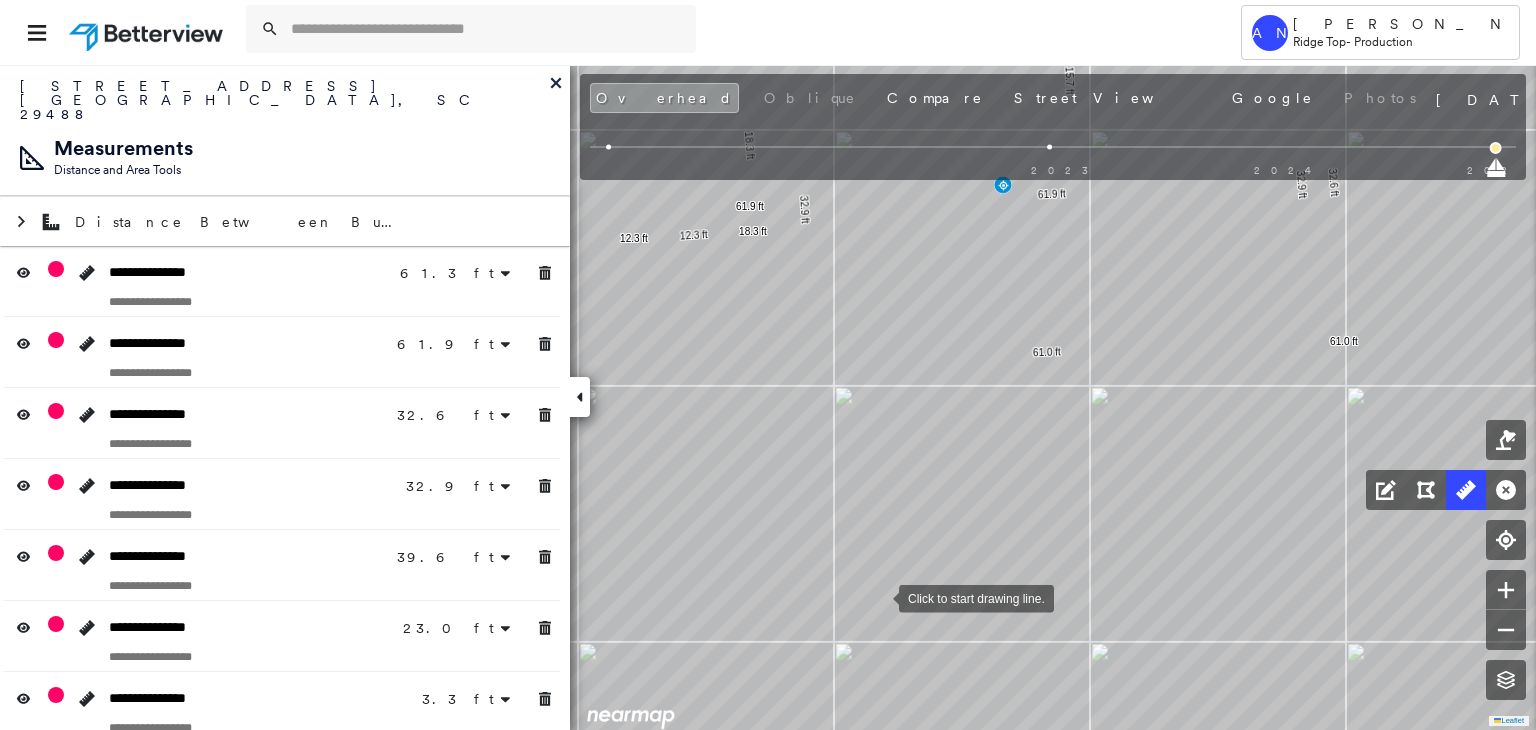 drag, startPoint x: 879, startPoint y: 597, endPoint x: 839, endPoint y: 463, distance: 139.84277 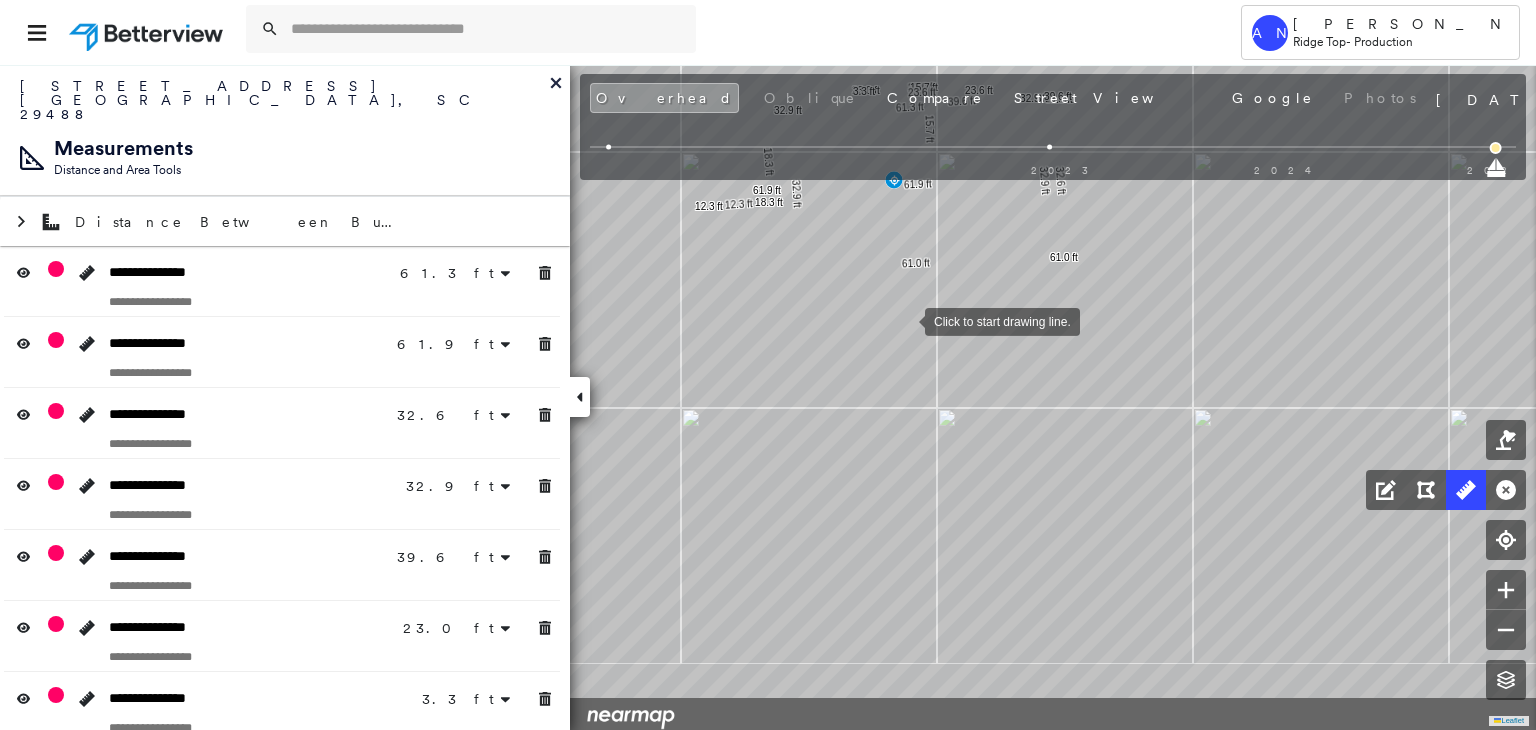 drag, startPoint x: 926, startPoint y: 404, endPoint x: 896, endPoint y: 292, distance: 115.948265 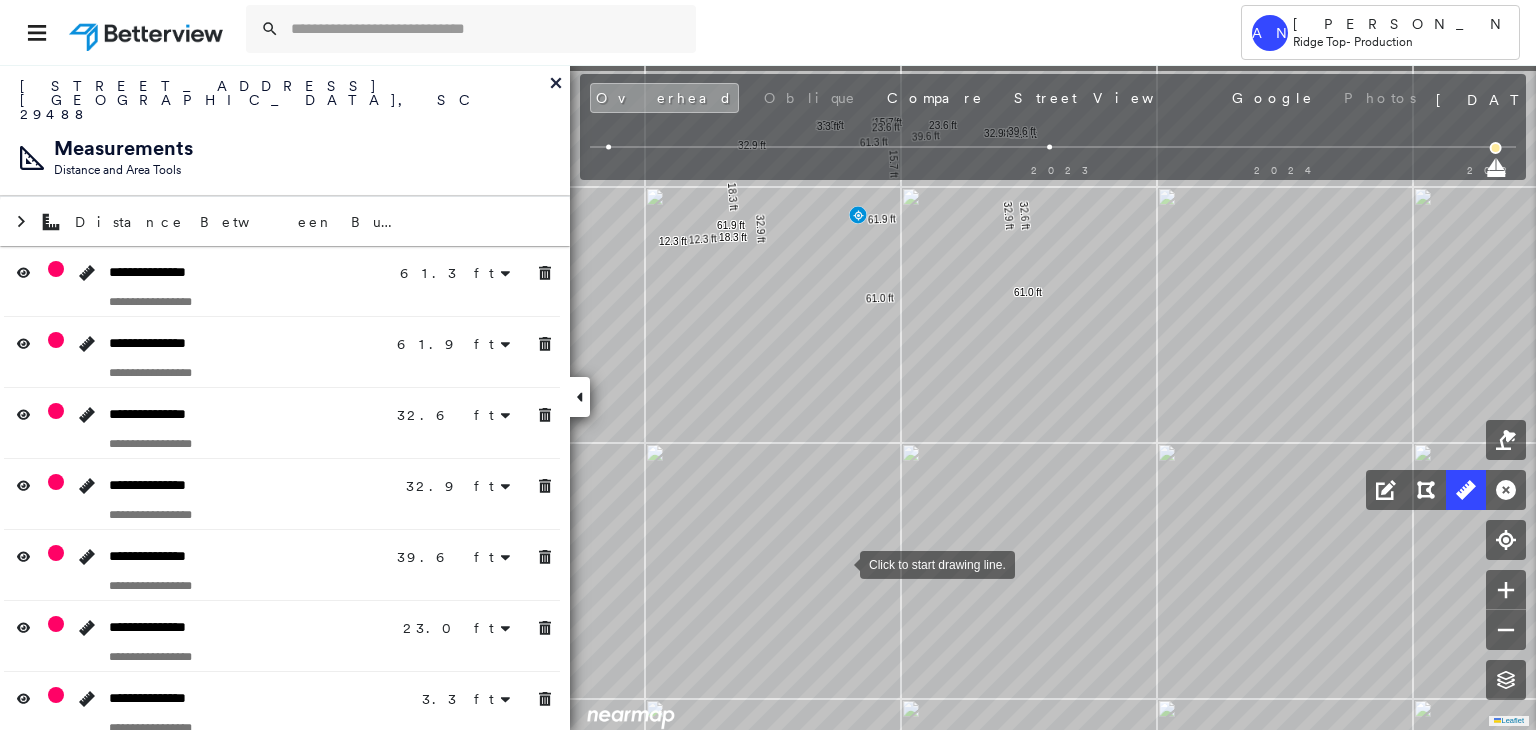 drag, startPoint x: 854, startPoint y: 520, endPoint x: 840, endPoint y: 562, distance: 44.27189 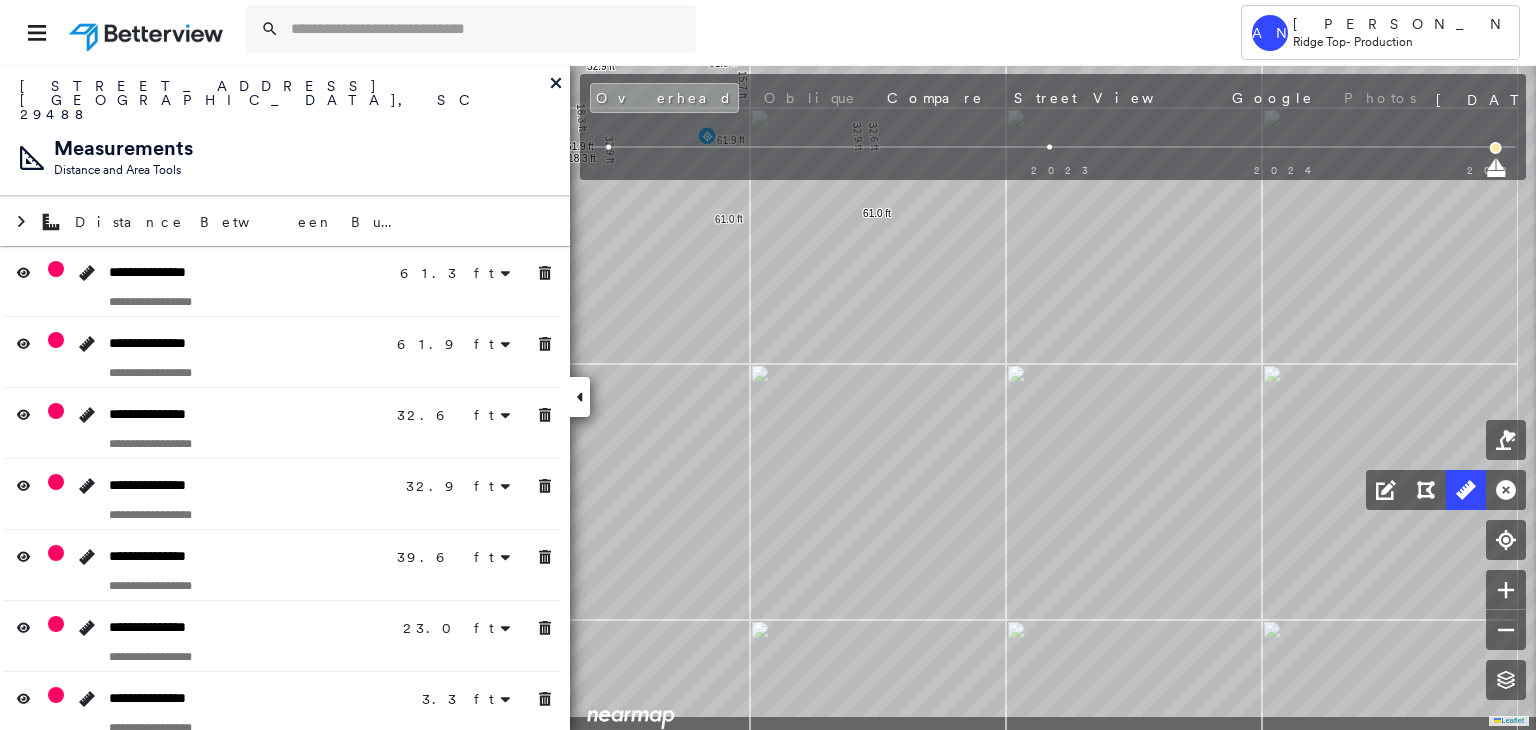 drag, startPoint x: 823, startPoint y: 416, endPoint x: 680, endPoint y: 377, distance: 148.22281 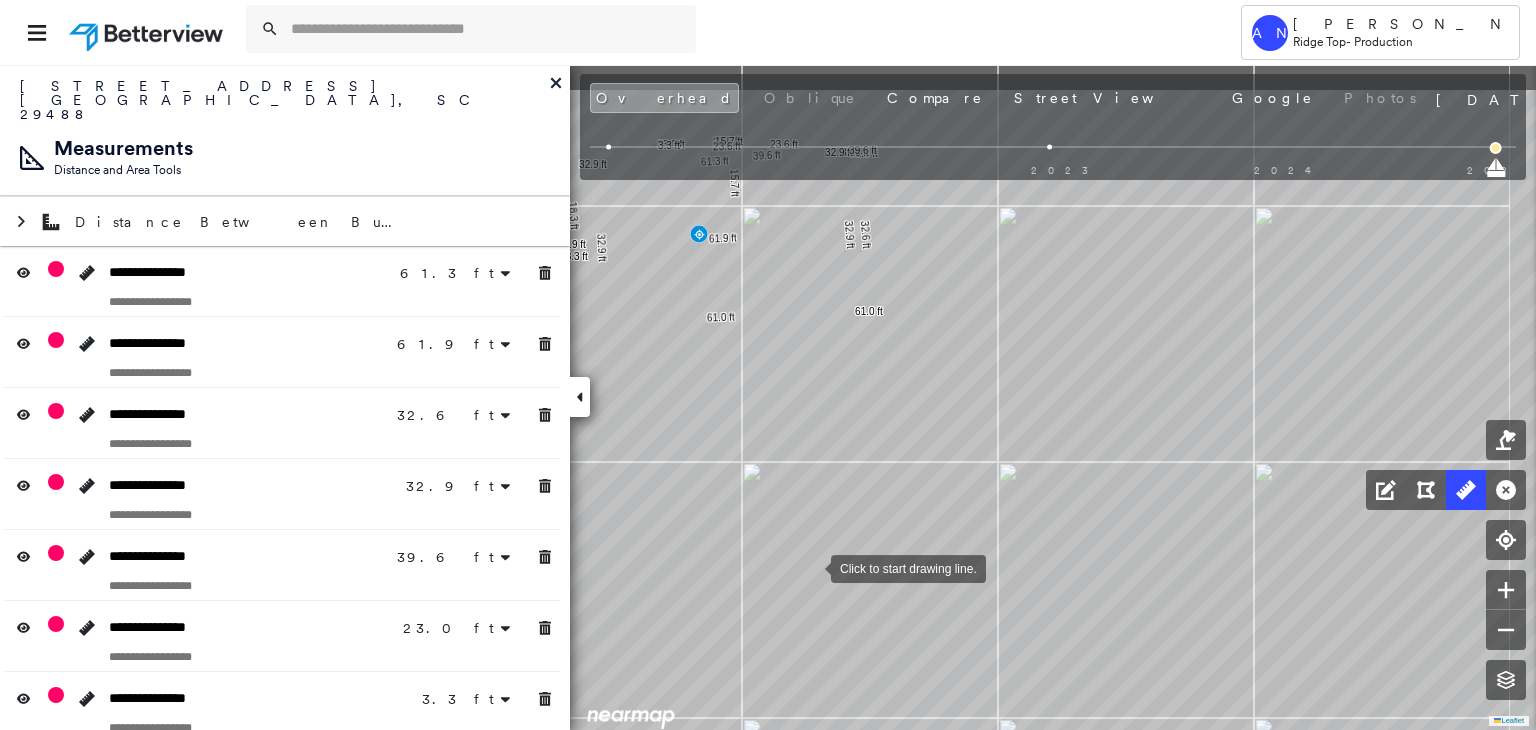 drag, startPoint x: 811, startPoint y: 553, endPoint x: 811, endPoint y: 569, distance: 16 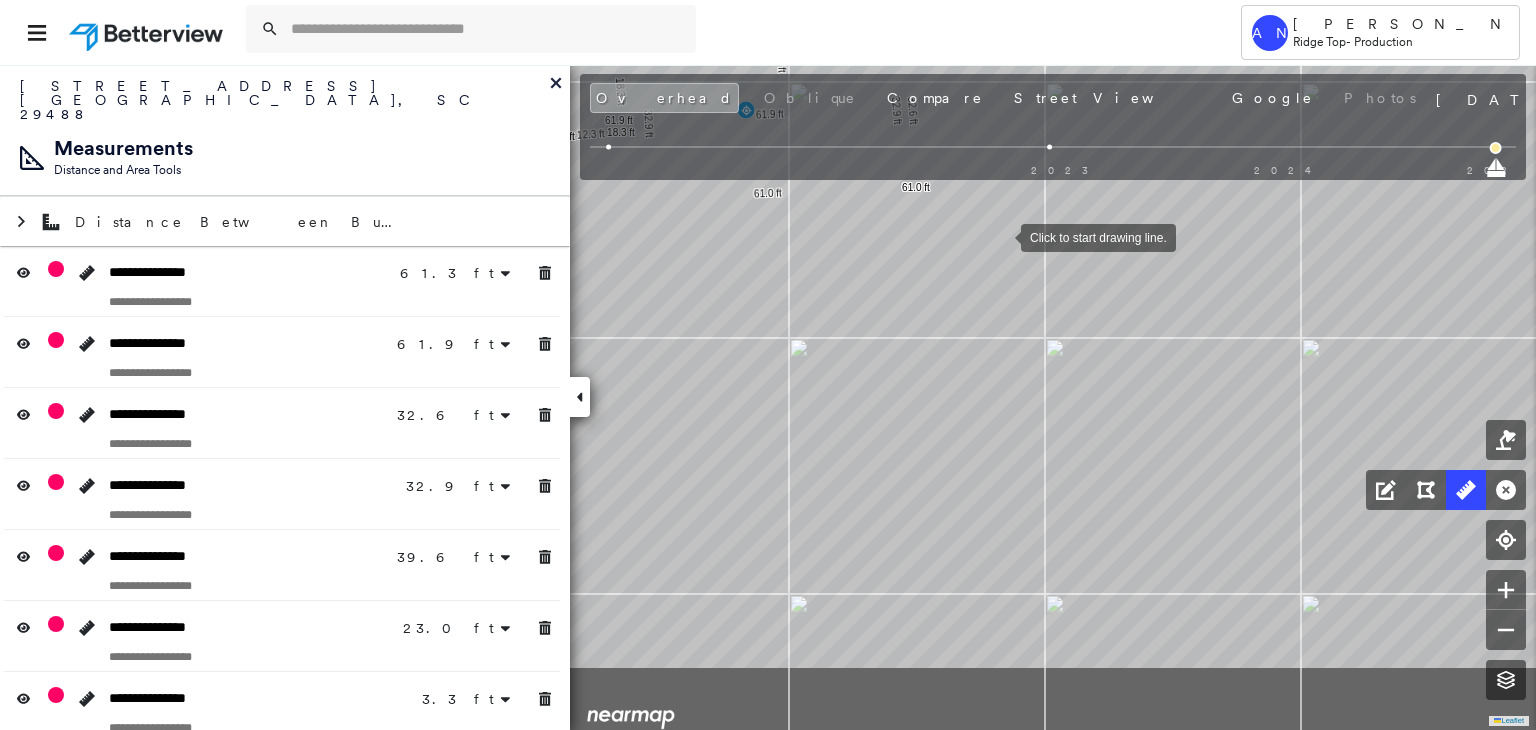 drag, startPoint x: 952, startPoint y: 365, endPoint x: 1003, endPoint y: 236, distance: 138.71553 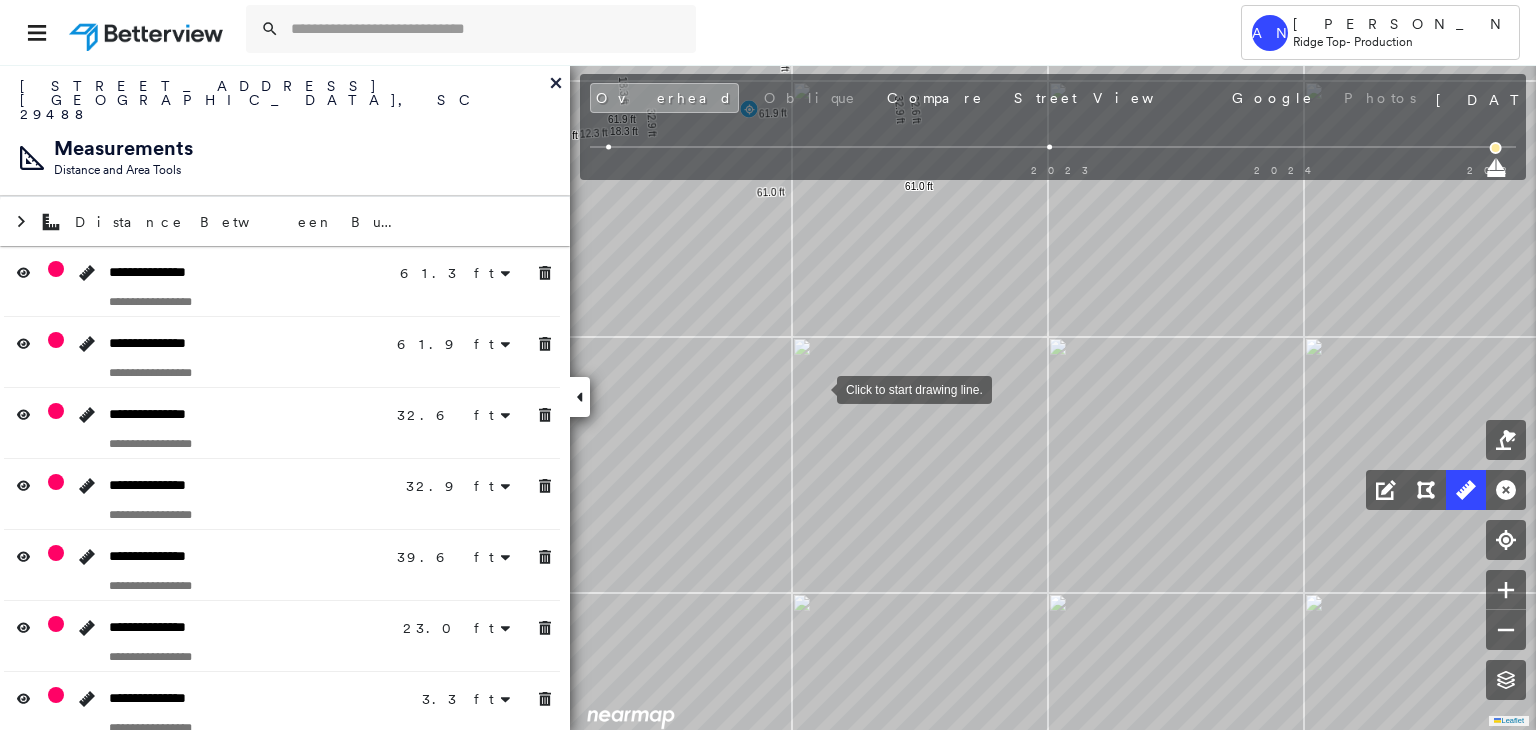 click on "61.3 ft 61.3 ft 61.9 ft 61.9 ft 32.6 ft 32.6 ft 32.9 ft 32.9 ft 39.6 ft 39.6 ft 23.0 ft 23.0 ft 3.3 ft 15.7 ft 15.7 ft 23.6 ft 23.6 ft 32.9 ft 32.9 ft 61.0 ft 61.0 ft 18.3 ft 18.3 ft 12.3 ft 12.3 ft Click to start drawing line." at bounding box center (-458, -1242) 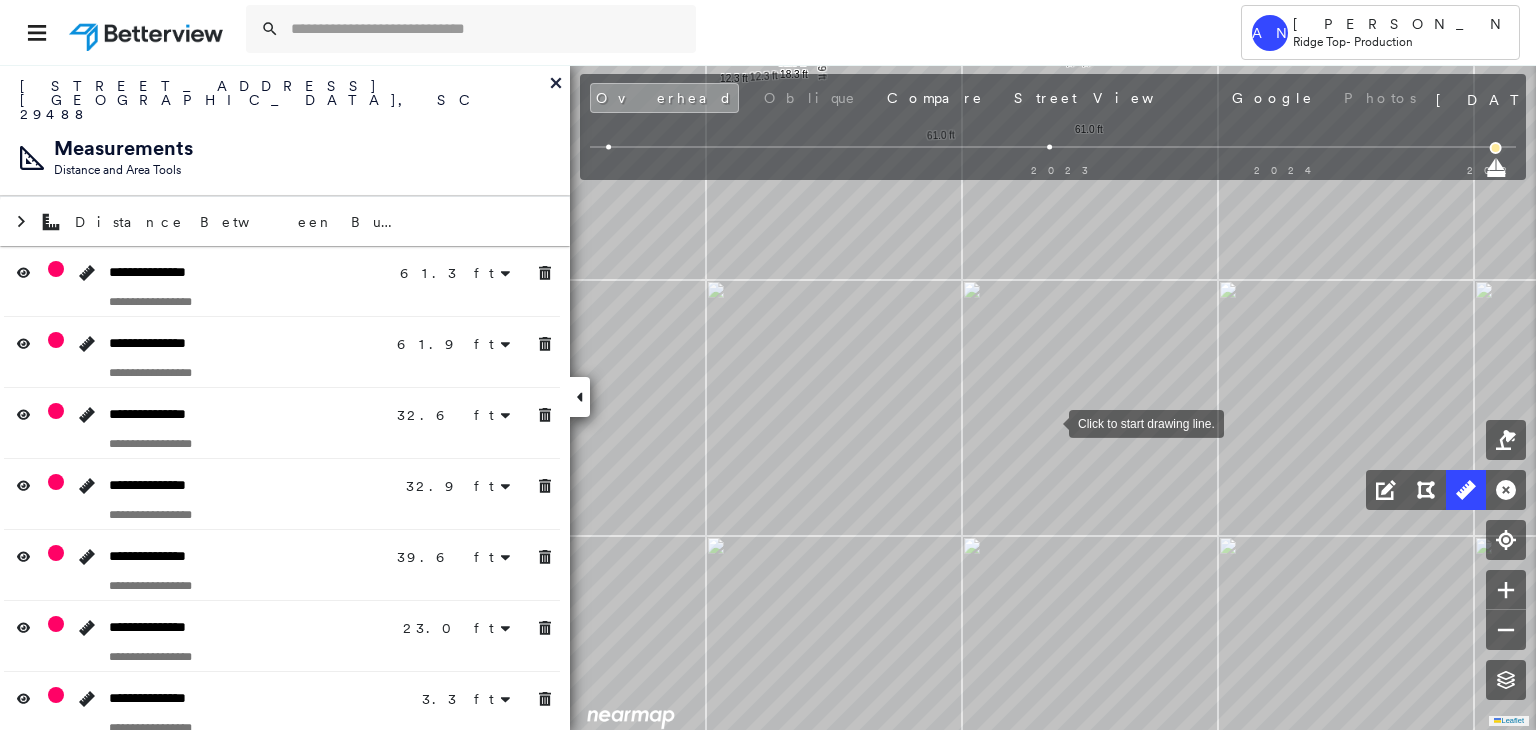 drag, startPoint x: 1132, startPoint y: 397, endPoint x: 1046, endPoint y: 428, distance: 91.416626 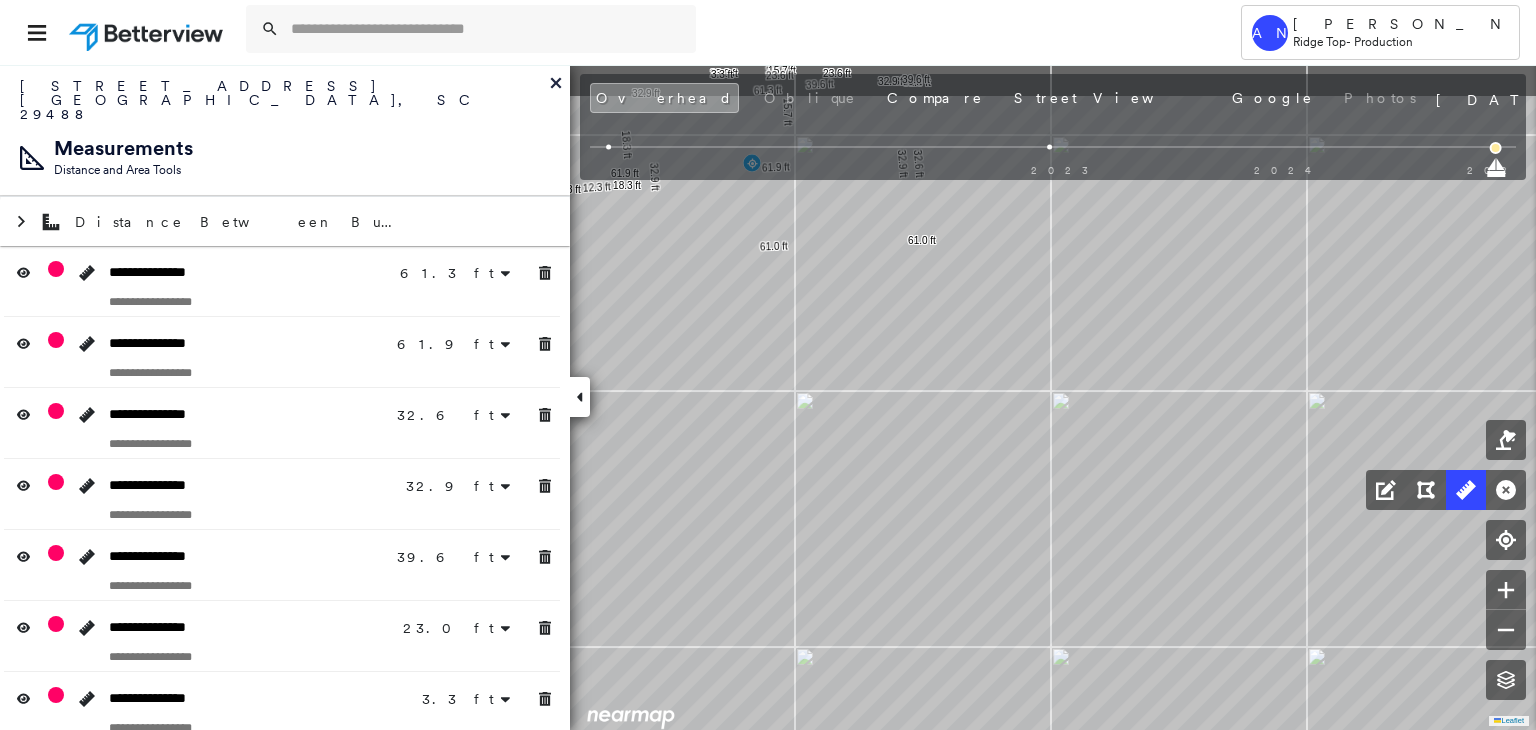 click on "61.3 ft 61.3 ft 61.9 ft 61.9 ft 32.6 ft 32.6 ft 32.9 ft 32.9 ft 39.6 ft 39.6 ft 23.0 ft 23.0 ft 3.3 ft 15.7 ft 15.7 ft 23.6 ft 23.6 ft 32.9 ft 32.9 ft 61.0 ft 61.0 ft 18.3 ft 18.3 ft 12.3 ft 12.3 ft Click to start drawing line." at bounding box center [-455, -1188] 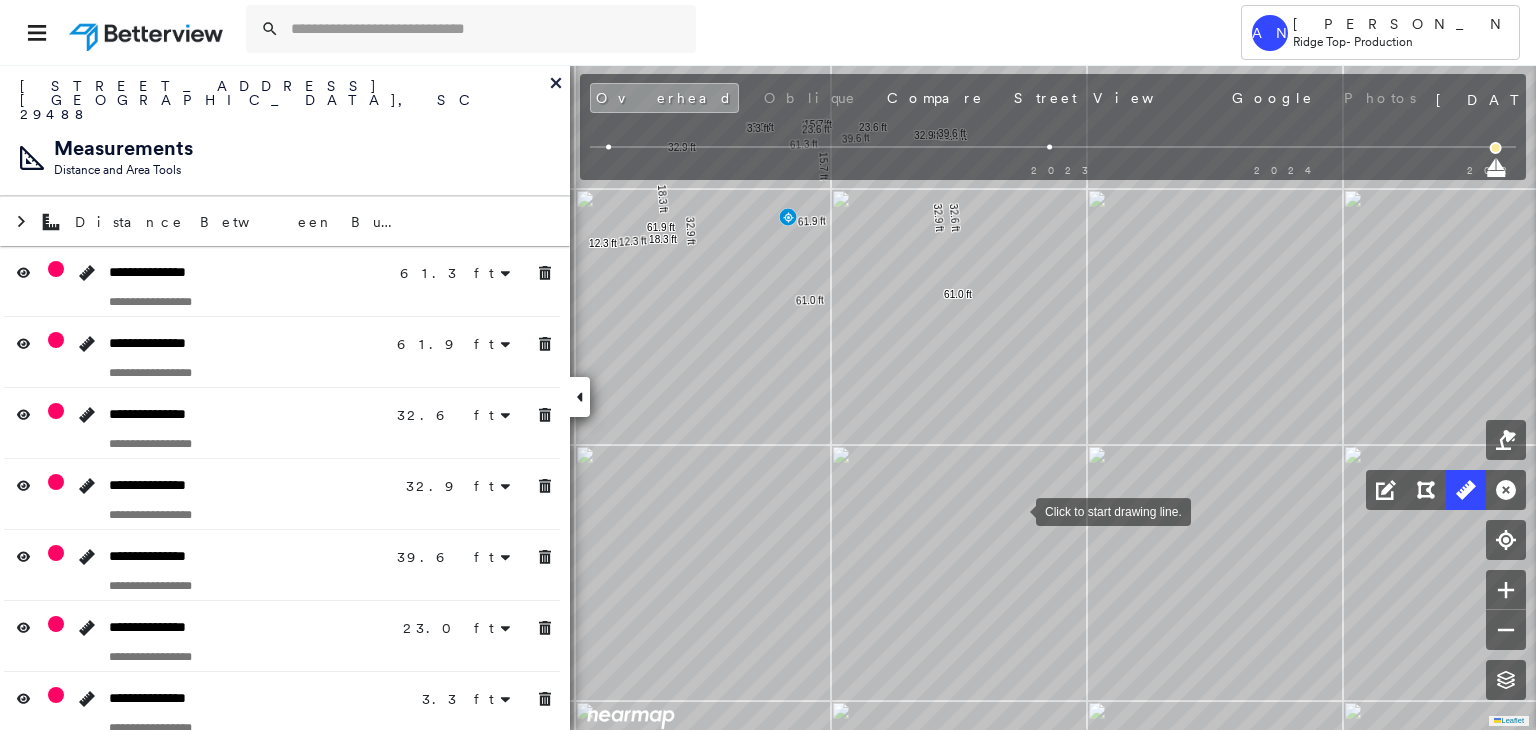 click at bounding box center (1016, 510) 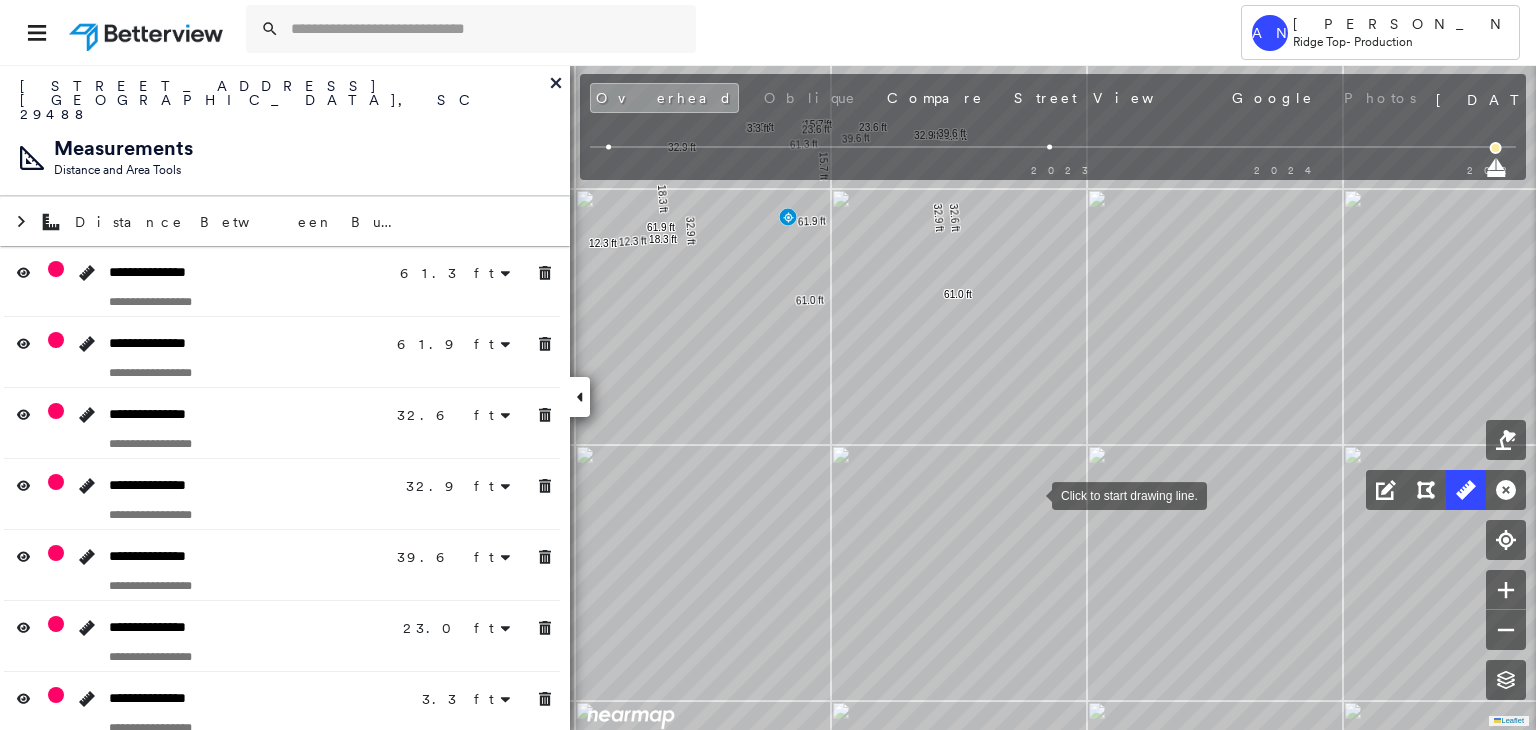drag, startPoint x: 1002, startPoint y: 482, endPoint x: 992, endPoint y: 474, distance: 12.806249 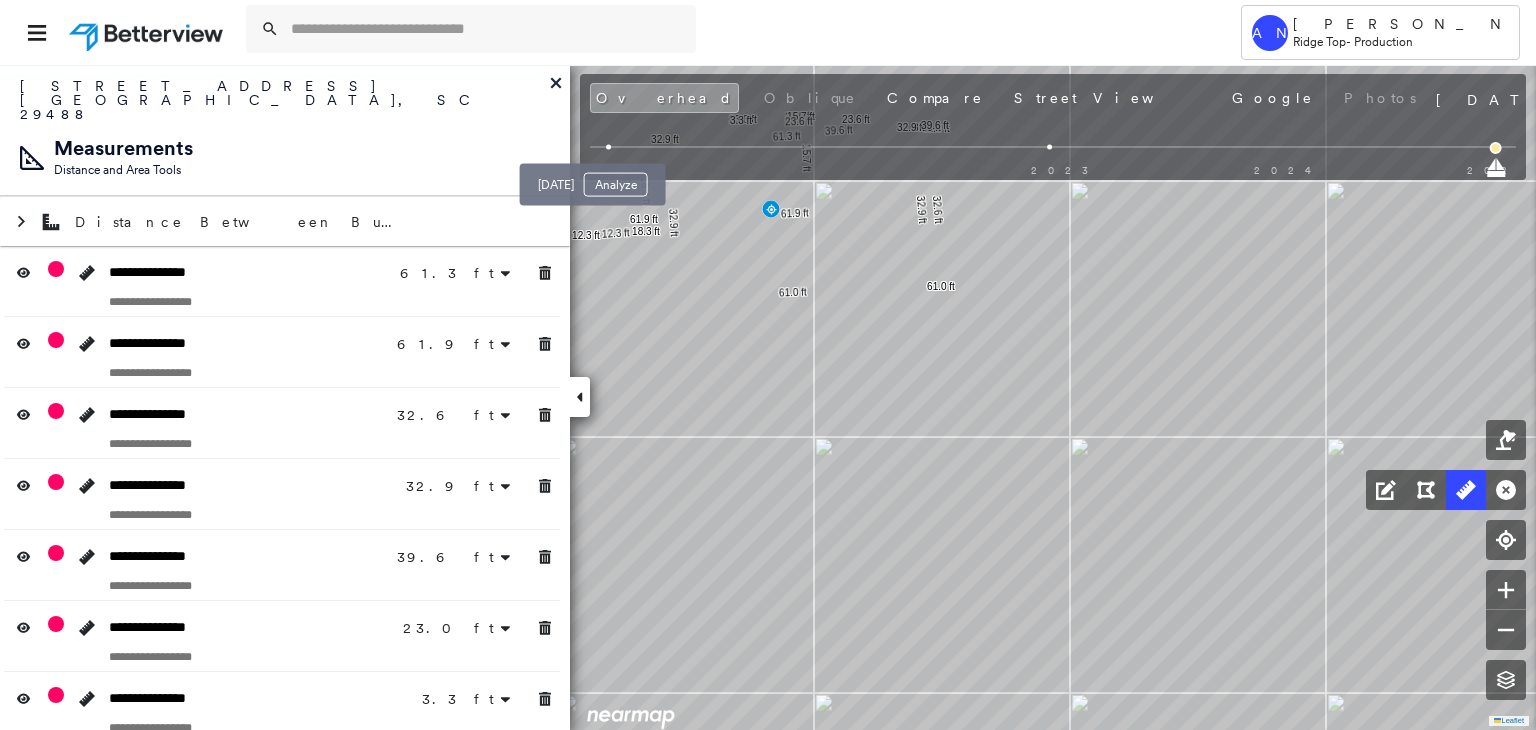 click at bounding box center (608, 147) 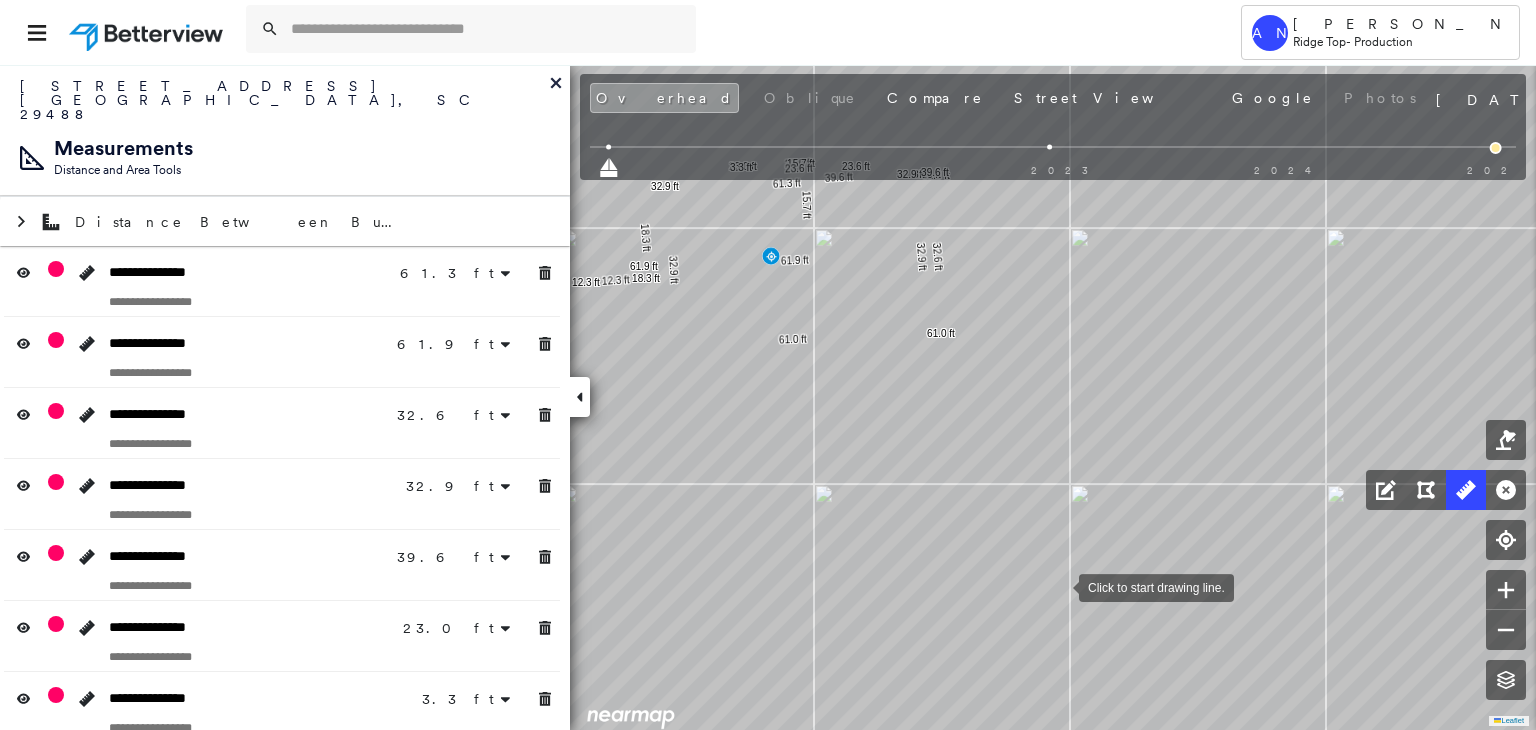 drag, startPoint x: 1059, startPoint y: 576, endPoint x: 1058, endPoint y: 591, distance: 15.033297 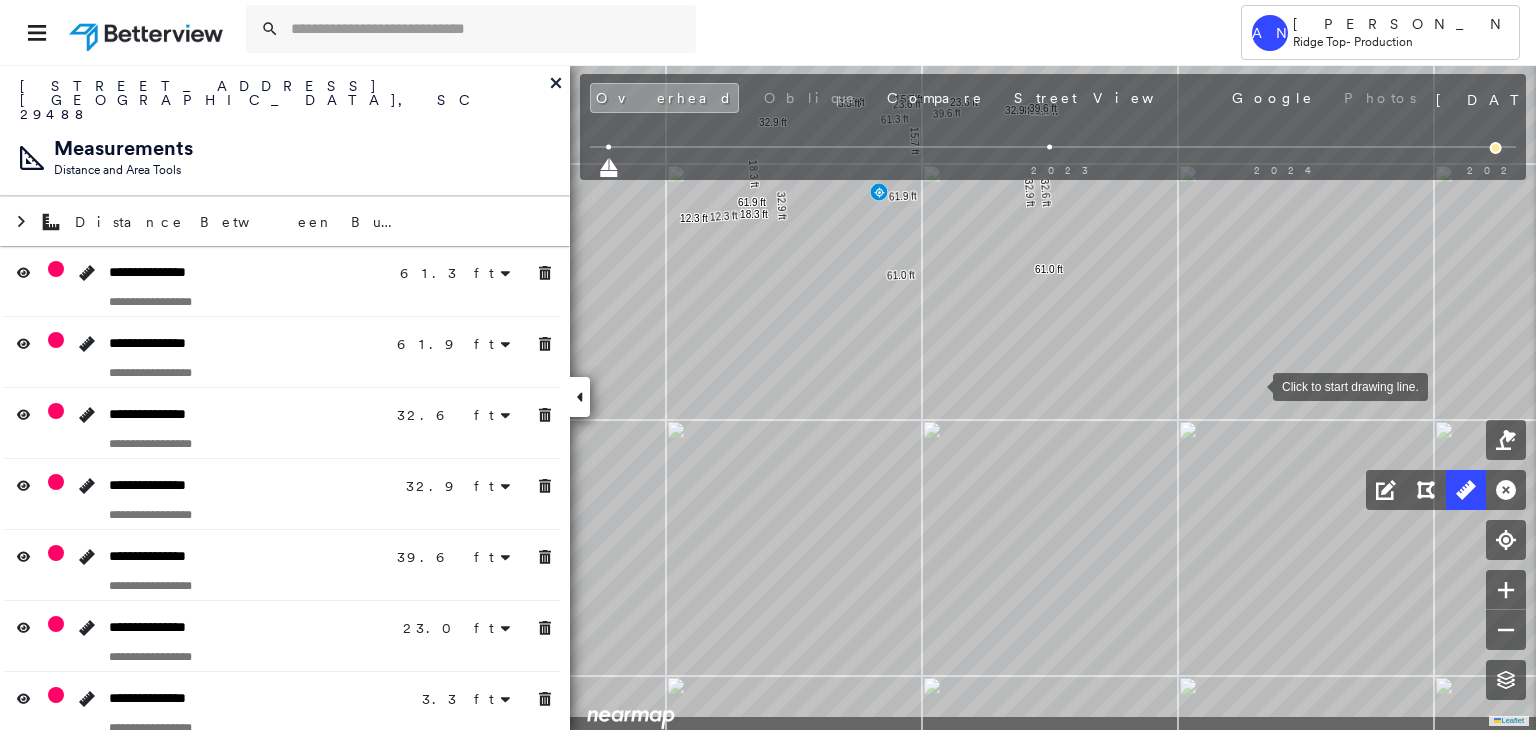 drag, startPoint x: 1190, startPoint y: 429, endPoint x: 1252, endPoint y: 385, distance: 76.02631 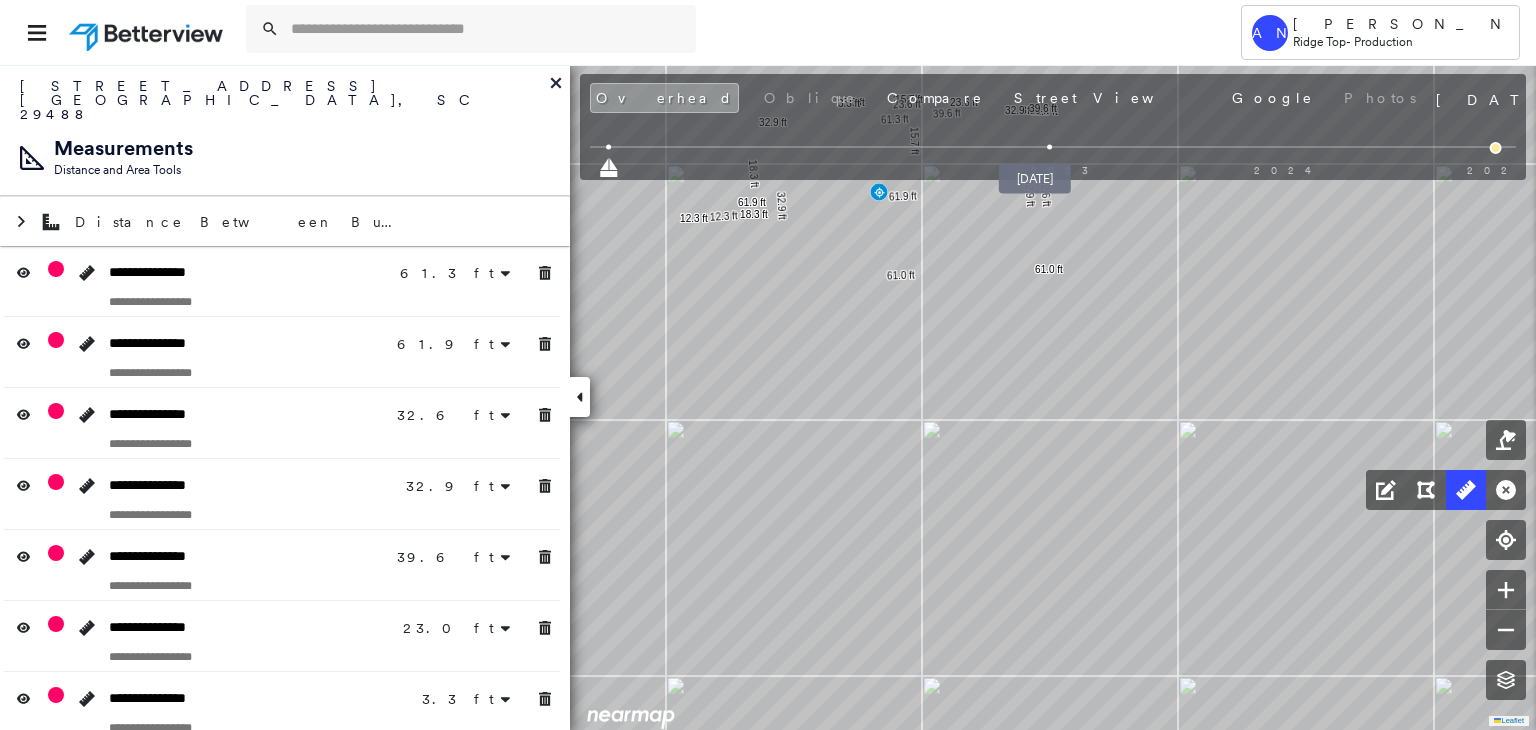click at bounding box center (1050, 147) 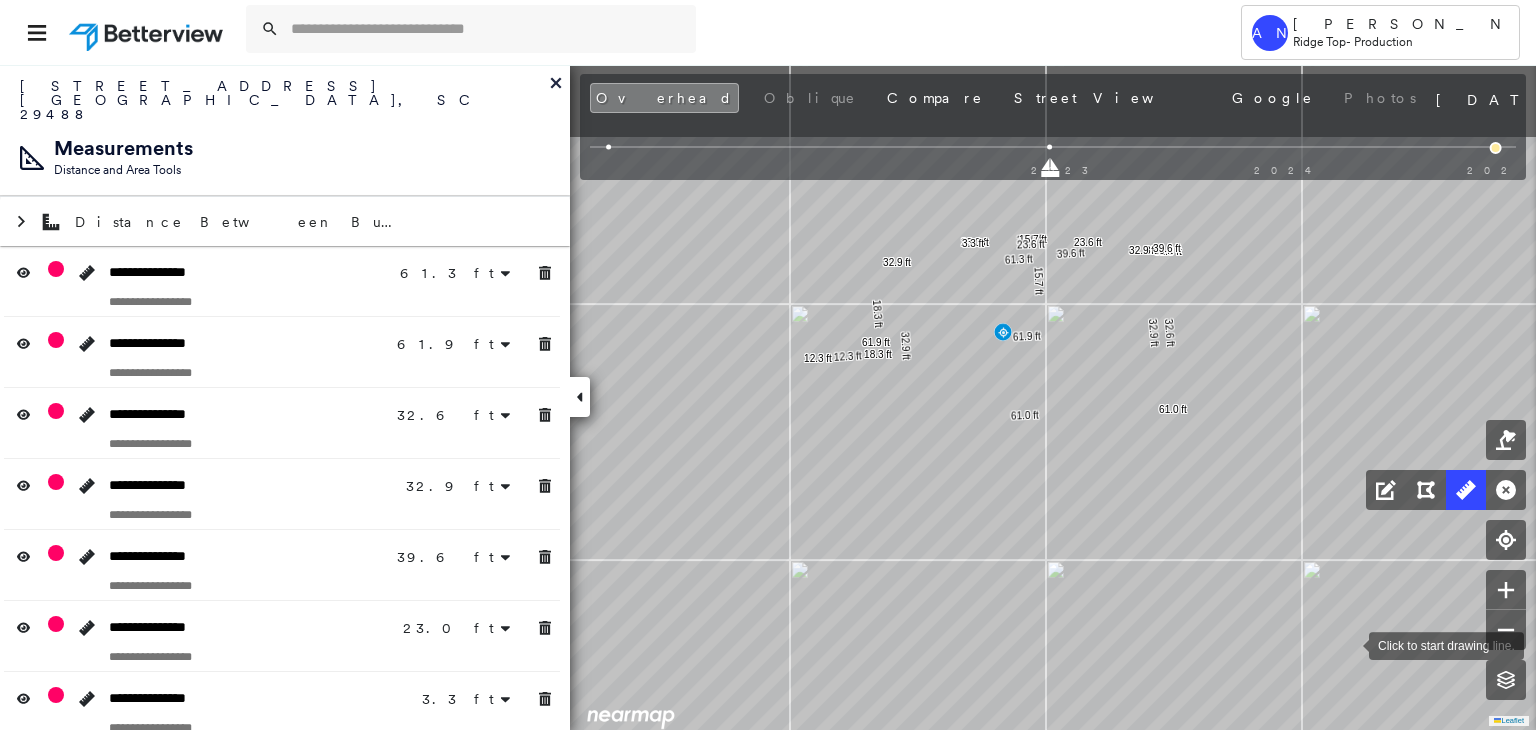 click on "61.3 ft 61.3 ft 61.9 ft 61.9 ft 32.6 ft 32.6 ft 32.9 ft 32.9 ft 39.6 ft 39.6 ft 23.0 ft 23.0 ft 3.3 ft 15.7 ft 15.7 ft 23.6 ft 23.6 ft 32.9 ft 32.9 ft 61.0 ft 61.0 ft 18.3 ft 18.3 ft 12.3 ft 12.3 ft Click to start drawing line." at bounding box center (-204, -1019) 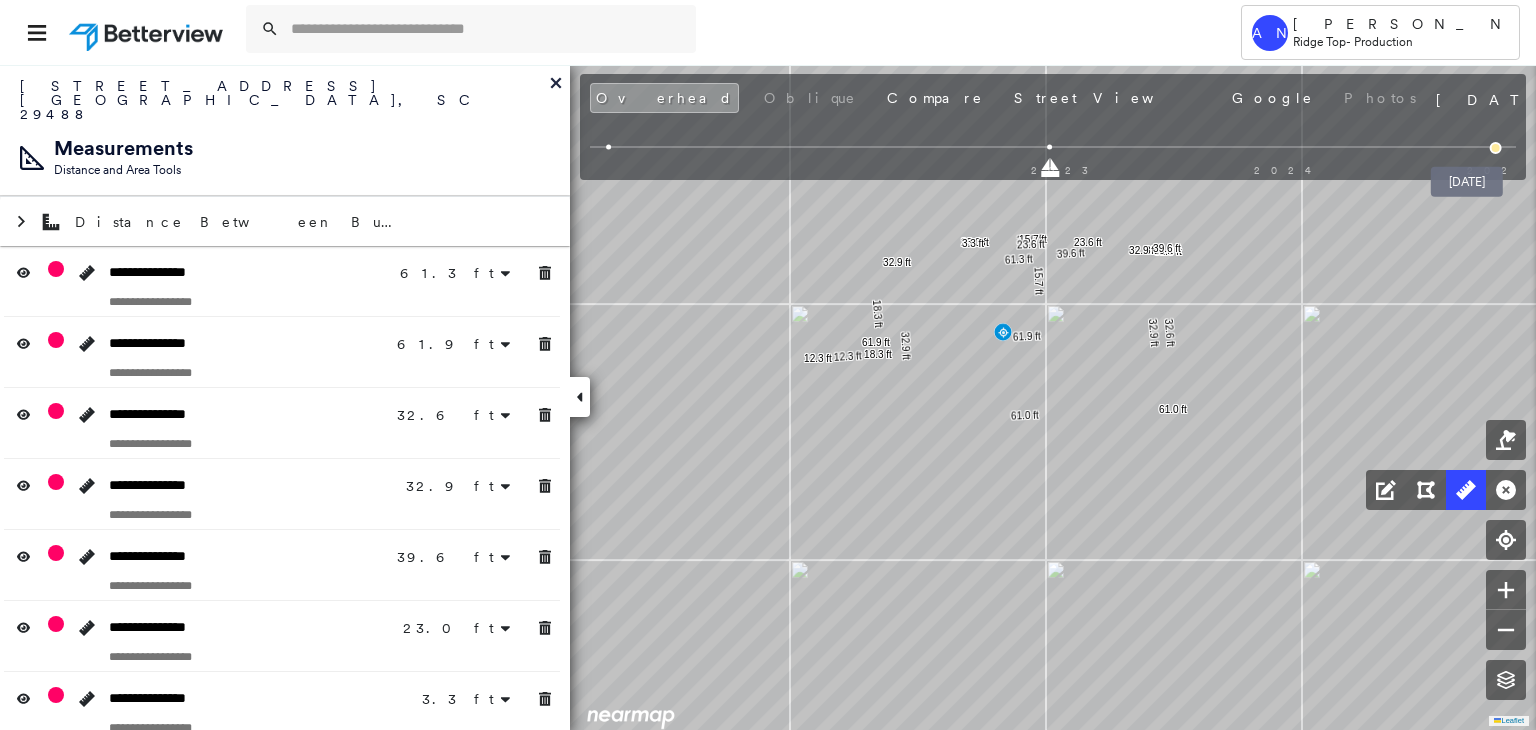 drag, startPoint x: 1504, startPoint y: 141, endPoint x: 1353, endPoint y: 1, distance: 205.91502 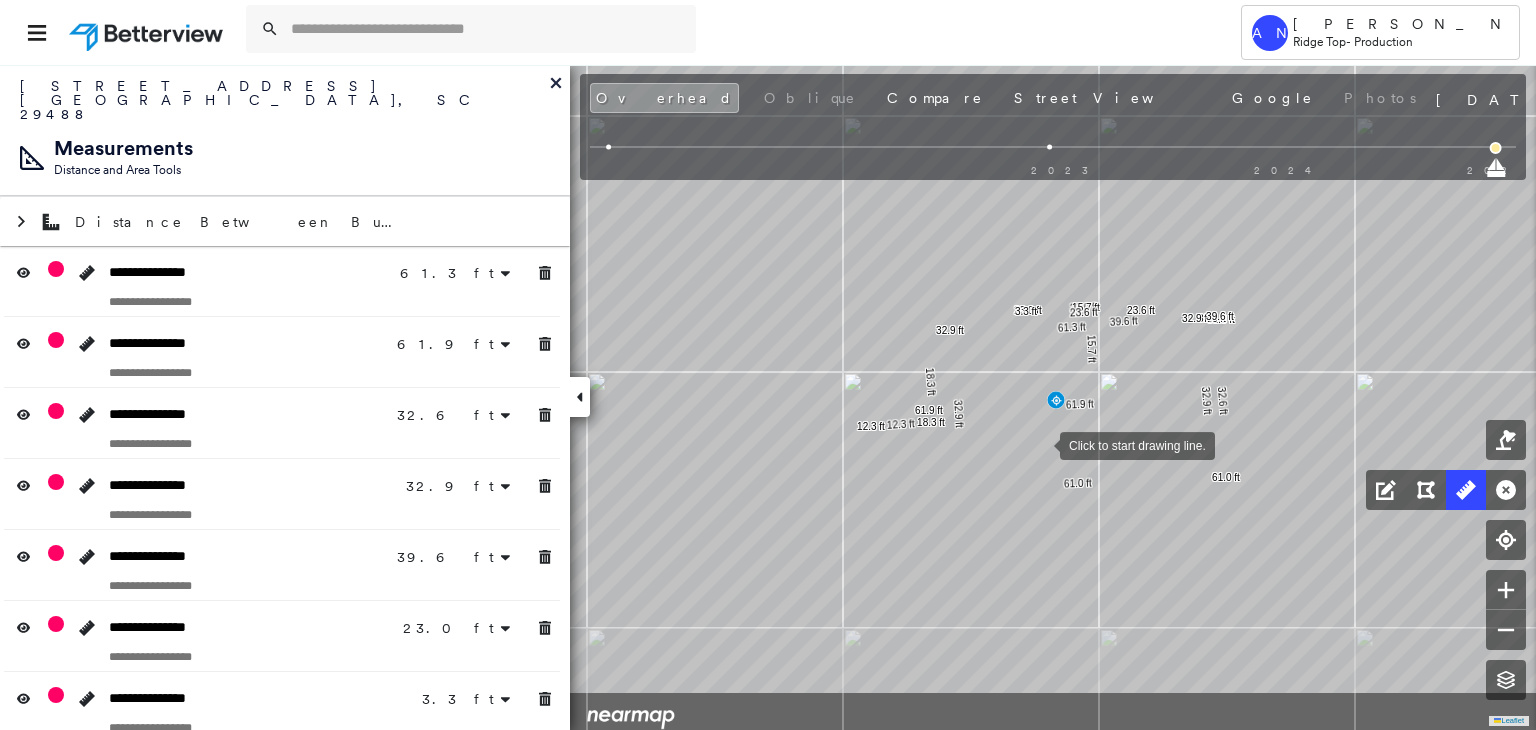 drag, startPoint x: 1032, startPoint y: 548, endPoint x: 1040, endPoint y: 445, distance: 103.31021 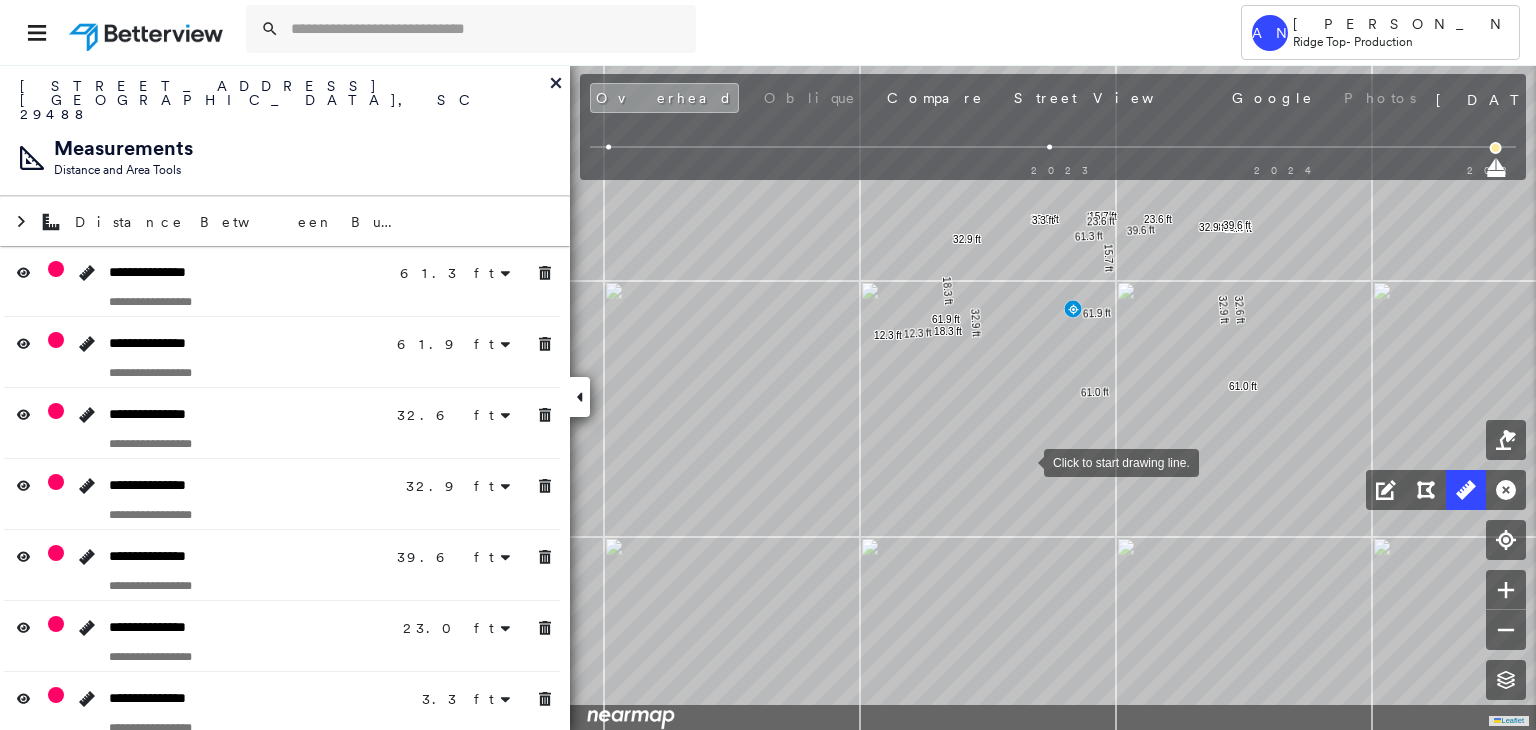 drag, startPoint x: 1019, startPoint y: 527, endPoint x: 1048, endPoint y: 485, distance: 51.0392 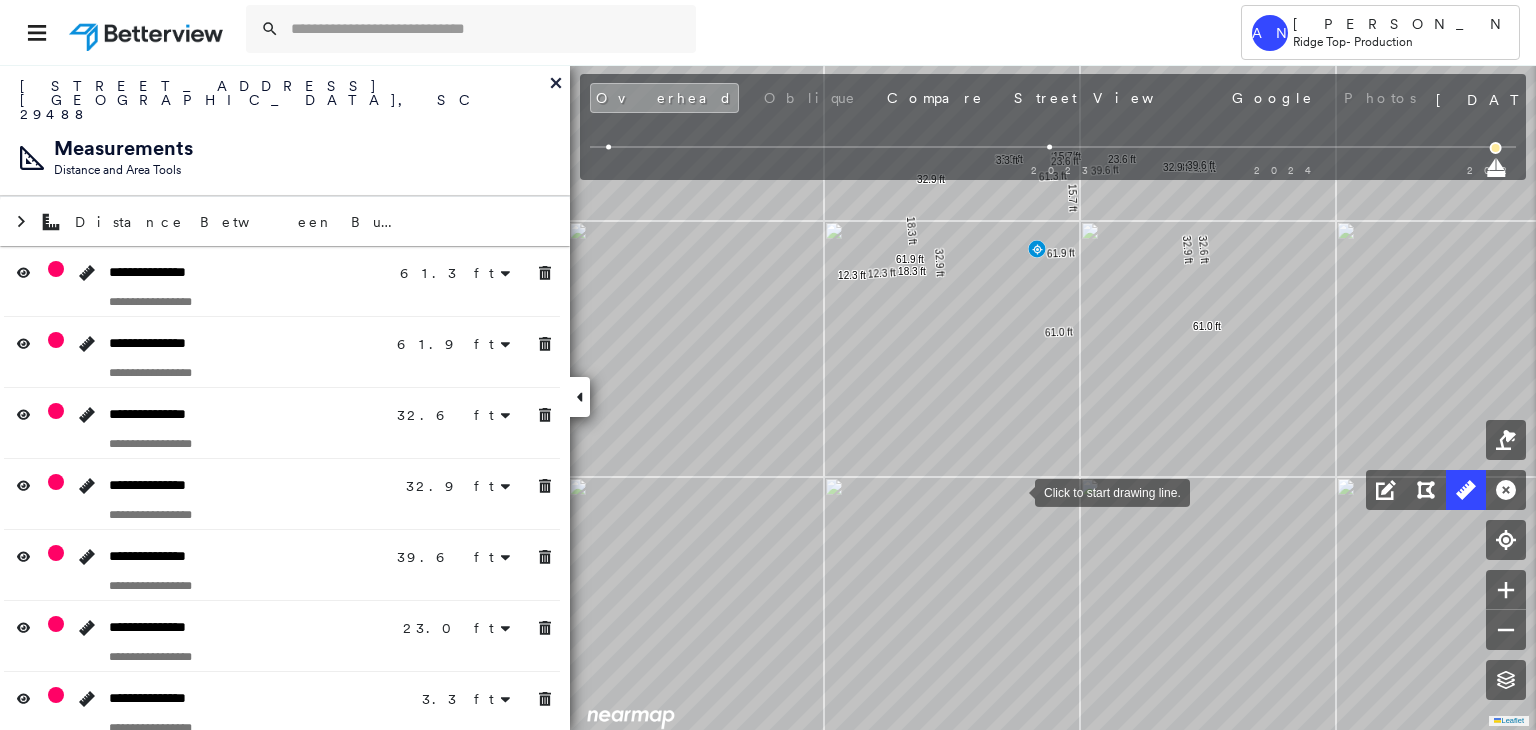drag, startPoint x: 1066, startPoint y: 563, endPoint x: 1004, endPoint y: 474, distance: 108.46658 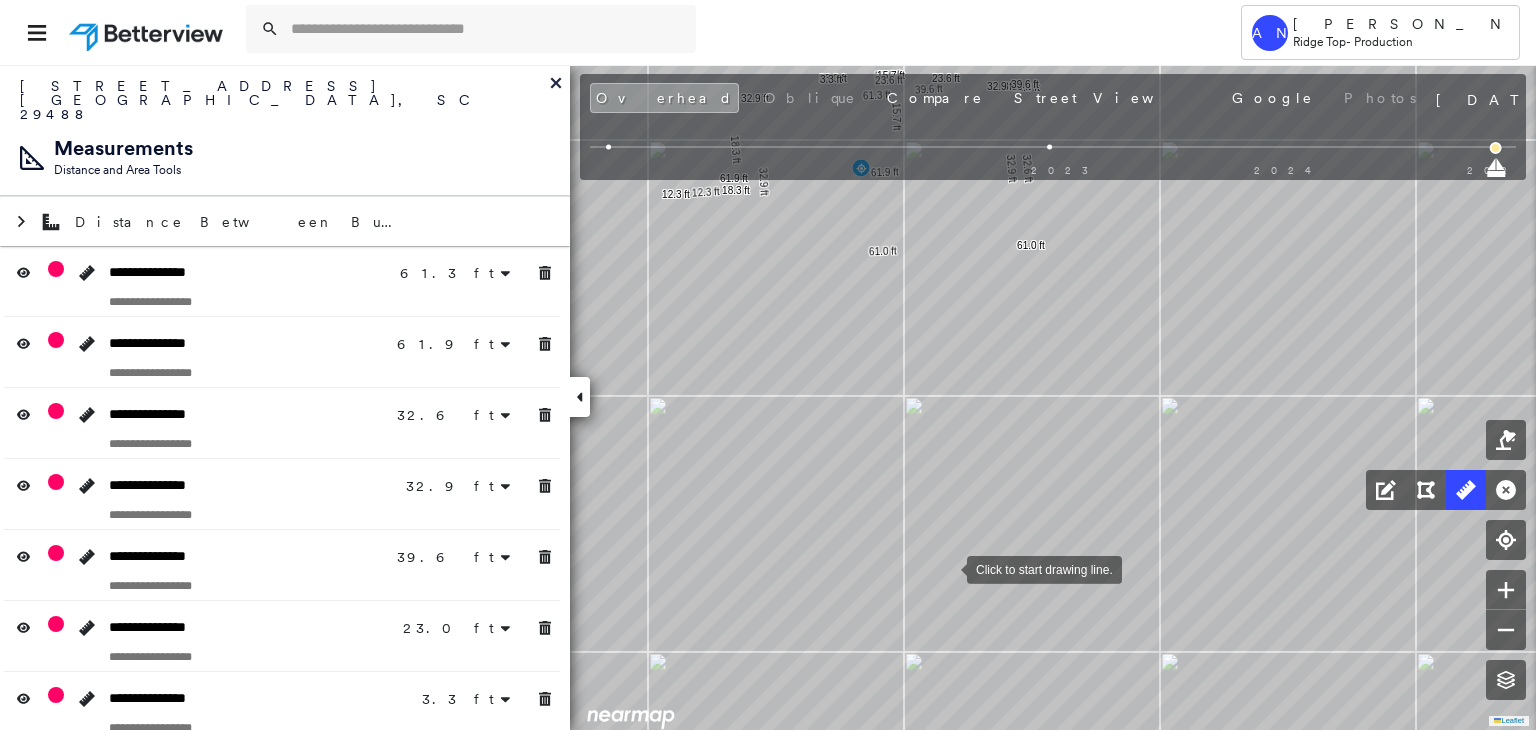 drag, startPoint x: 1072, startPoint y: 599, endPoint x: 947, endPoint y: 569, distance: 128.5496 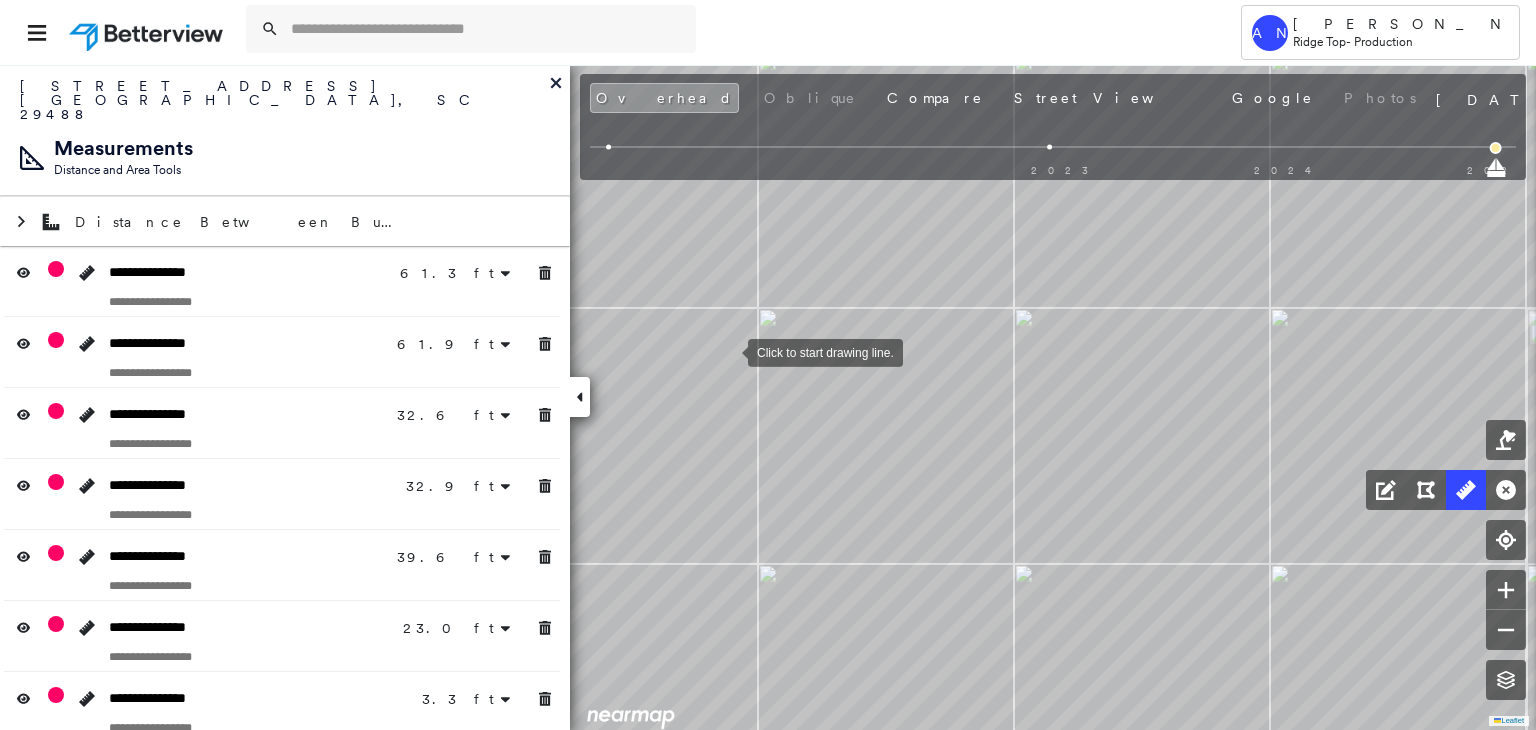 click at bounding box center [728, 351] 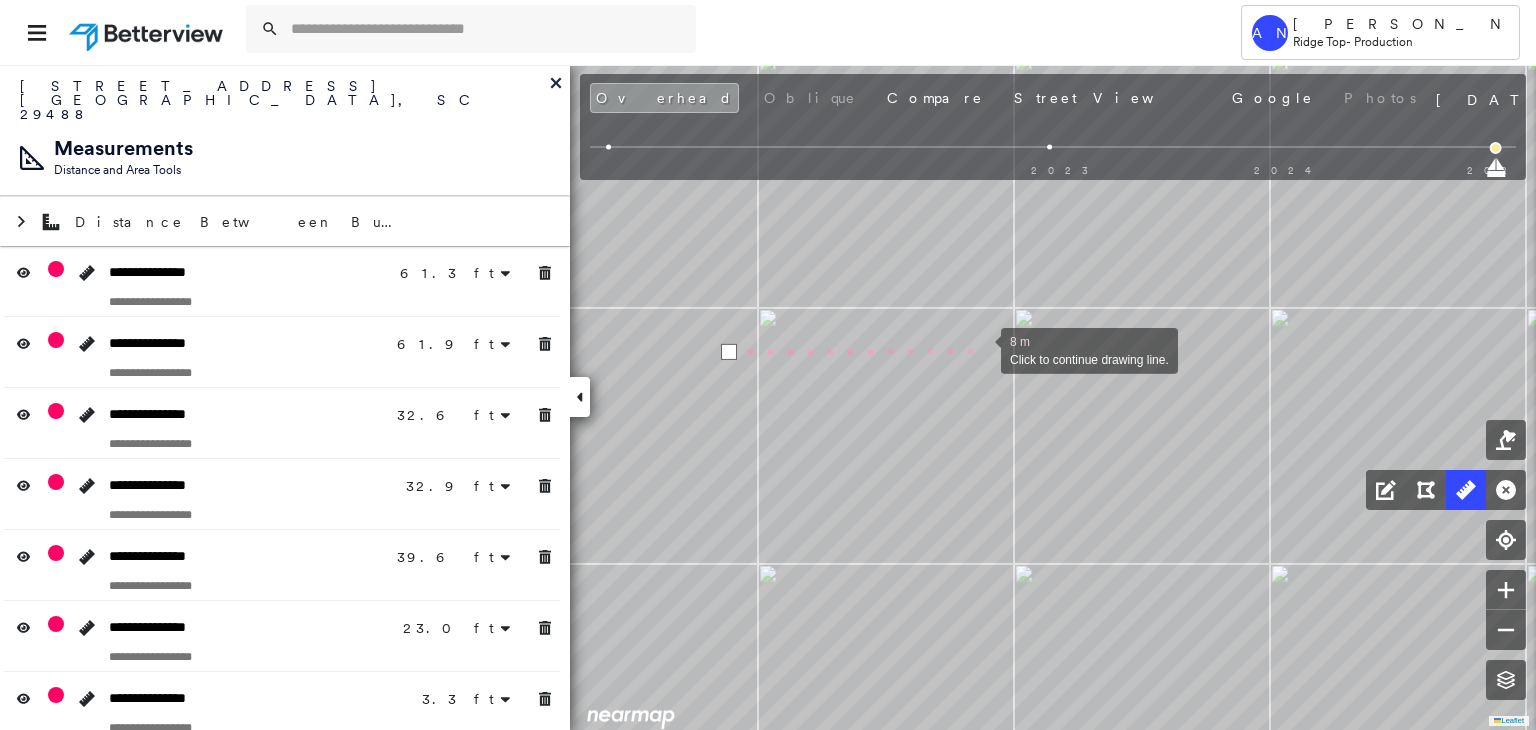 click at bounding box center (981, 349) 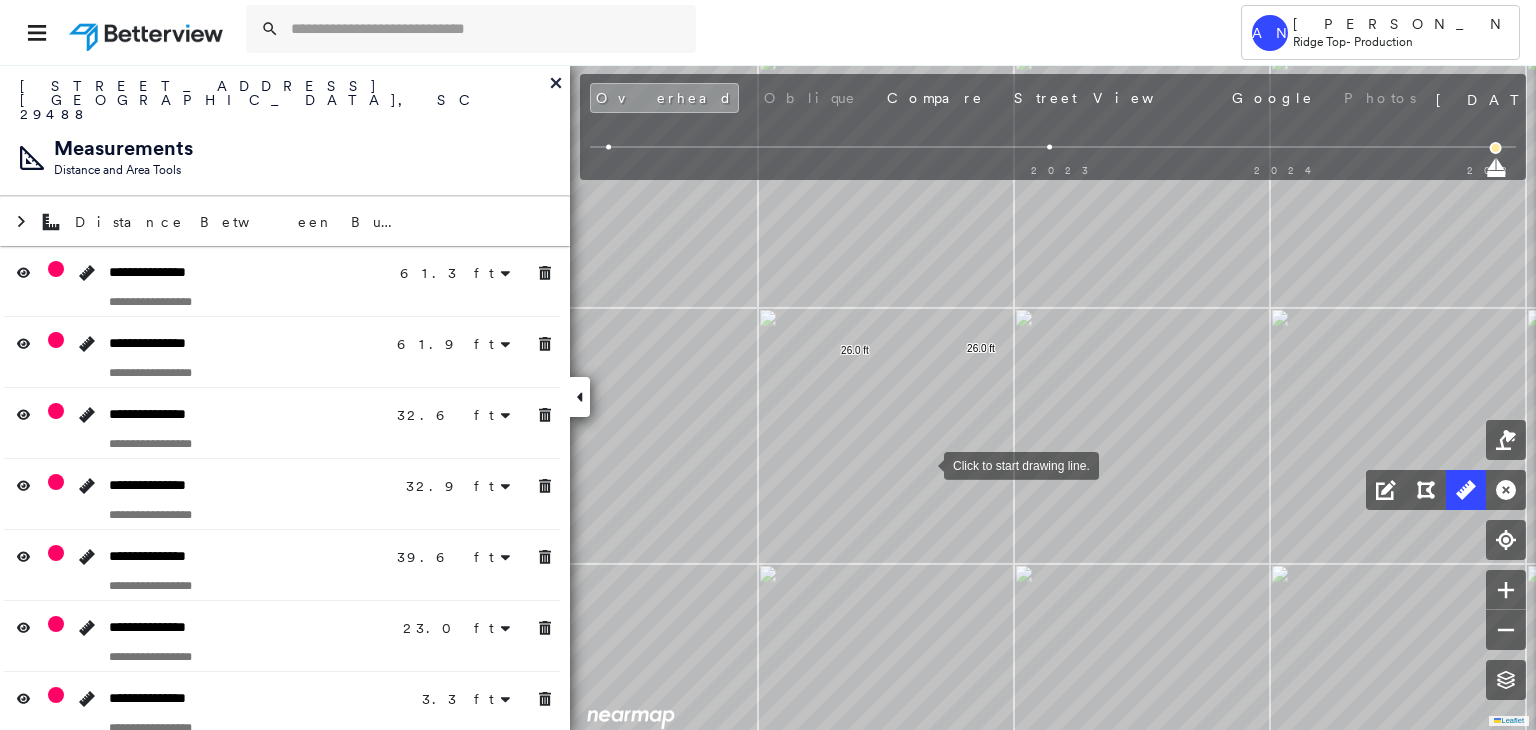 click at bounding box center [924, 464] 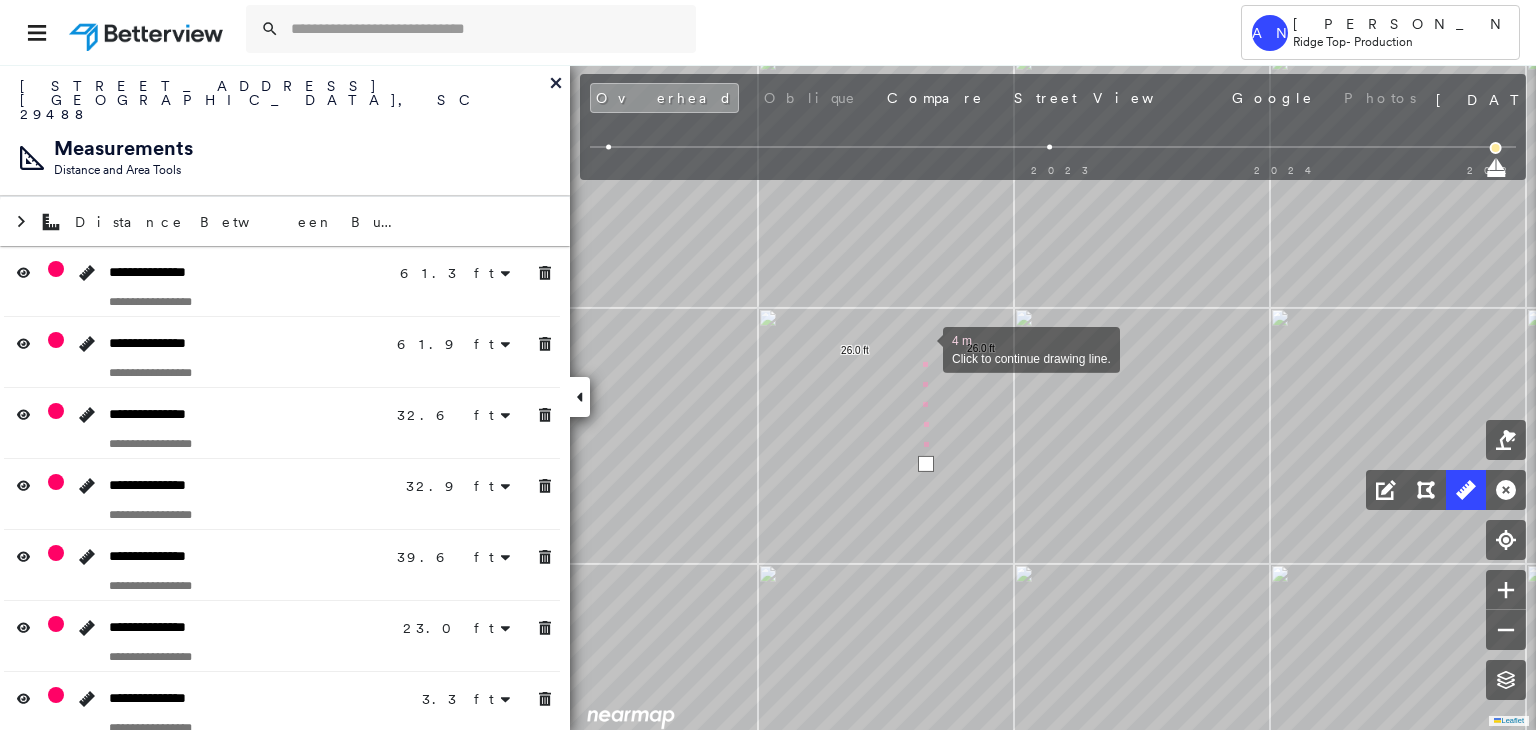 click at bounding box center [923, 348] 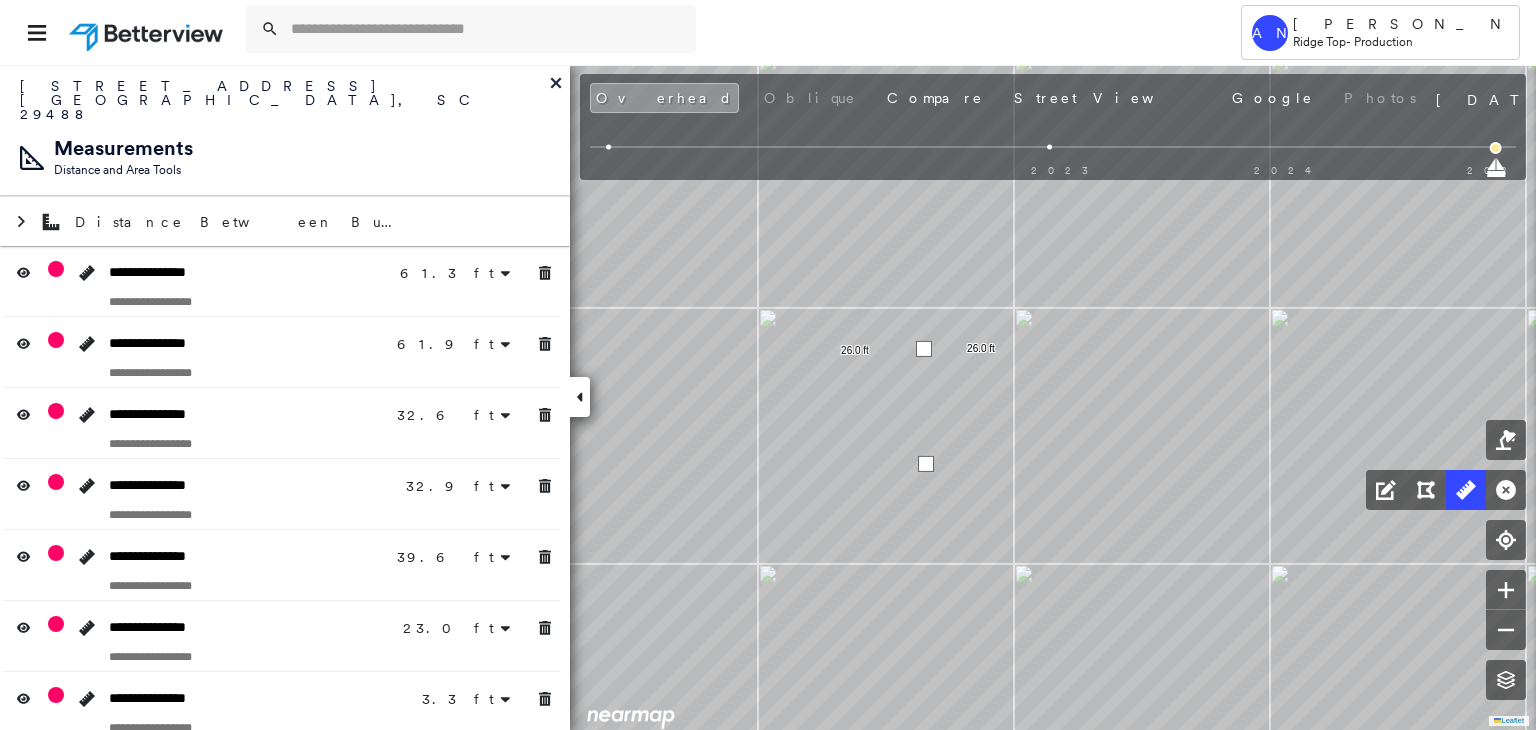 click at bounding box center [924, 349] 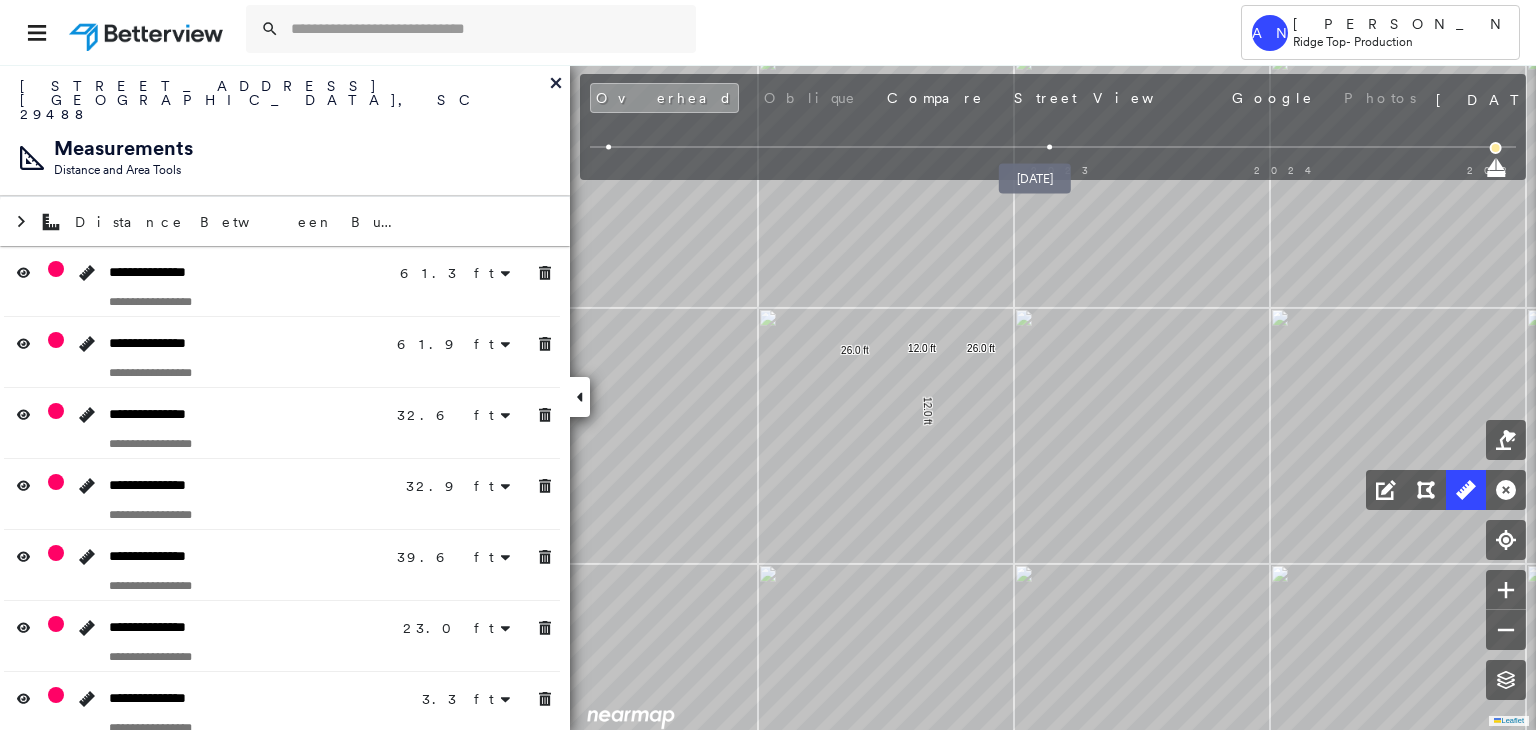 click at bounding box center [1050, 147] 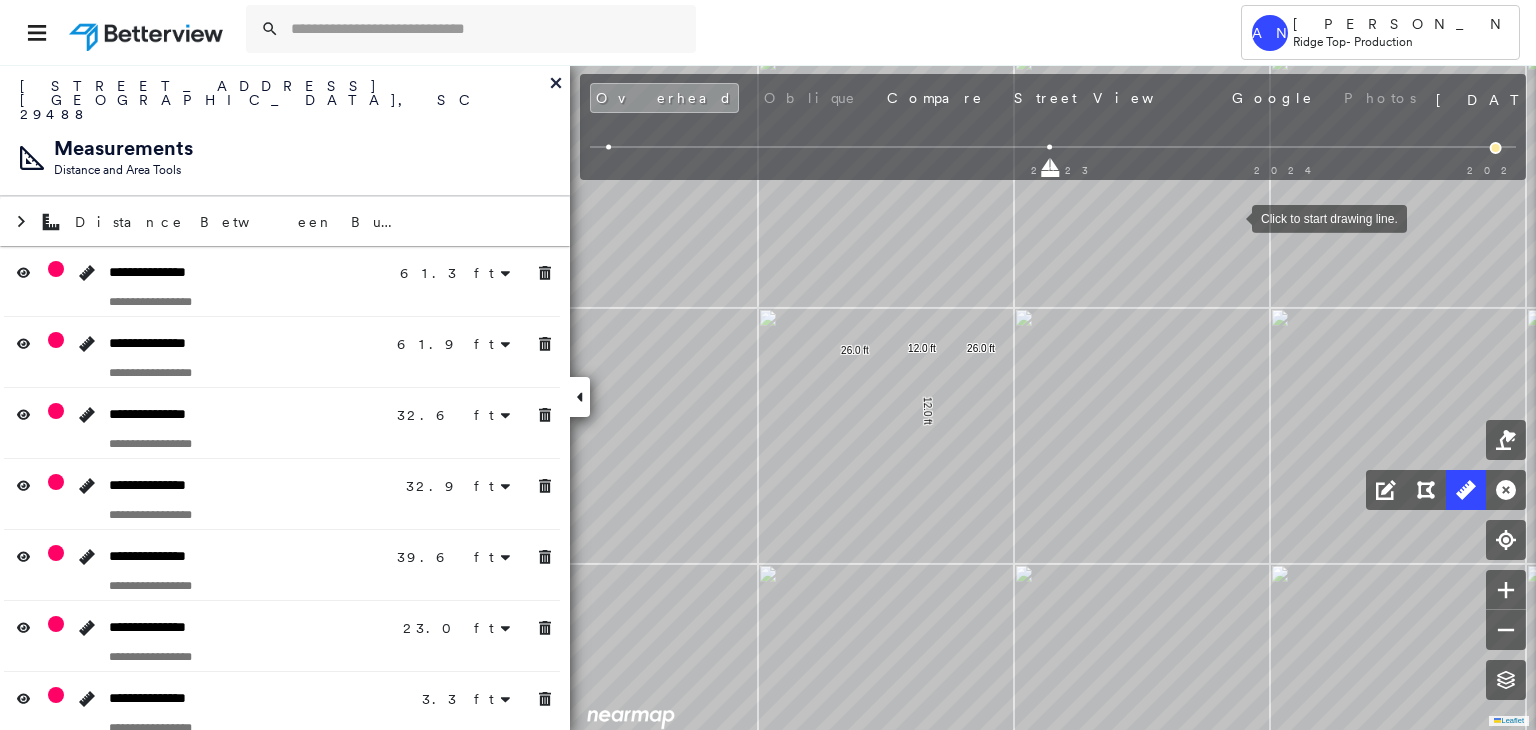 click at bounding box center (1496, 148) 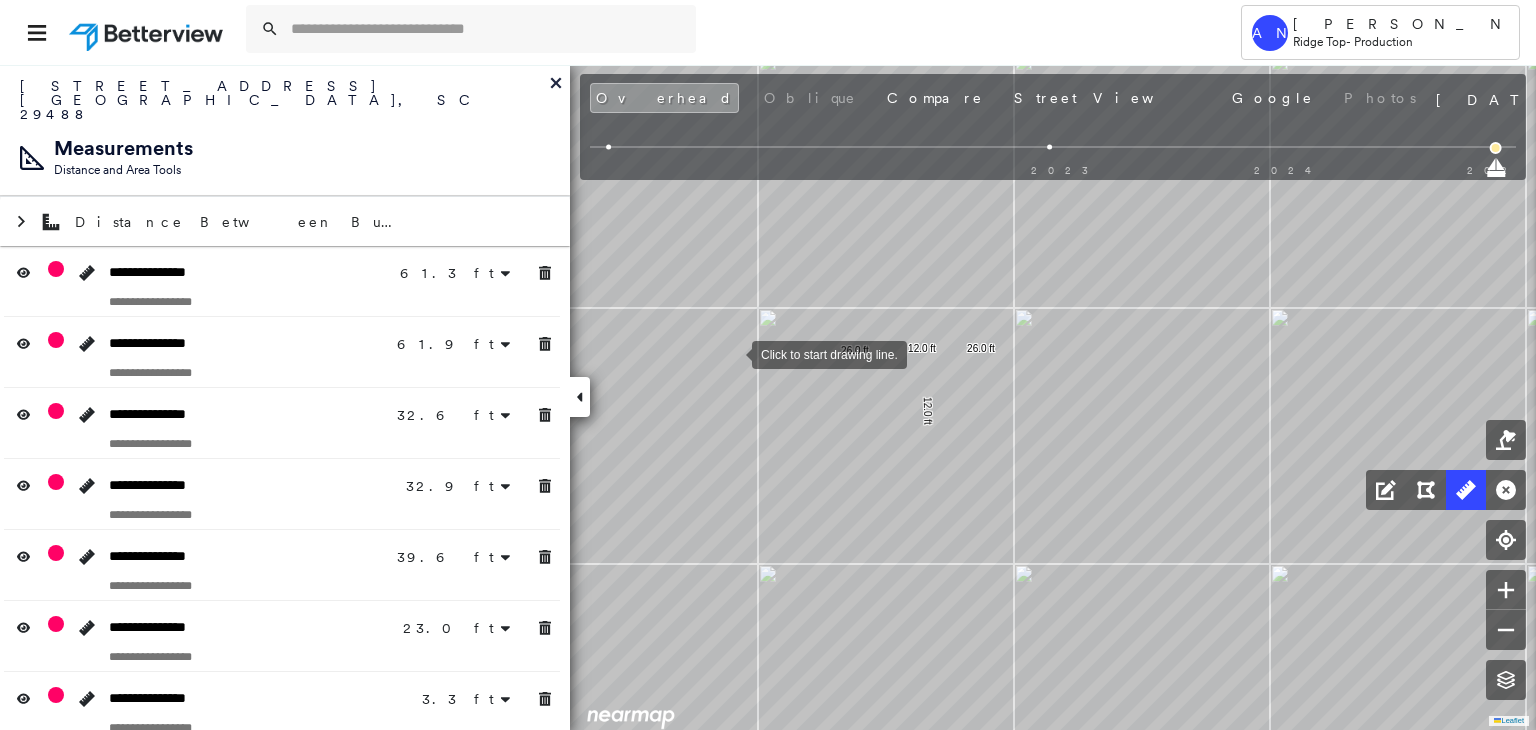 click at bounding box center (732, 353) 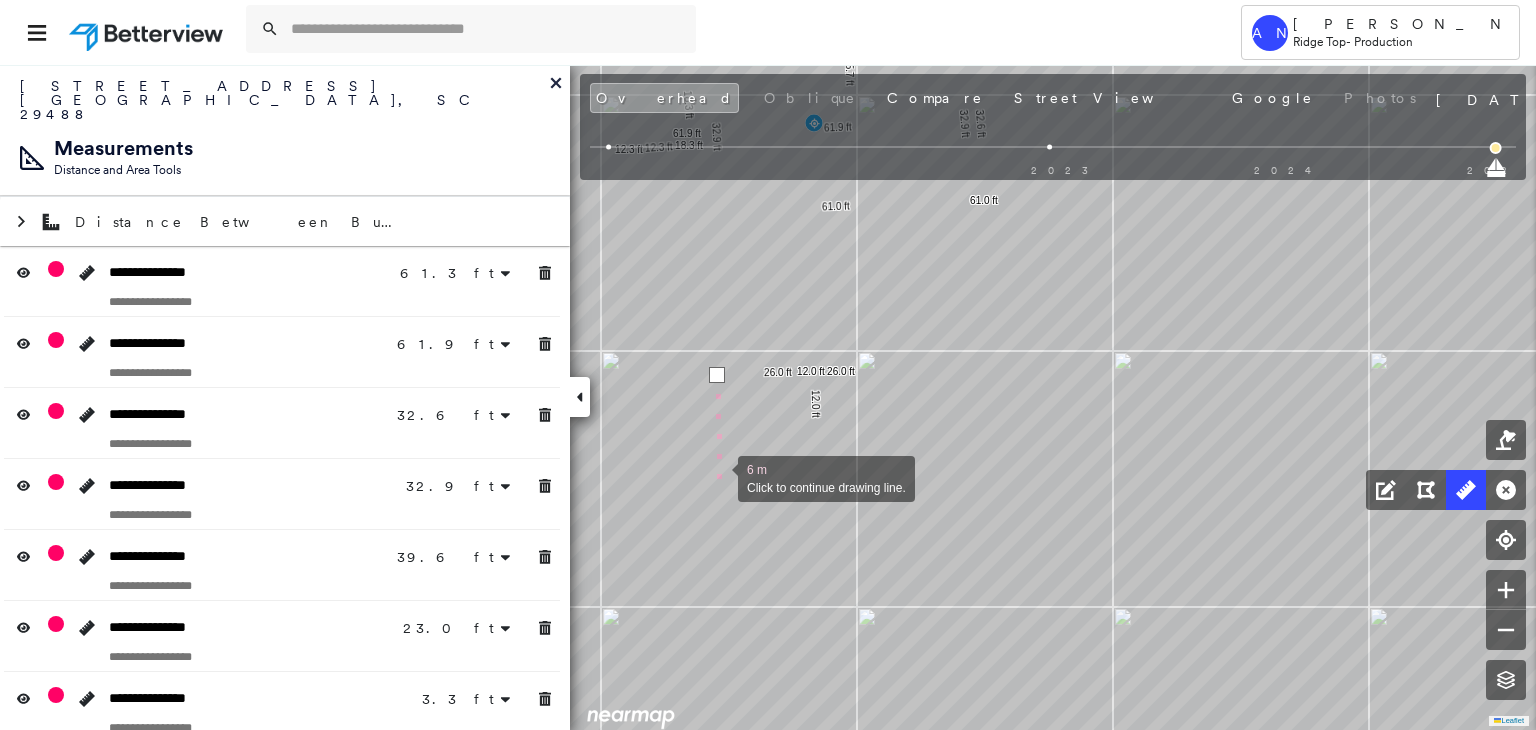 click at bounding box center (718, 477) 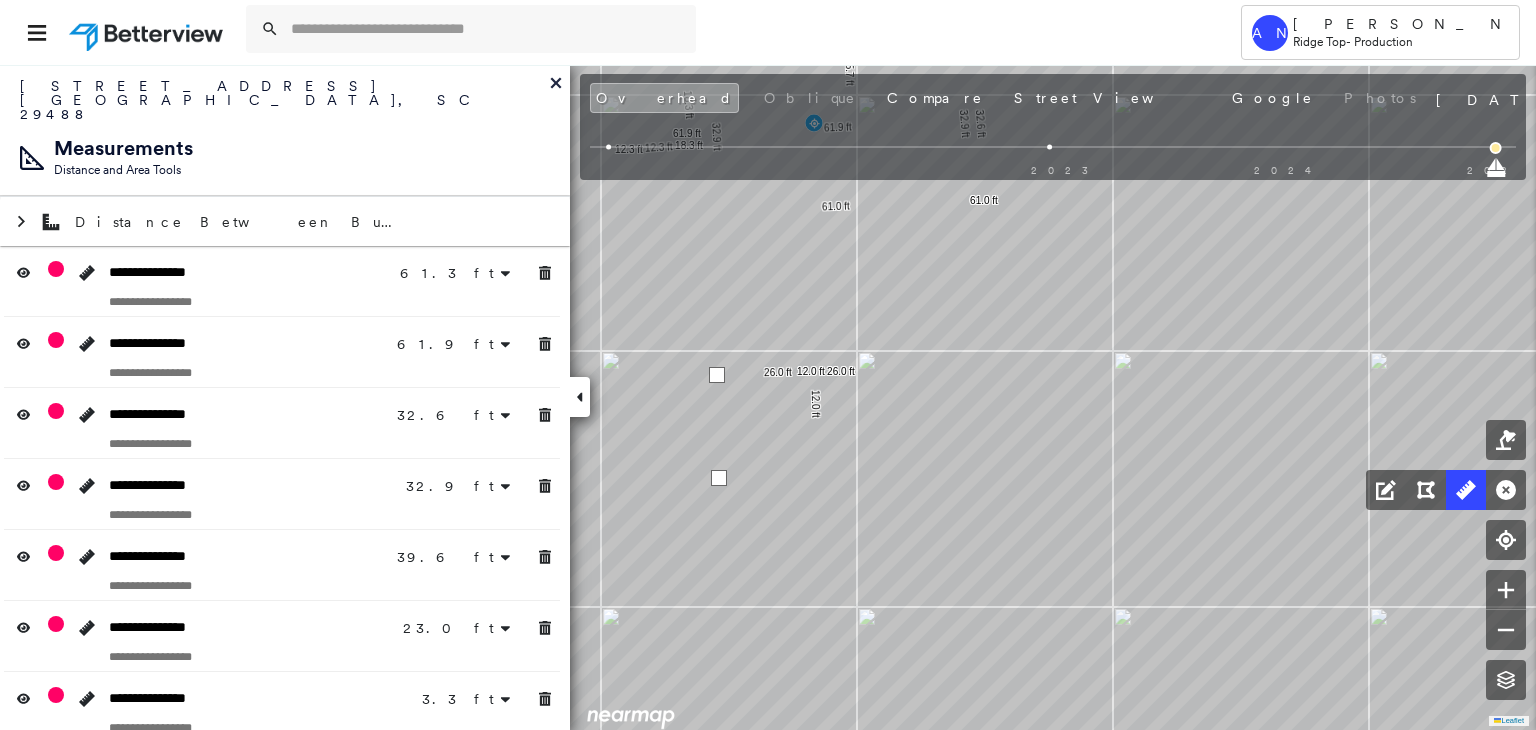 click at bounding box center (719, 478) 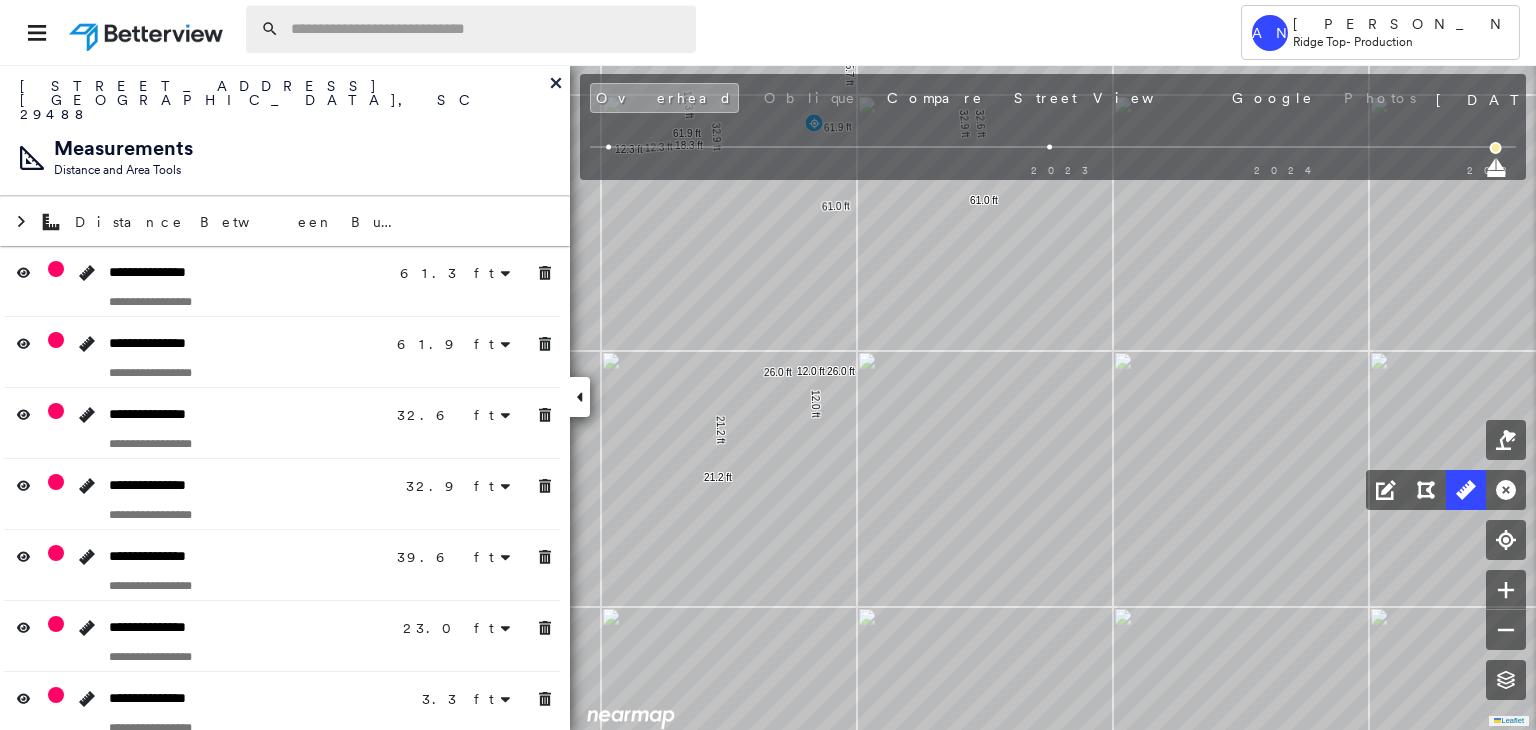 click at bounding box center (487, 29) 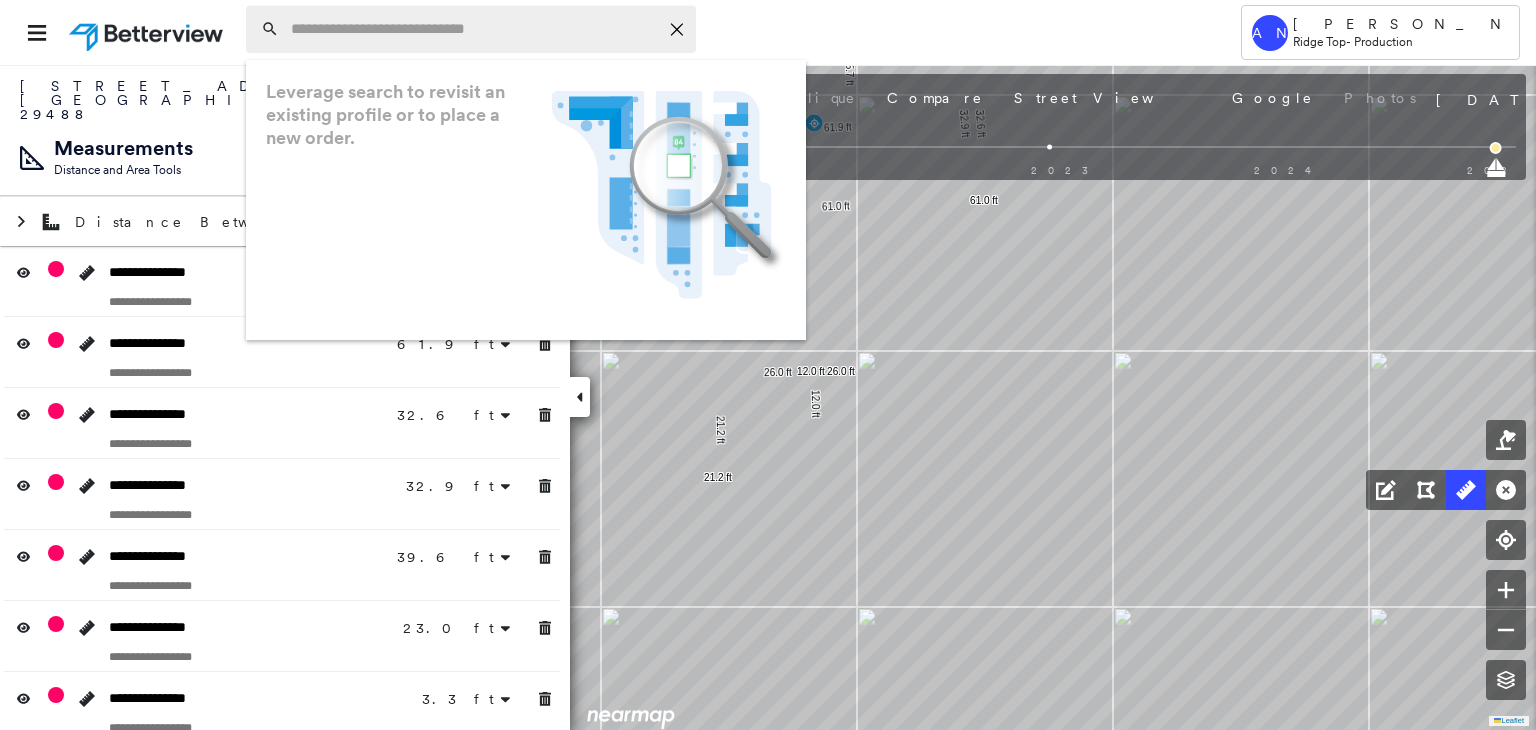 paste on "**********" 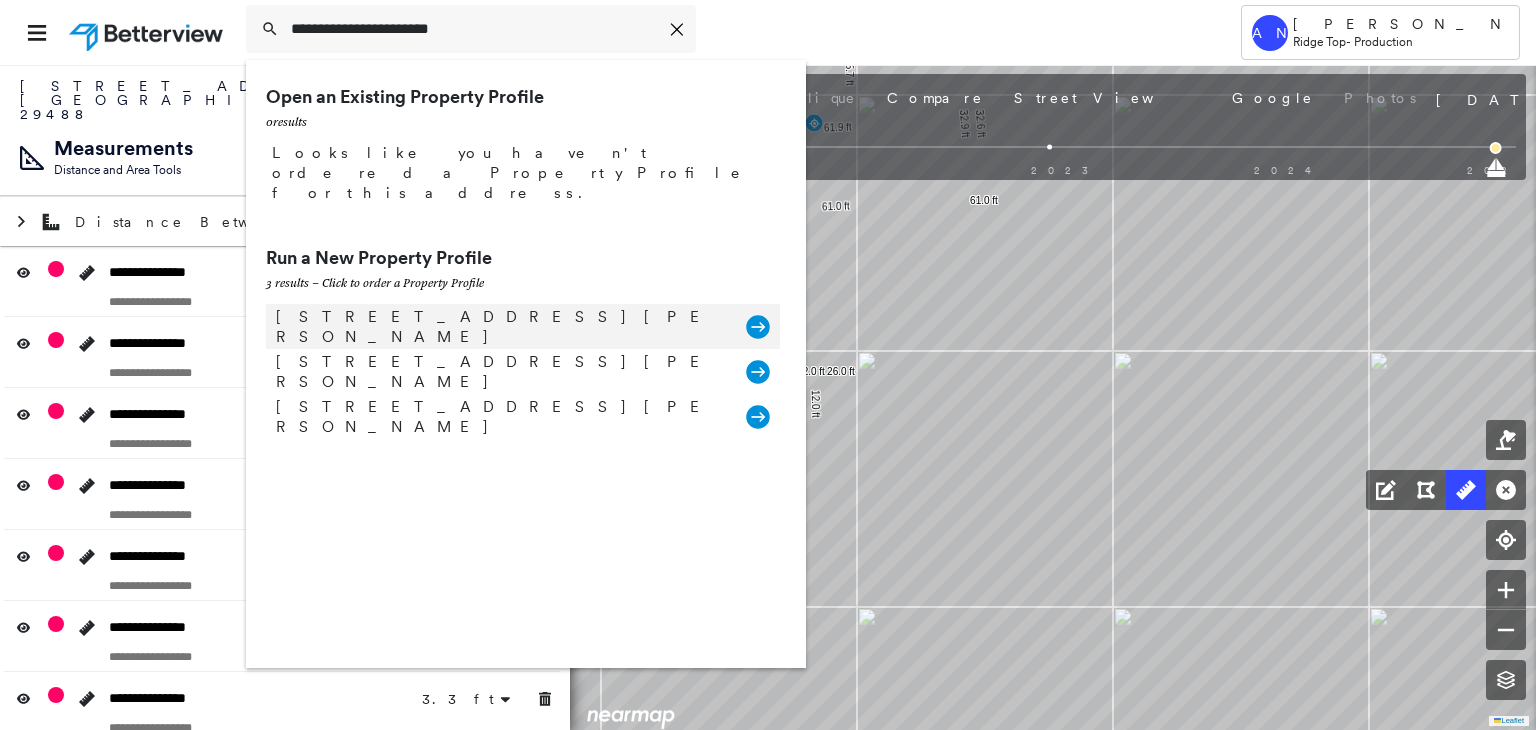 type on "**********" 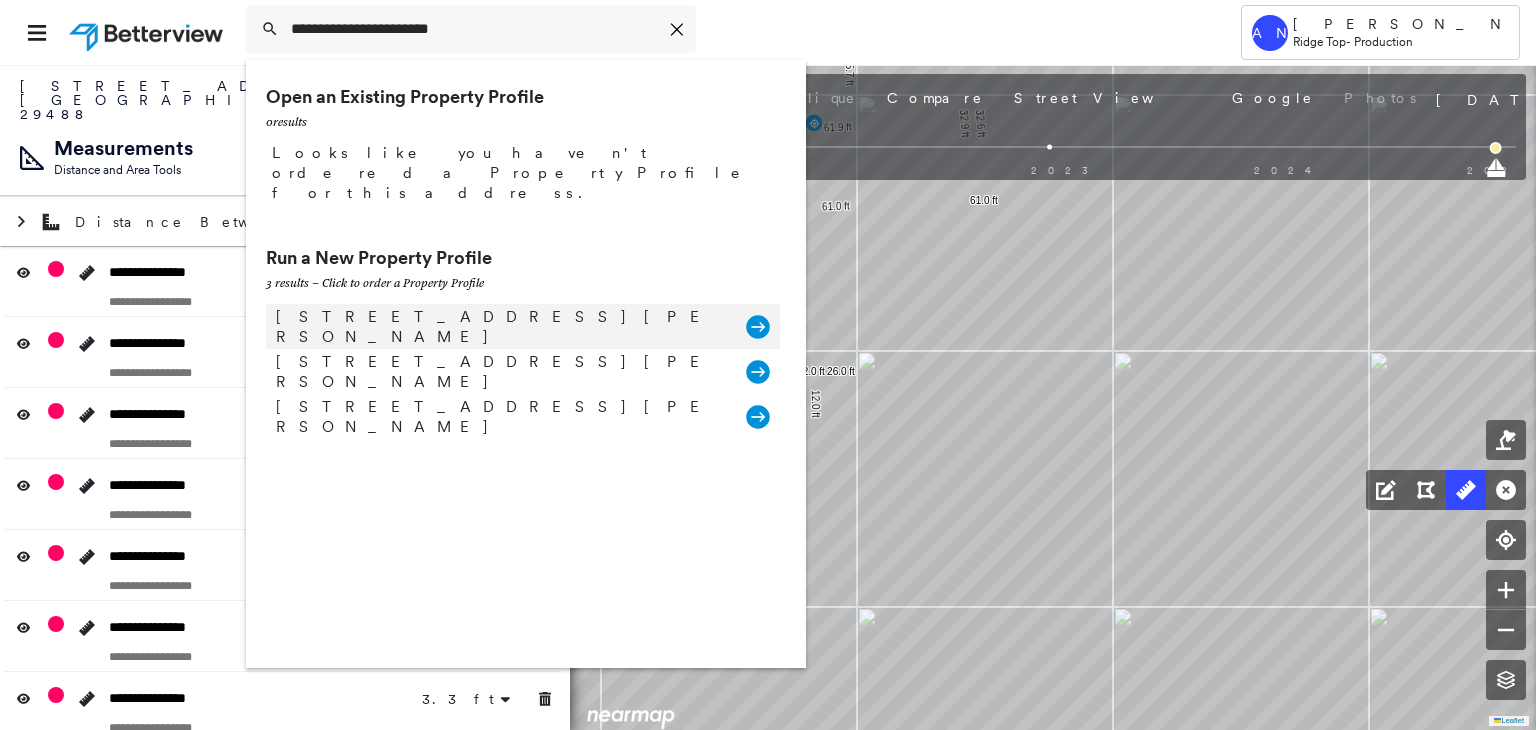 click on "[STREET_ADDRESS][PERSON_NAME]" at bounding box center (501, 327) 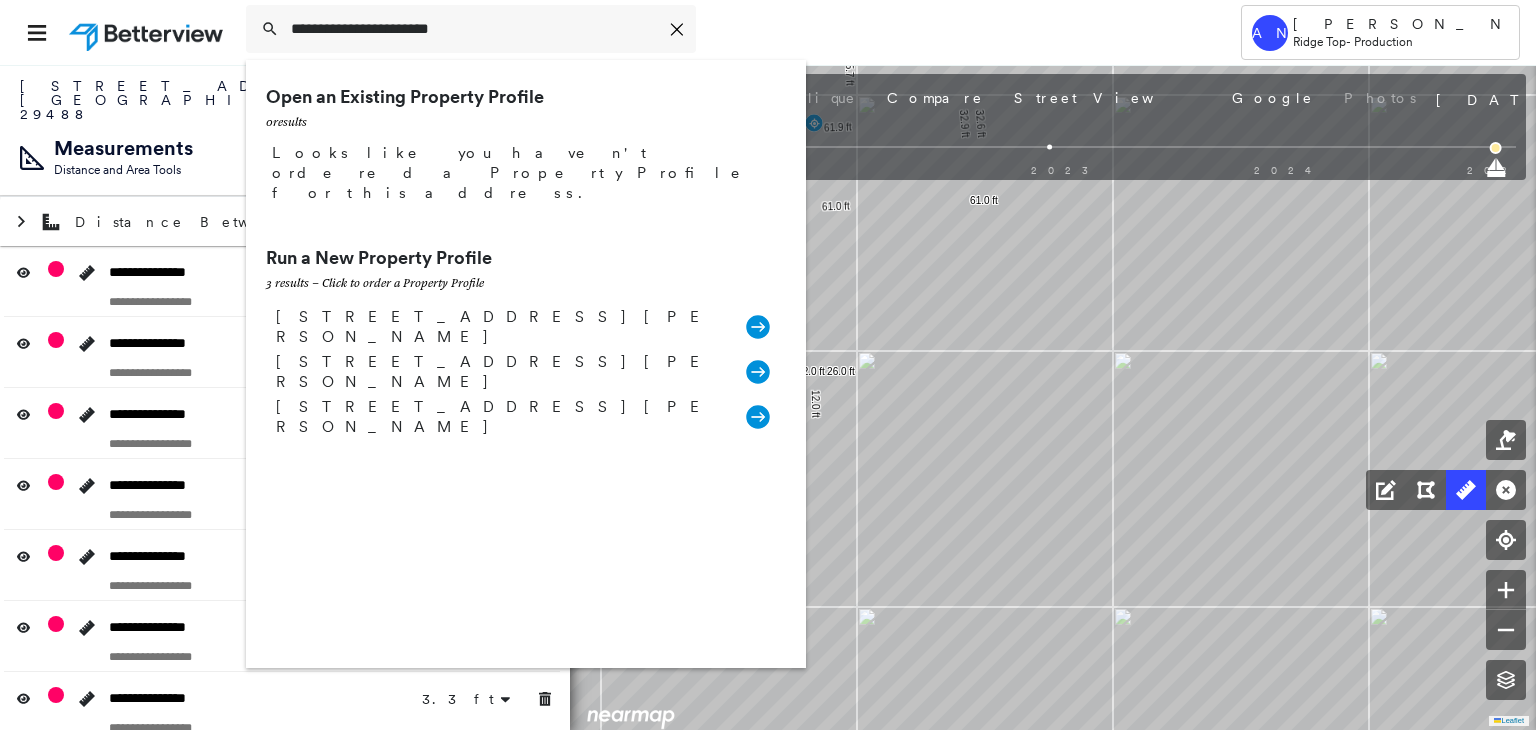 type 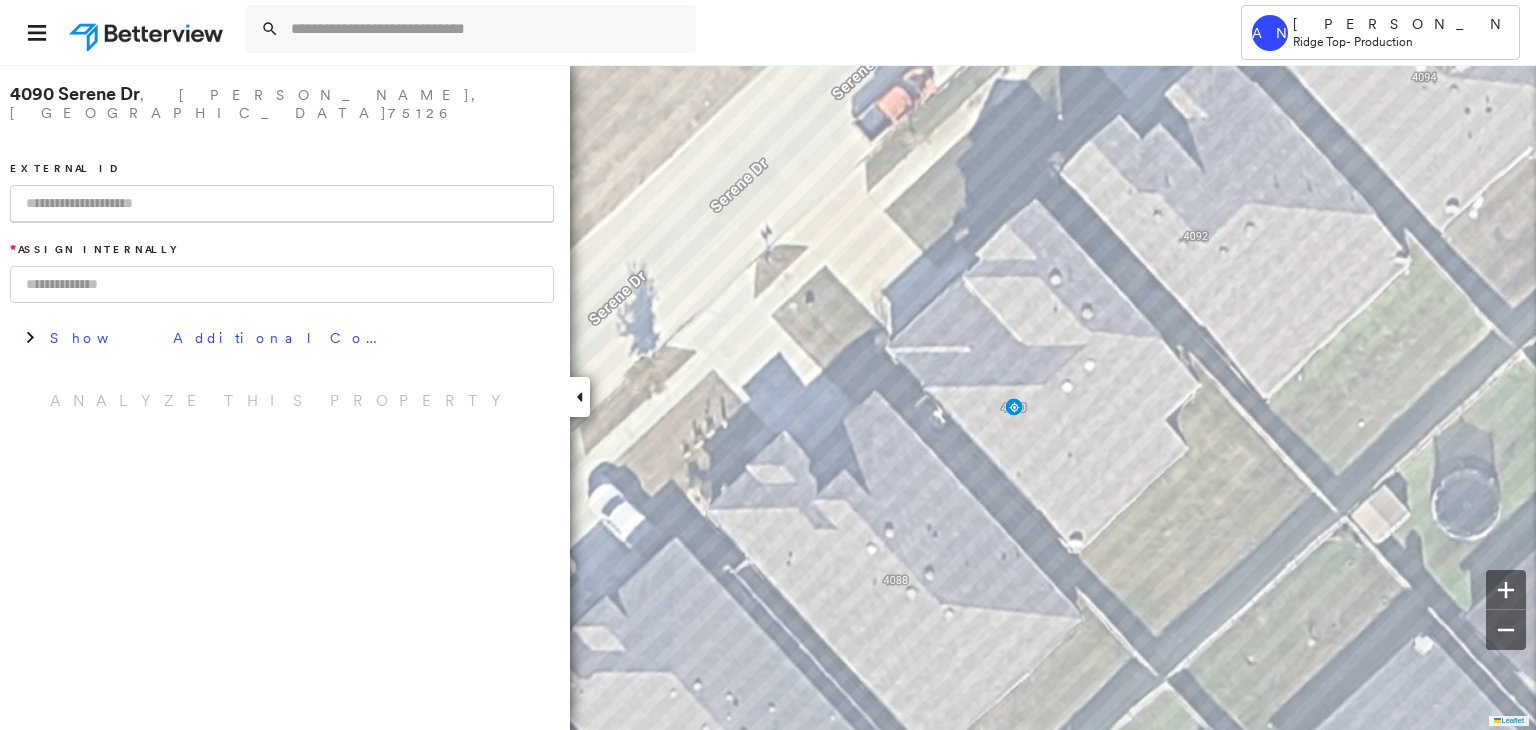 click at bounding box center [282, 204] 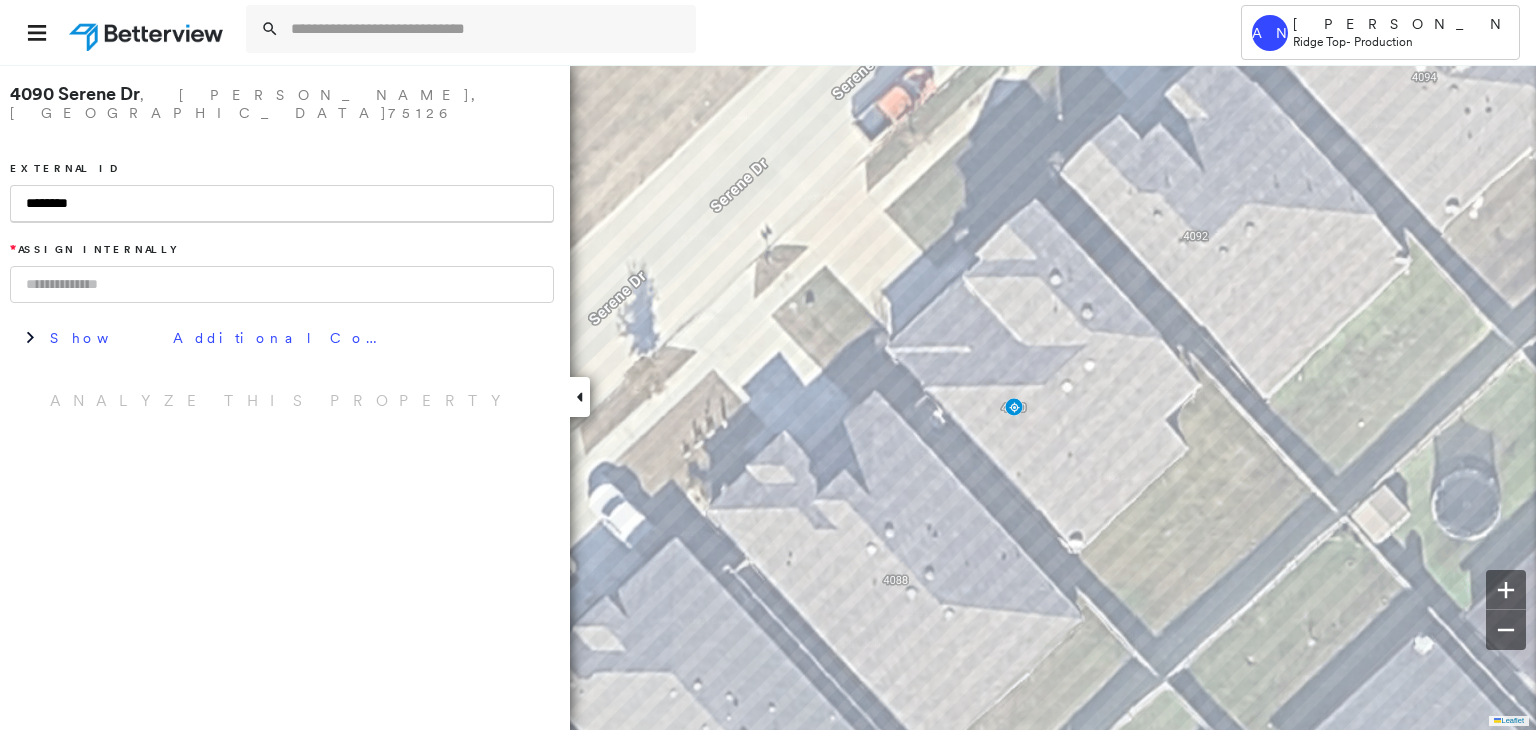 type on "********" 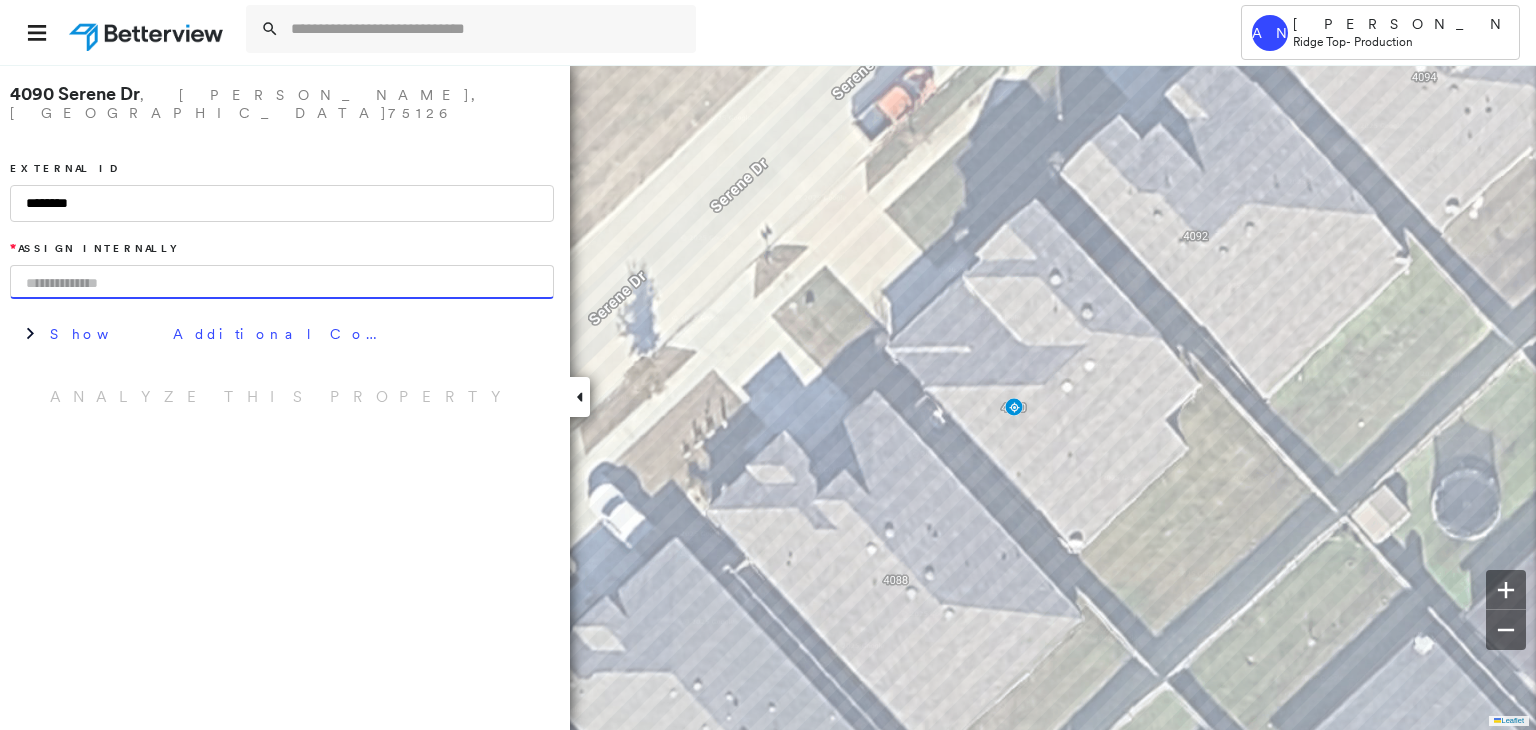 click at bounding box center [282, 282] 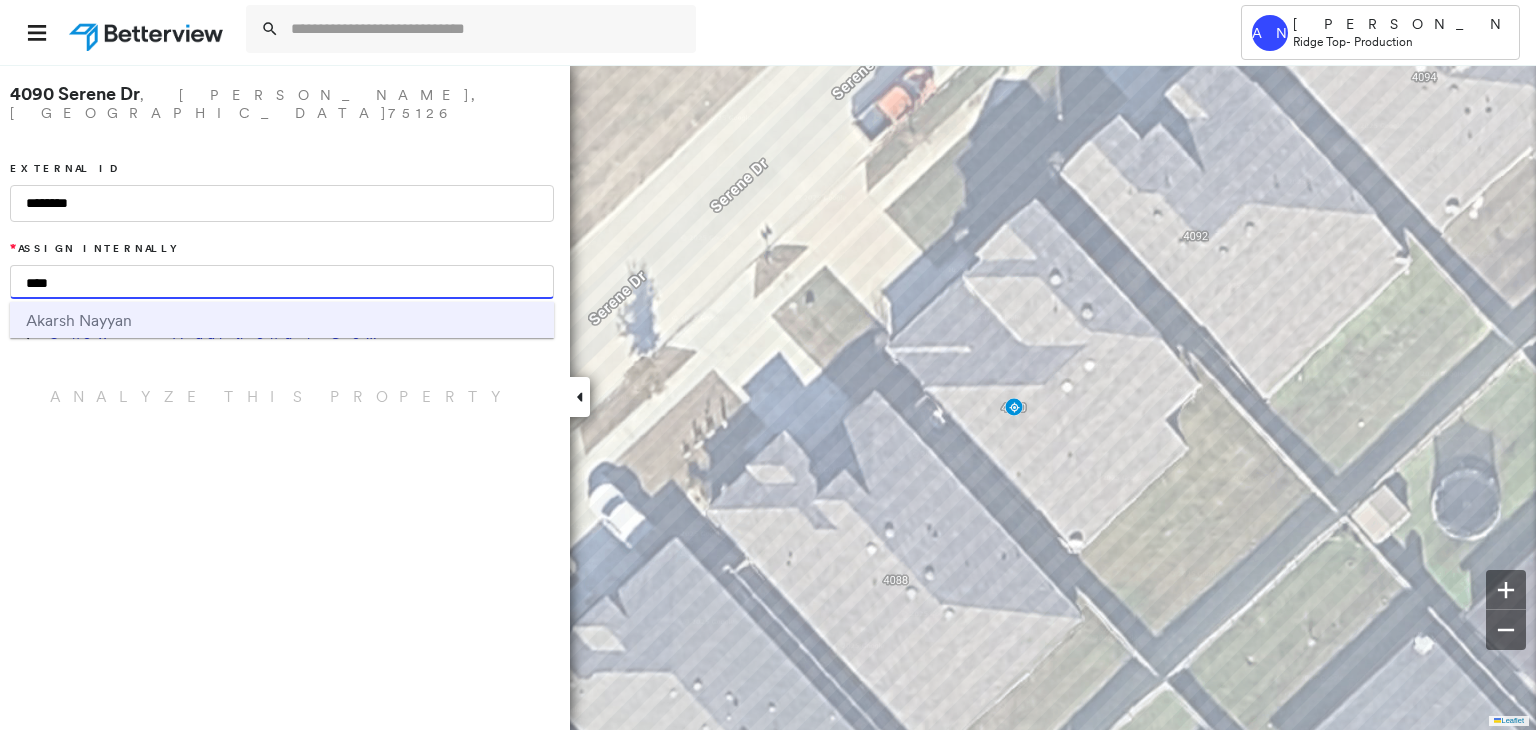 type on "****" 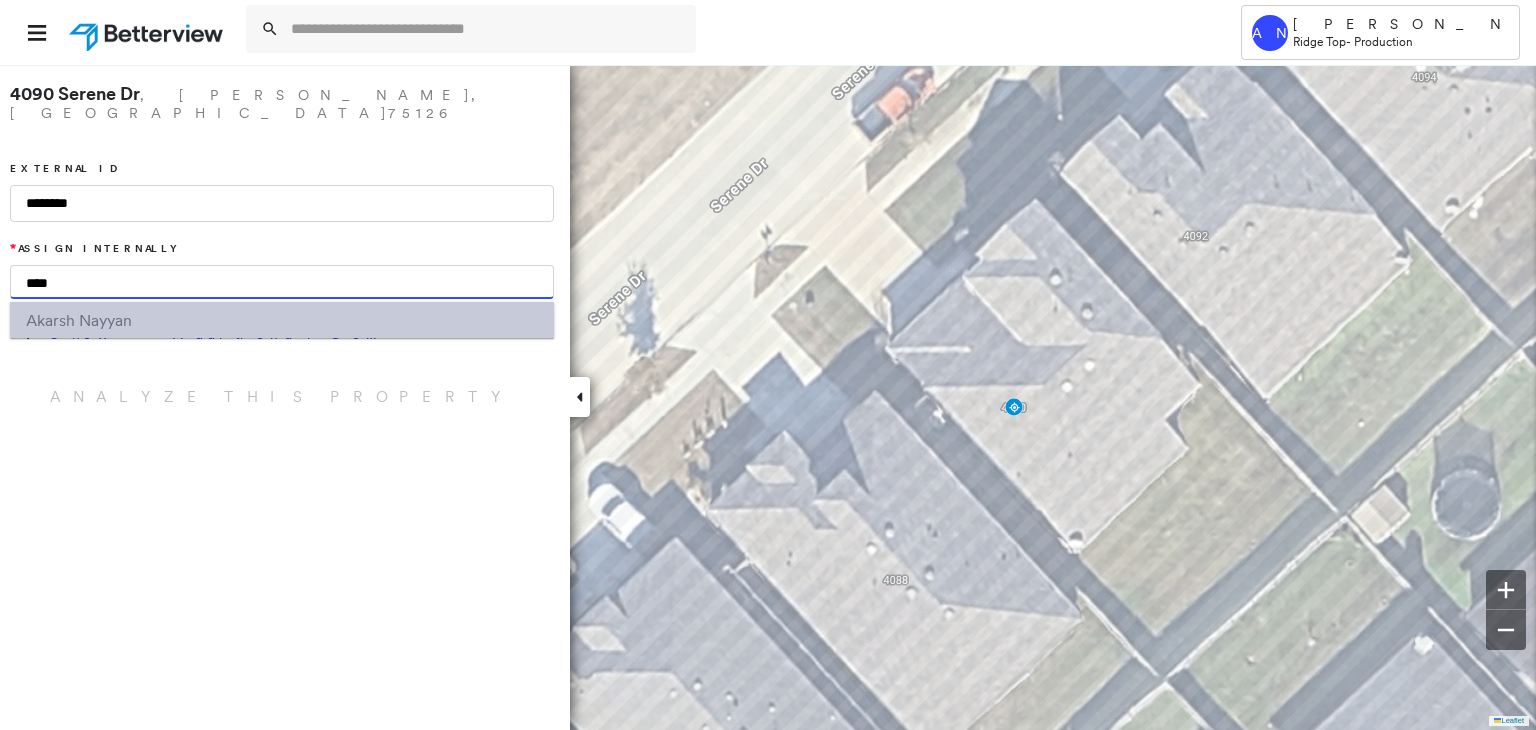 click on "sh Nayyan" at bounding box center (95, 320) 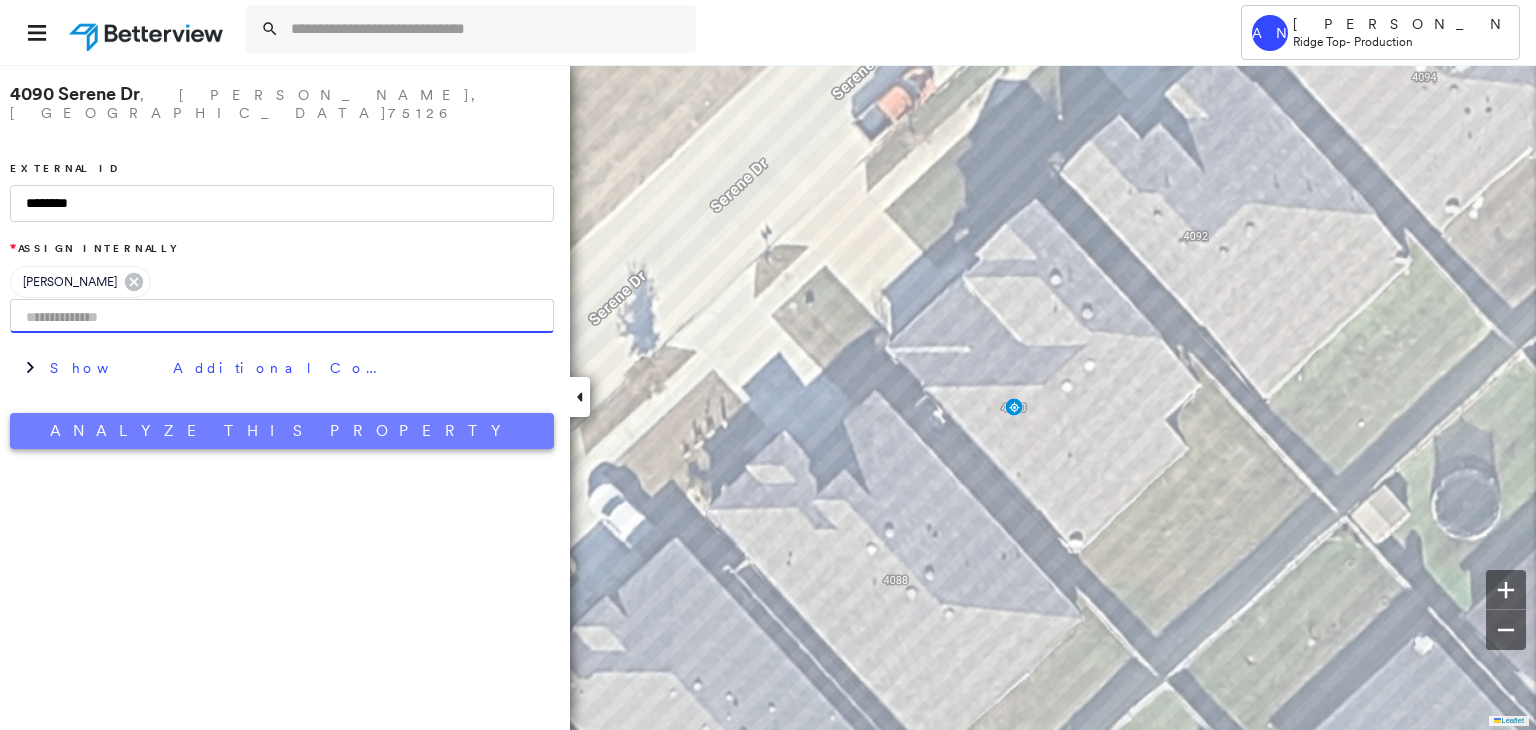 click on "Analyze This Property" at bounding box center (282, 431) 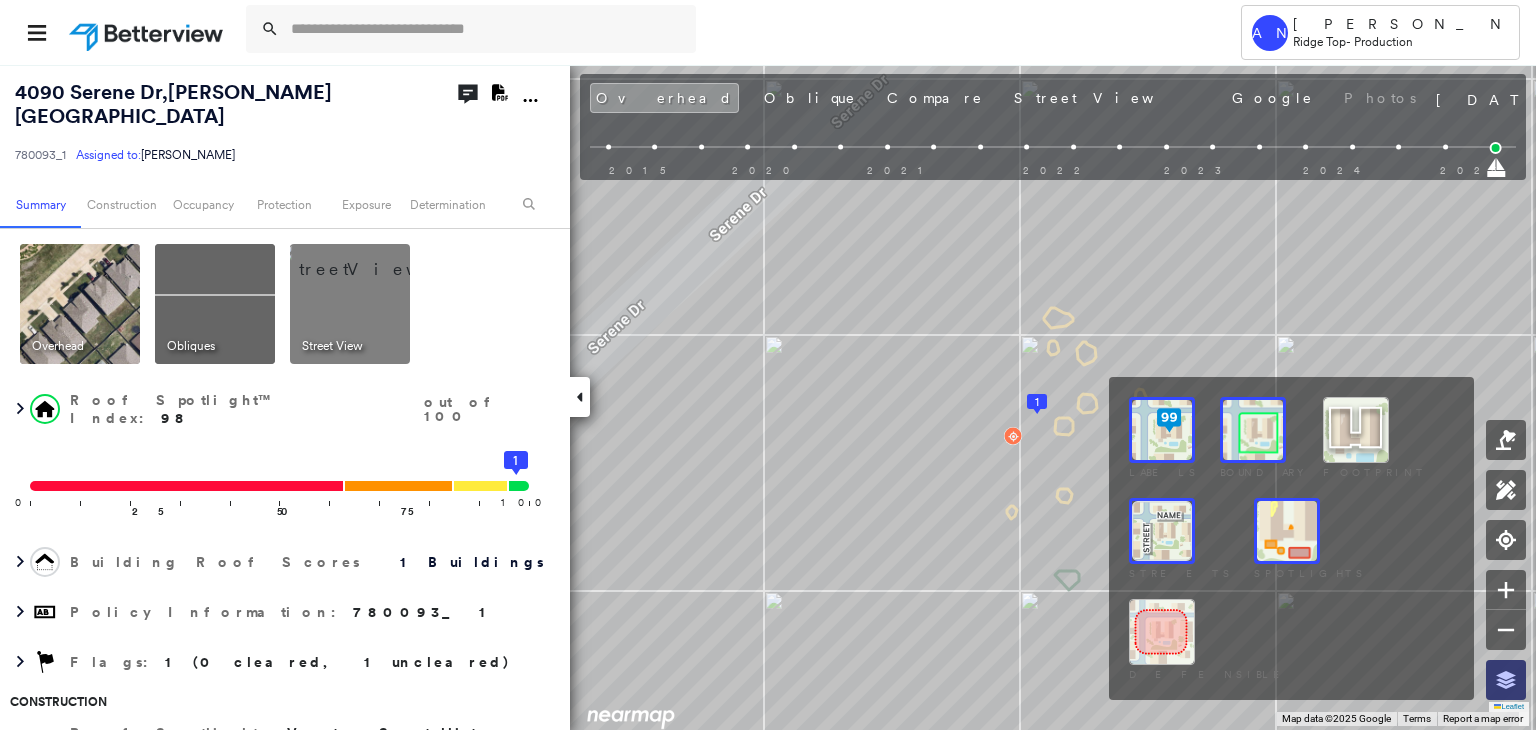 click at bounding box center [1506, 680] 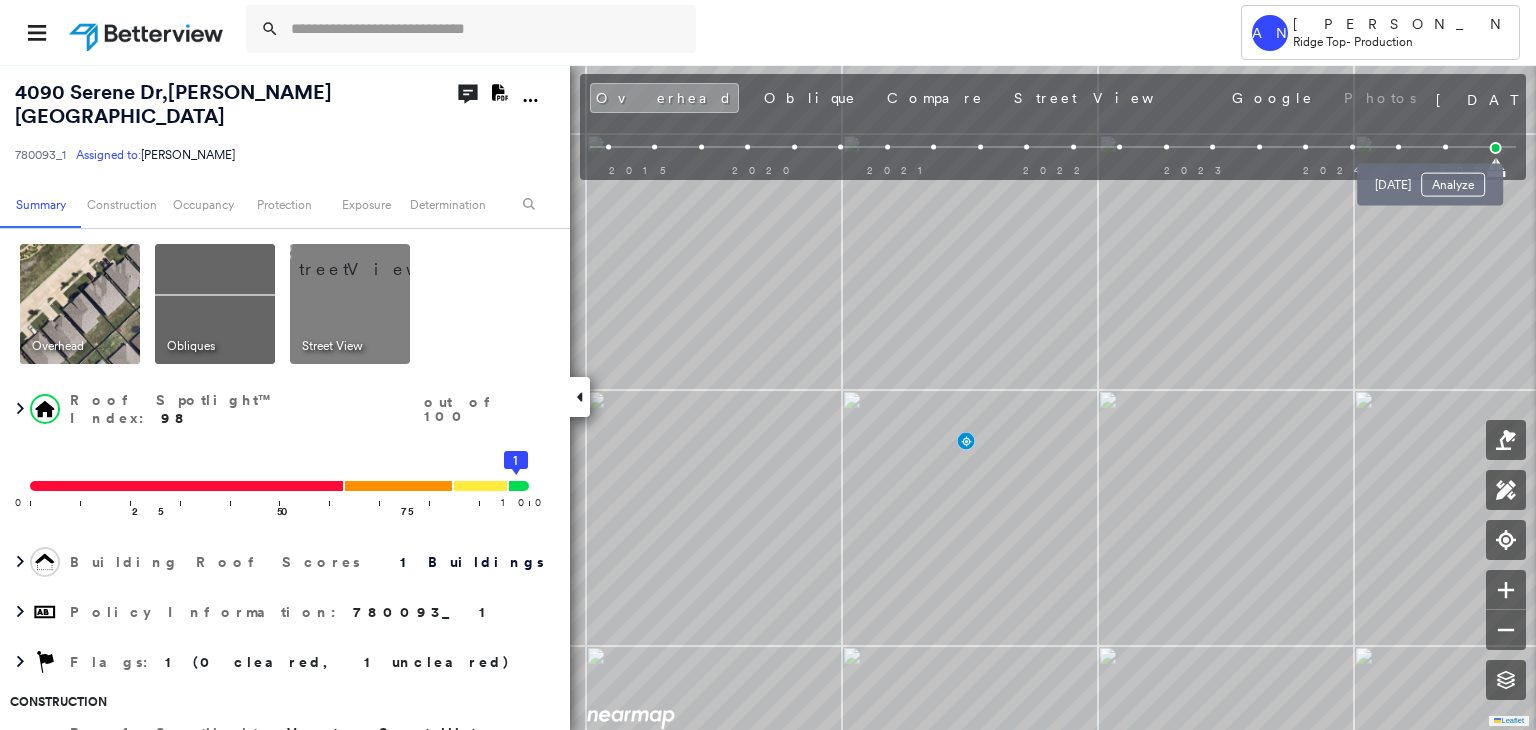 click on "[DATE] Analyze" at bounding box center [1430, 179] 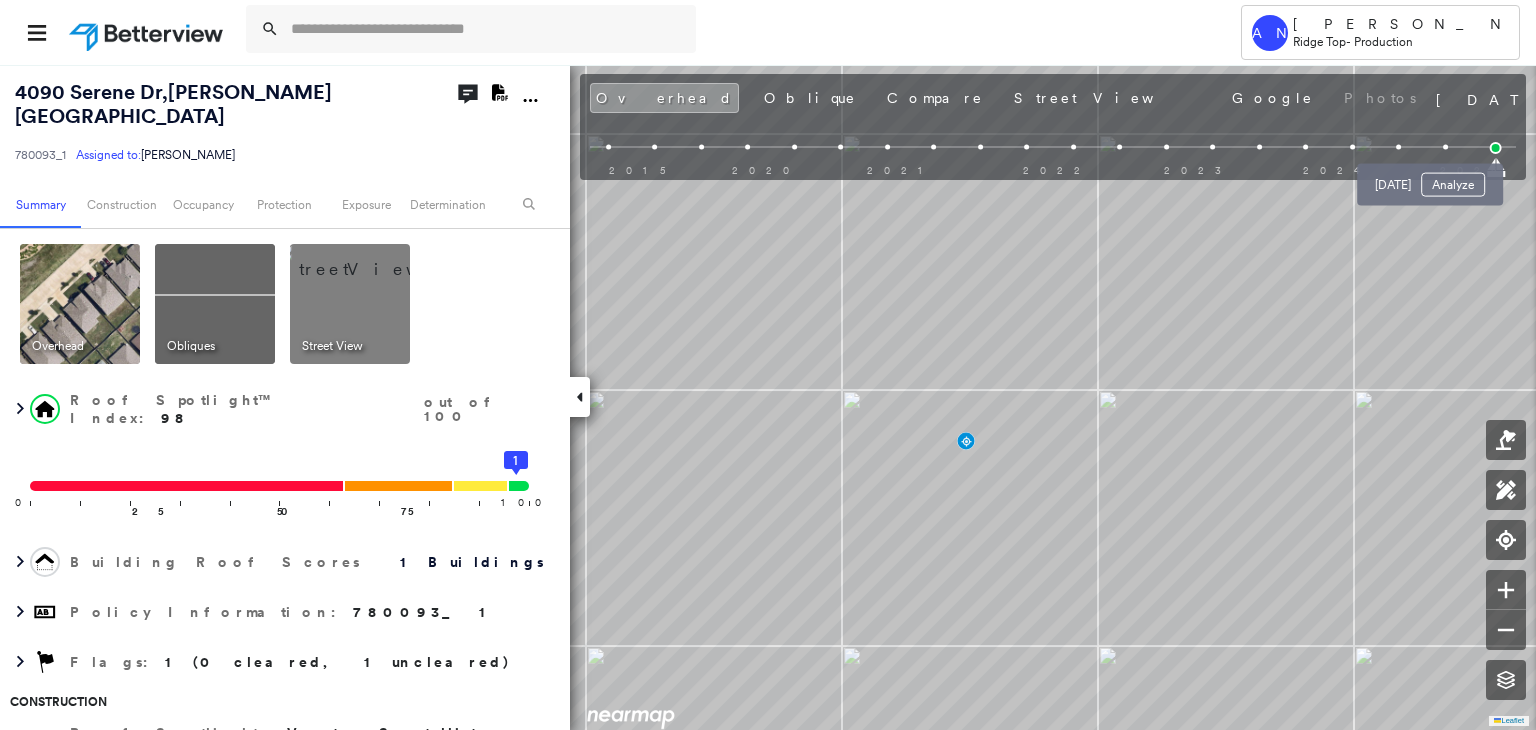 click at bounding box center [1445, 147] 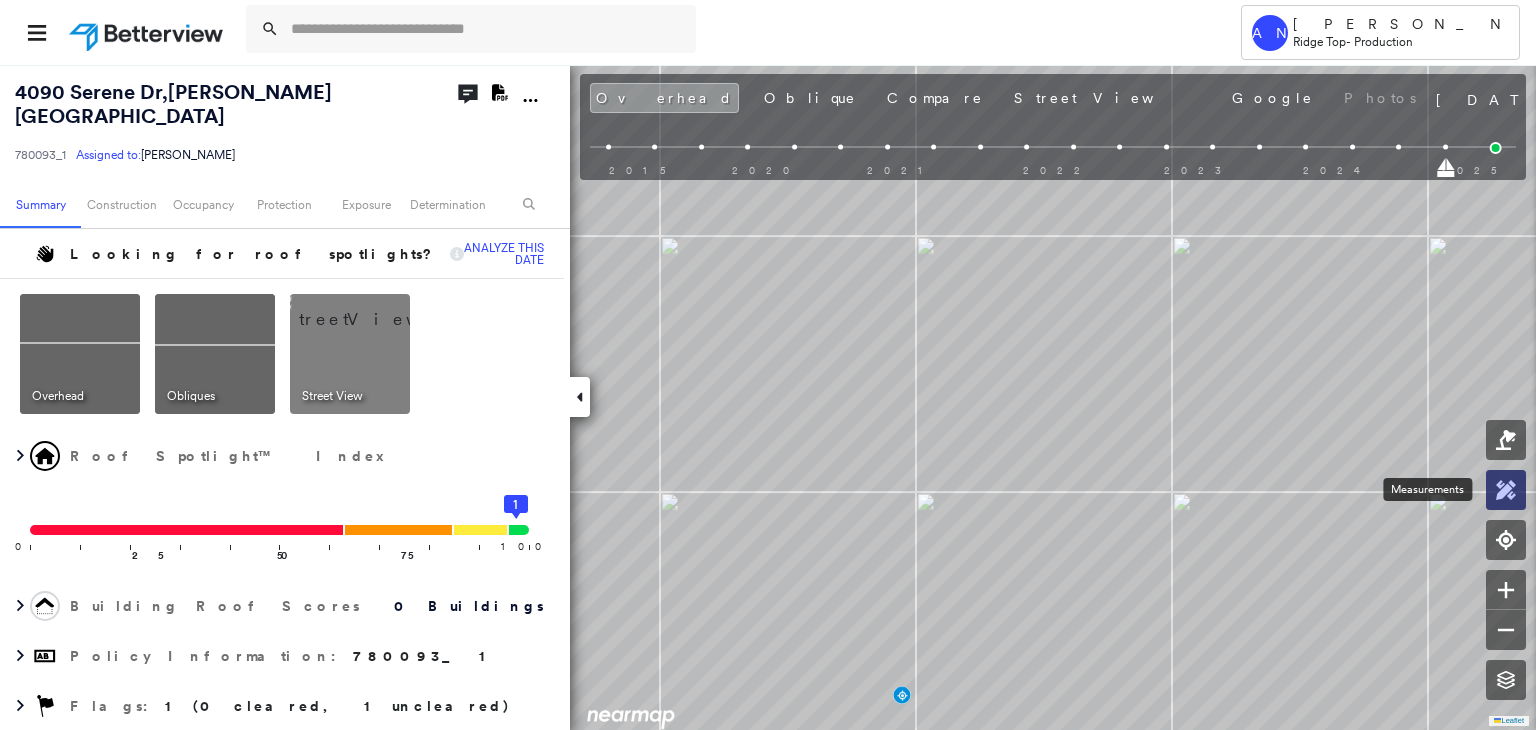 click 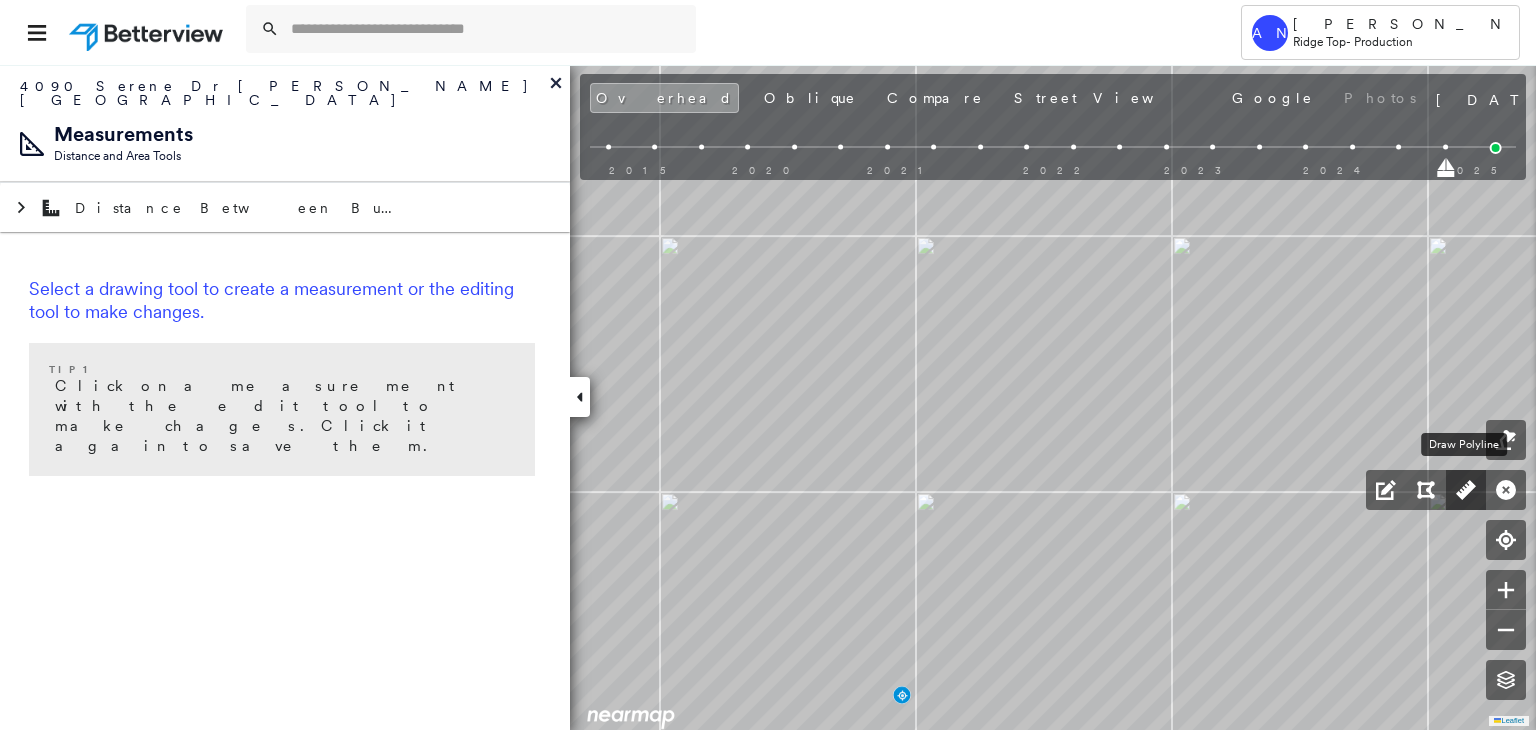 click at bounding box center (1466, 490) 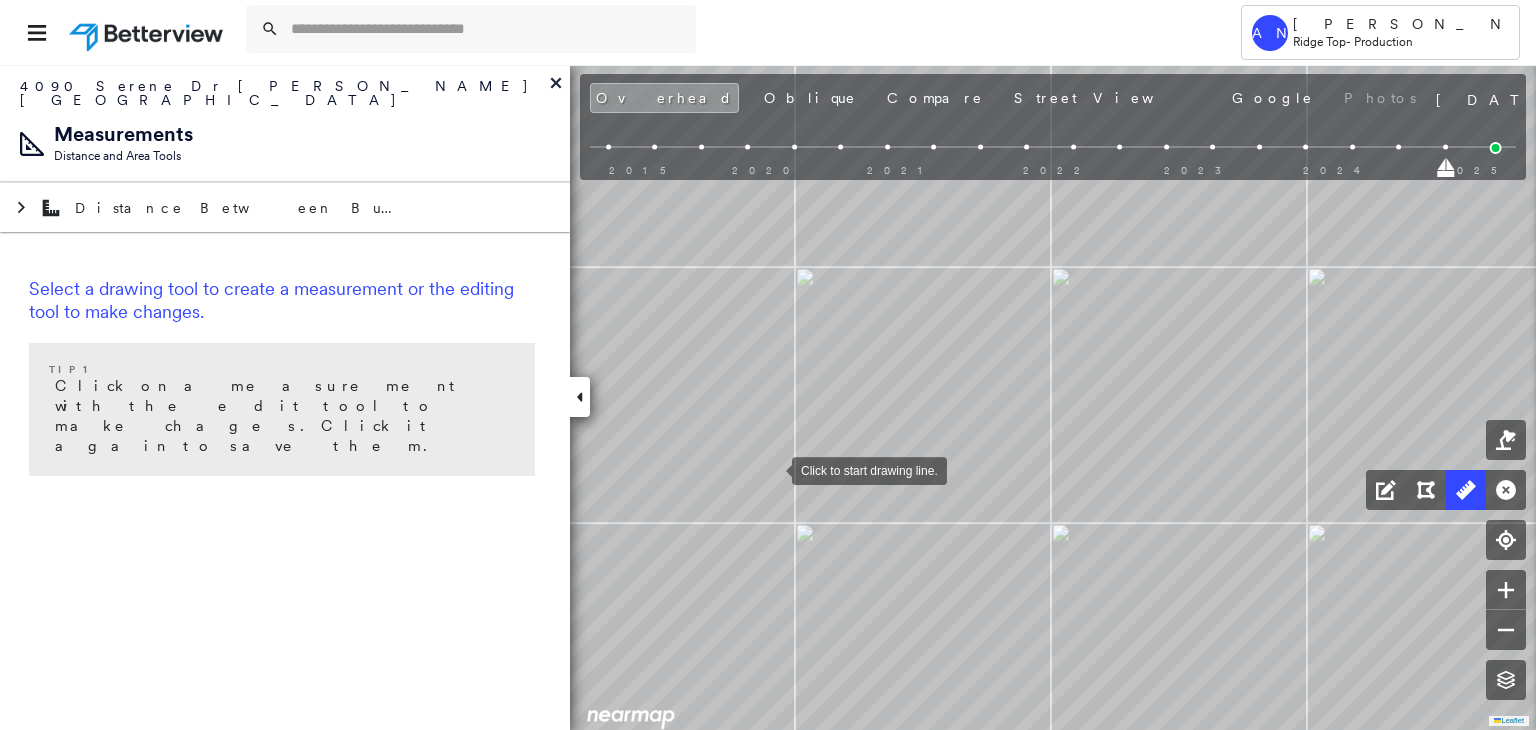 click at bounding box center (772, 469) 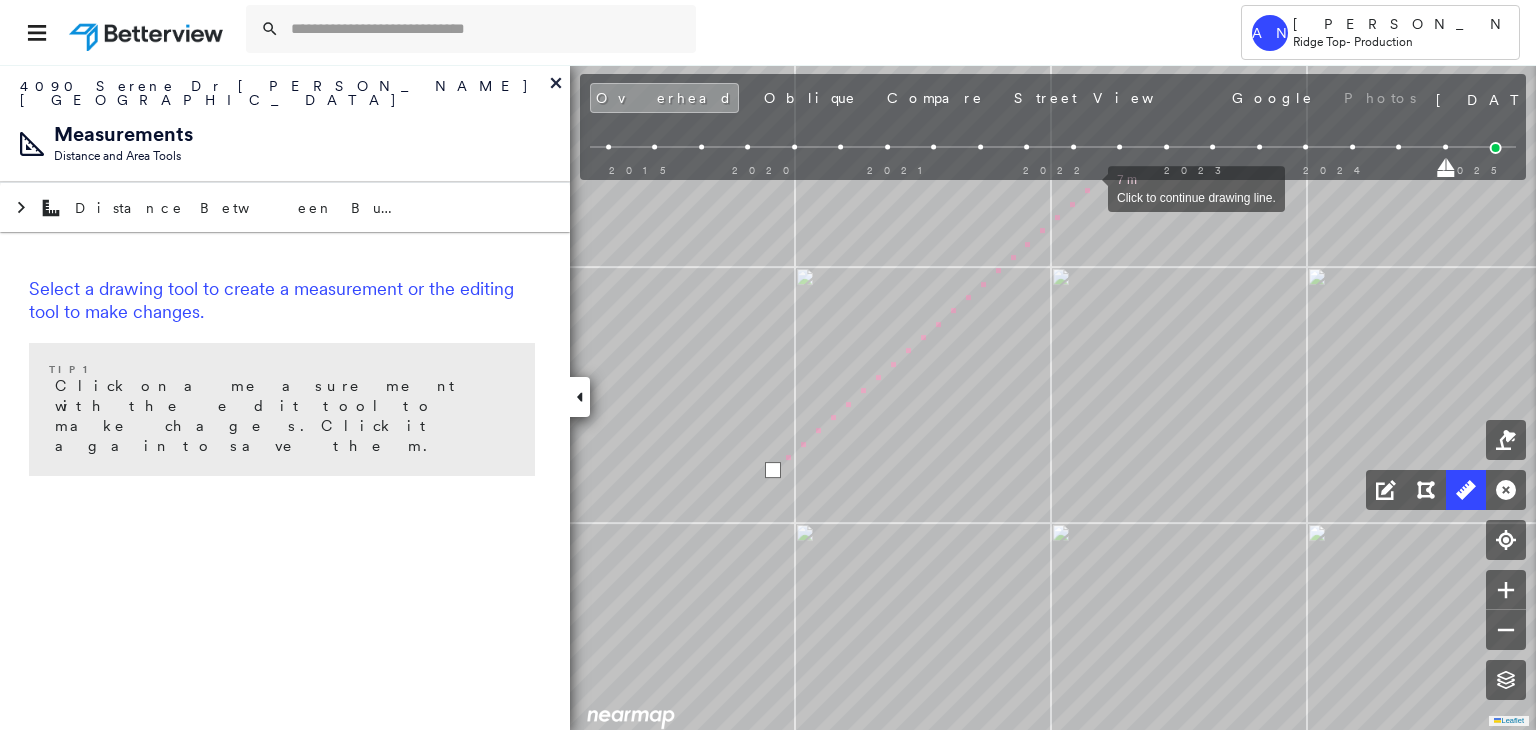 click at bounding box center [1088, 187] 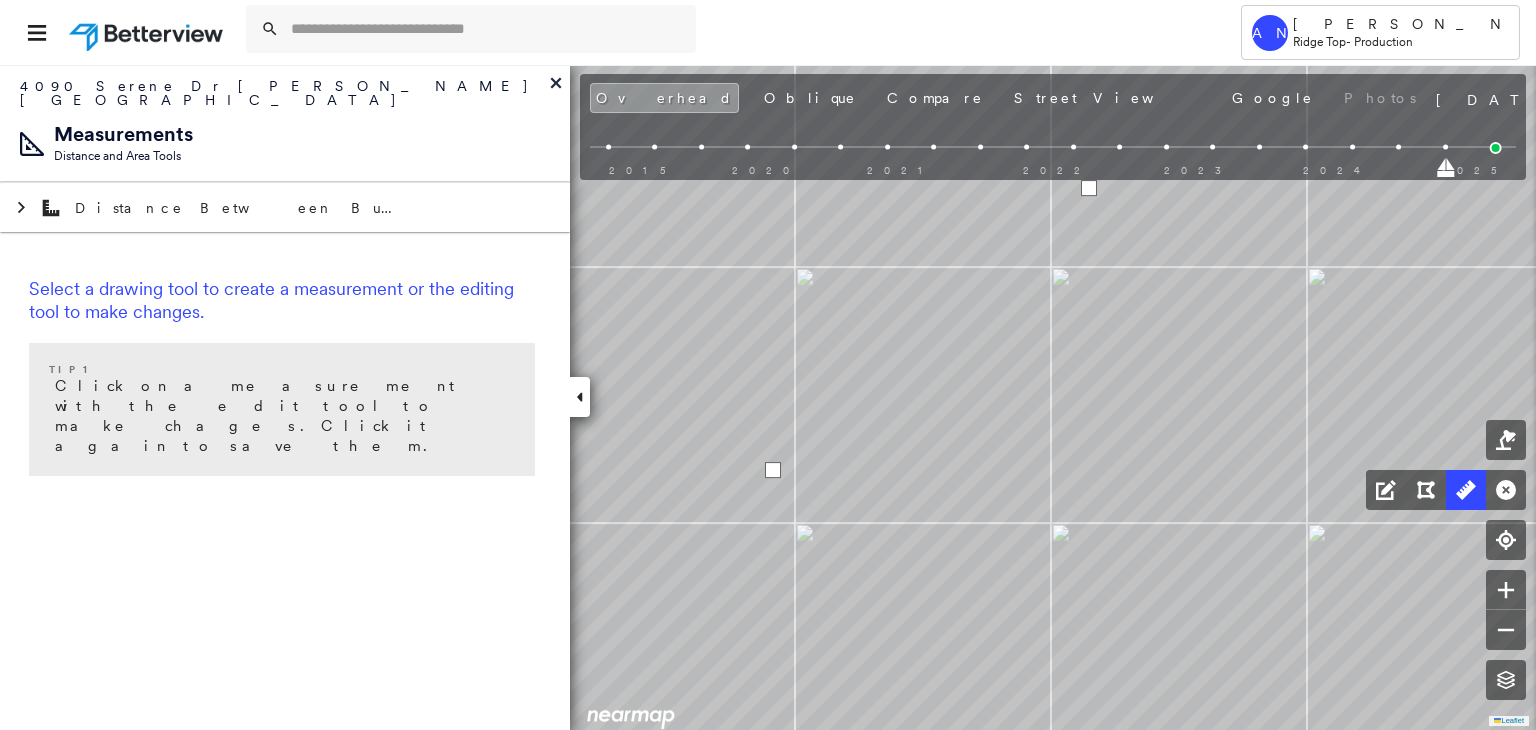 click at bounding box center (1089, 188) 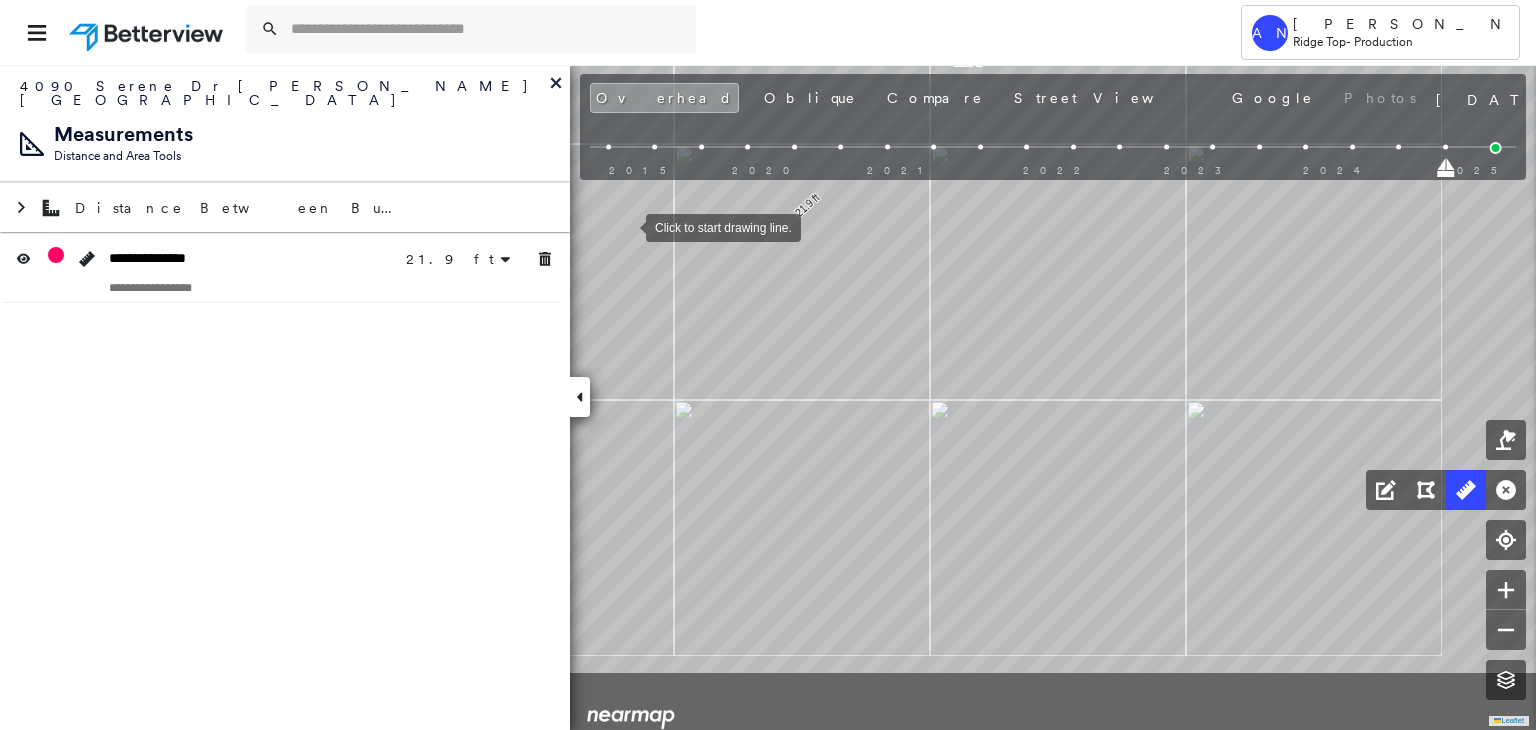 click on "21.9 ft 21.9 ft Click to start drawing line." at bounding box center (-555, -1297) 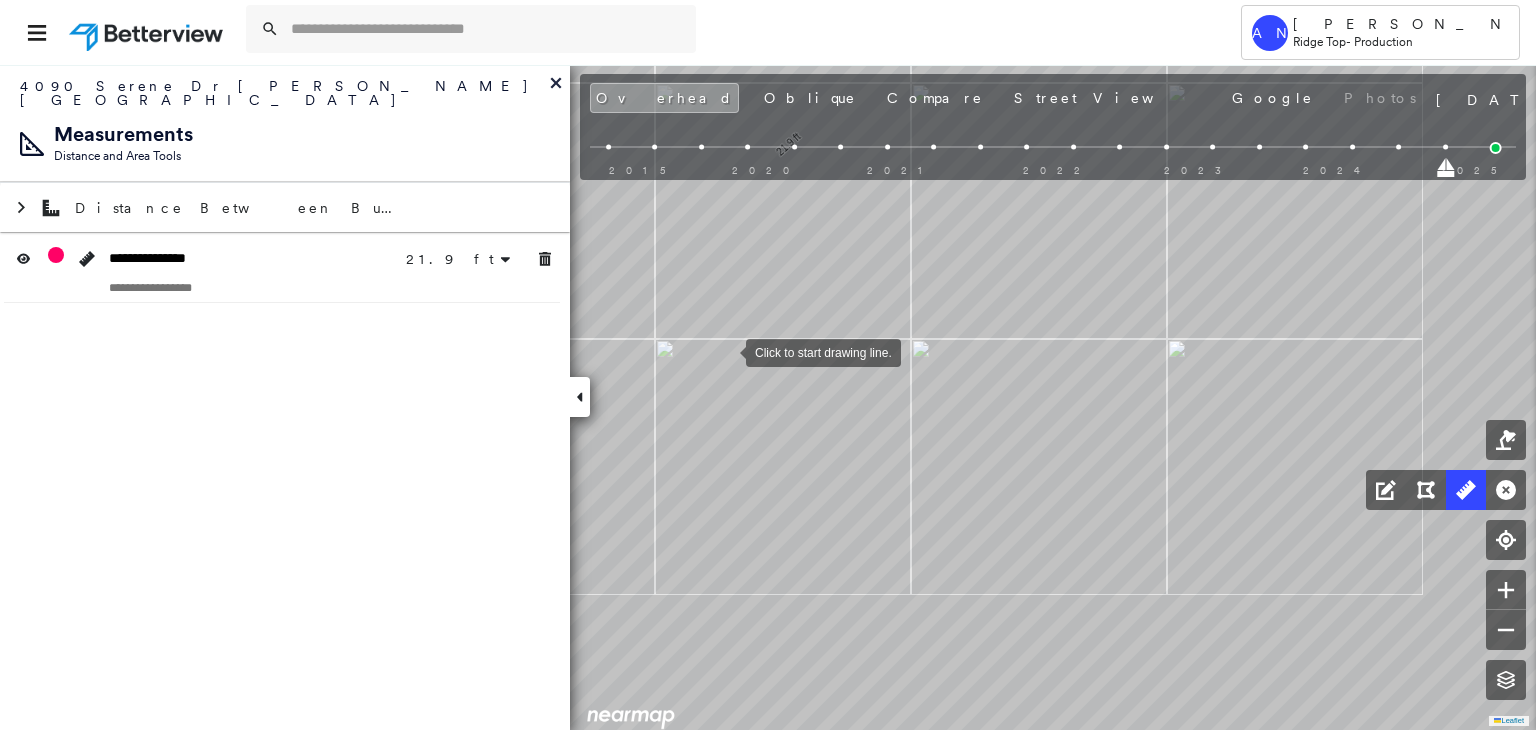 click at bounding box center [726, 351] 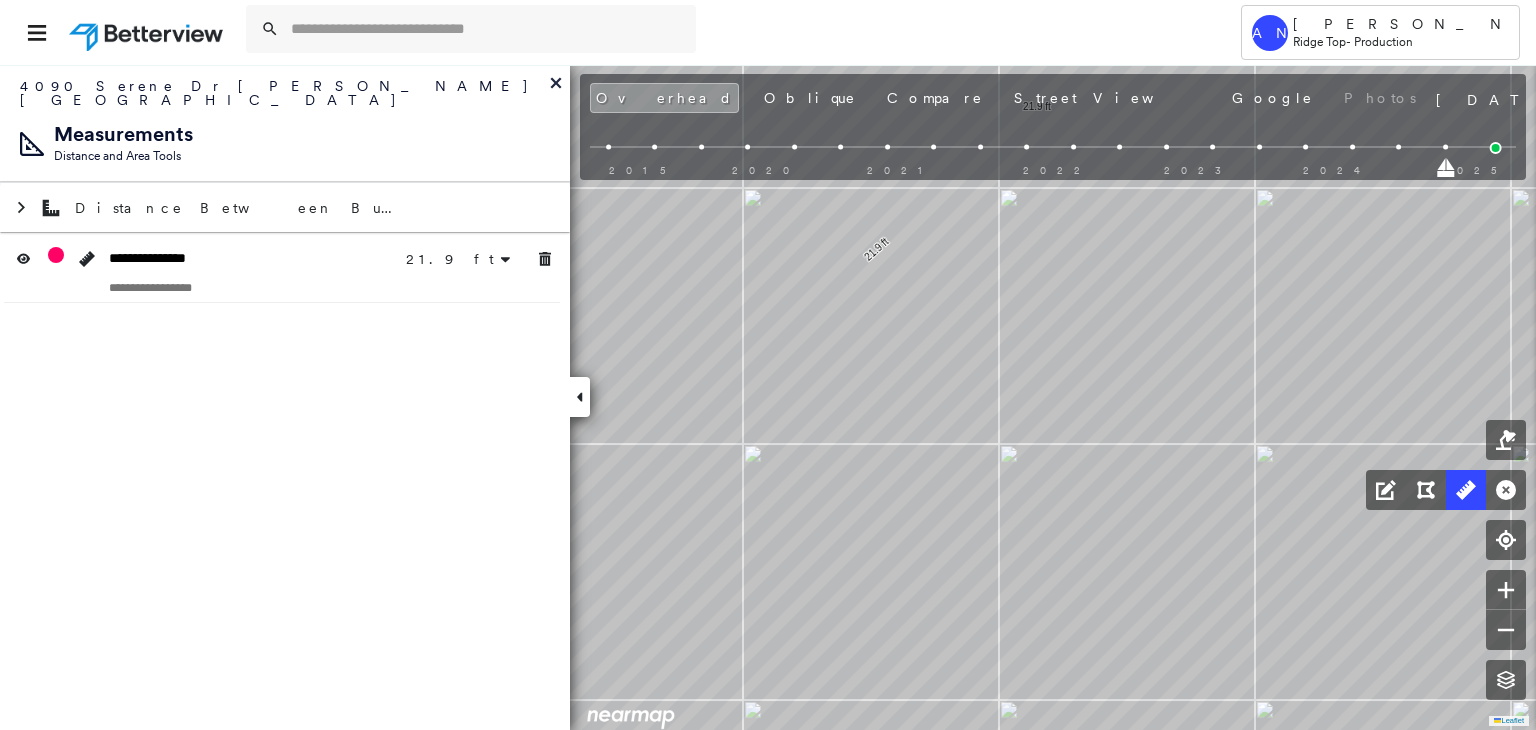 click on "21.9 ft 21.9 ft Click to start drawing line." at bounding box center [-486, -1253] 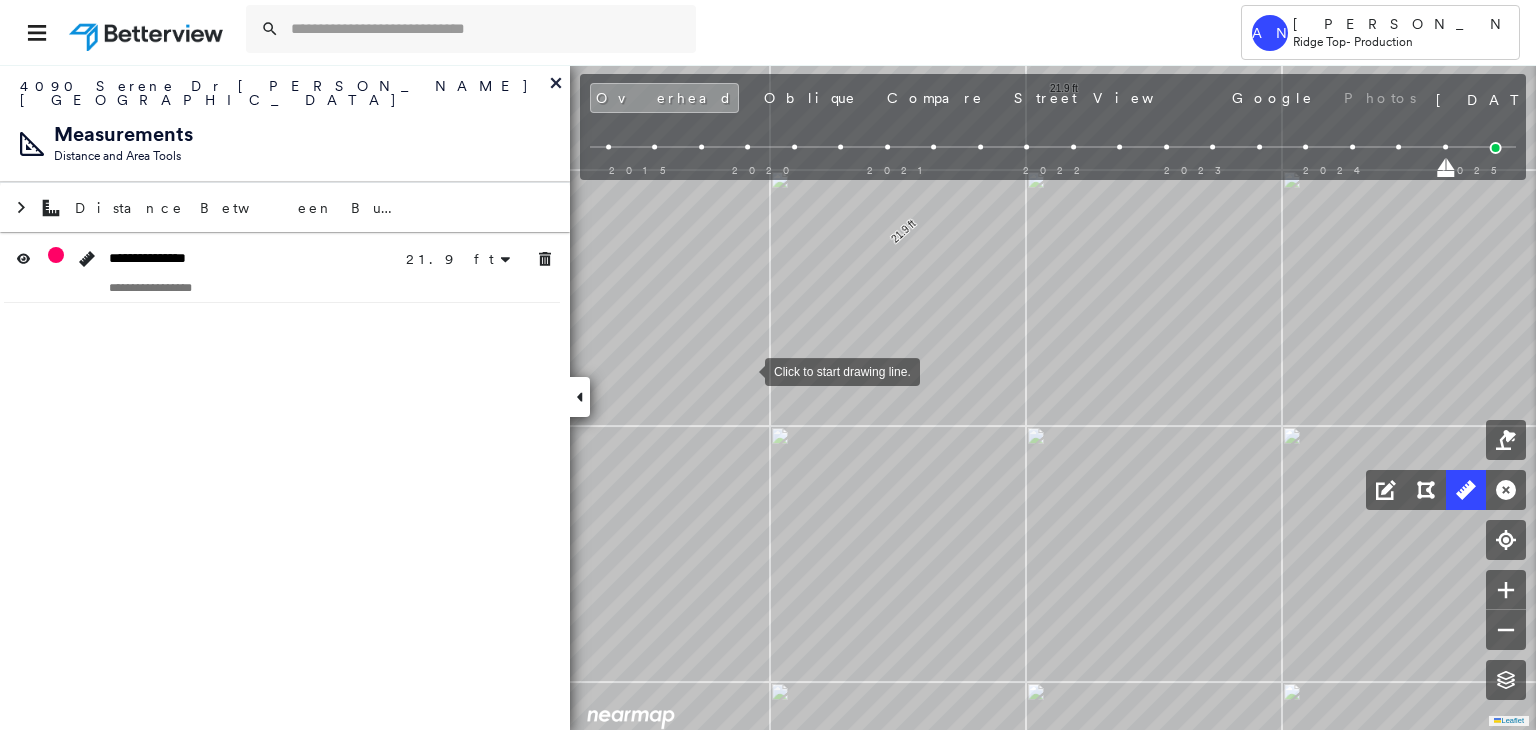 drag, startPoint x: 744, startPoint y: 370, endPoint x: 964, endPoint y: 564, distance: 293.31894 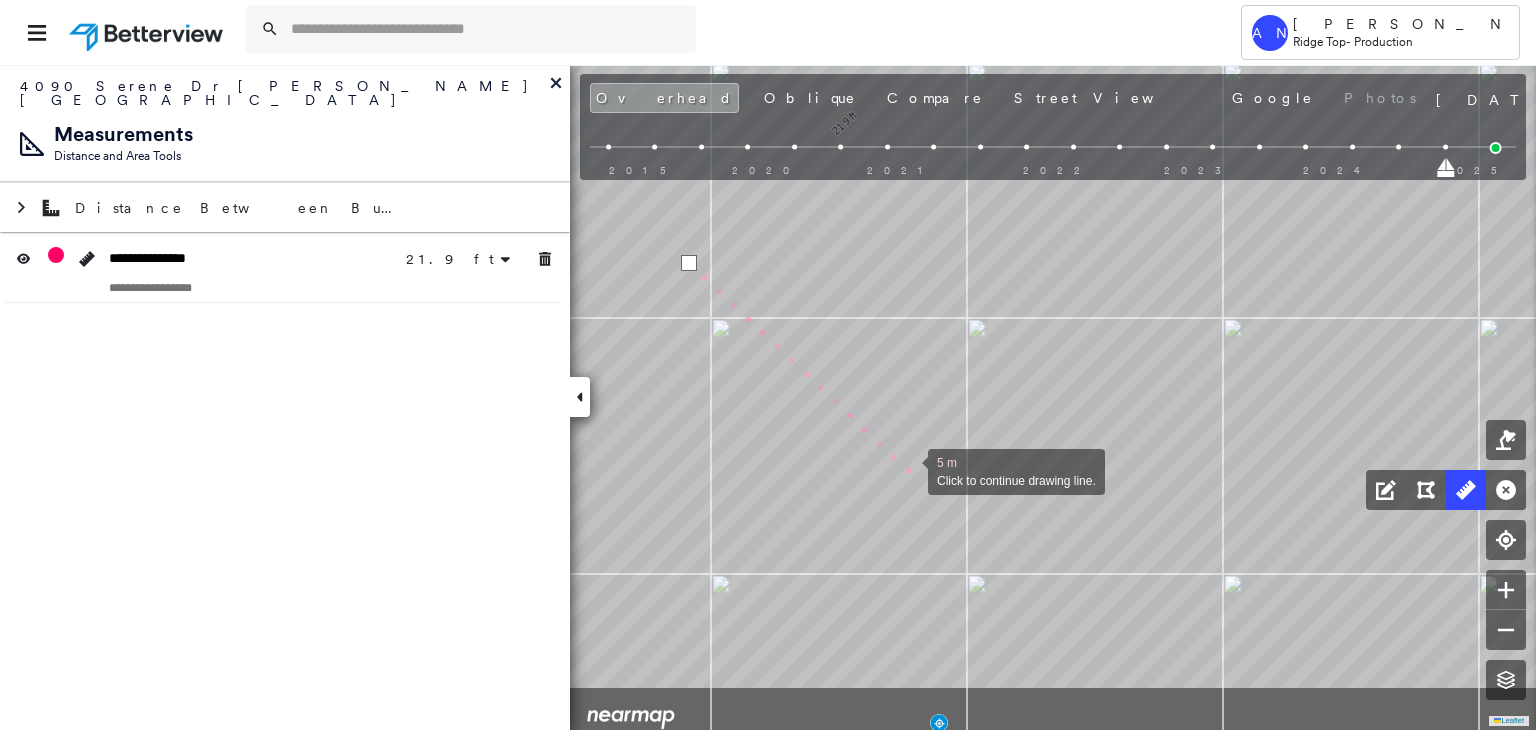 drag, startPoint x: 973, startPoint y: 584, endPoint x: 867, endPoint y: 369, distance: 239.71024 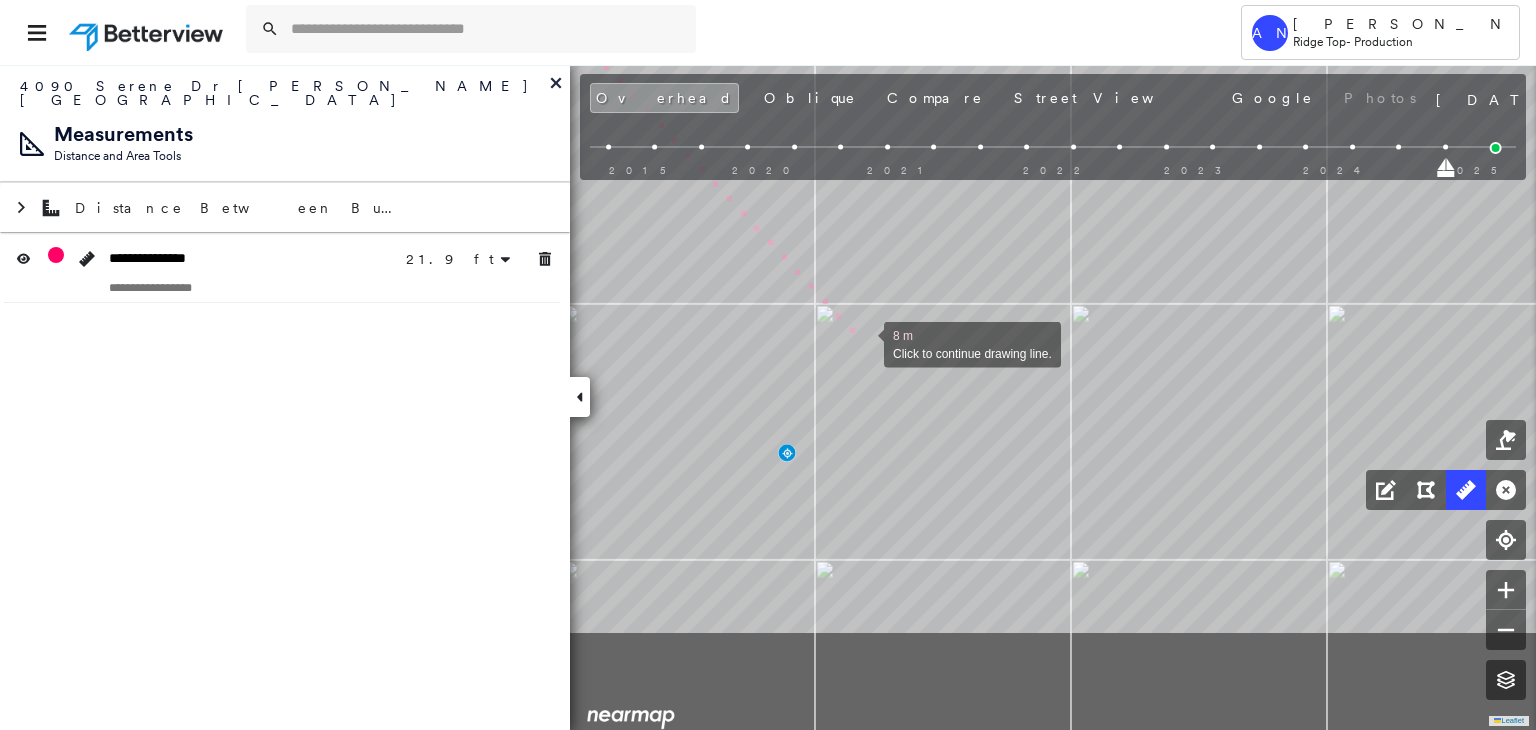 drag, startPoint x: 973, startPoint y: 507, endPoint x: 864, endPoint y: 343, distance: 196.91876 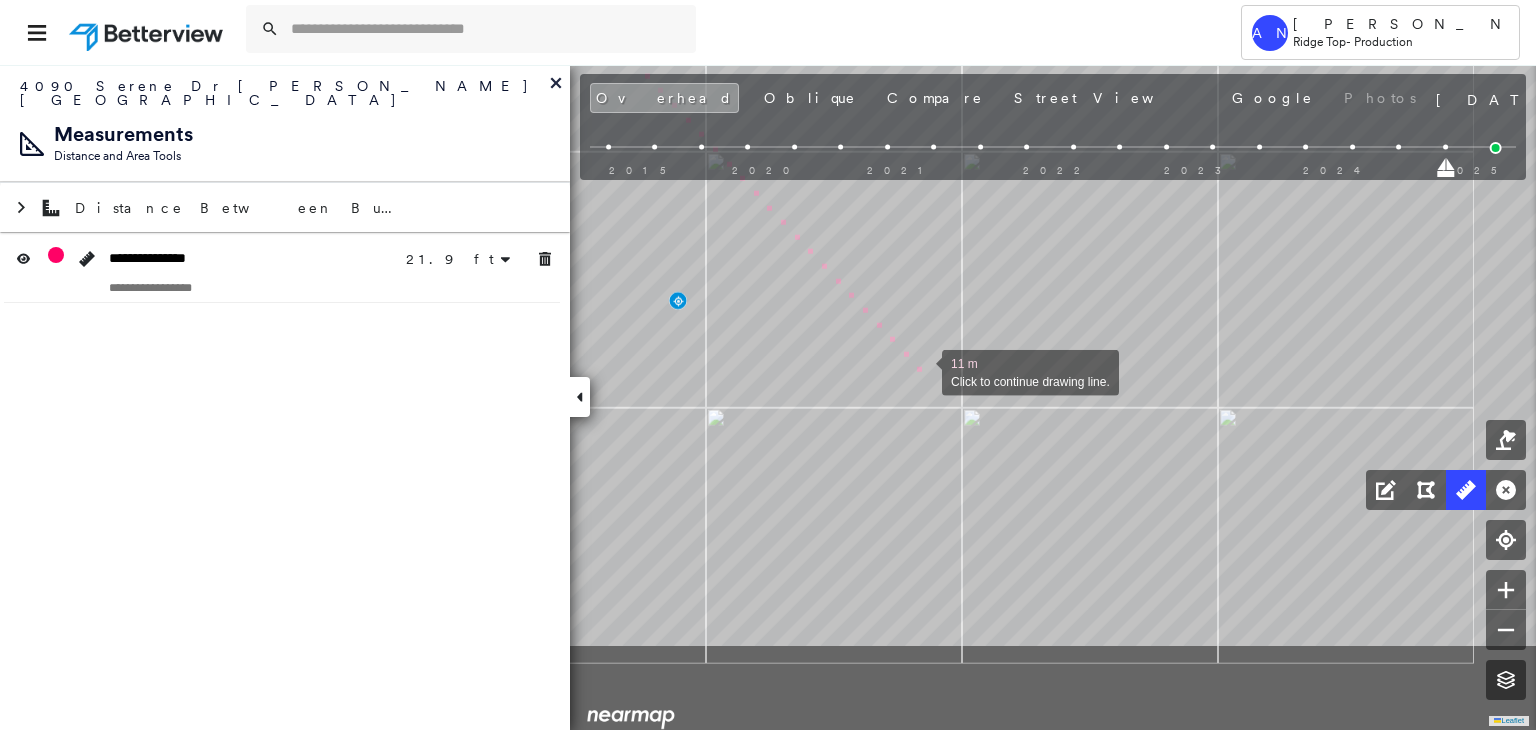 drag, startPoint x: 1033, startPoint y: 528, endPoint x: 920, endPoint y: 369, distance: 195.06409 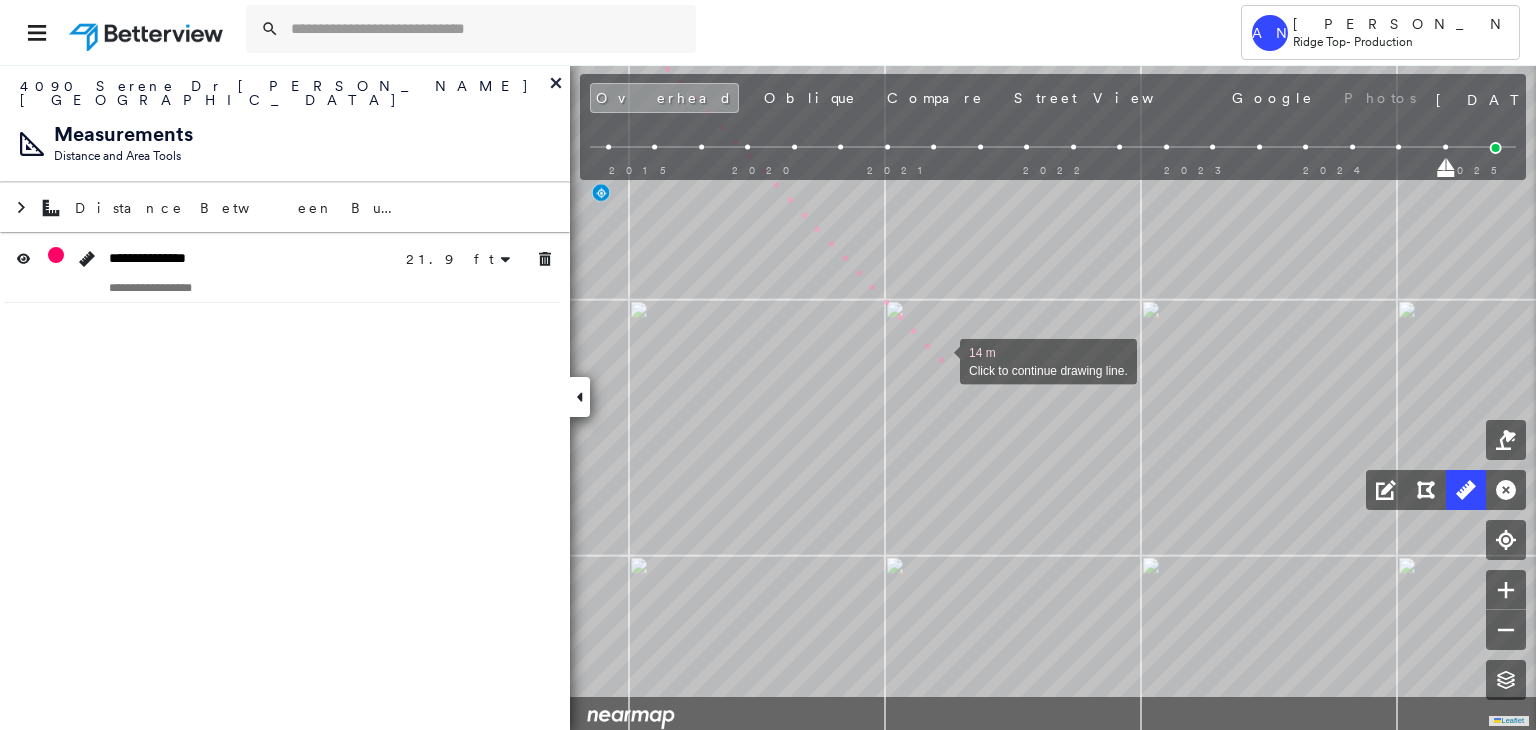 drag, startPoint x: 1012, startPoint y: 459, endPoint x: 937, endPoint y: 354, distance: 129.03488 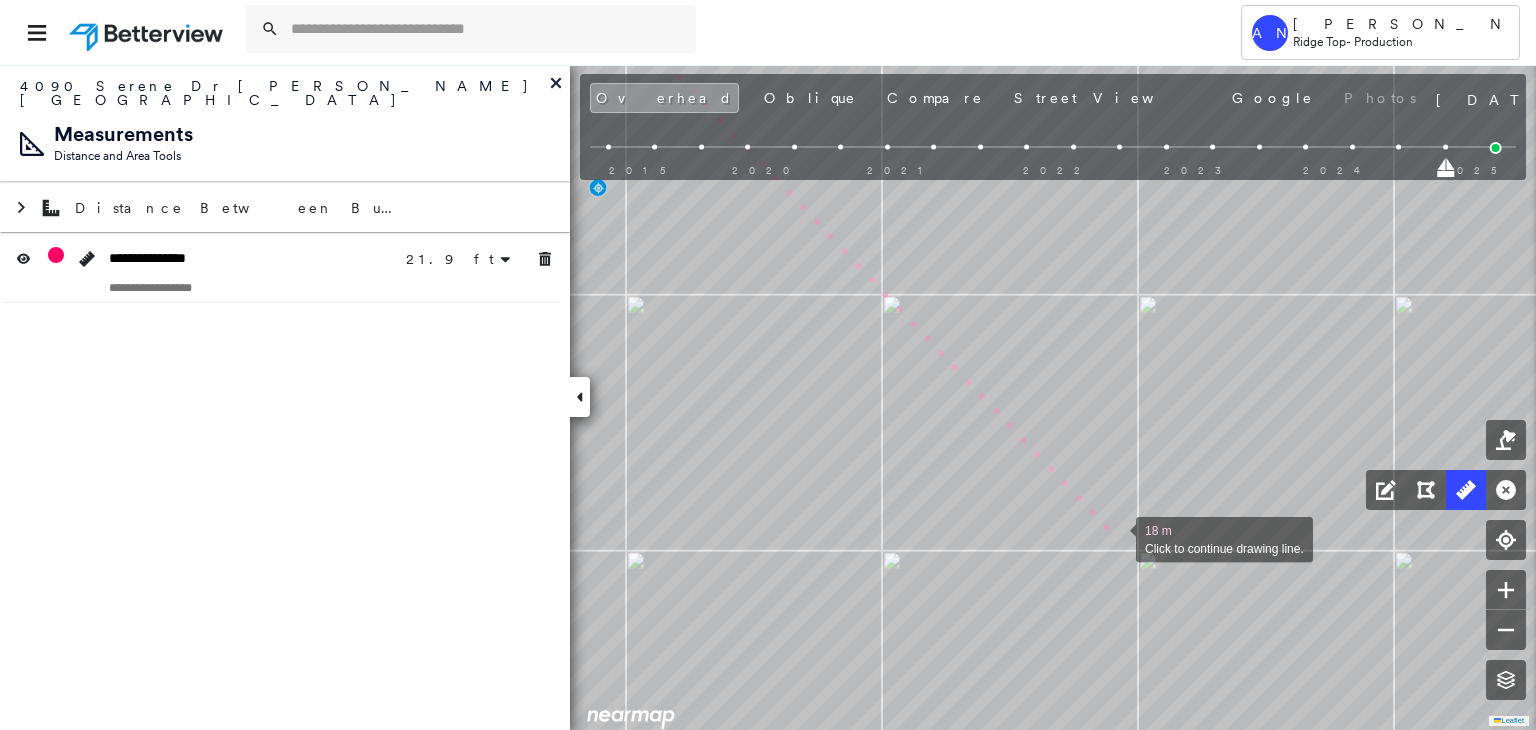 click at bounding box center [1116, 538] 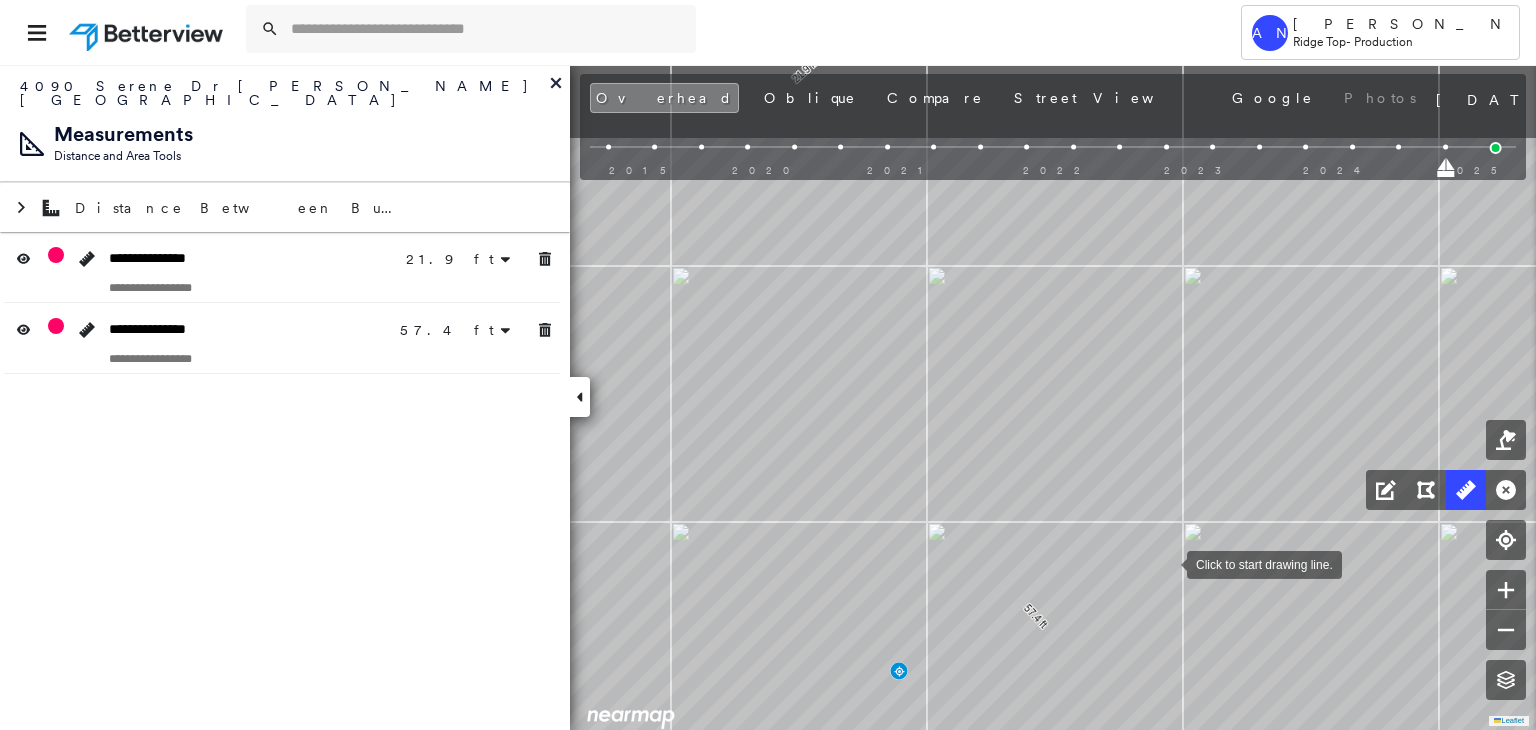 drag, startPoint x: 1073, startPoint y: 422, endPoint x: 1166, endPoint y: 561, distance: 167.24234 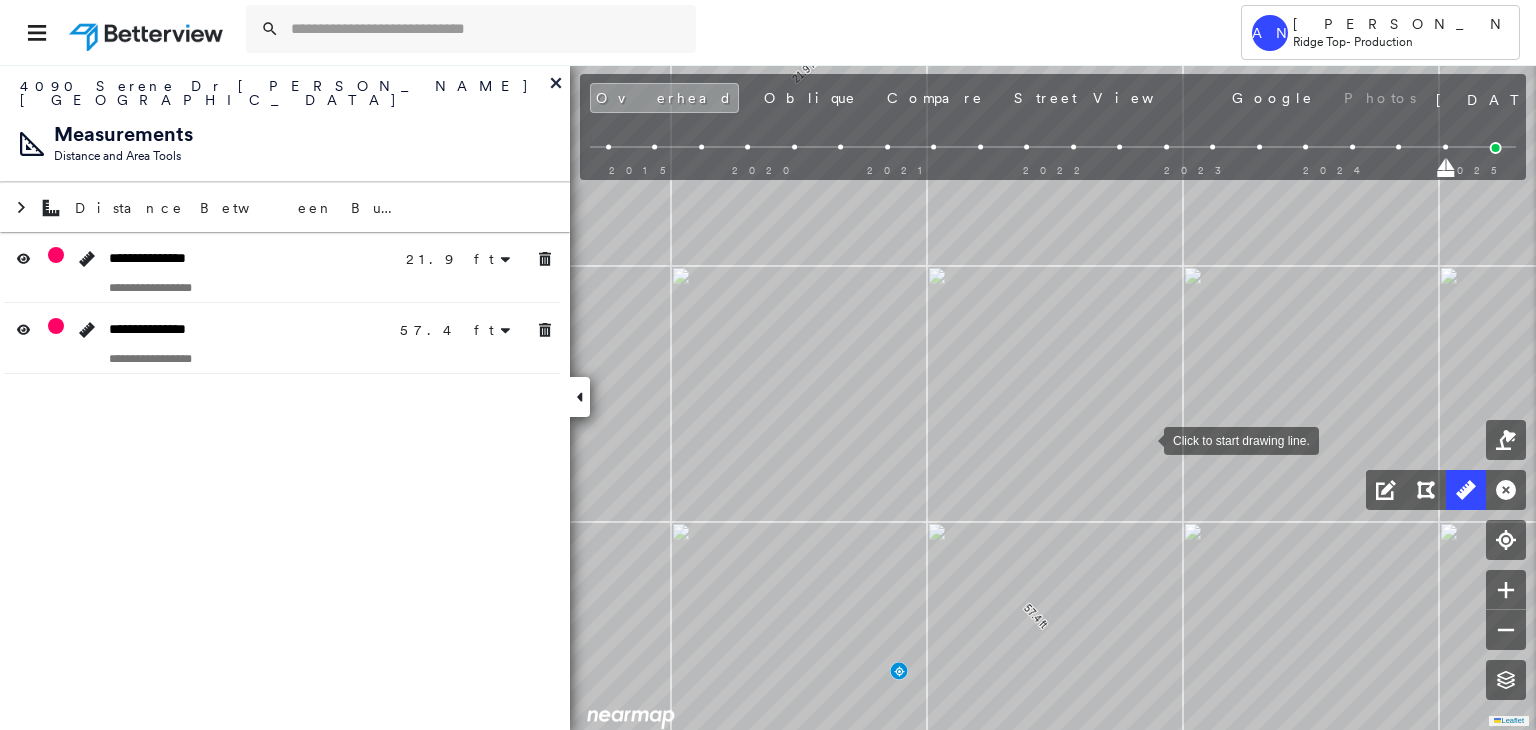 drag, startPoint x: 1144, startPoint y: 439, endPoint x: 1132, endPoint y: 429, distance: 15.6205 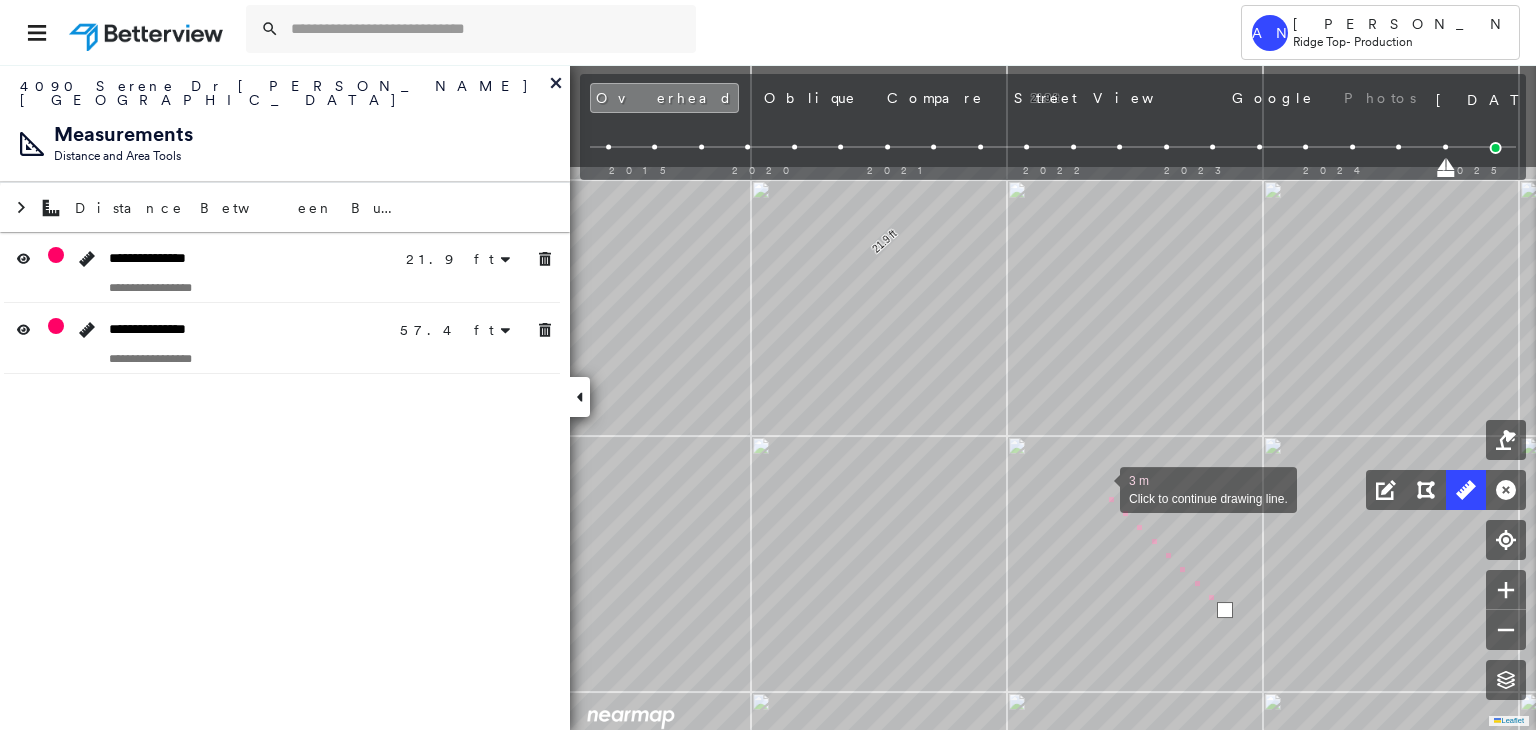 drag, startPoint x: 1019, startPoint y: 317, endPoint x: 1099, endPoint y: 487, distance: 187.88295 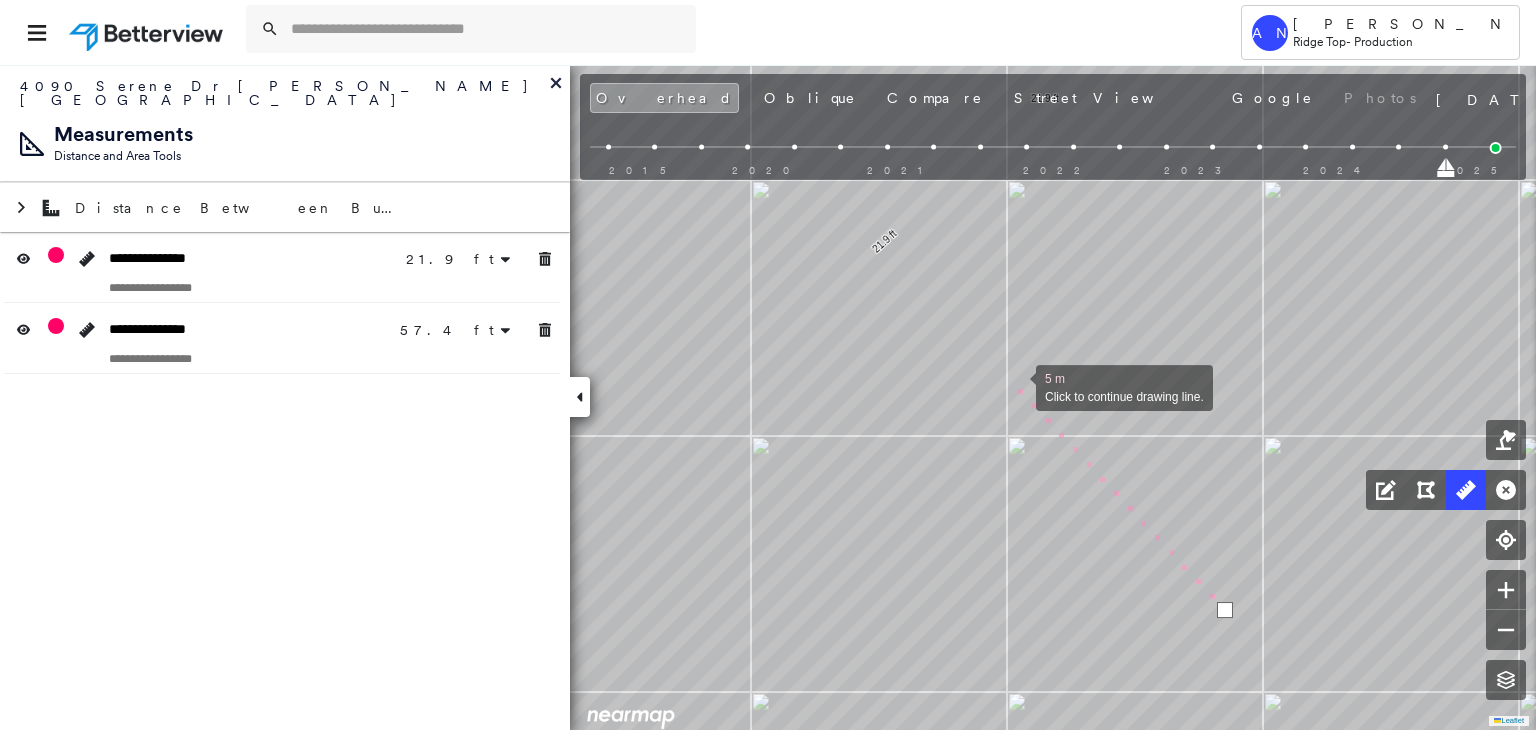 click at bounding box center (1016, 386) 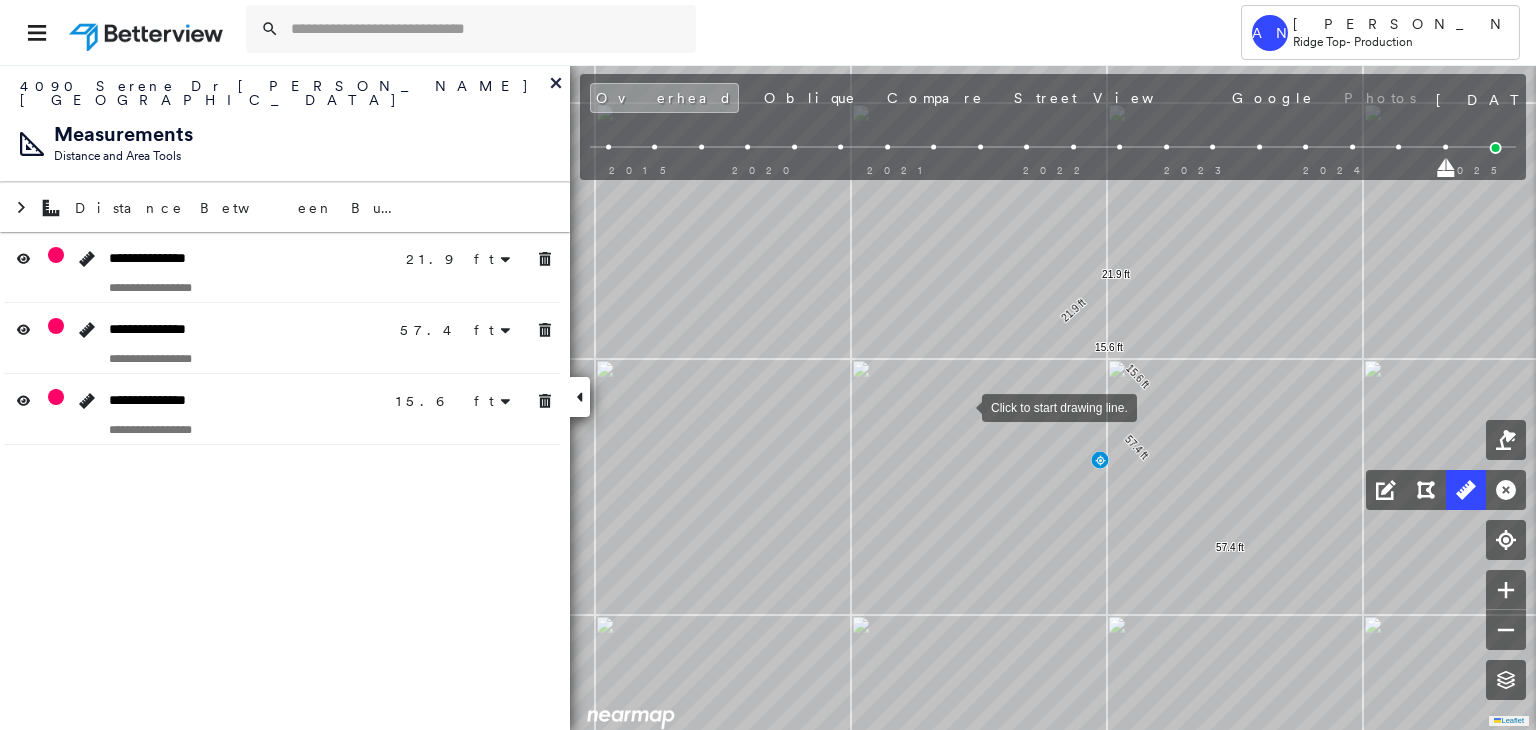 drag, startPoint x: 965, startPoint y: 407, endPoint x: 943, endPoint y: 388, distance: 29.068884 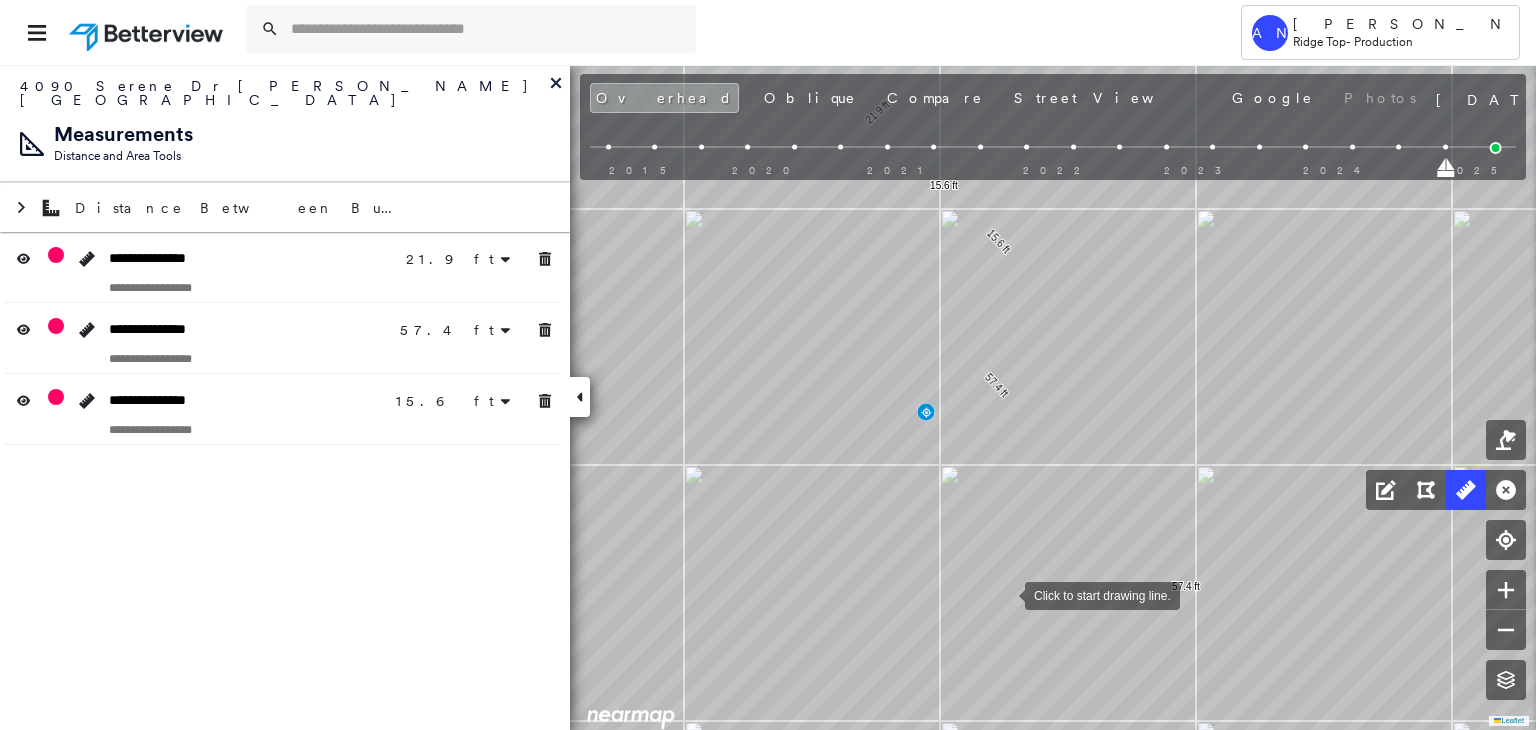click on "21.9 ft 21.9 ft 57.4 ft 57.4 ft 15.6 ft 15.6 ft Click to start drawing line." at bounding box center (-619, -1289) 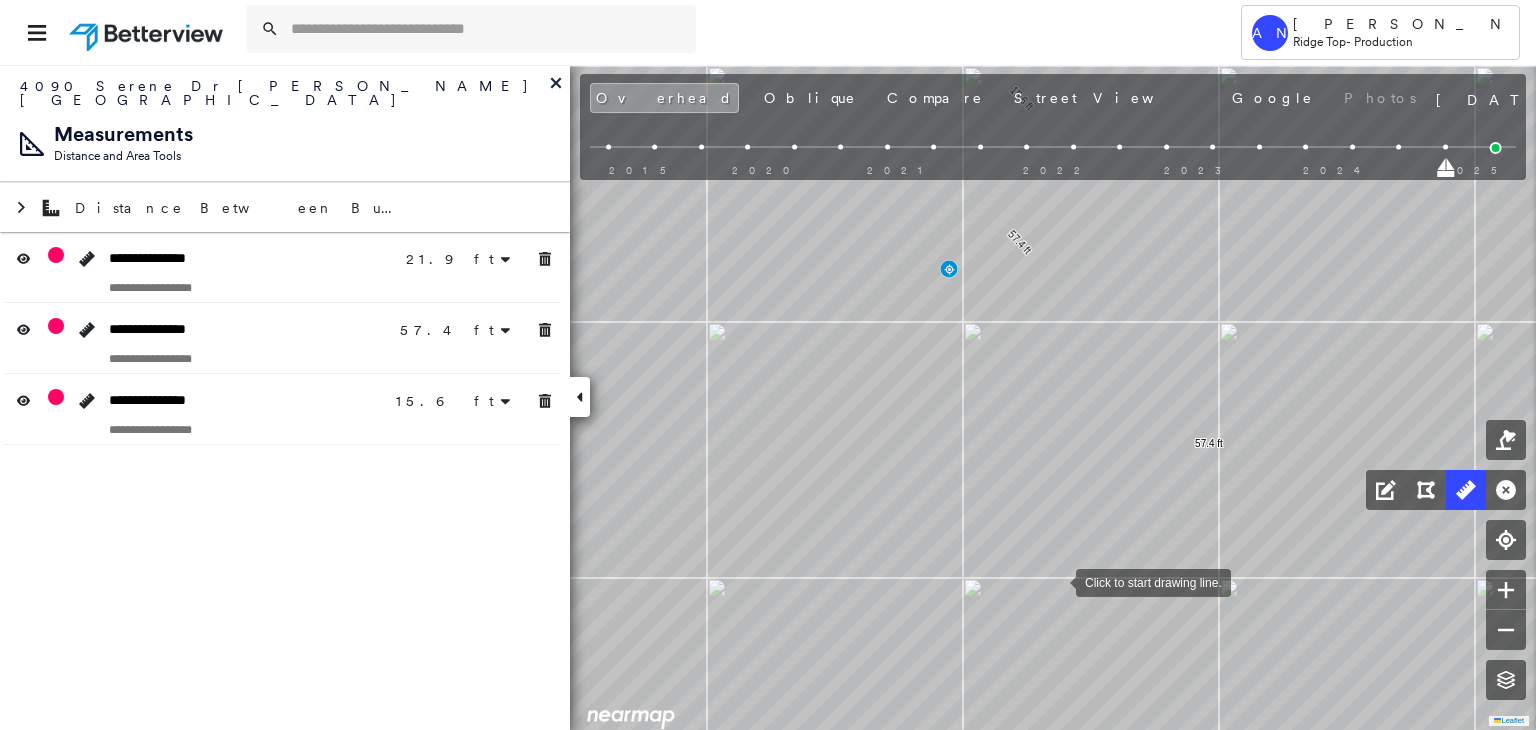 click at bounding box center [1056, 581] 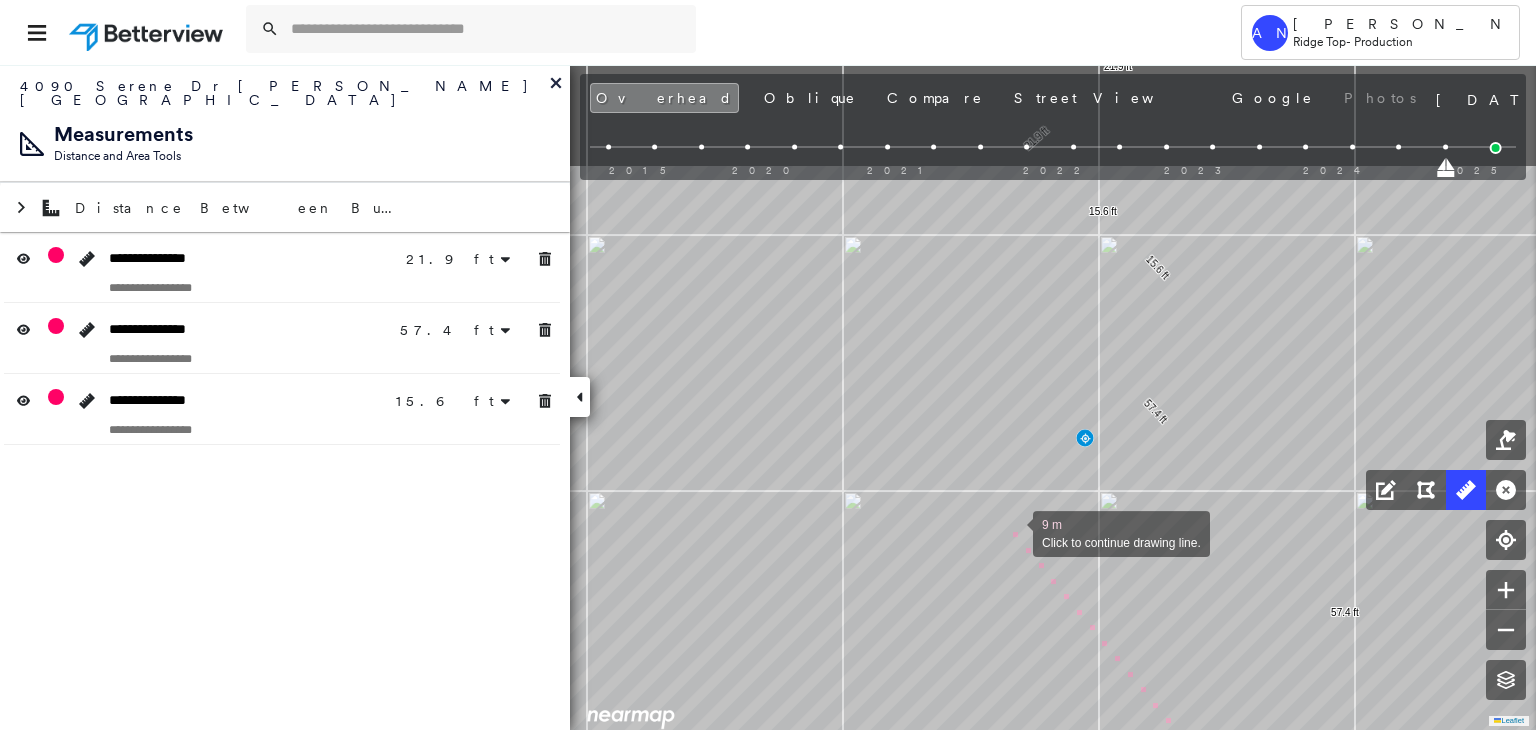drag, startPoint x: 996, startPoint y: 507, endPoint x: 1011, endPoint y: 529, distance: 26.627054 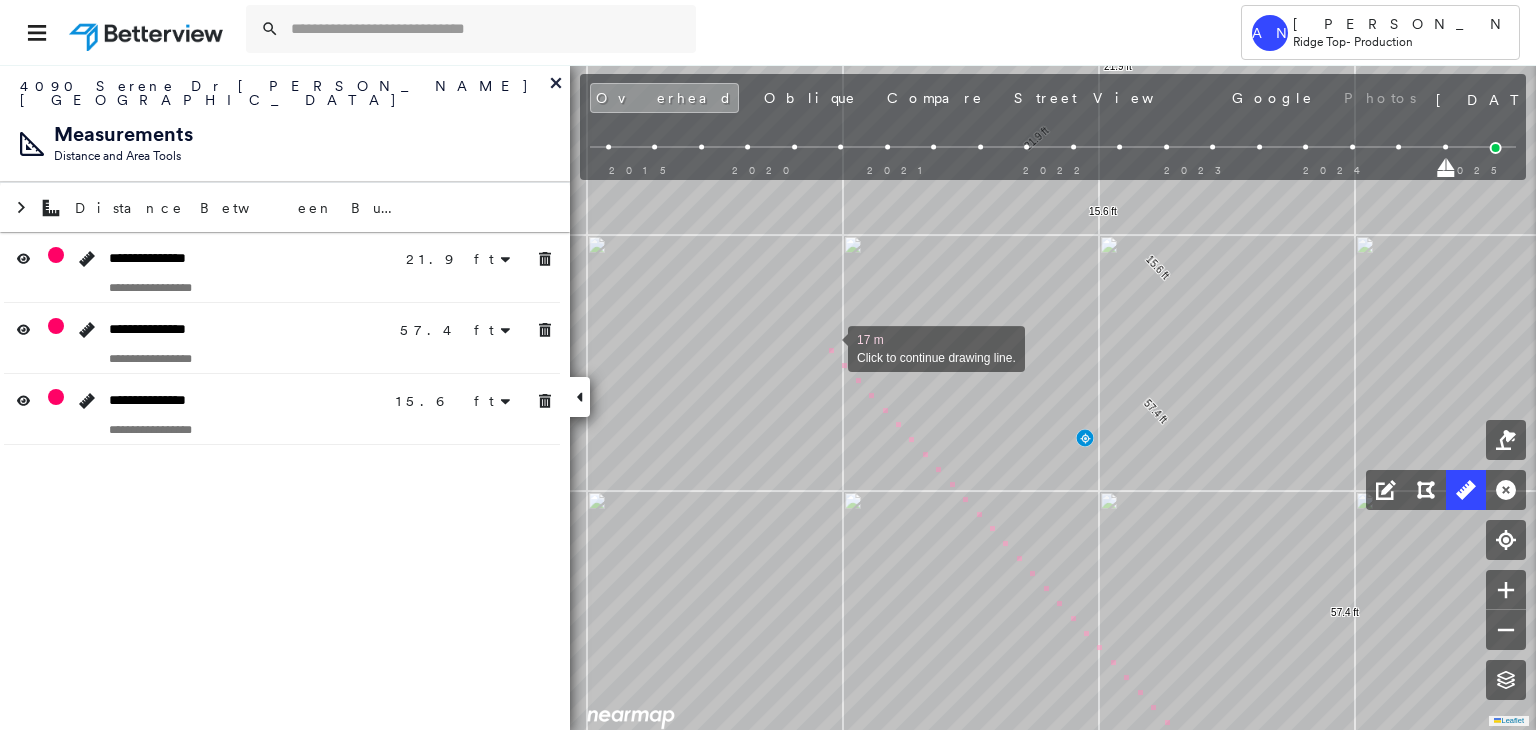 click at bounding box center (828, 347) 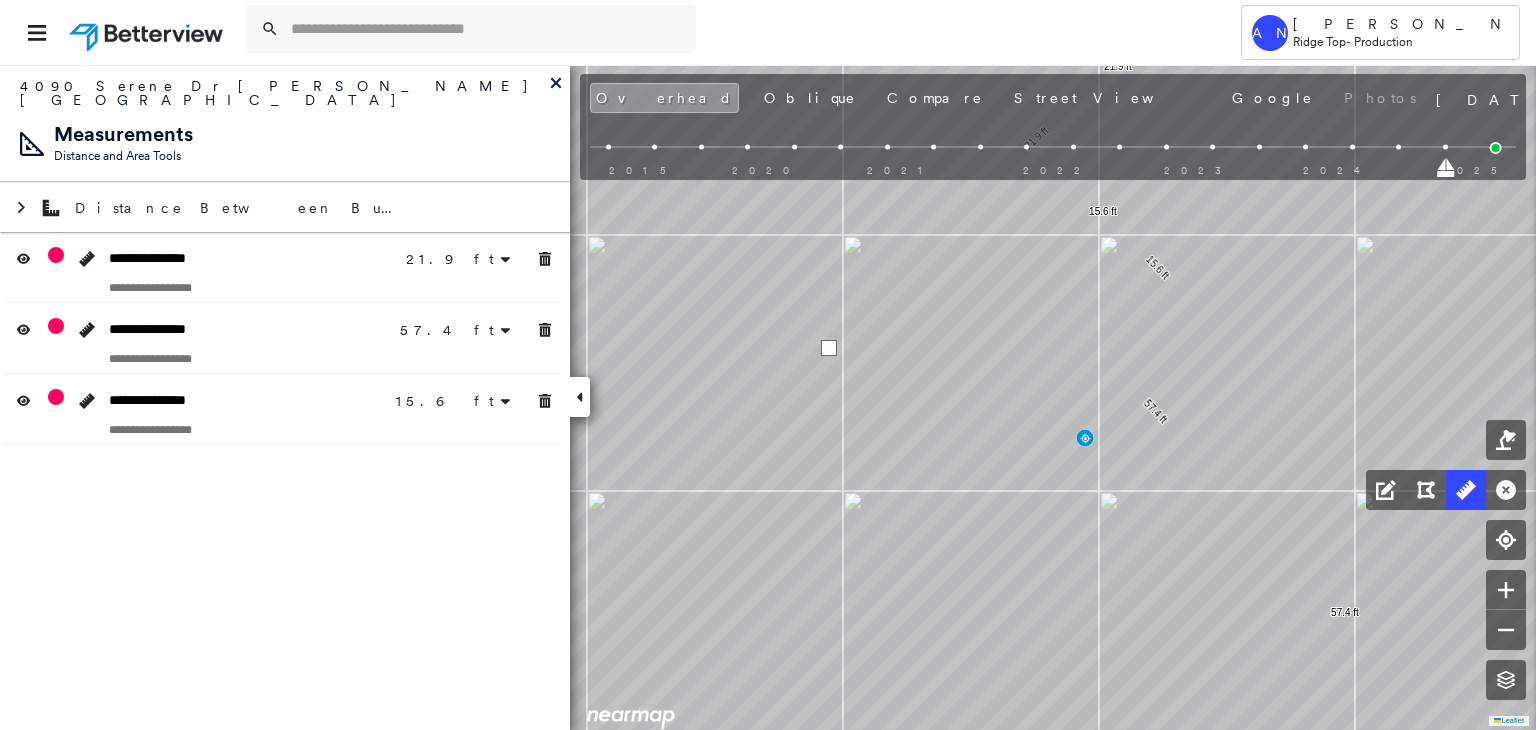 click at bounding box center [829, 348] 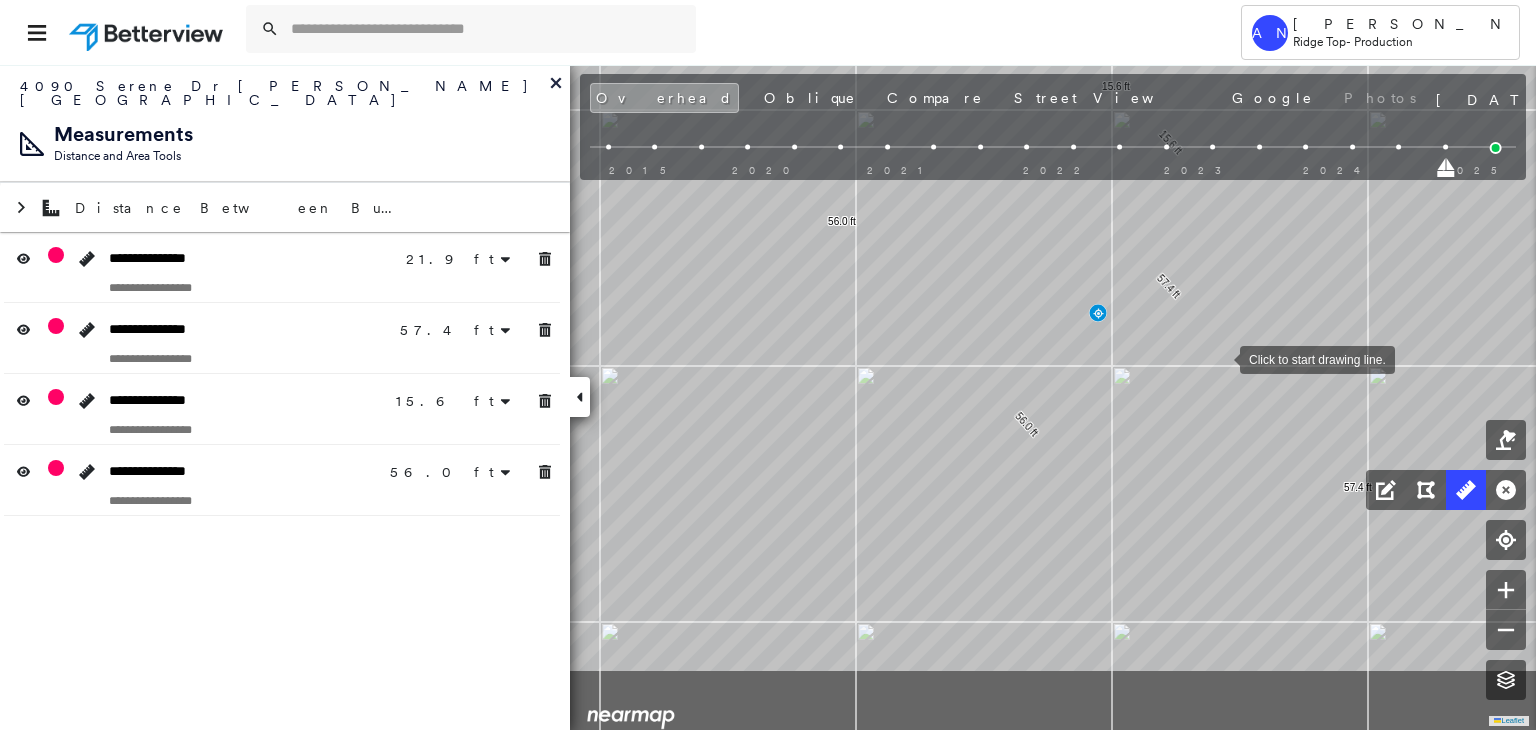 click on "21.9 ft 21.9 ft 57.4 ft 57.4 ft 15.6 ft 15.6 ft 56.0 ft 56.0 ft Click to start drawing line." at bounding box center [-447, -1388] 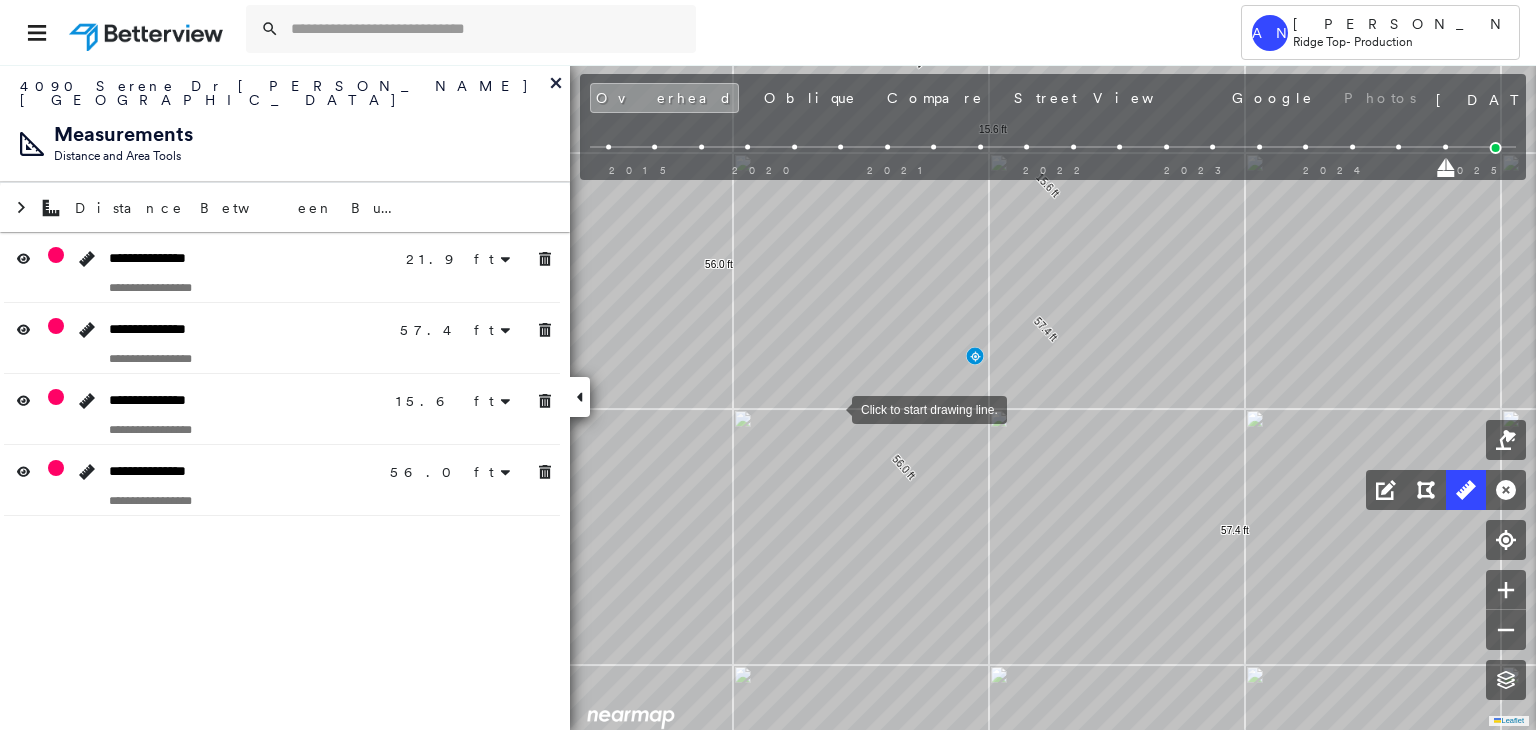 click on "21.9 ft 21.9 ft 57.4 ft 57.4 ft 15.6 ft 15.6 ft 56.0 ft 56.0 ft Click to start drawing line." at bounding box center [-570, -1345] 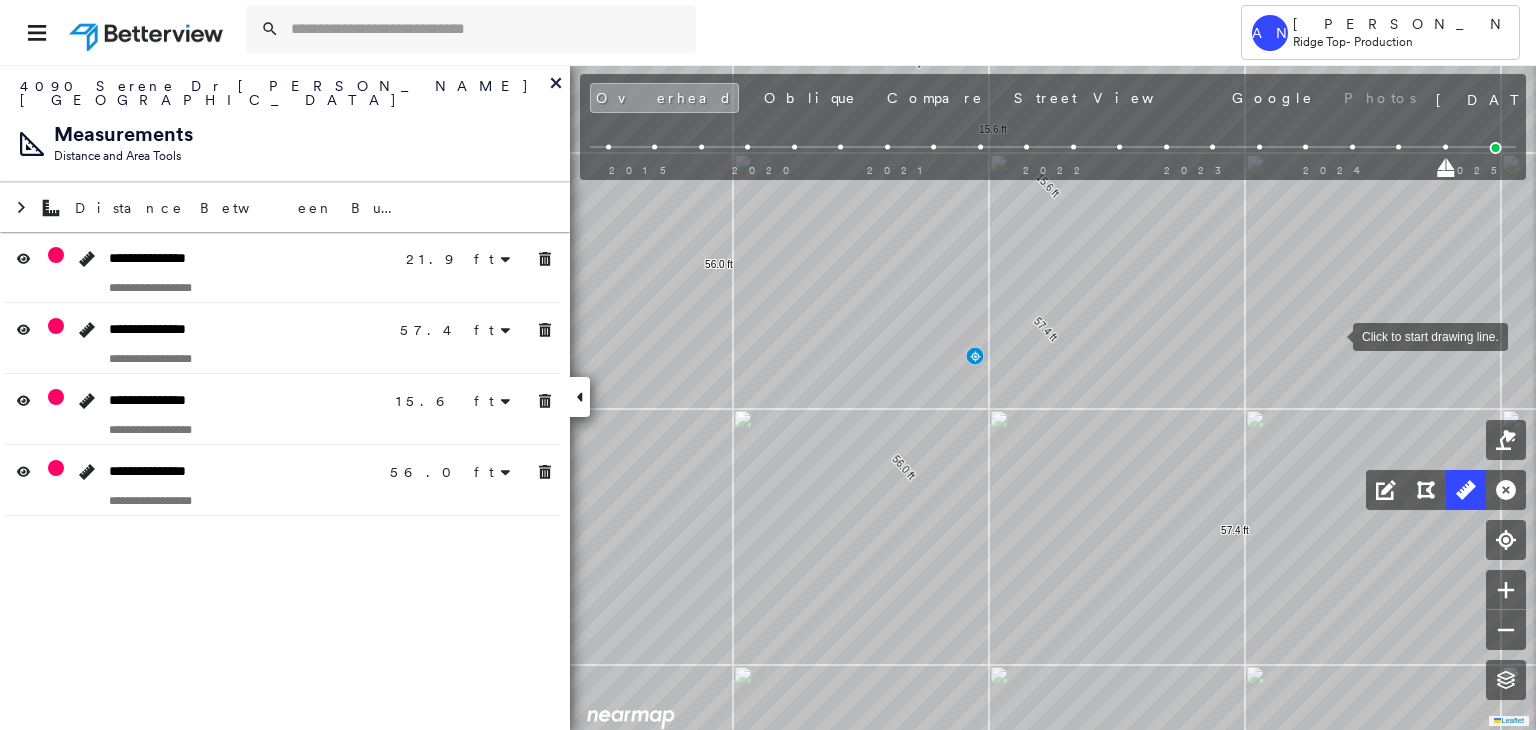 click at bounding box center (1333, 335) 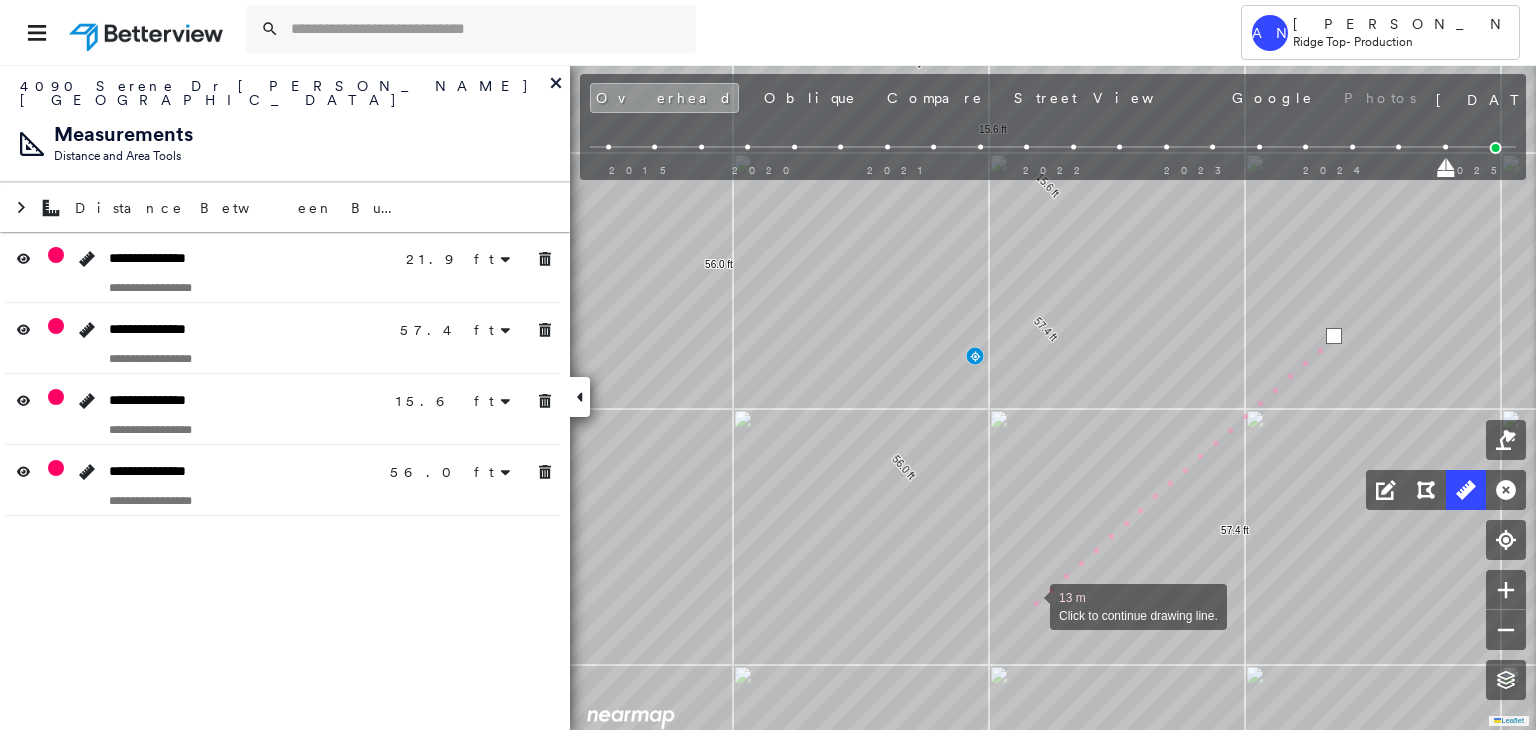 click at bounding box center [1030, 605] 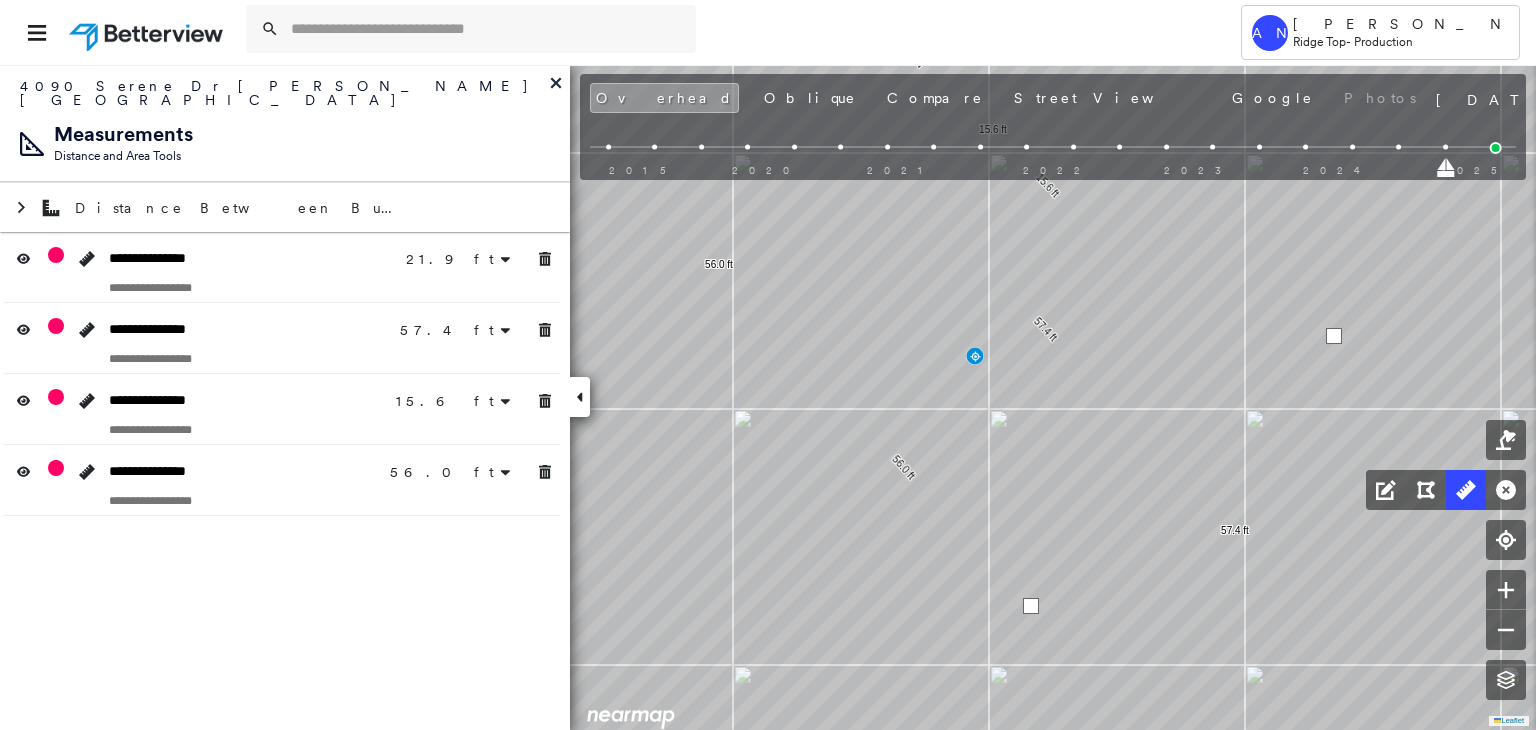 click at bounding box center [1031, 606] 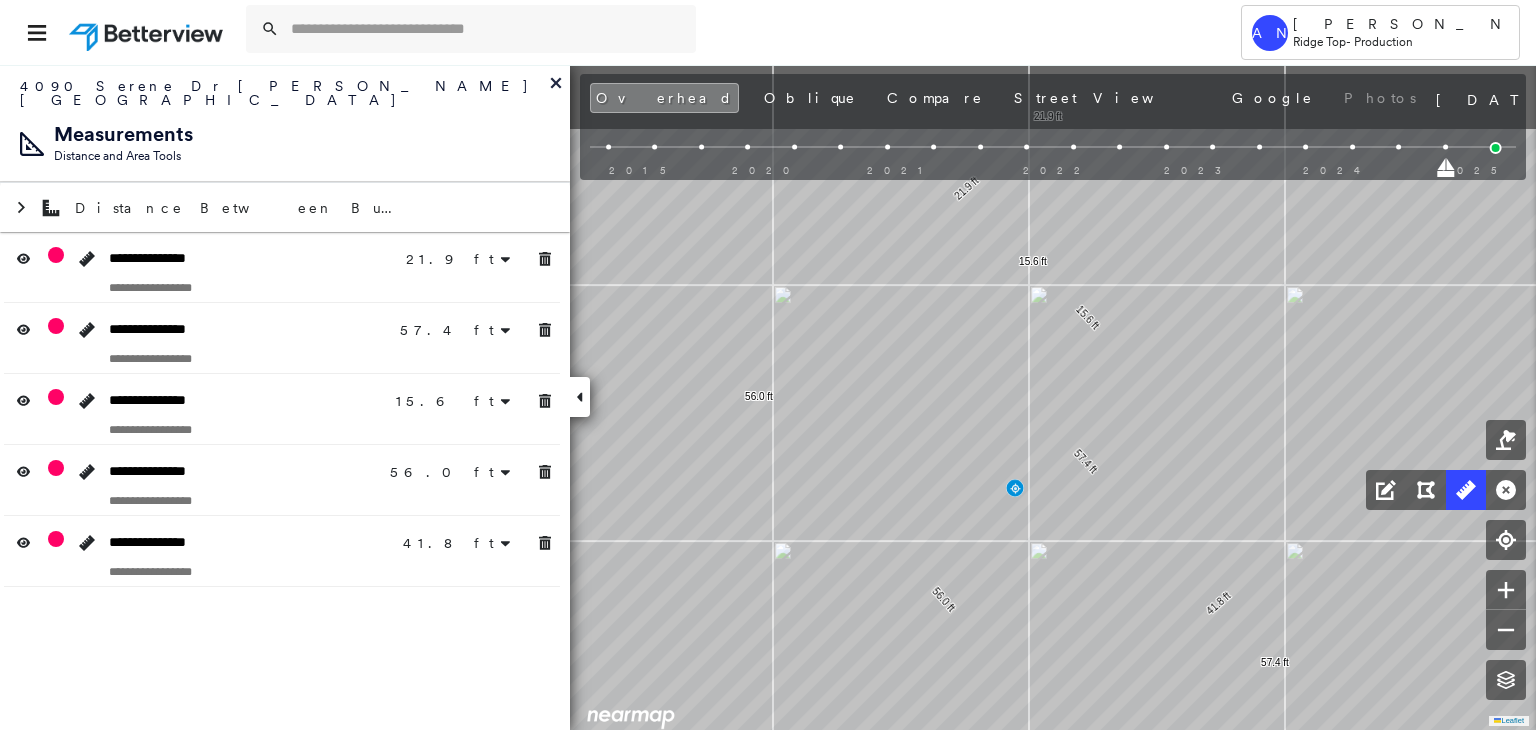 click on "21.9 ft 21.9 ft 57.4 ft 57.4 ft 15.6 ft 15.6 ft 56.0 ft 56.0 ft 41.8 ft 41.8 ft Click to start drawing line." at bounding box center [-530, -1213] 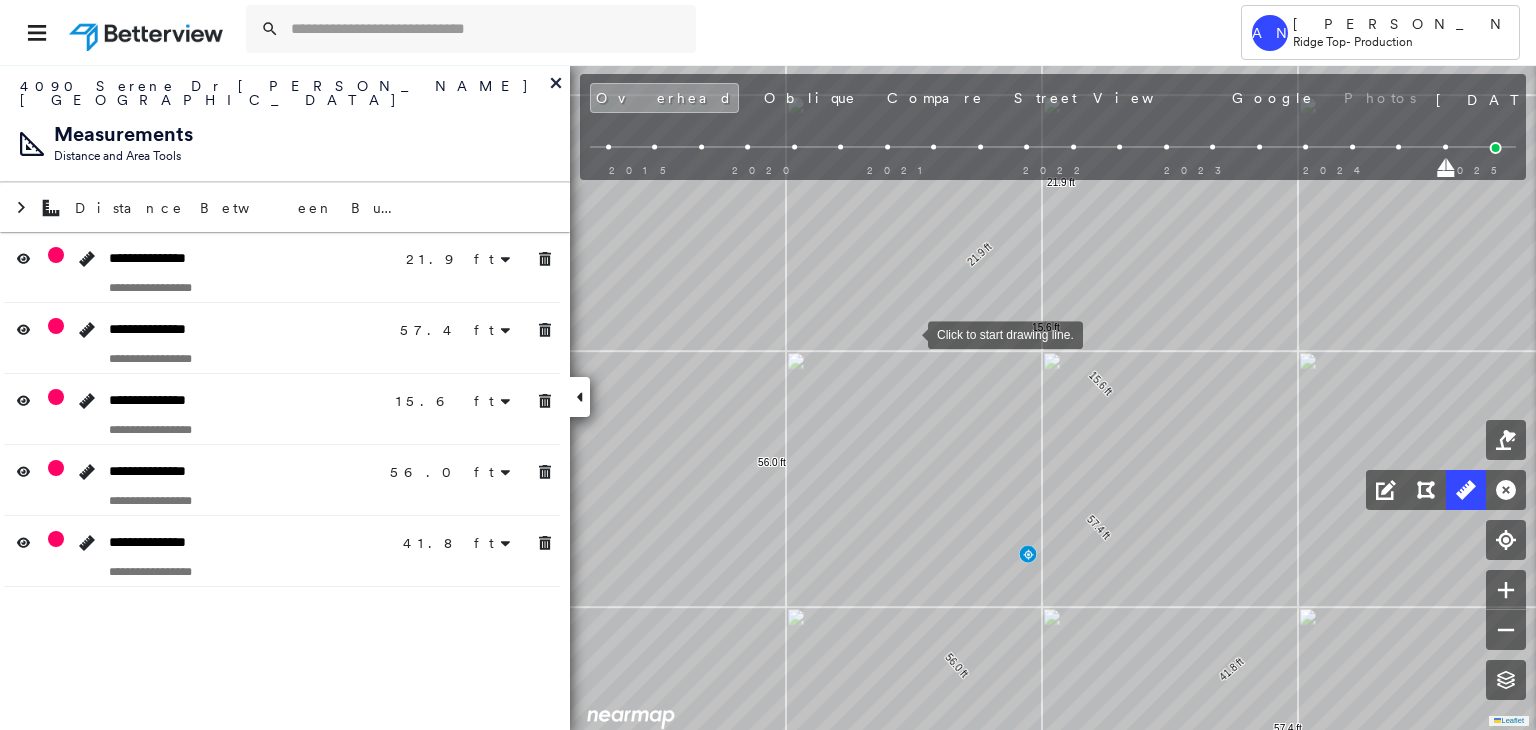 click at bounding box center [908, 333] 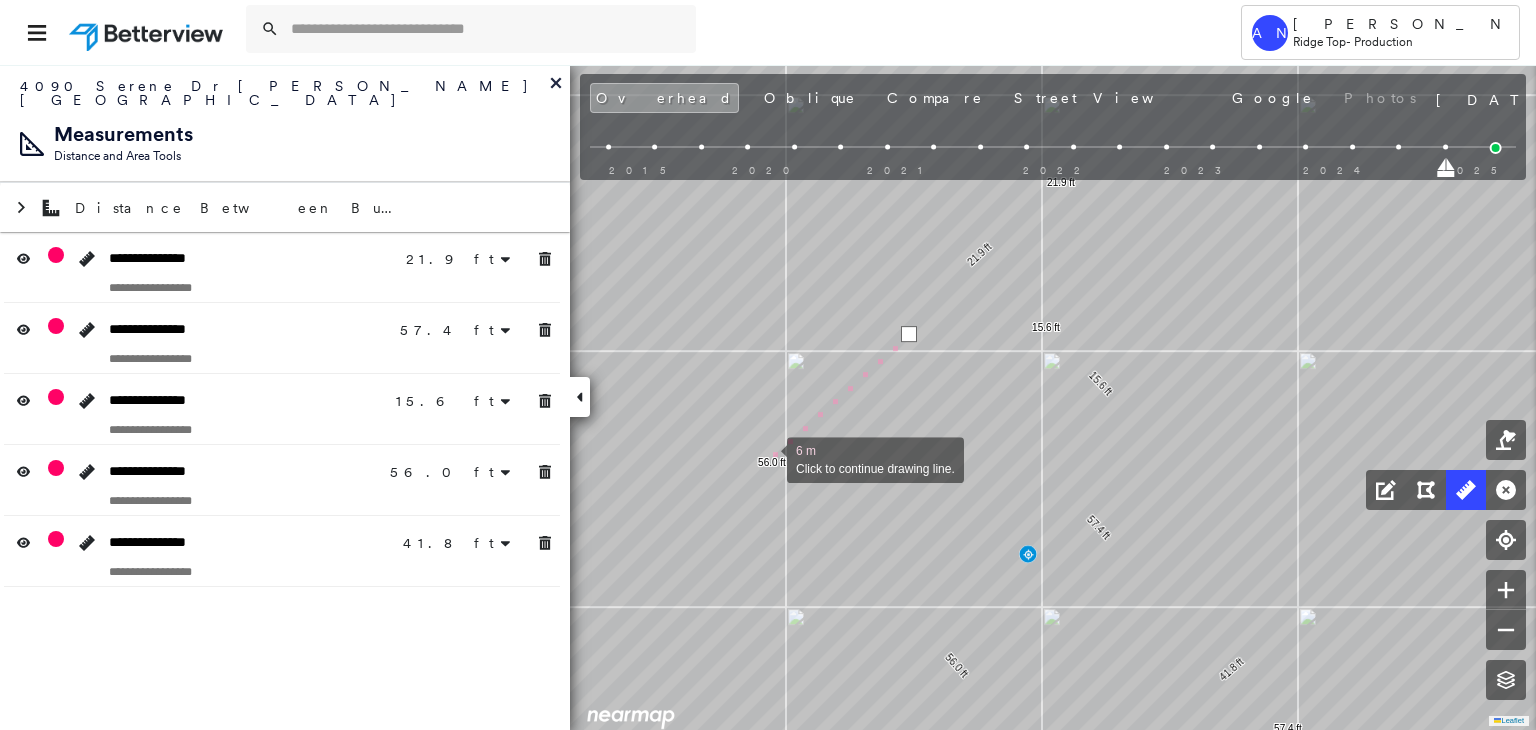 click at bounding box center (767, 458) 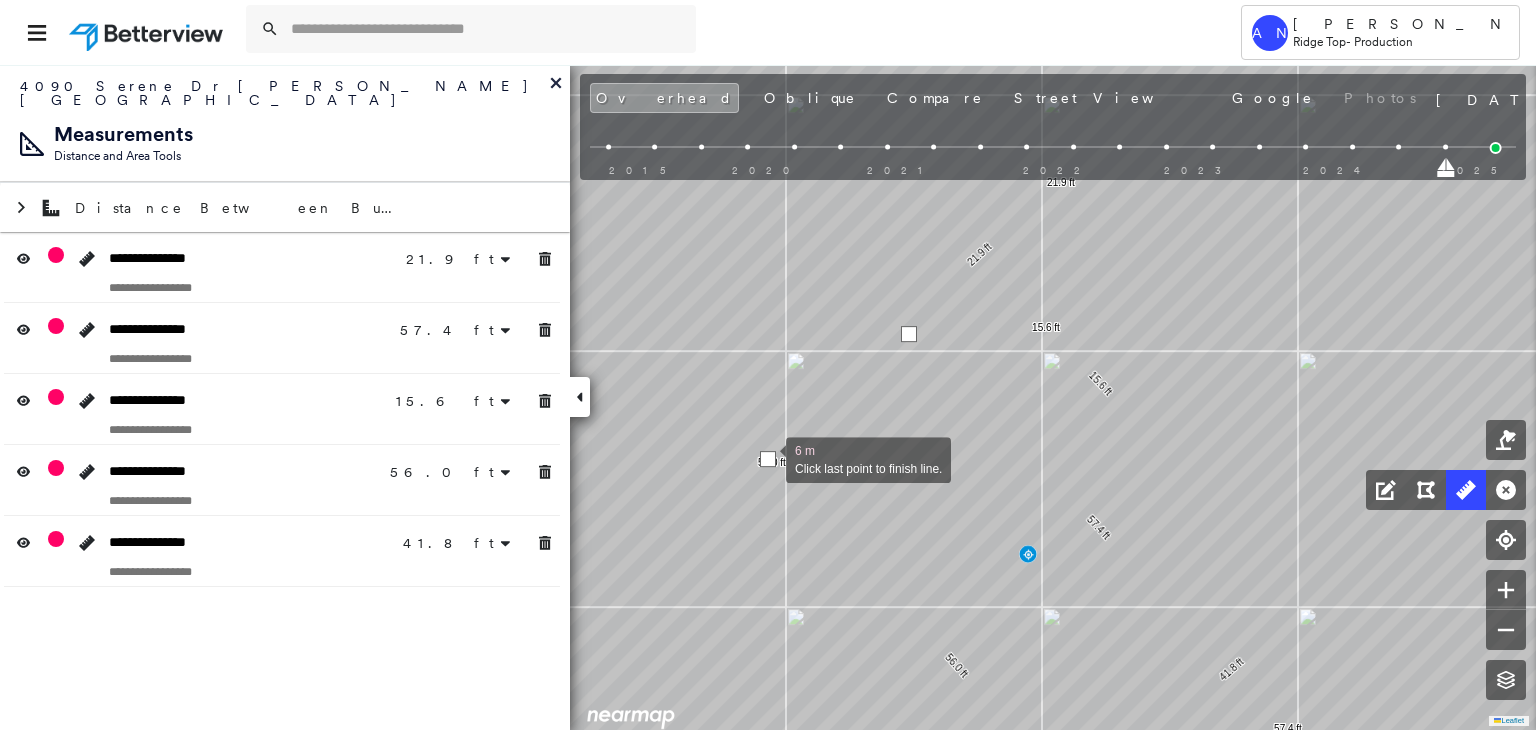 click at bounding box center [768, 459] 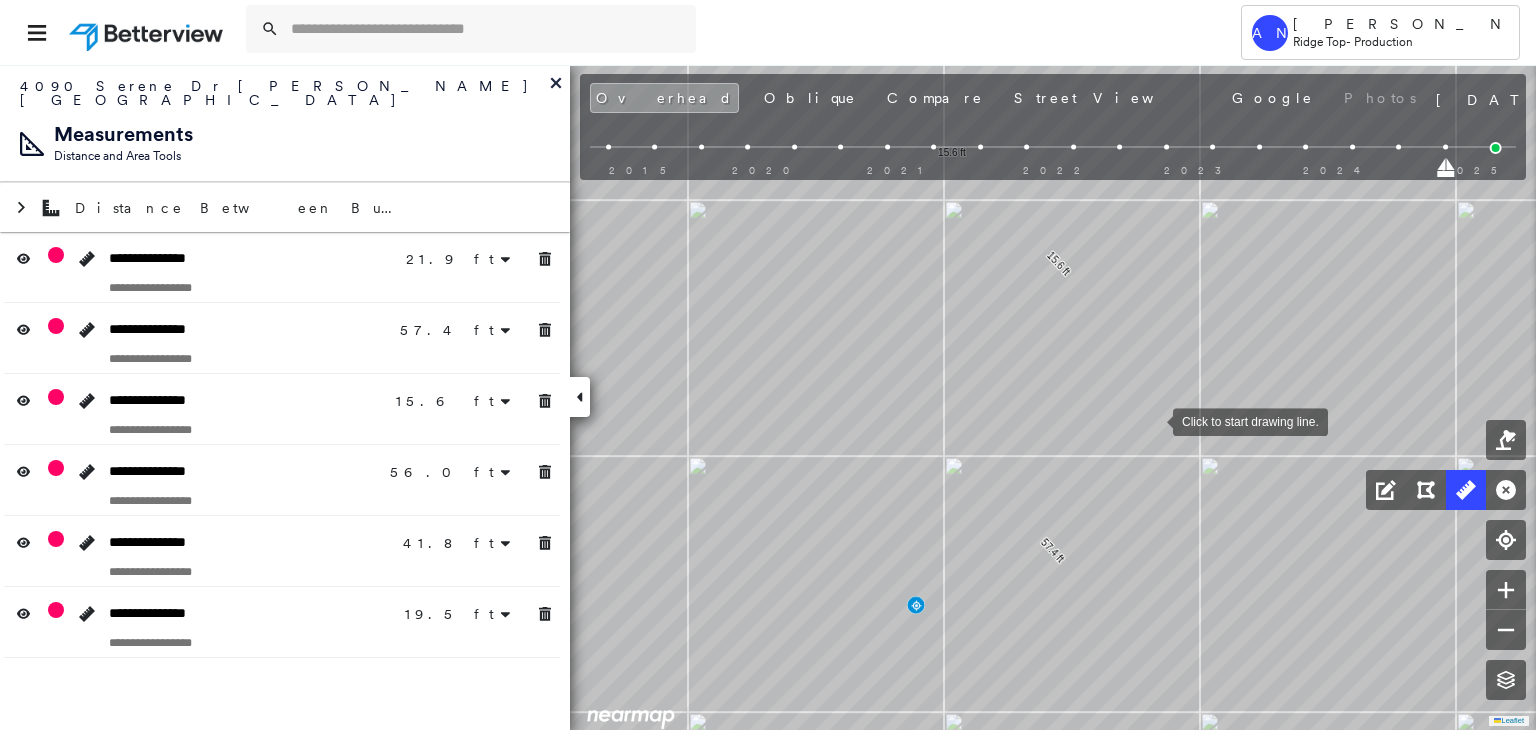 drag, startPoint x: 1153, startPoint y: 420, endPoint x: 1038, endPoint y: 540, distance: 166.2077 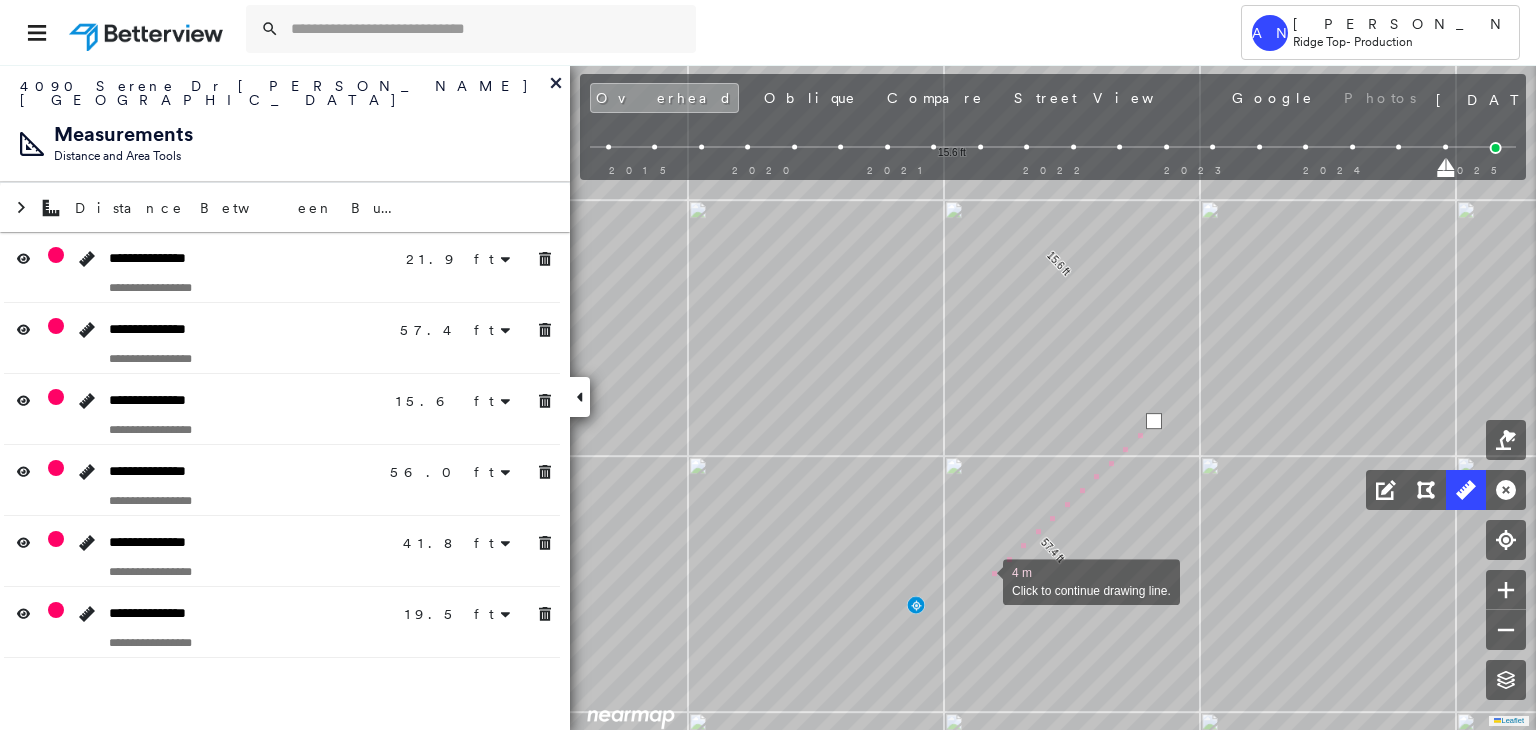 click at bounding box center (983, 580) 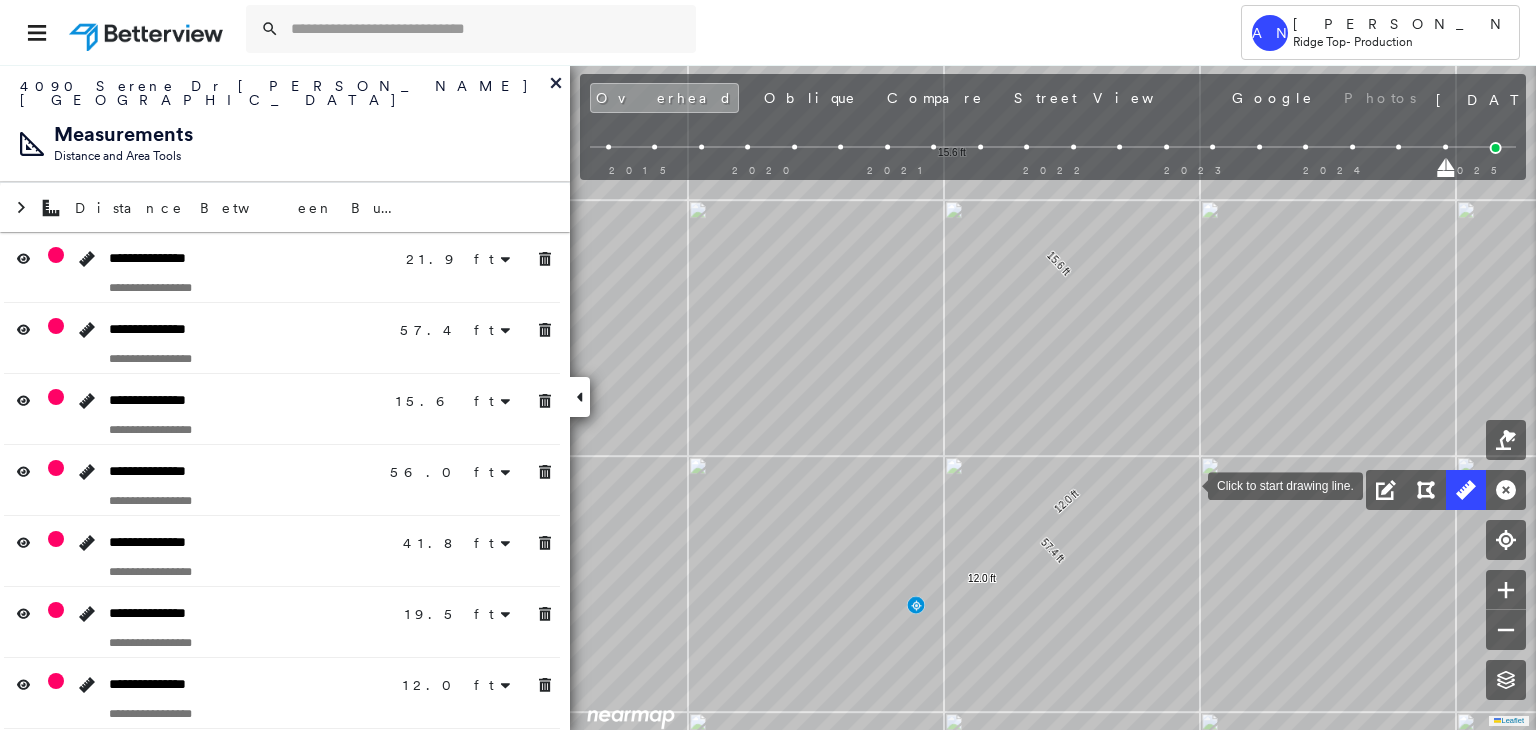 click on "21.9 ft 21.9 ft 57.4 ft 57.4 ft 15.6 ft 15.6 ft 56.0 ft 56.0 ft 41.8 ft 41.8 ft 19.5 ft 19.5 ft 12.0 ft 12.0 ft Click to start drawing line." at bounding box center [-517, -1147] 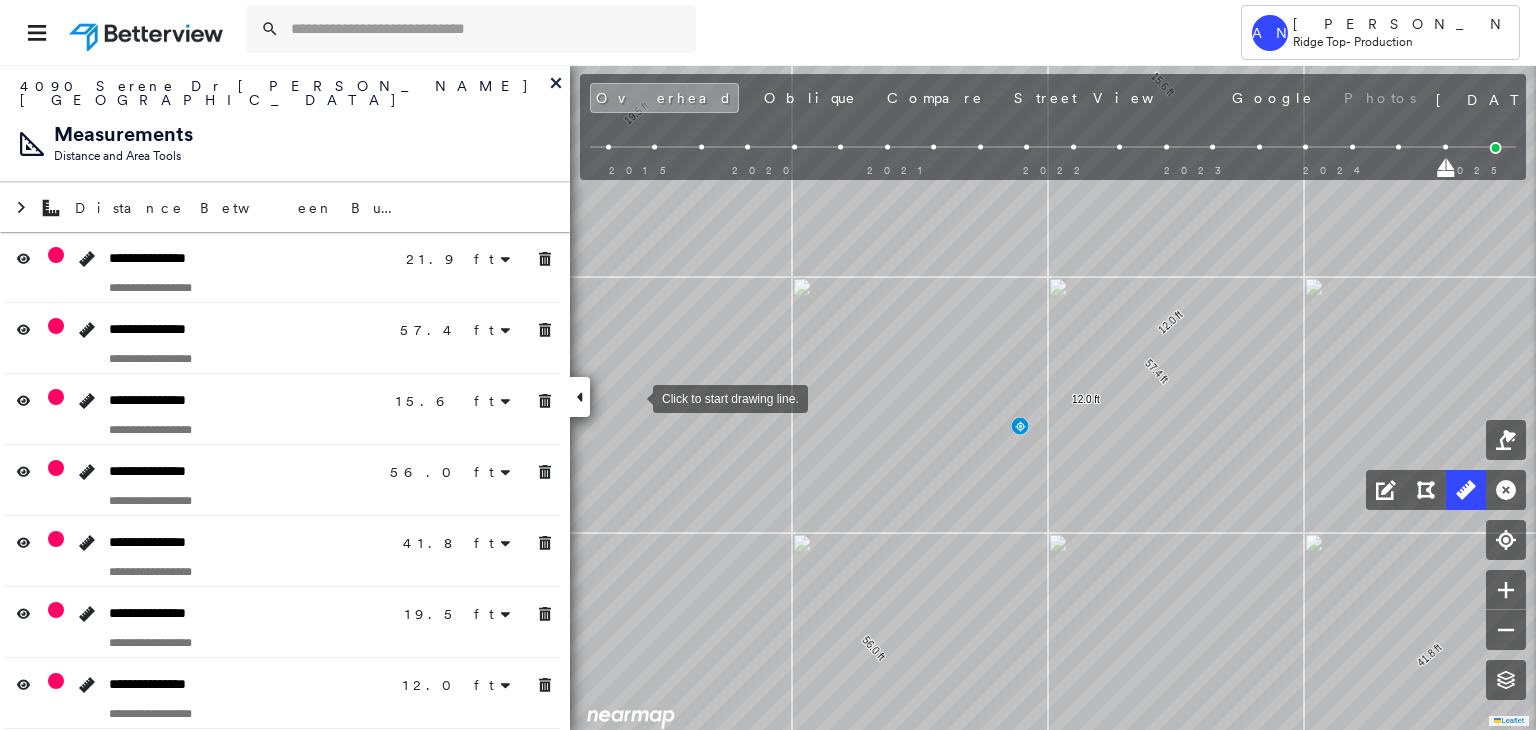 click at bounding box center [633, 397] 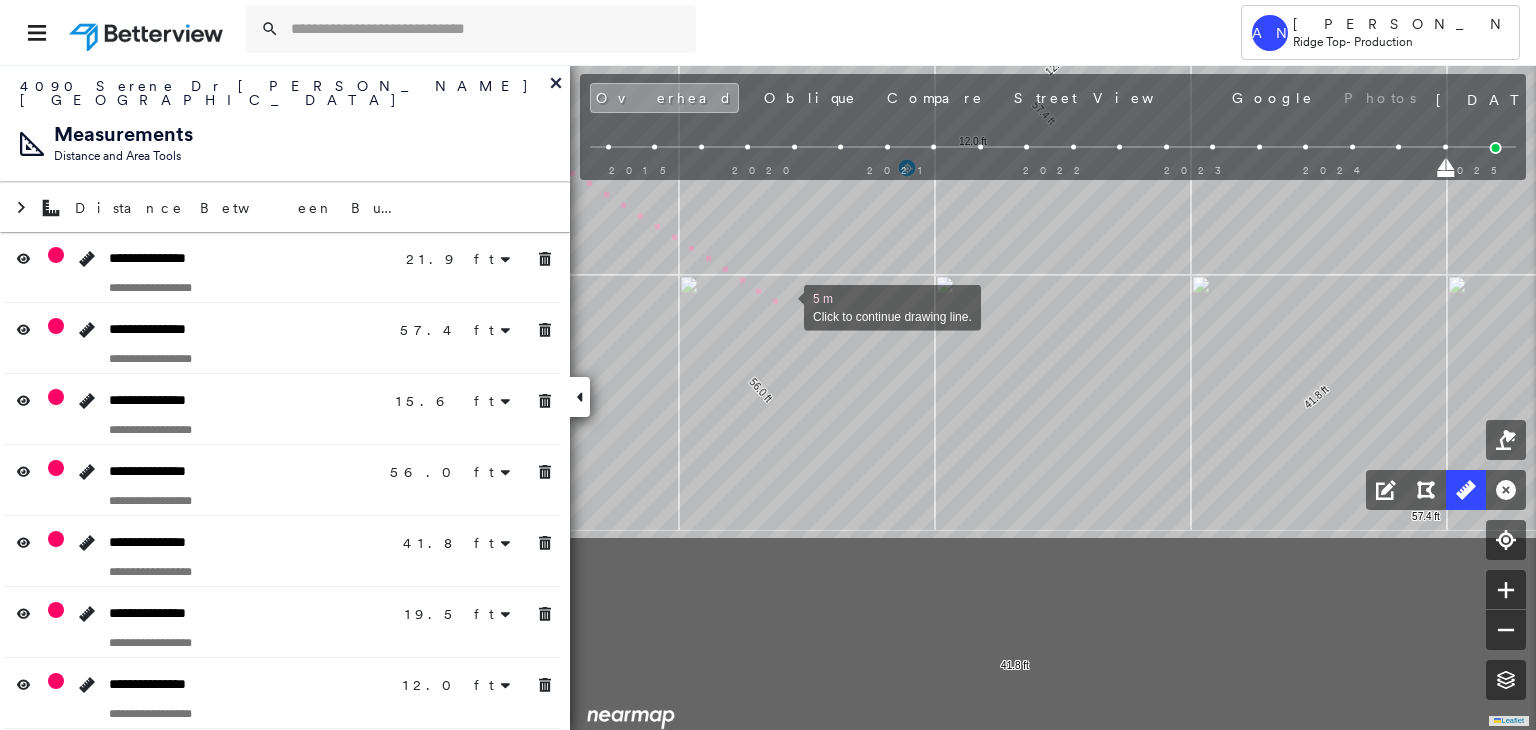 drag, startPoint x: 897, startPoint y: 565, endPoint x: 784, endPoint y: 307, distance: 281.66113 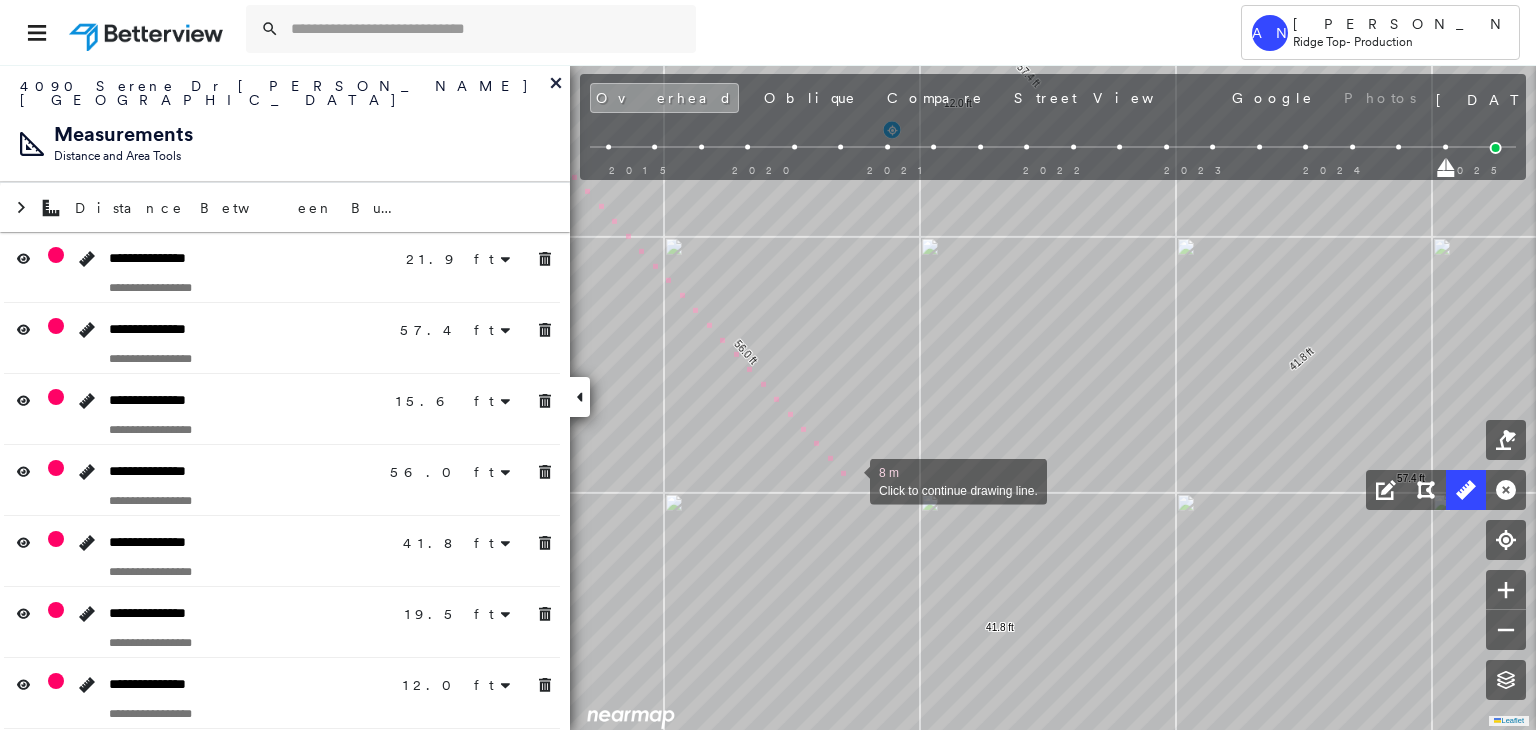 drag, startPoint x: 856, startPoint y: 495, endPoint x: 819, endPoint y: 399, distance: 102.88343 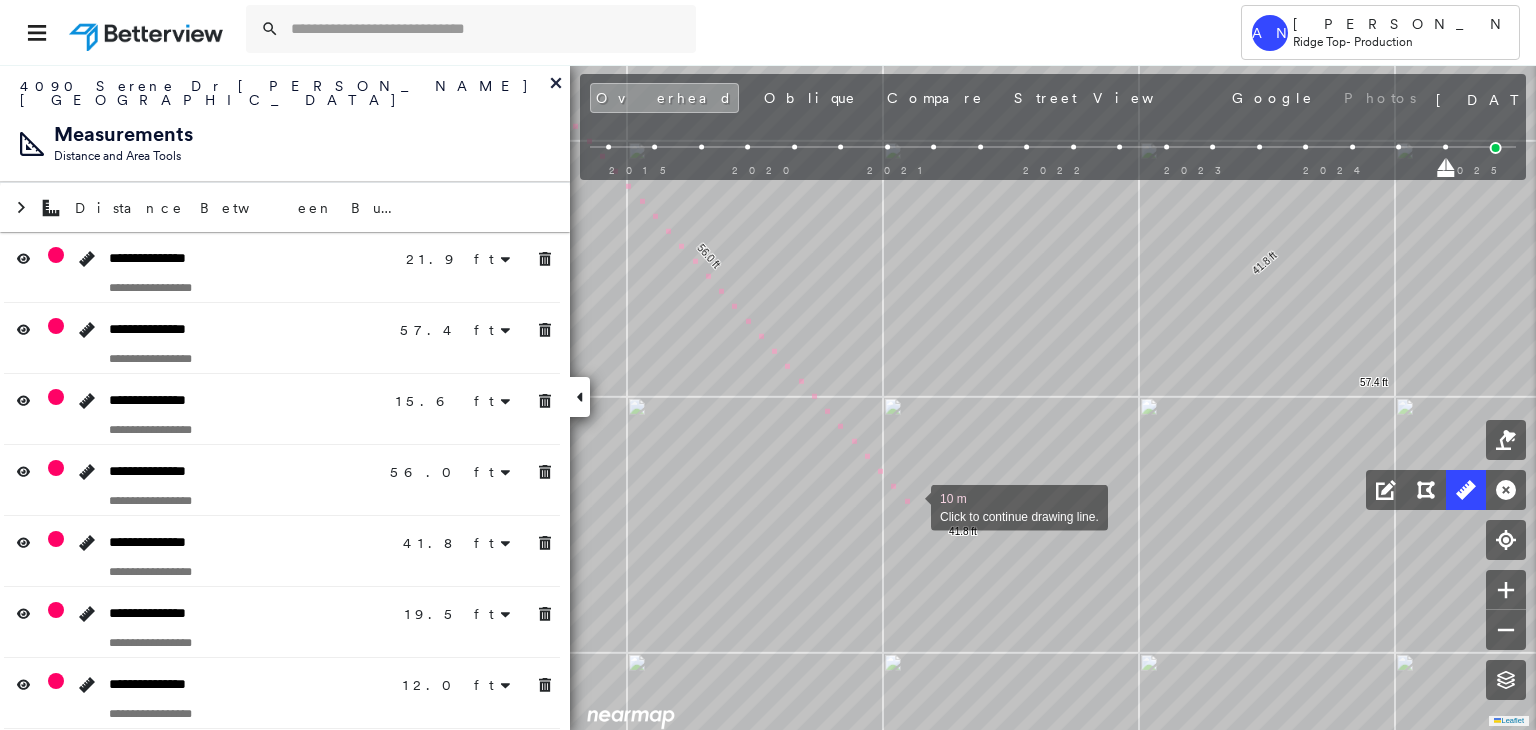 click at bounding box center (911, 506) 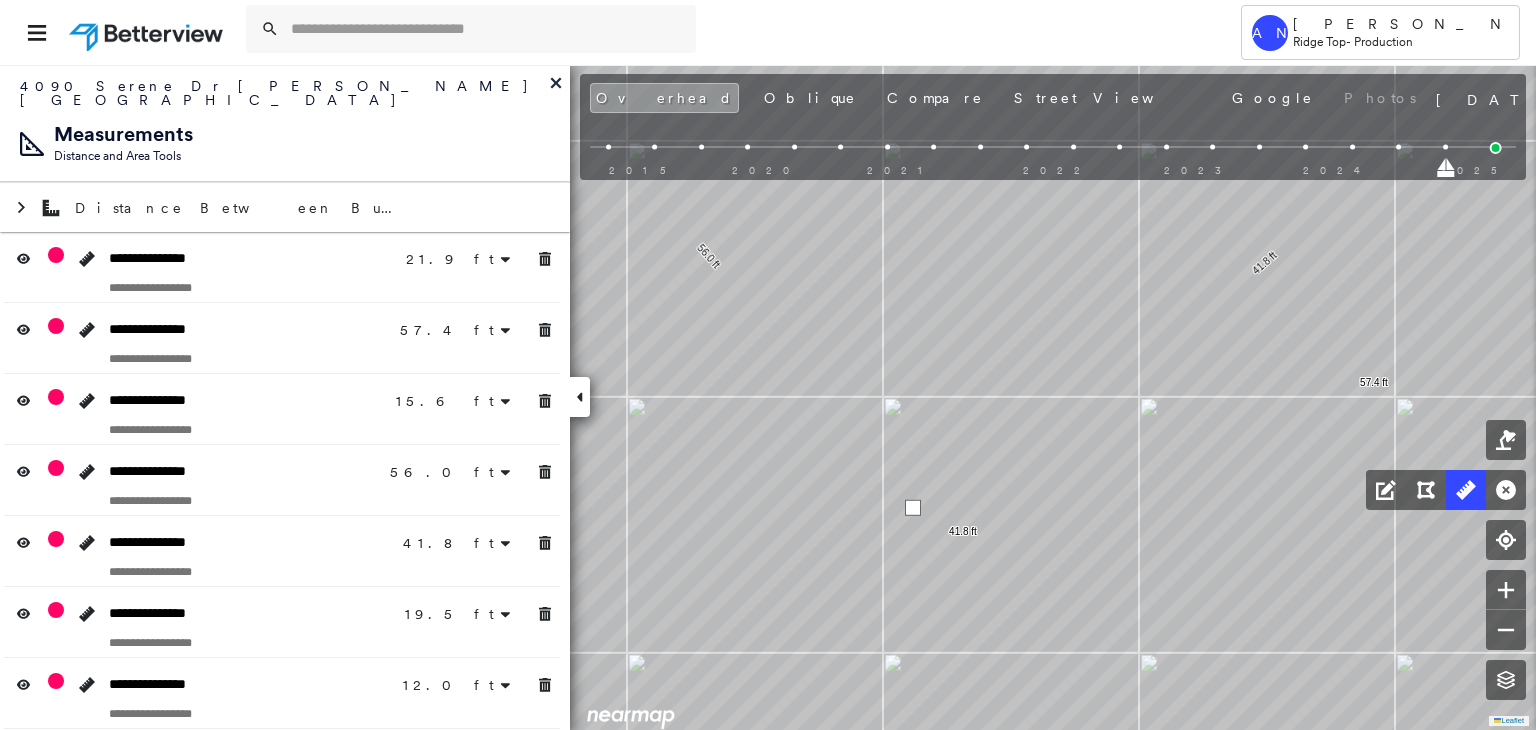 click at bounding box center (913, 508) 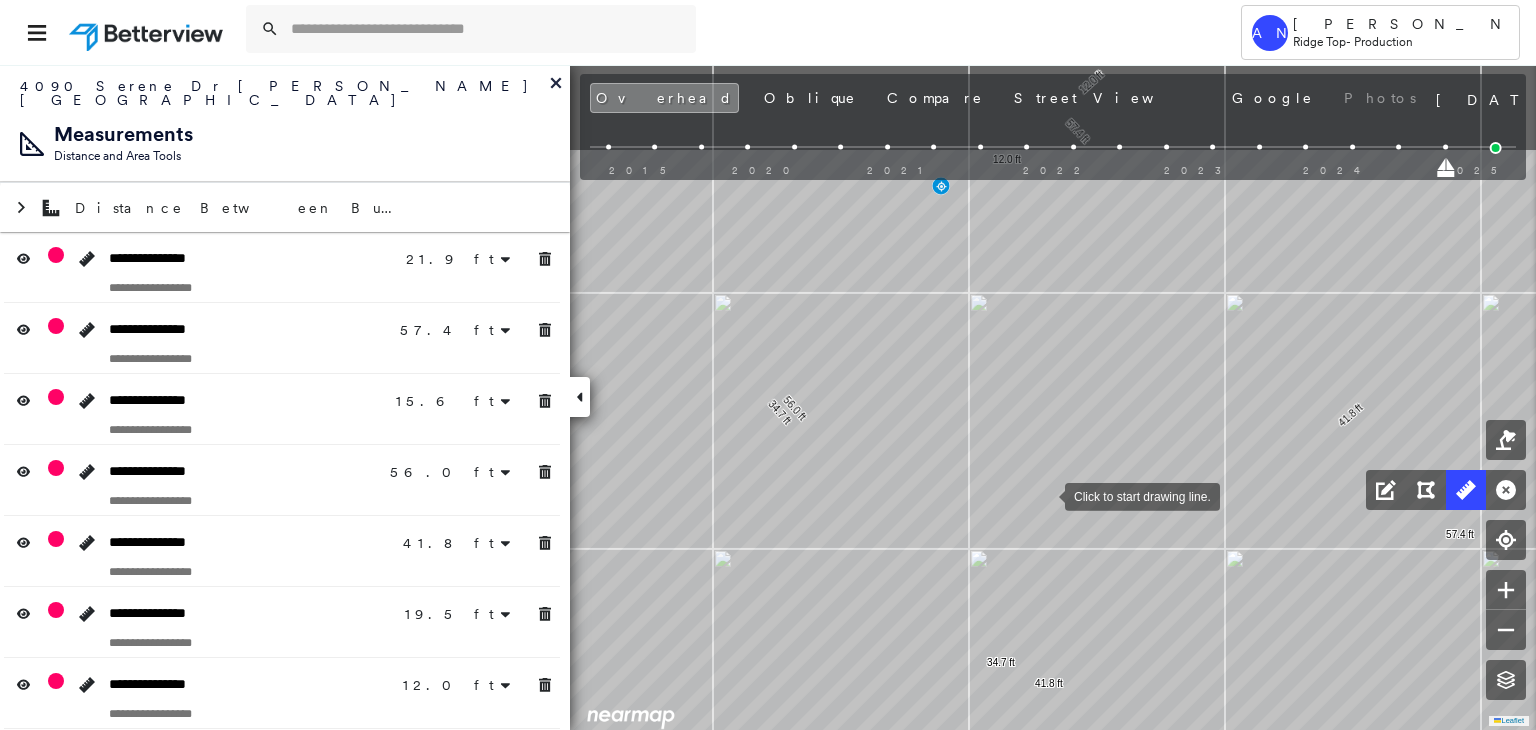 drag, startPoint x: 957, startPoint y: 336, endPoint x: 1044, endPoint y: 493, distance: 179.49373 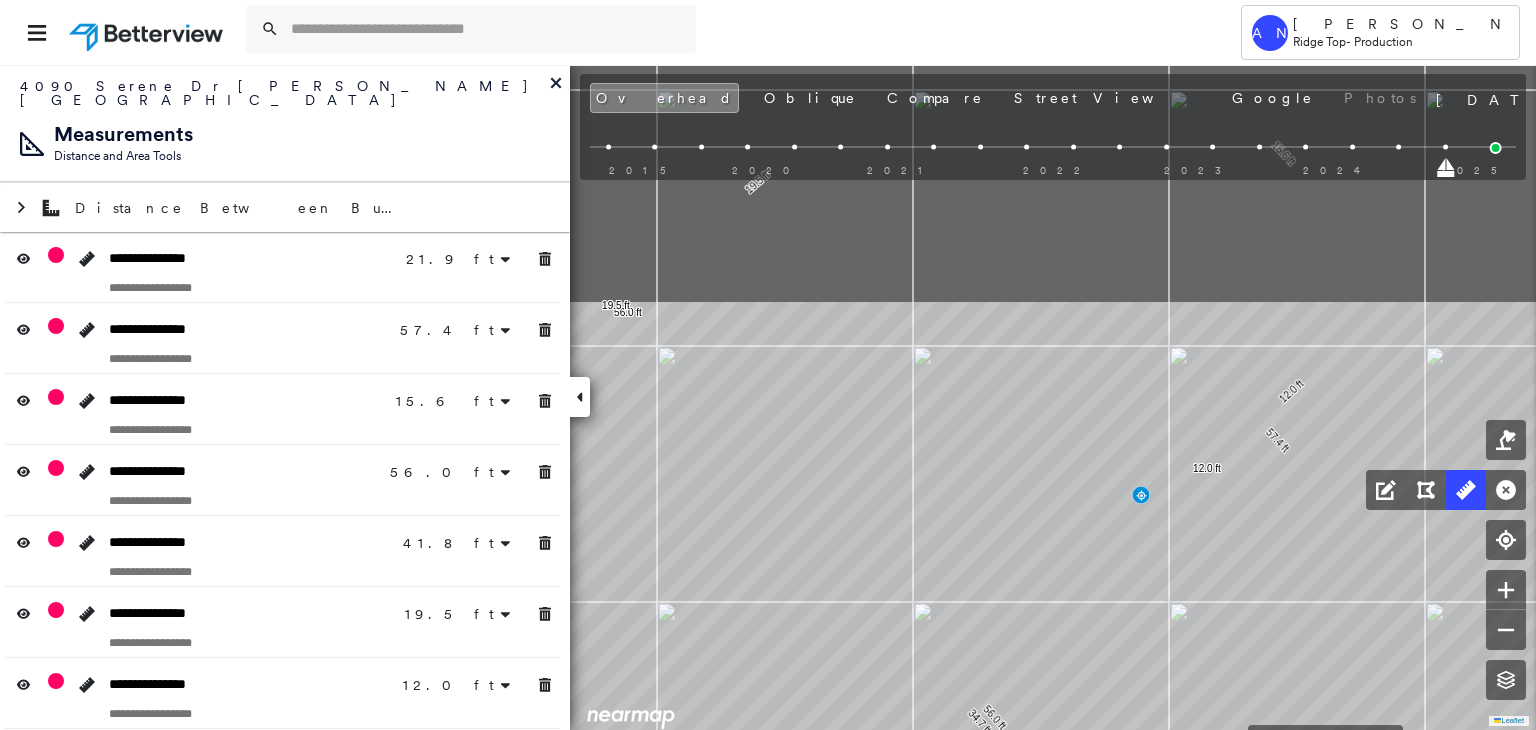 drag, startPoint x: 1026, startPoint y: 413, endPoint x: 1226, endPoint y: 741, distance: 384.16663 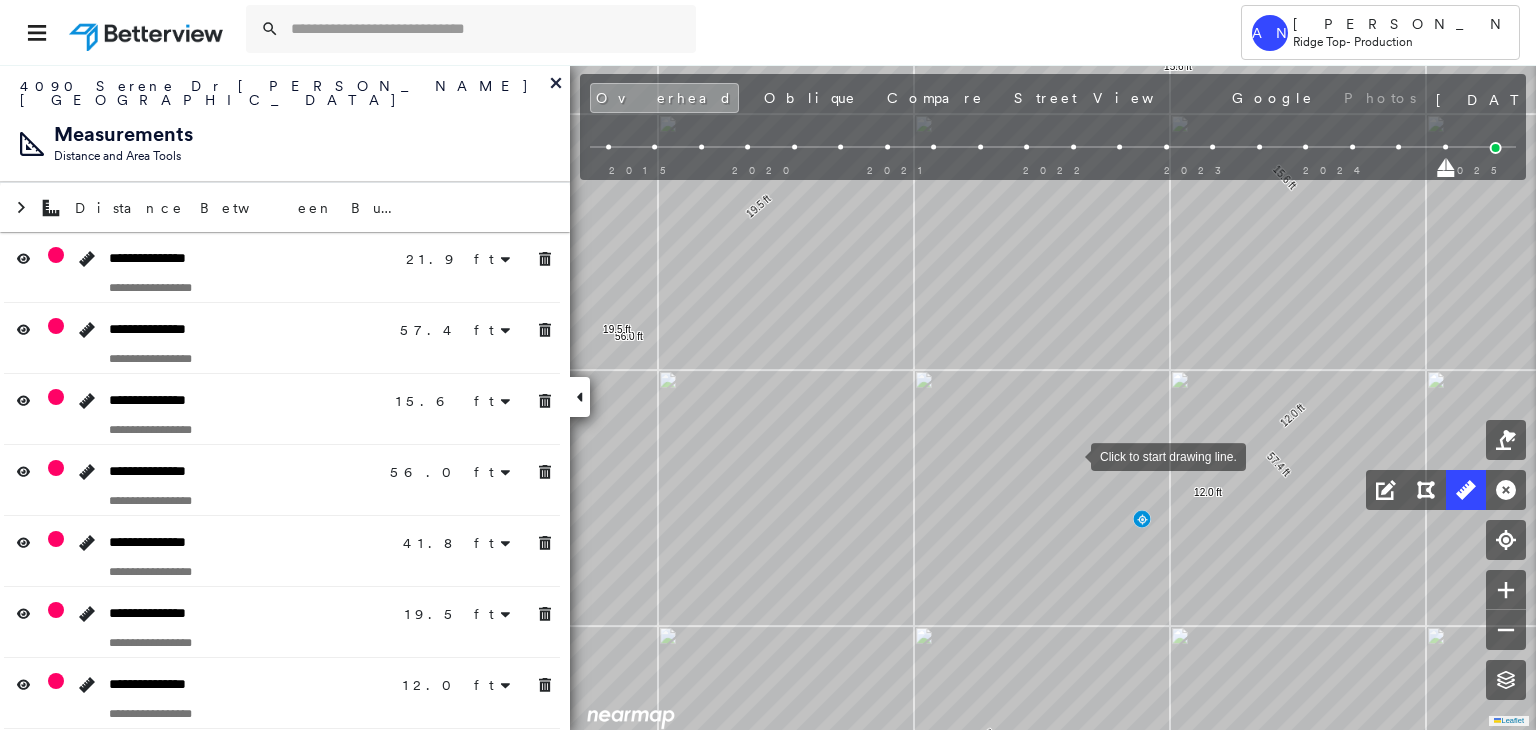 drag, startPoint x: 1150, startPoint y: 645, endPoint x: 1156, endPoint y: 687, distance: 42.426407 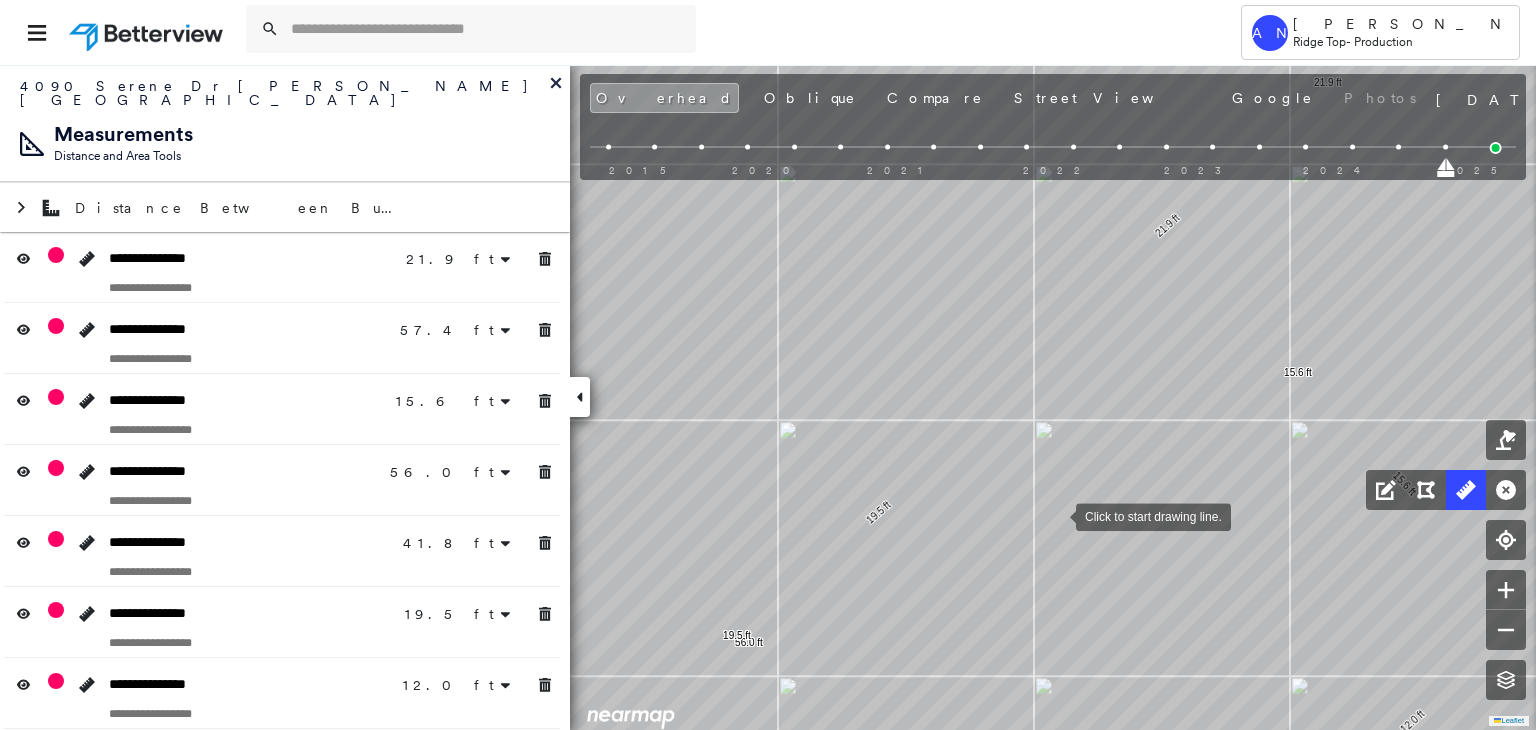 drag, startPoint x: 1038, startPoint y: 477, endPoint x: 1056, endPoint y: 516, distance: 42.953465 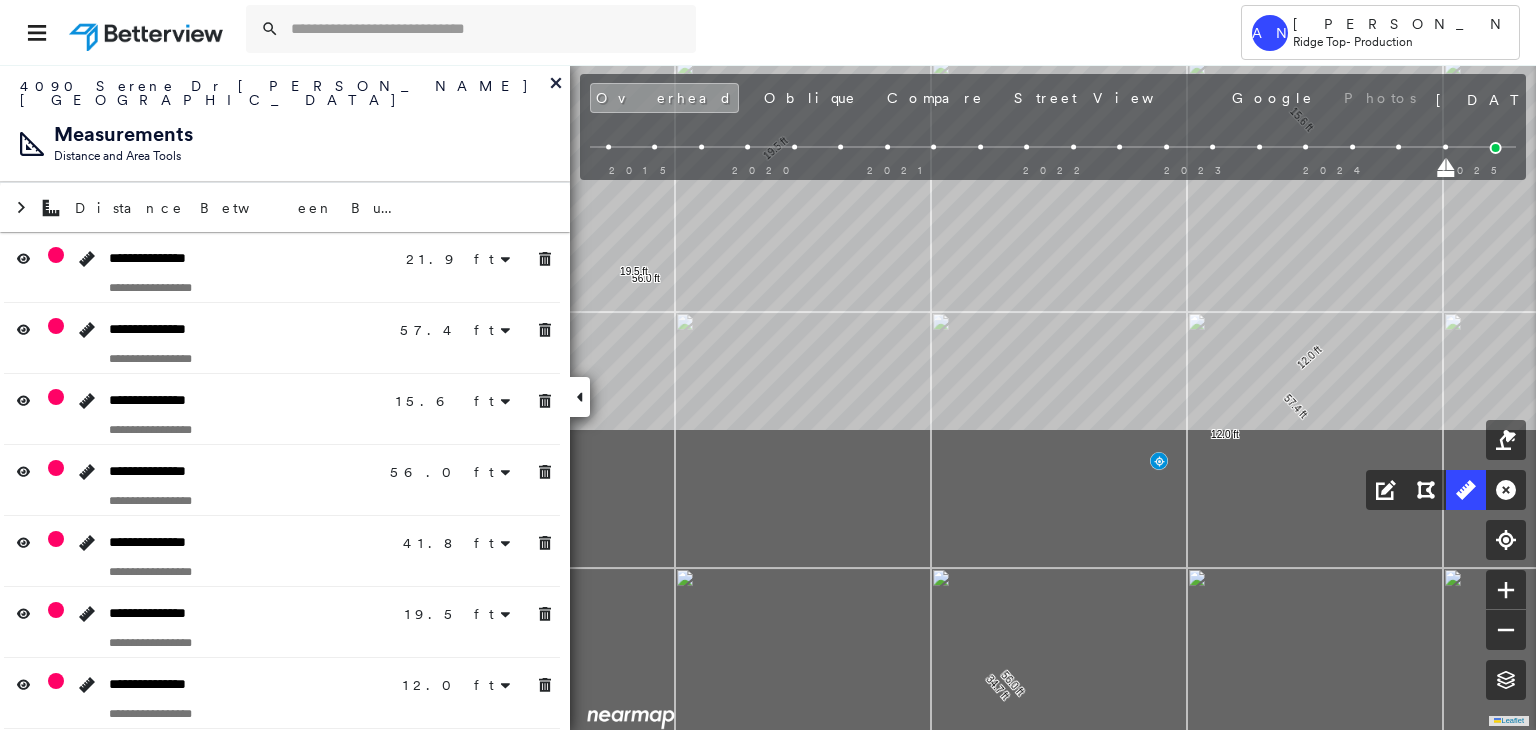 drag, startPoint x: 1024, startPoint y: 420, endPoint x: 936, endPoint y: 106, distance: 326.09814 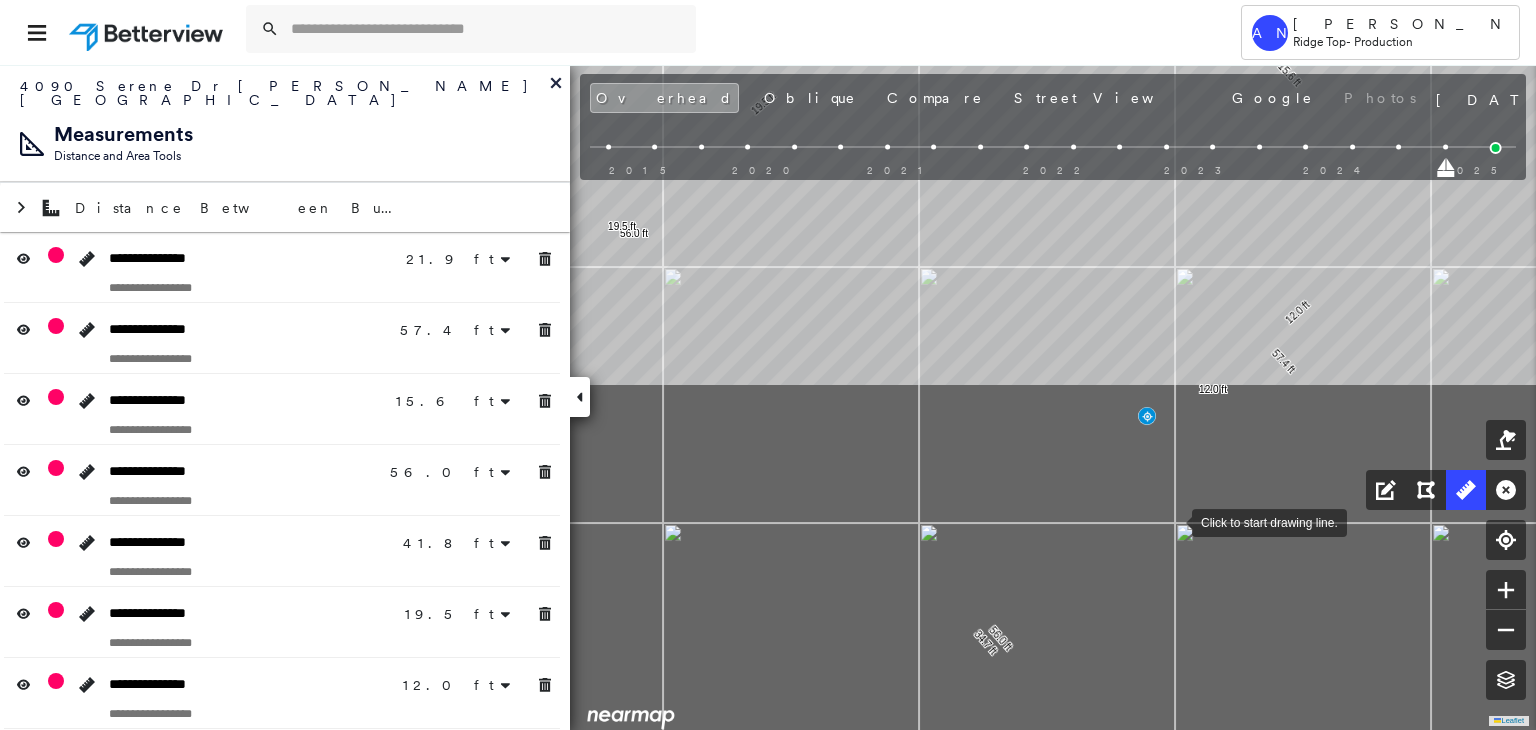 drag, startPoint x: 872, startPoint y: 477, endPoint x: 855, endPoint y: 449, distance: 32.75668 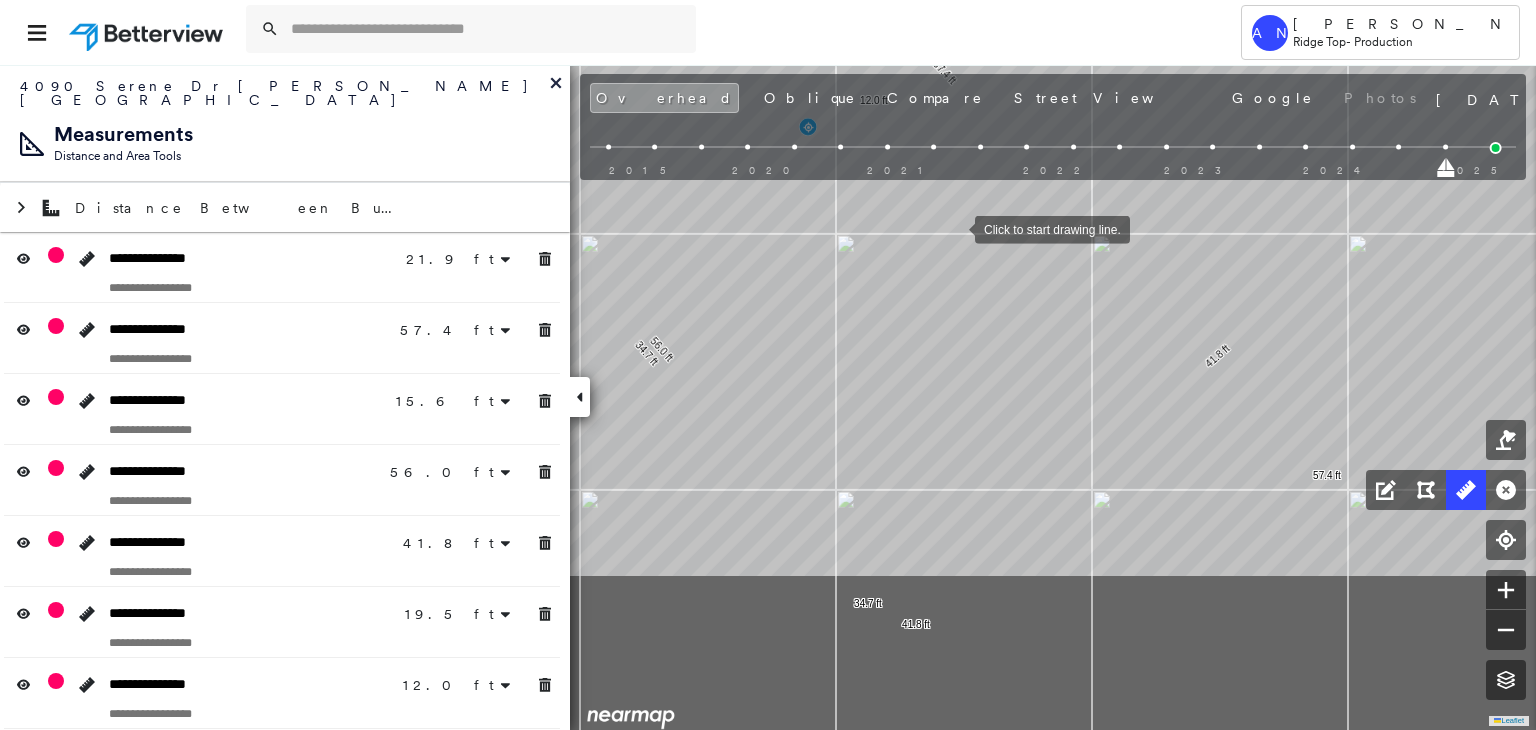 click on "21.9 ft 21.9 ft 57.4 ft 57.4 ft 15.6 ft 15.6 ft 56.0 ft 56.0 ft 41.8 ft 41.8 ft 19.5 ft 19.5 ft 12.0 ft 12.0 ft 34.7 ft 34.7 ft Click to start drawing line." at bounding box center (-625, -1625) 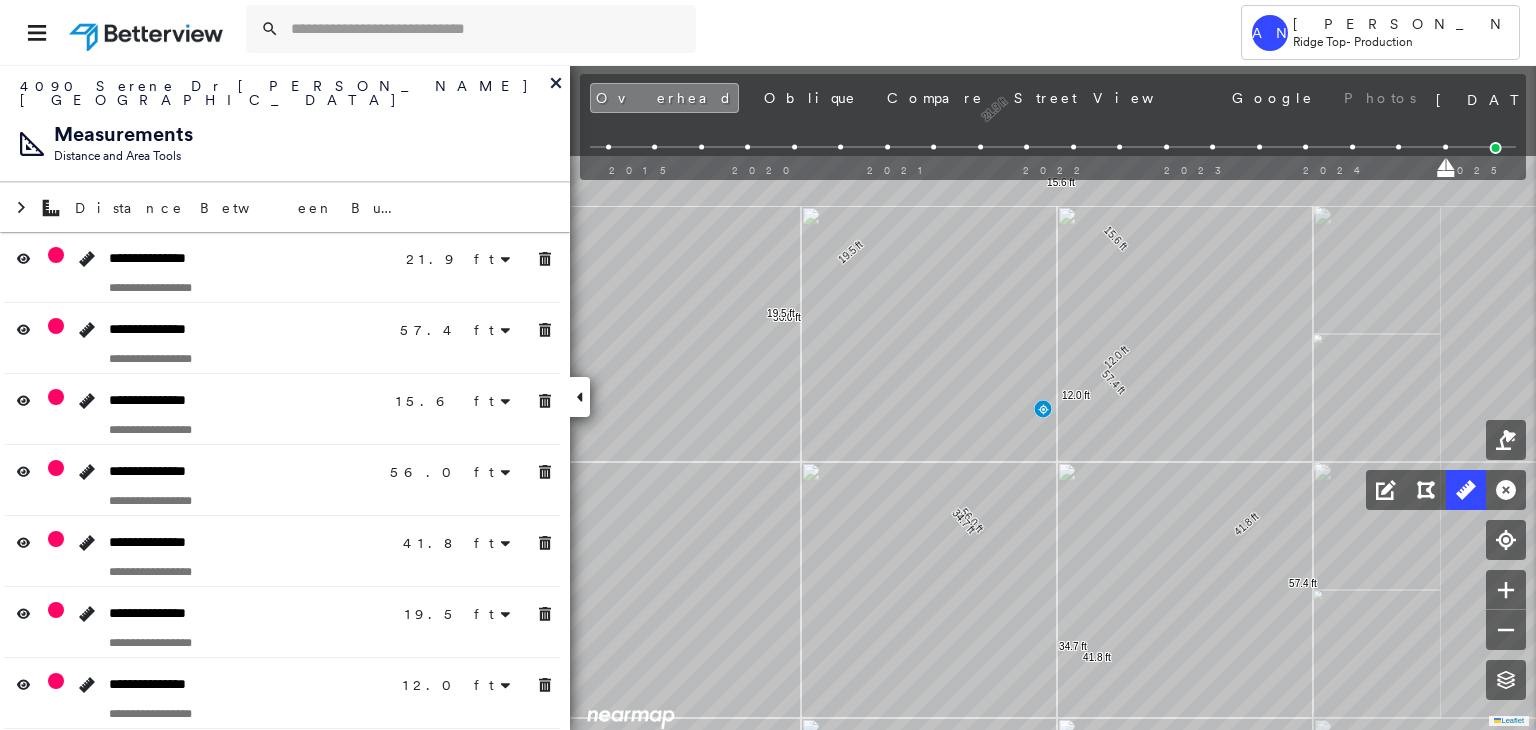 click on "21.9 ft 21.9 ft 57.4 ft 57.4 ft 15.6 ft 15.6 ft 56.0 ft 56.0 ft 41.8 ft 41.8 ft 19.5 ft 19.5 ft 12.0 ft 12.0 ft 34.7 ft 34.7 ft Click to start drawing line." at bounding box center [-614, -1467] 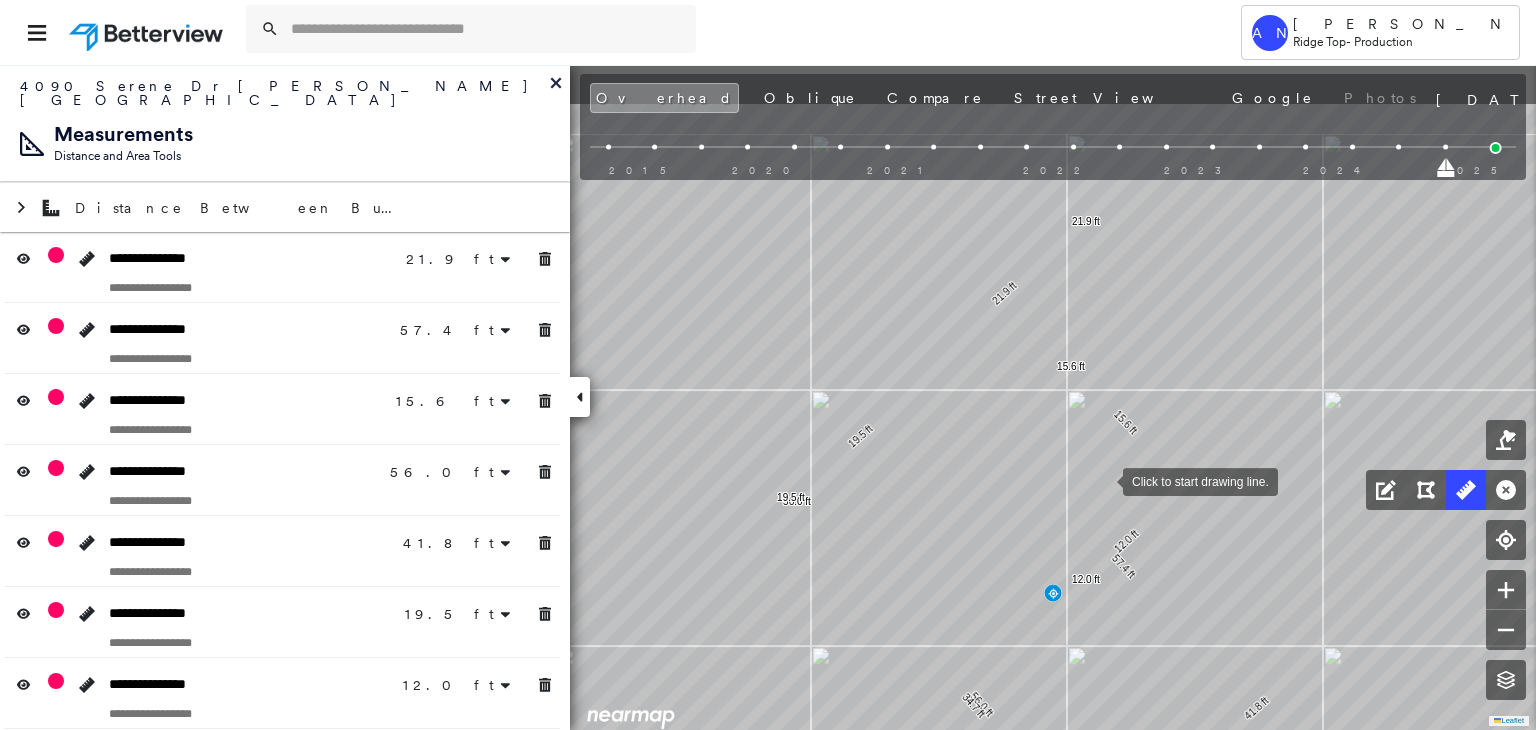 drag, startPoint x: 1093, startPoint y: 386, endPoint x: 1102, endPoint y: 479, distance: 93.43447 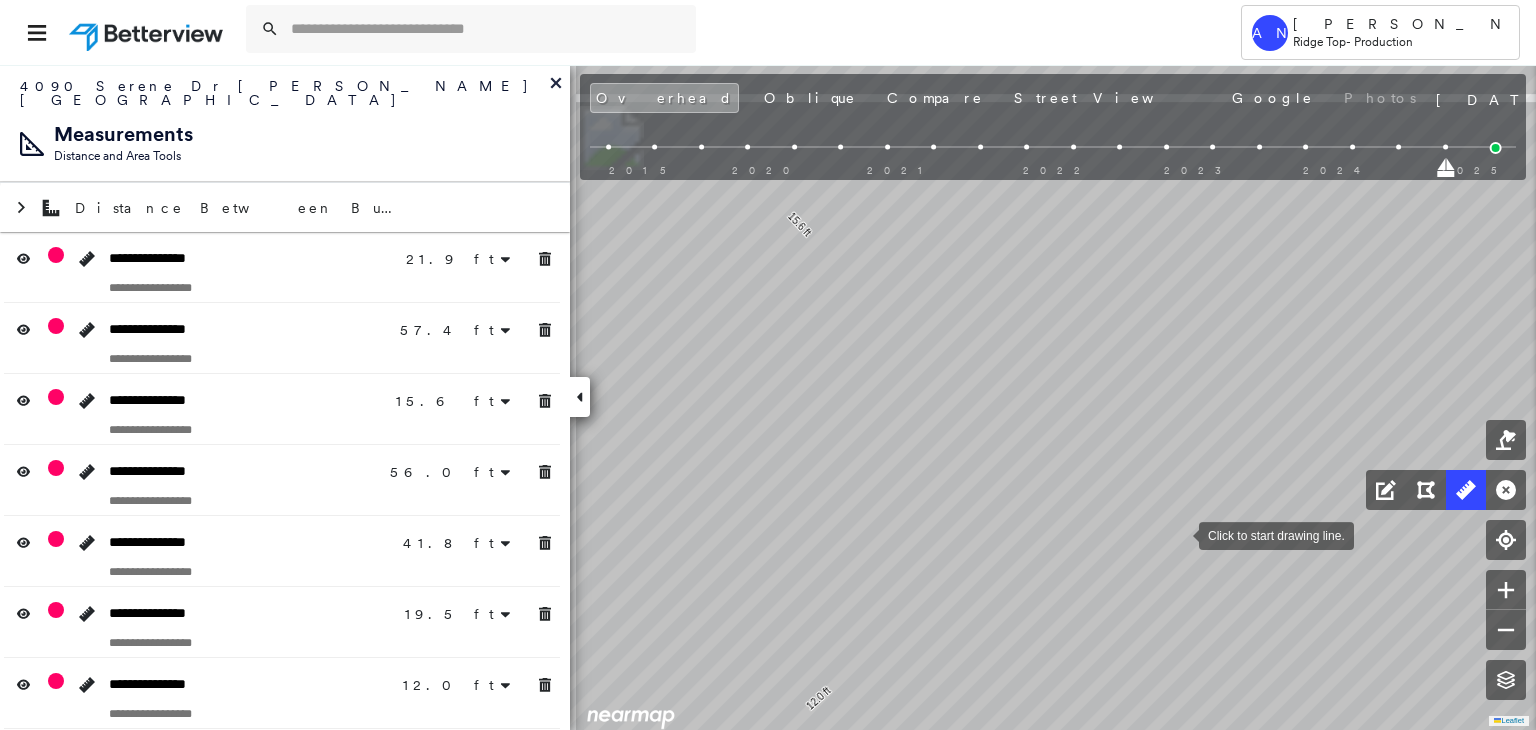 click on "21.9 ft 21.9 ft 57.4 ft 57.4 ft 15.6 ft 15.6 ft 56.0 ft 56.0 ft 41.8 ft 41.8 ft 19.5 ft 19.5 ft 12.0 ft 12.0 ft 34.7 ft 34.7 ft Click to start drawing line." at bounding box center (-604, -1283) 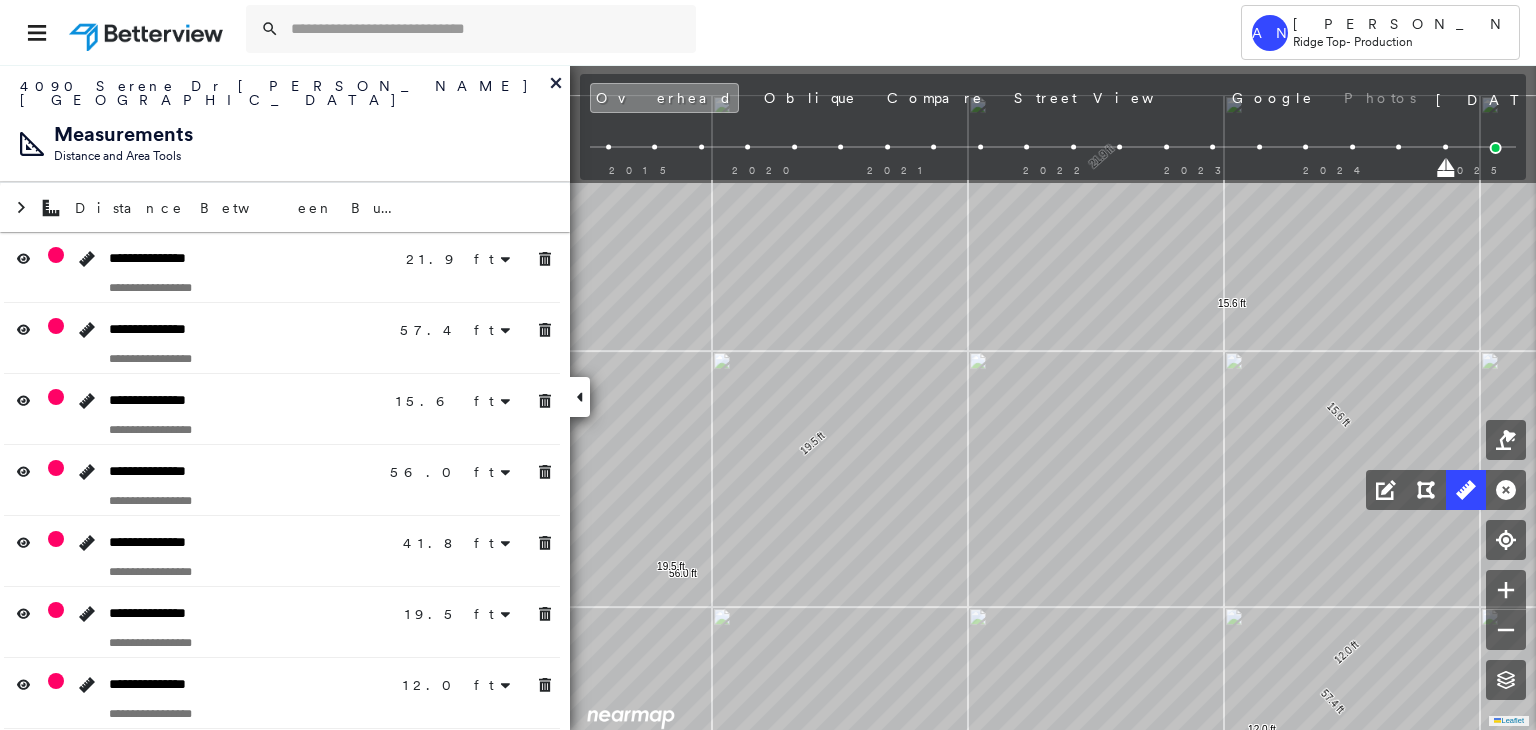 click on "21.9 ft 21.9 ft 57.4 ft 57.4 ft 15.6 ft 15.6 ft 56.0 ft 56.0 ft 41.8 ft 41.8 ft 19.5 ft 19.5 ft 12.0 ft 12.0 ft 34.7 ft 34.7 ft Click to start drawing line." at bounding box center (-216, -1289) 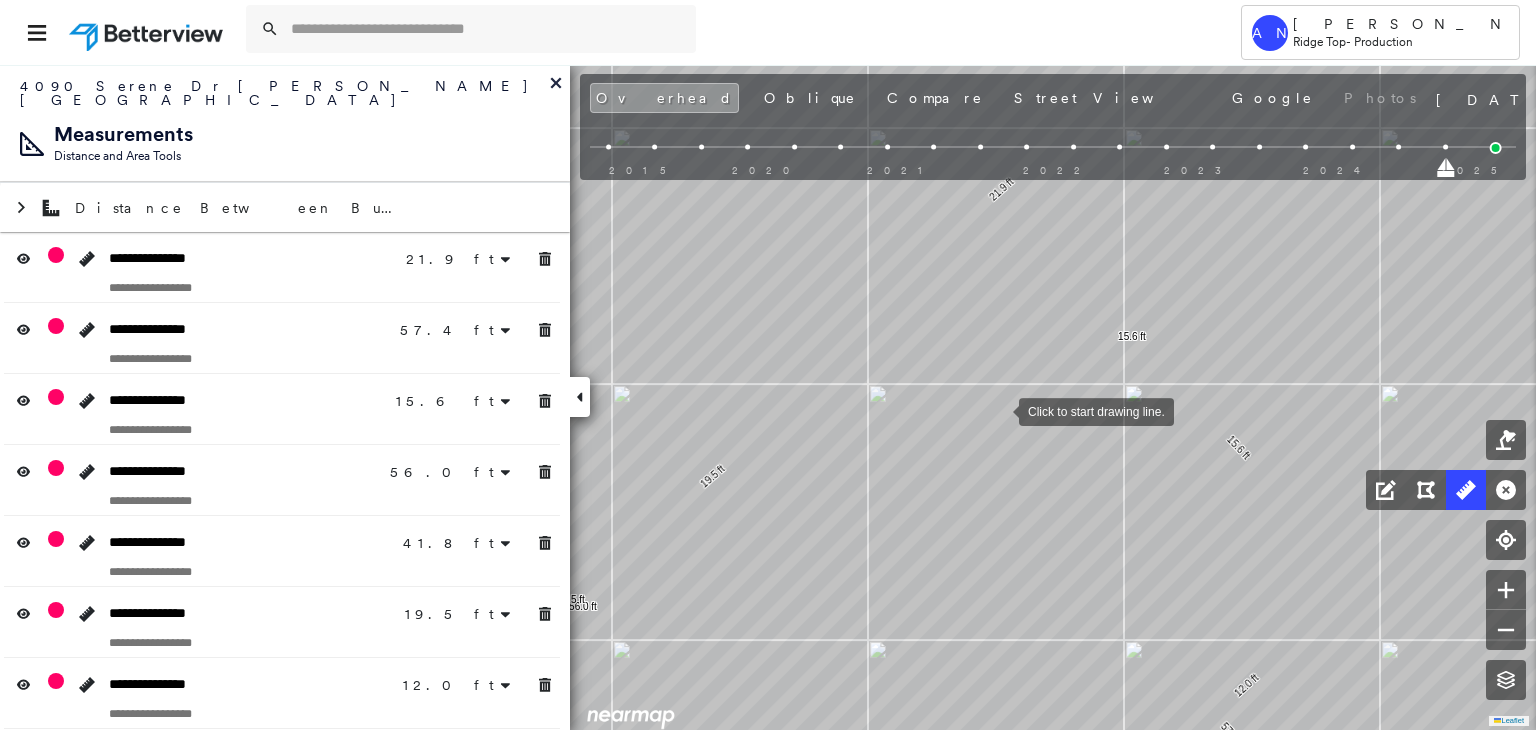 drag, startPoint x: 1048, startPoint y: 404, endPoint x: 989, endPoint y: 458, distance: 79.98125 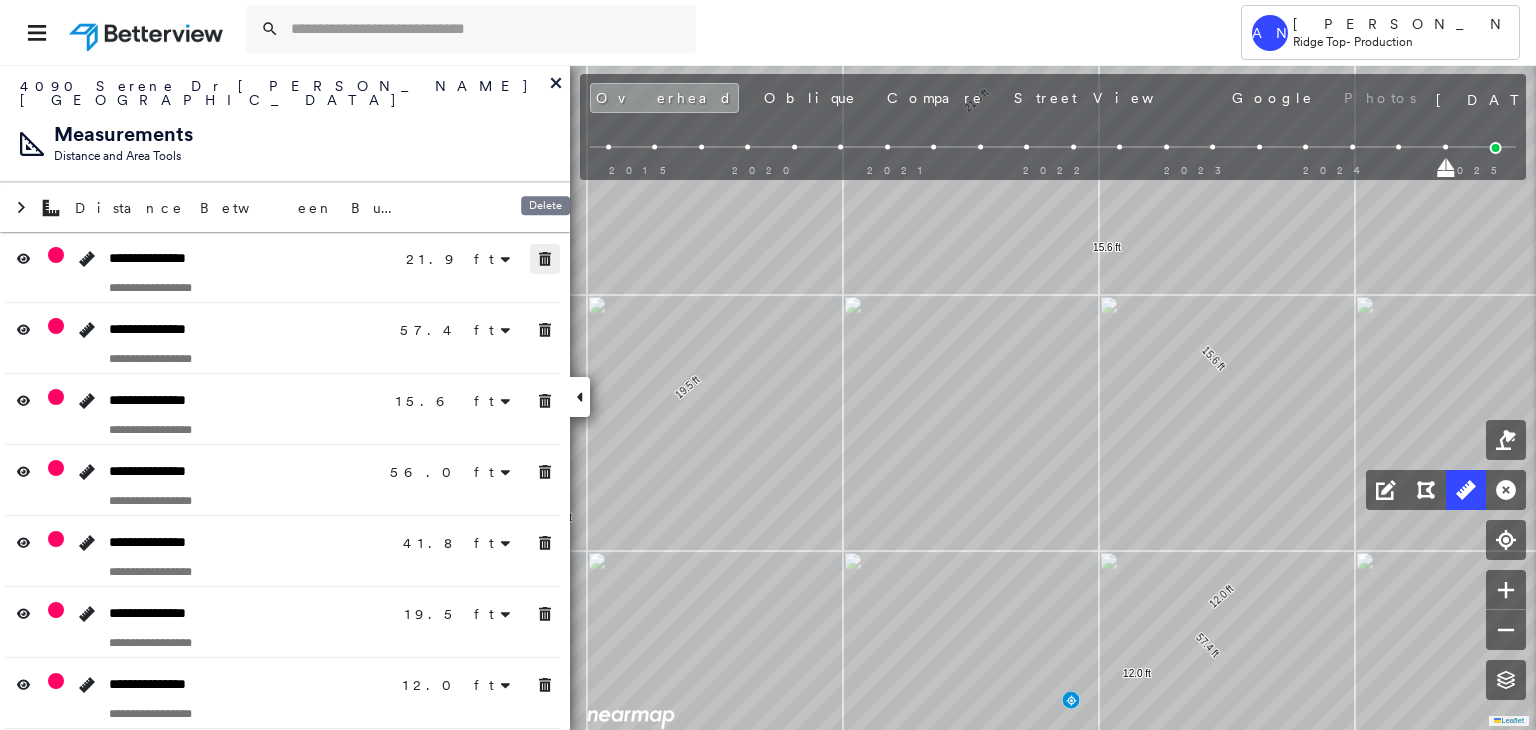 click at bounding box center [545, 259] 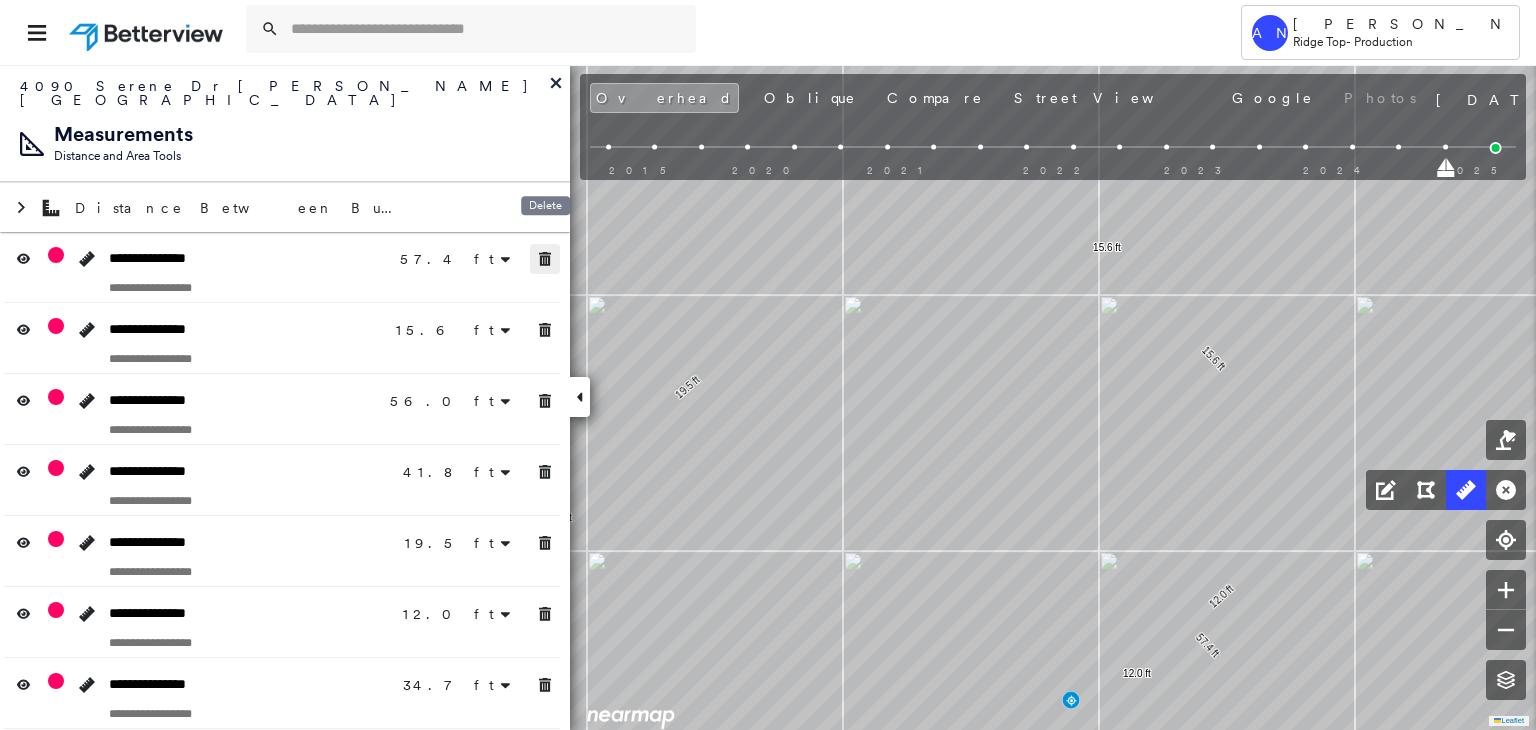 click at bounding box center [545, 259] 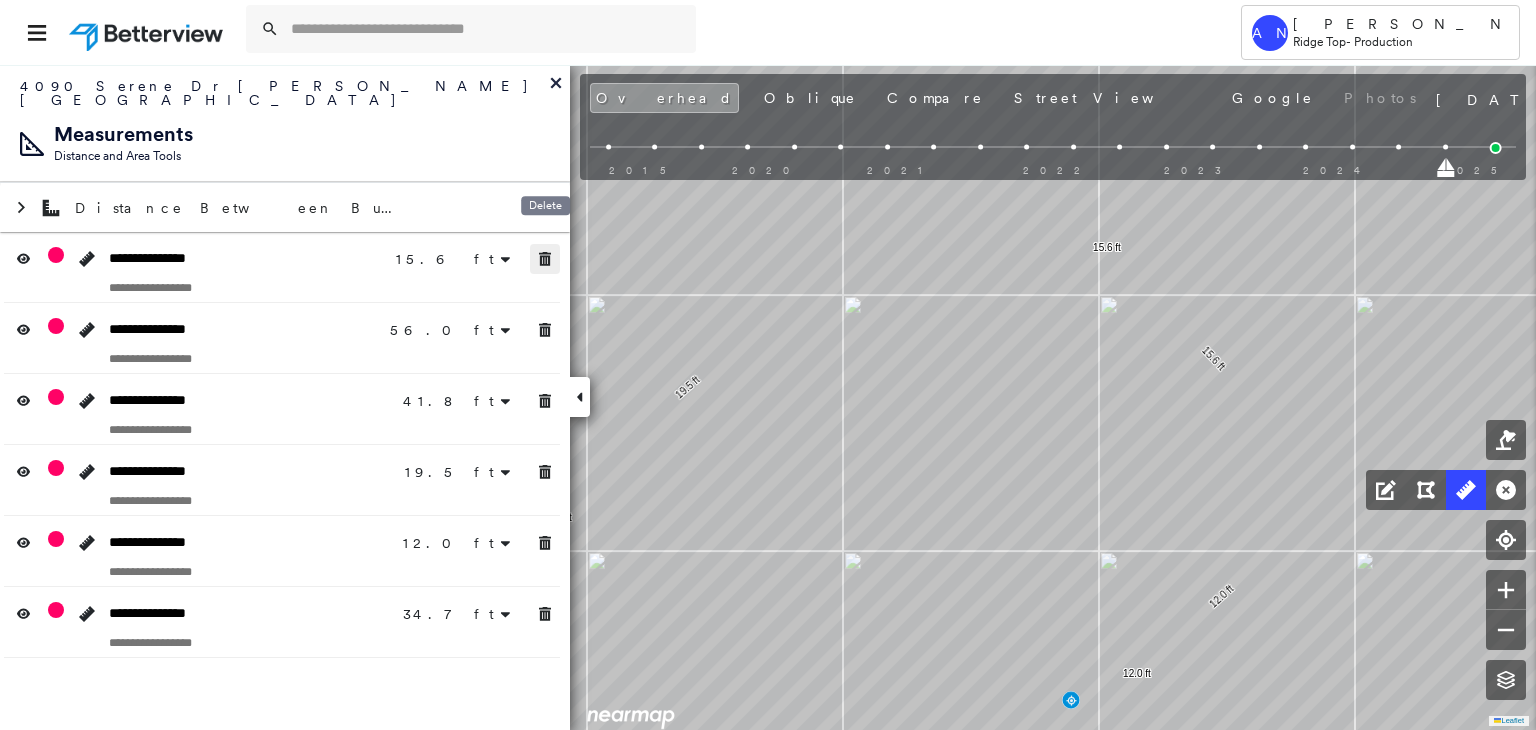 click at bounding box center (545, 259) 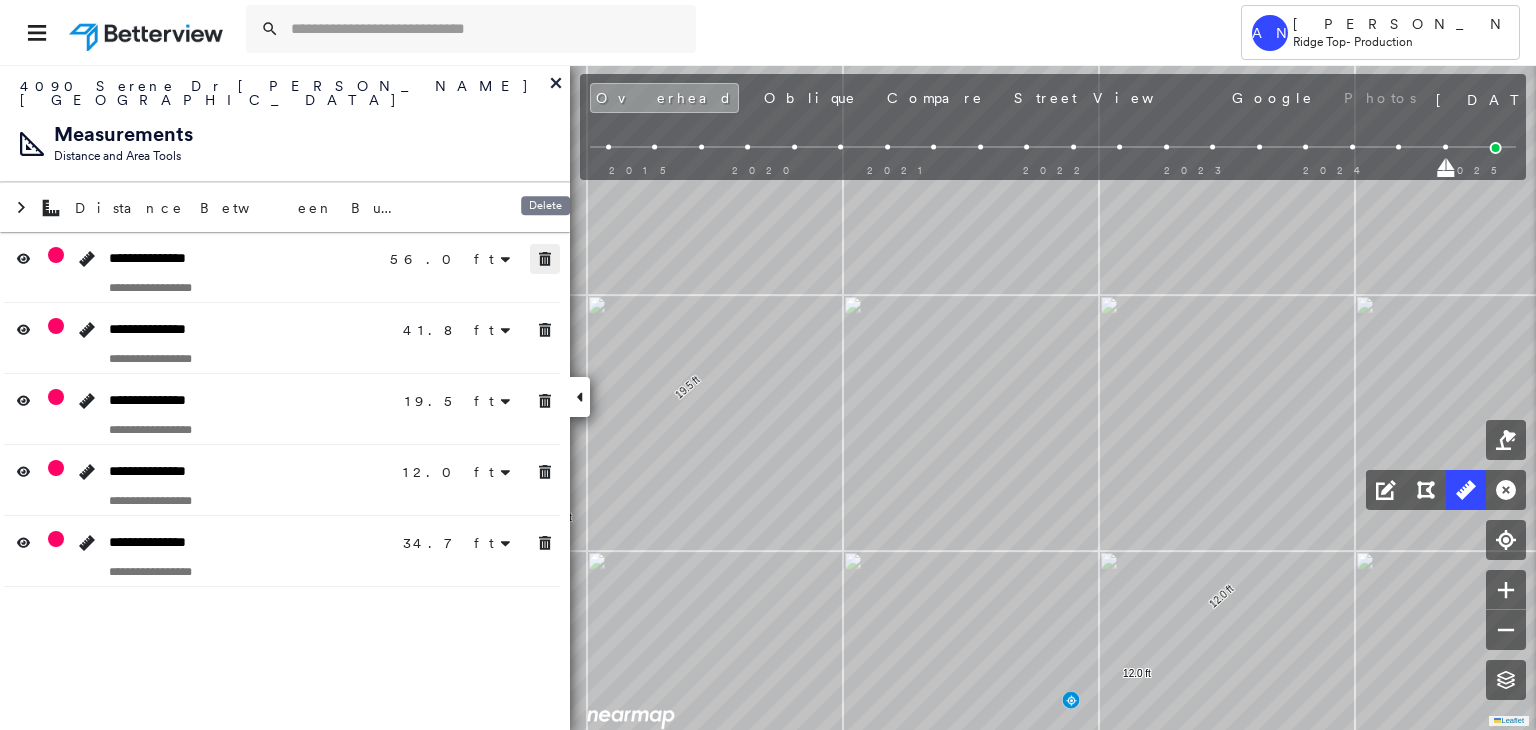 click at bounding box center (545, 259) 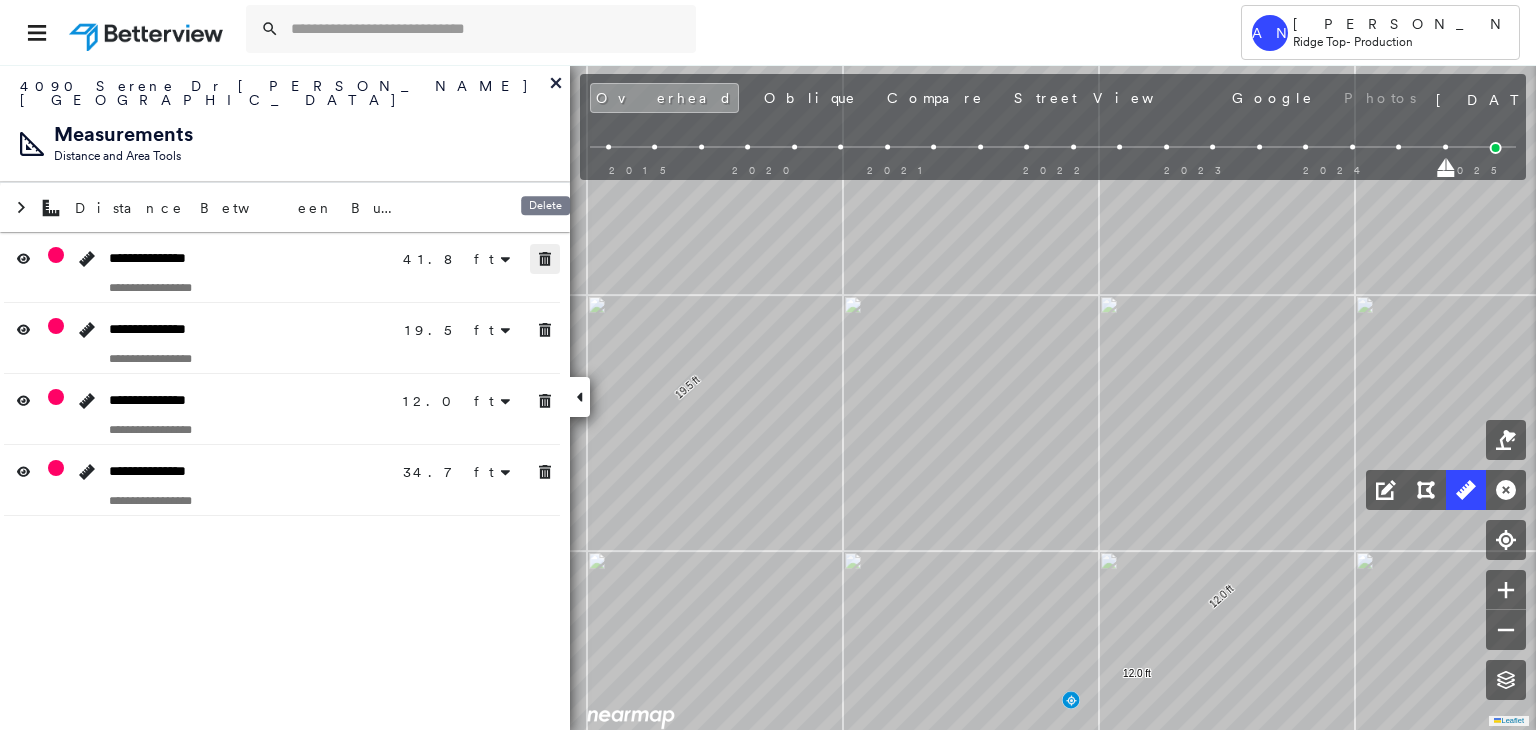 click at bounding box center (545, 259) 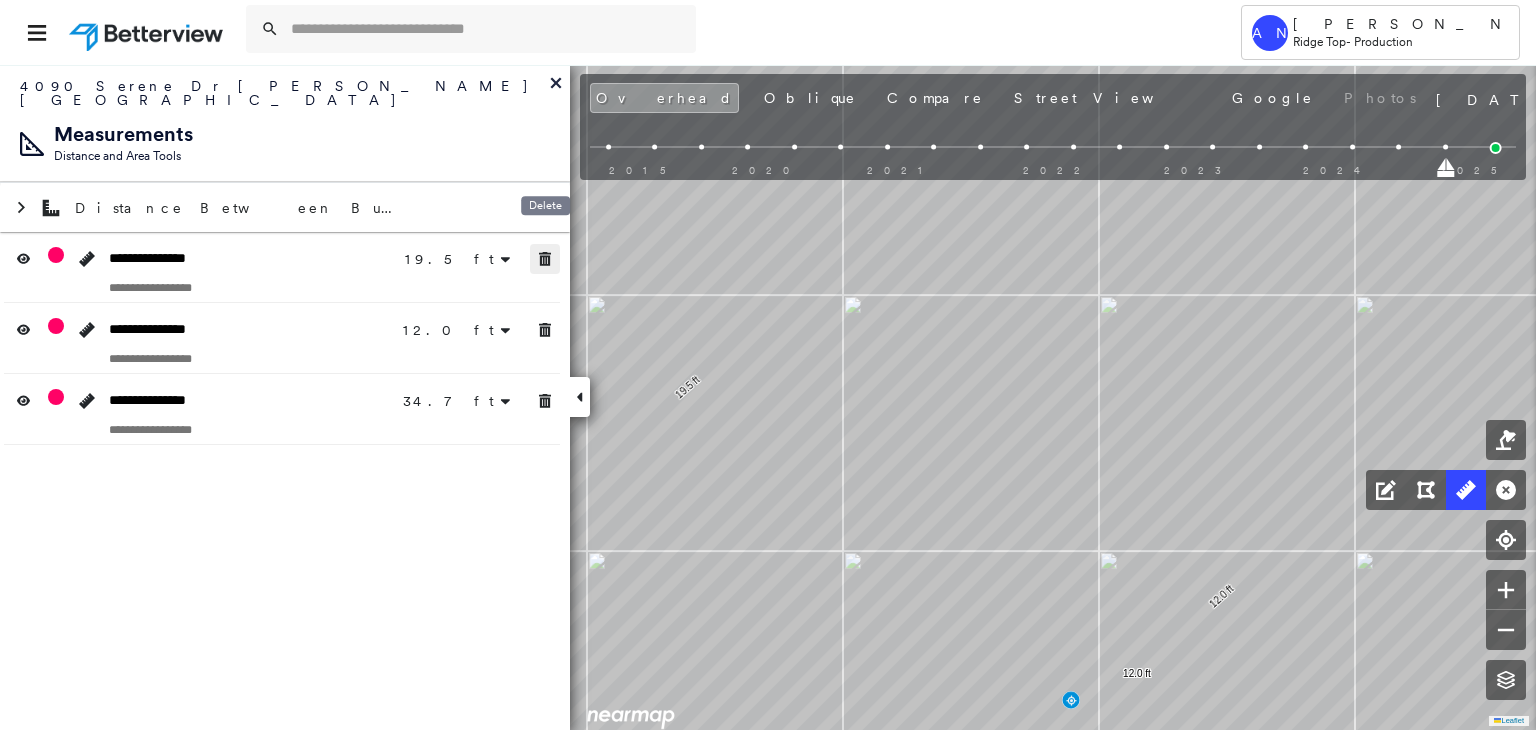 click at bounding box center (545, 259) 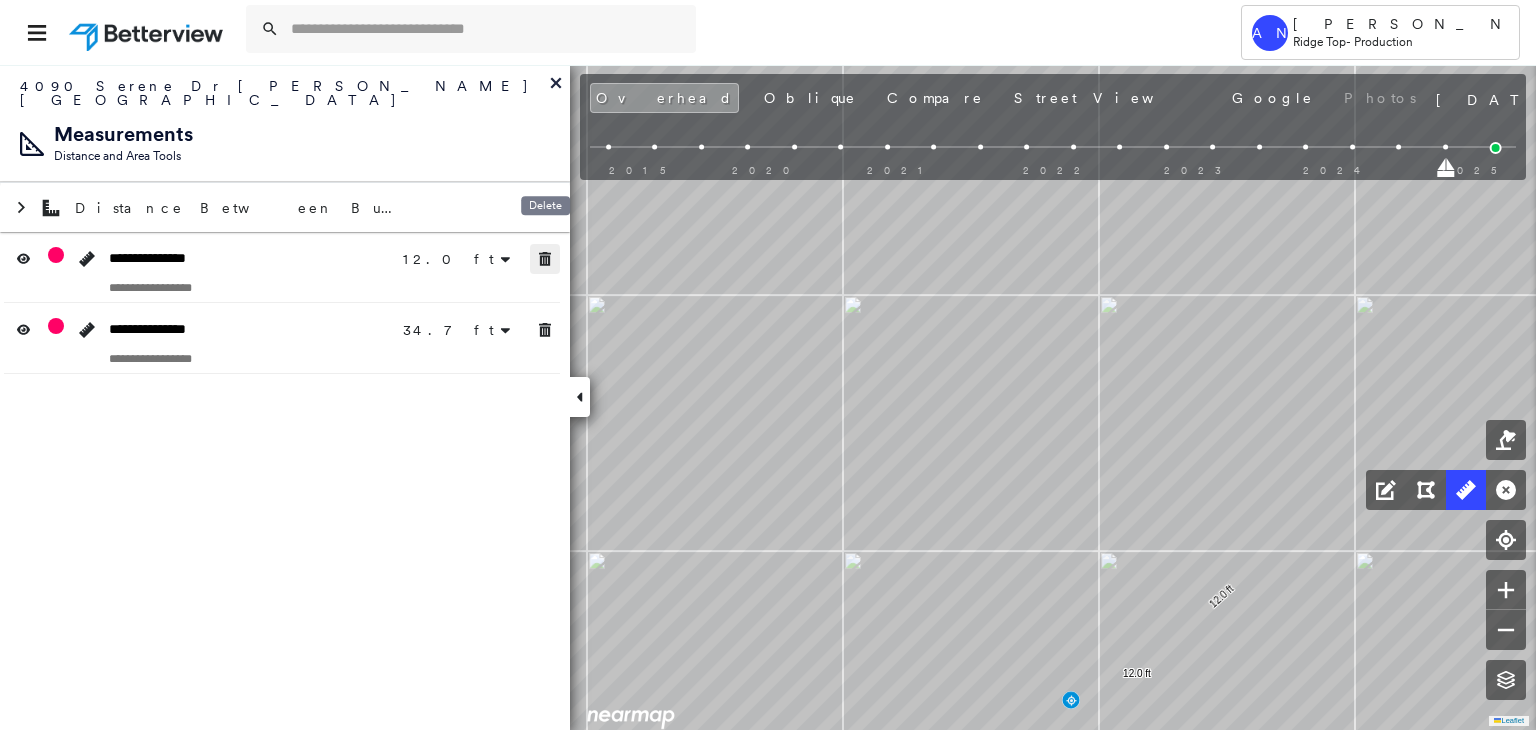 click at bounding box center (545, 259) 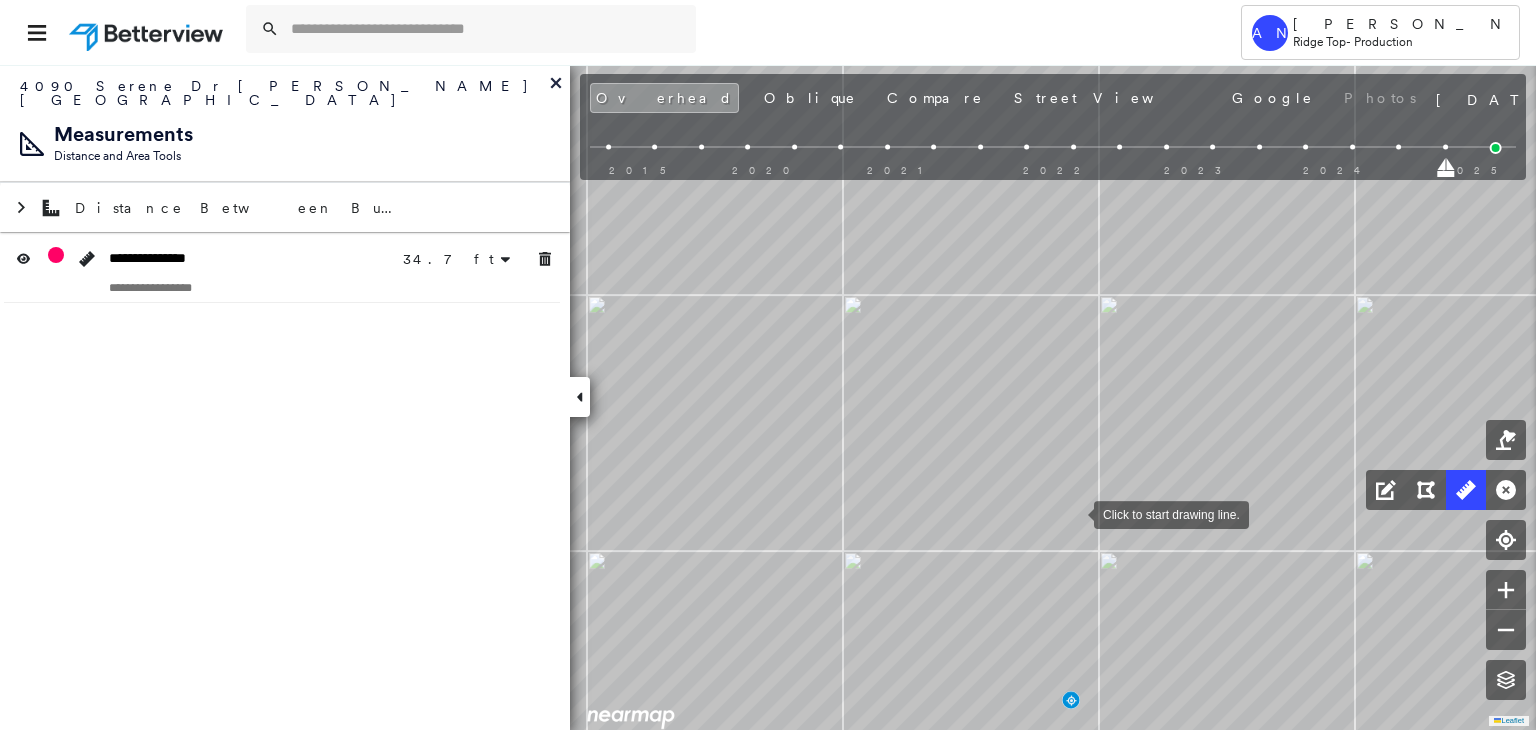 click at bounding box center [1074, 513] 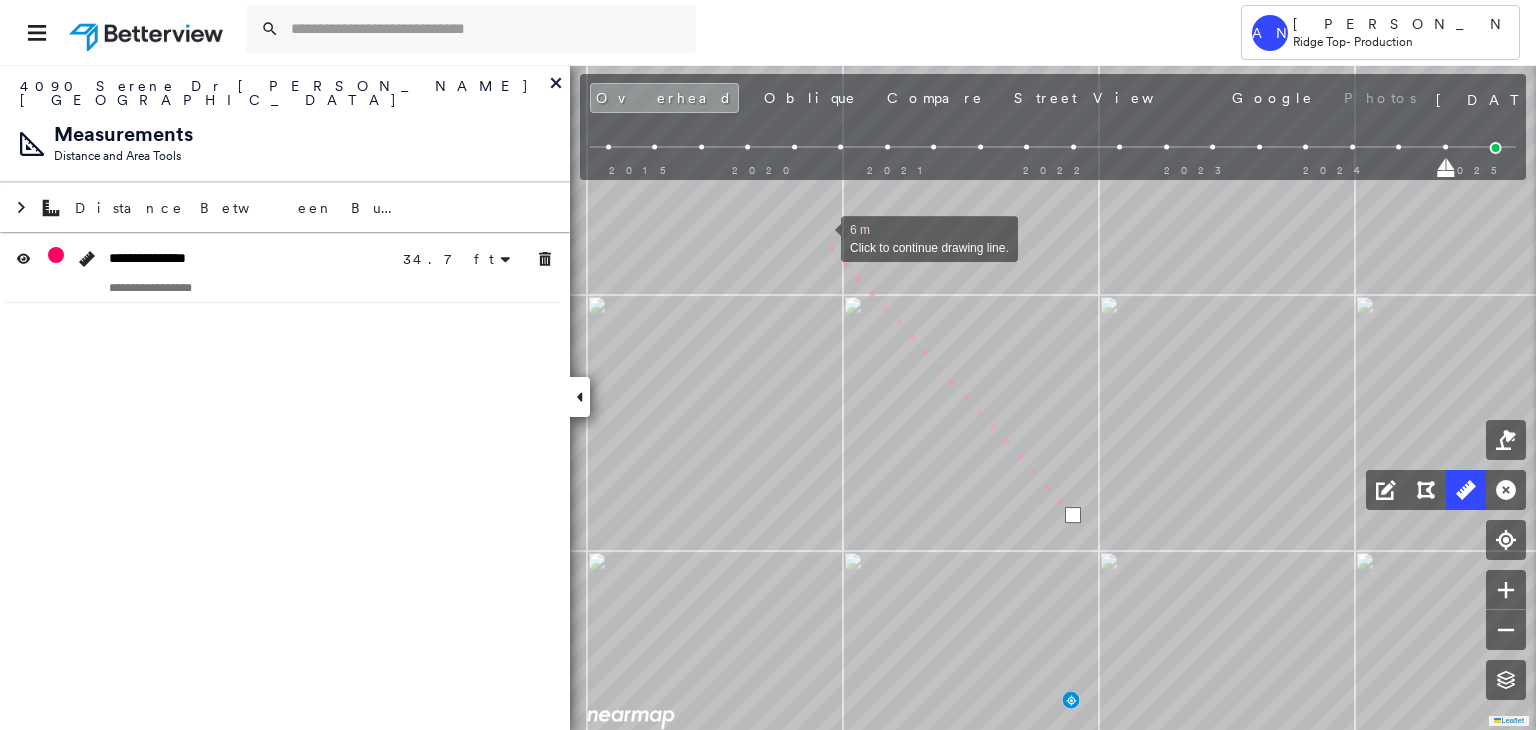 click at bounding box center (821, 237) 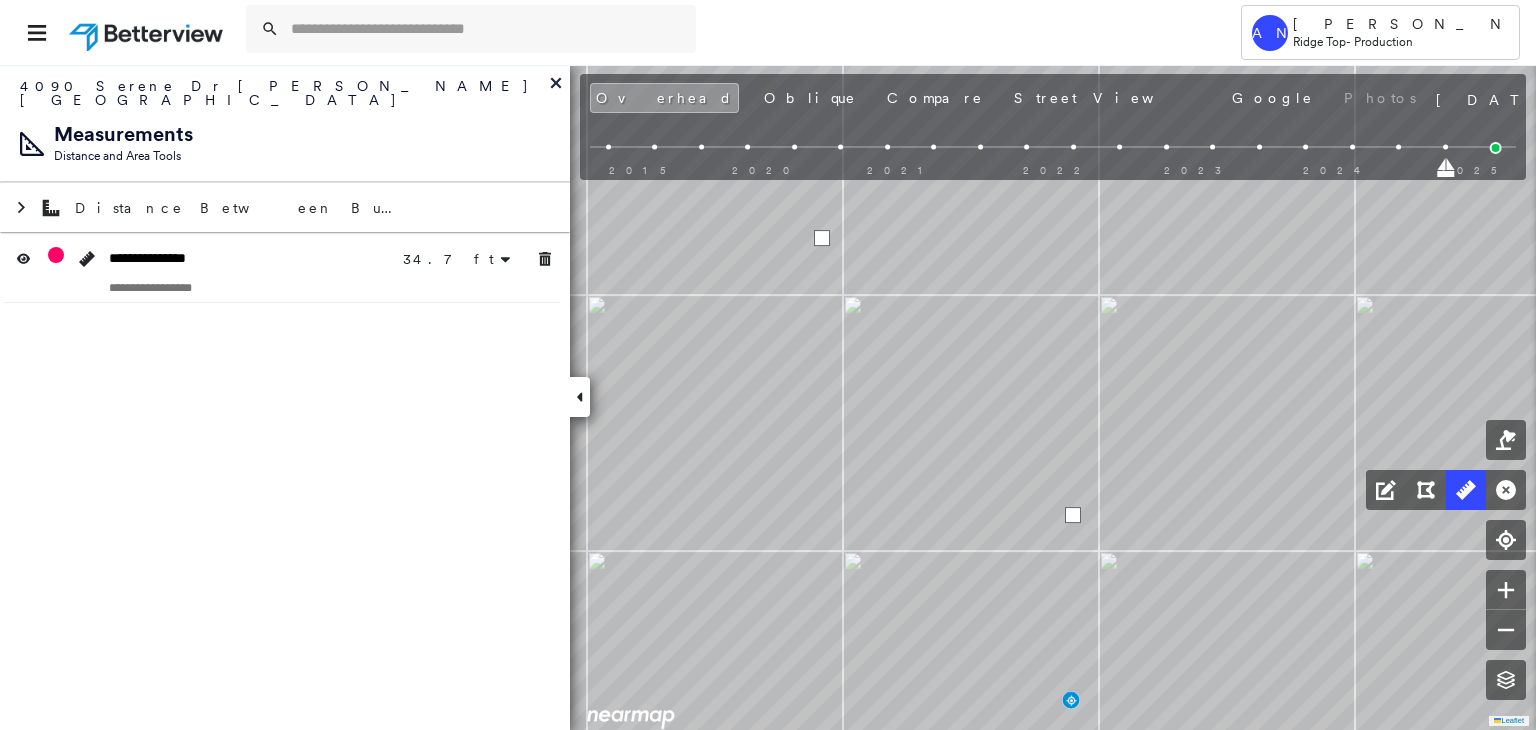 click at bounding box center [822, 238] 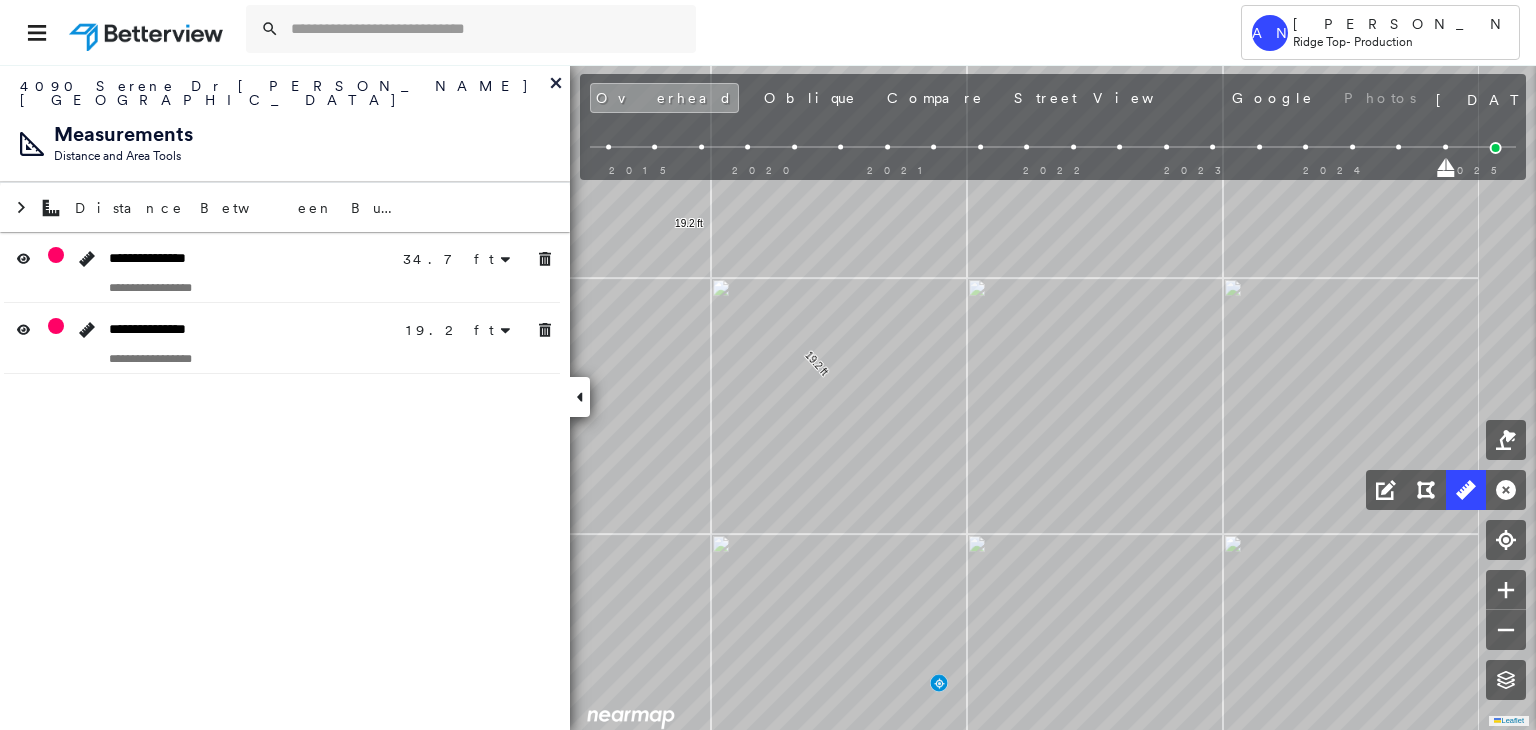 click on "34.7 ft 34.7 ft 19.2 ft 19.2 ft Click to start drawing line." at bounding box center (-448, -1273) 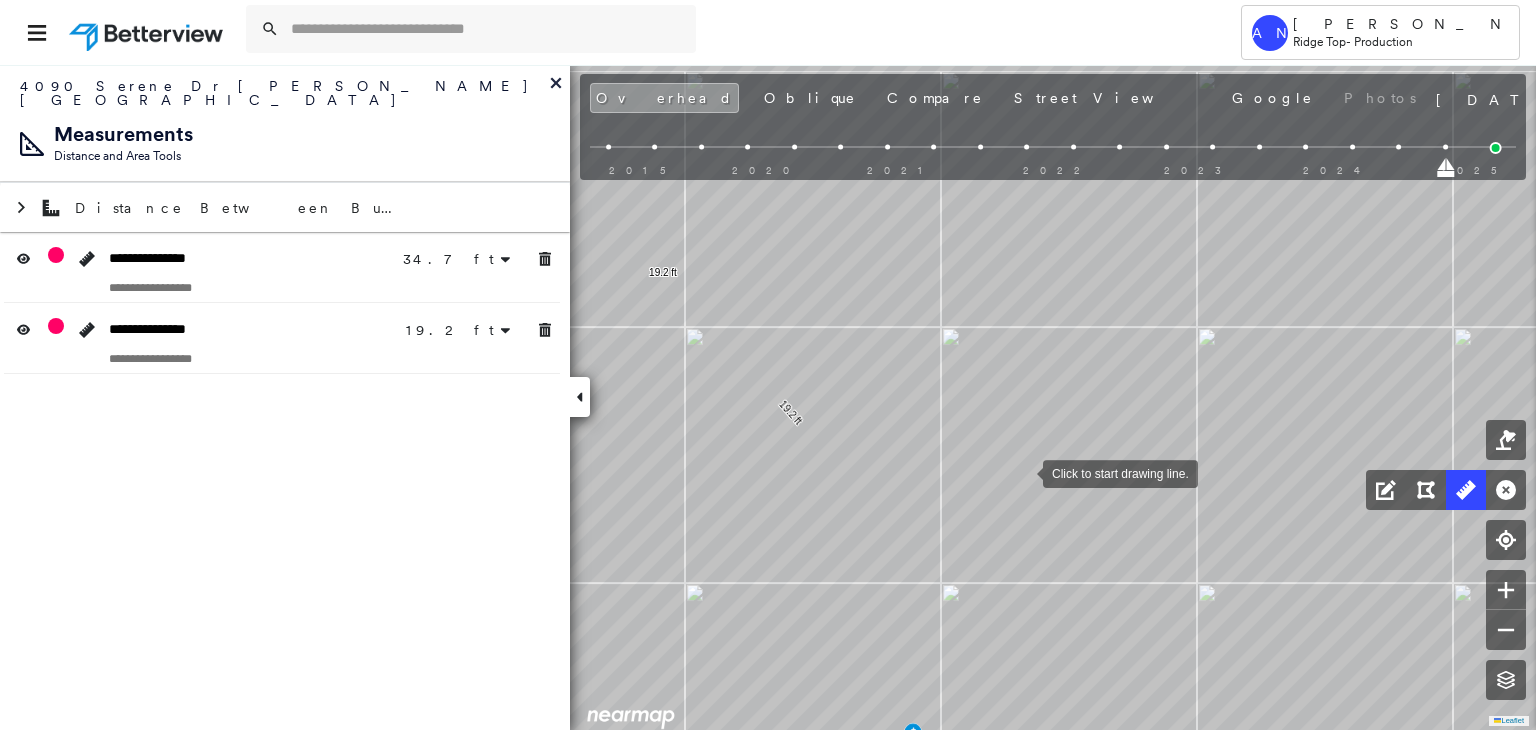 drag, startPoint x: 1030, startPoint y: 461, endPoint x: 939, endPoint y: 558, distance: 133.00375 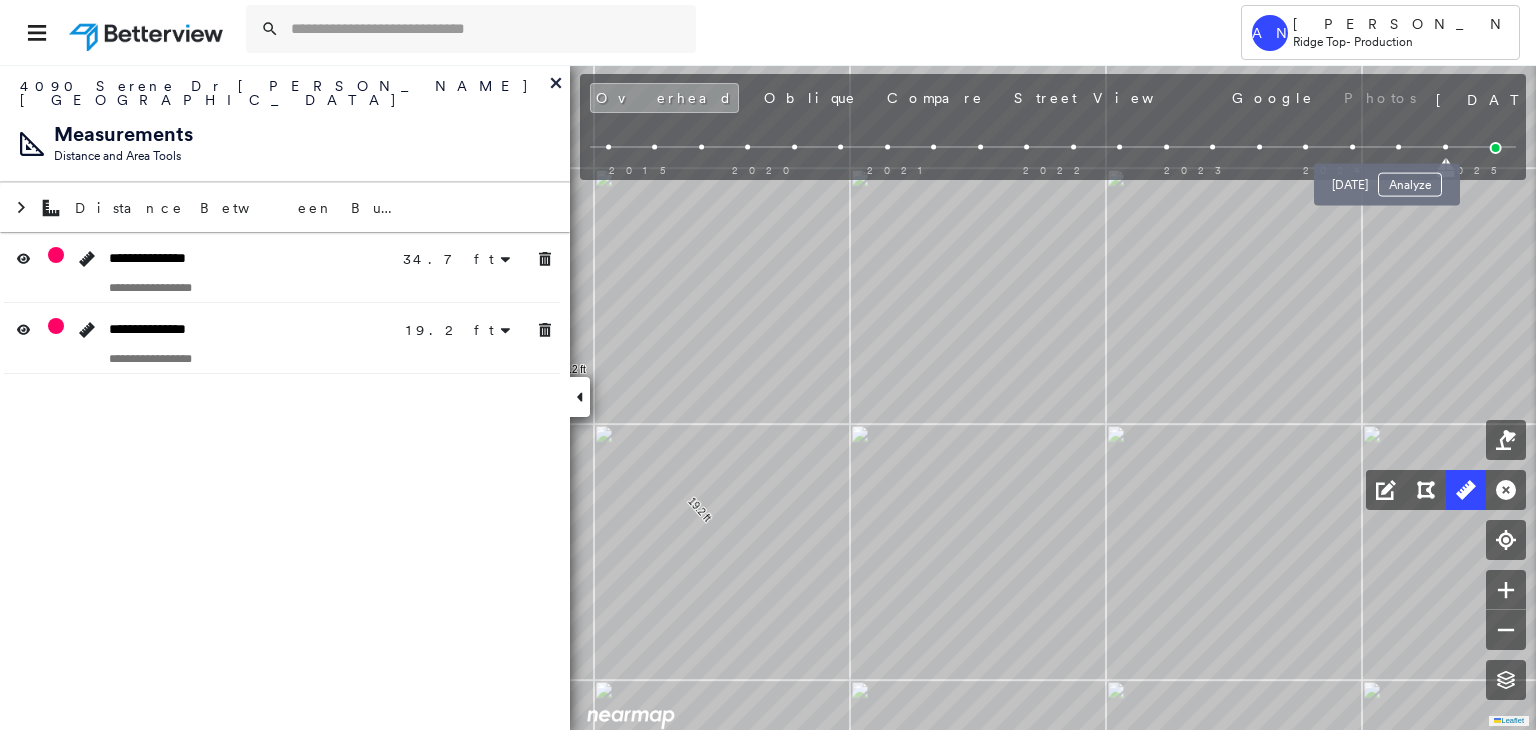 drag, startPoint x: 1402, startPoint y: 145, endPoint x: 1392, endPoint y: 149, distance: 10.770329 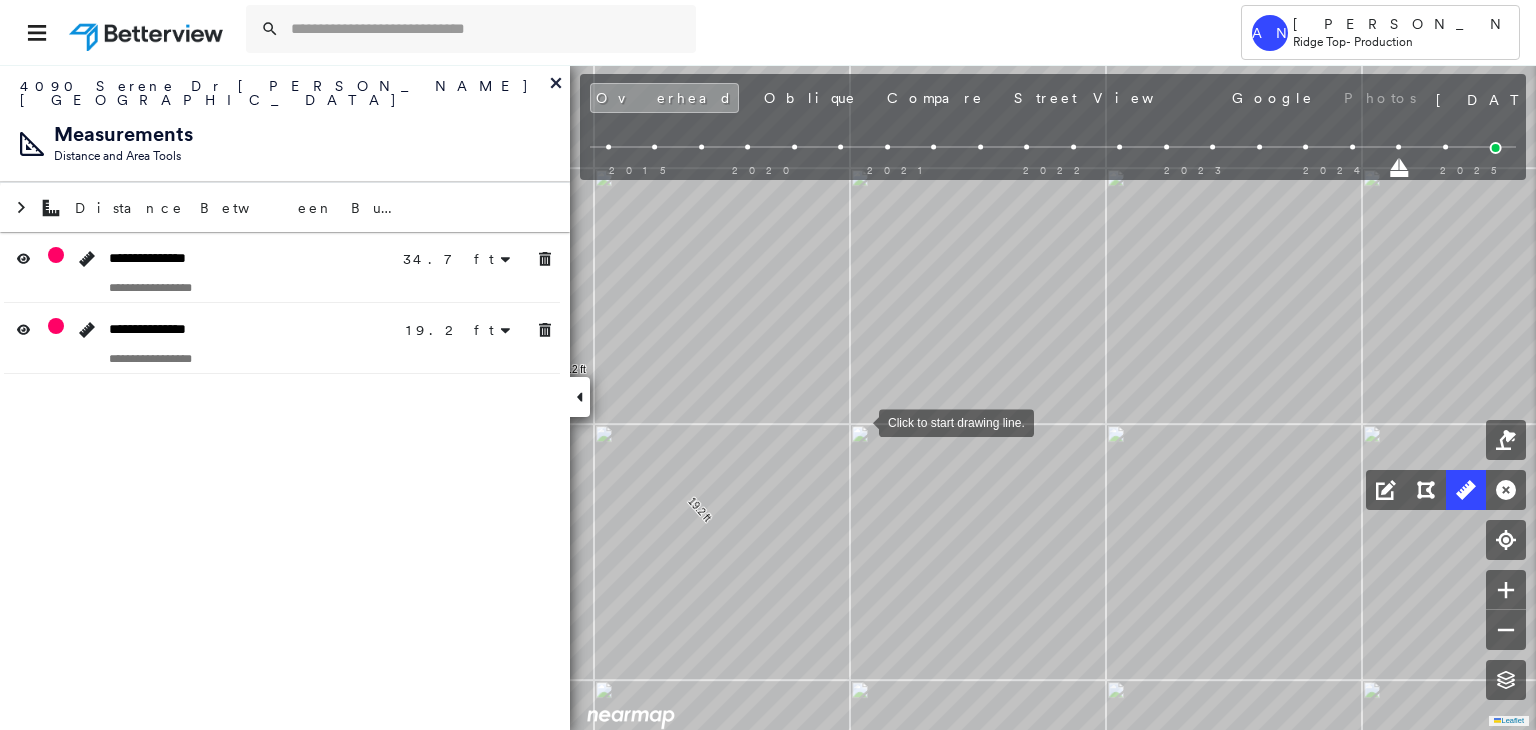 click at bounding box center (859, 421) 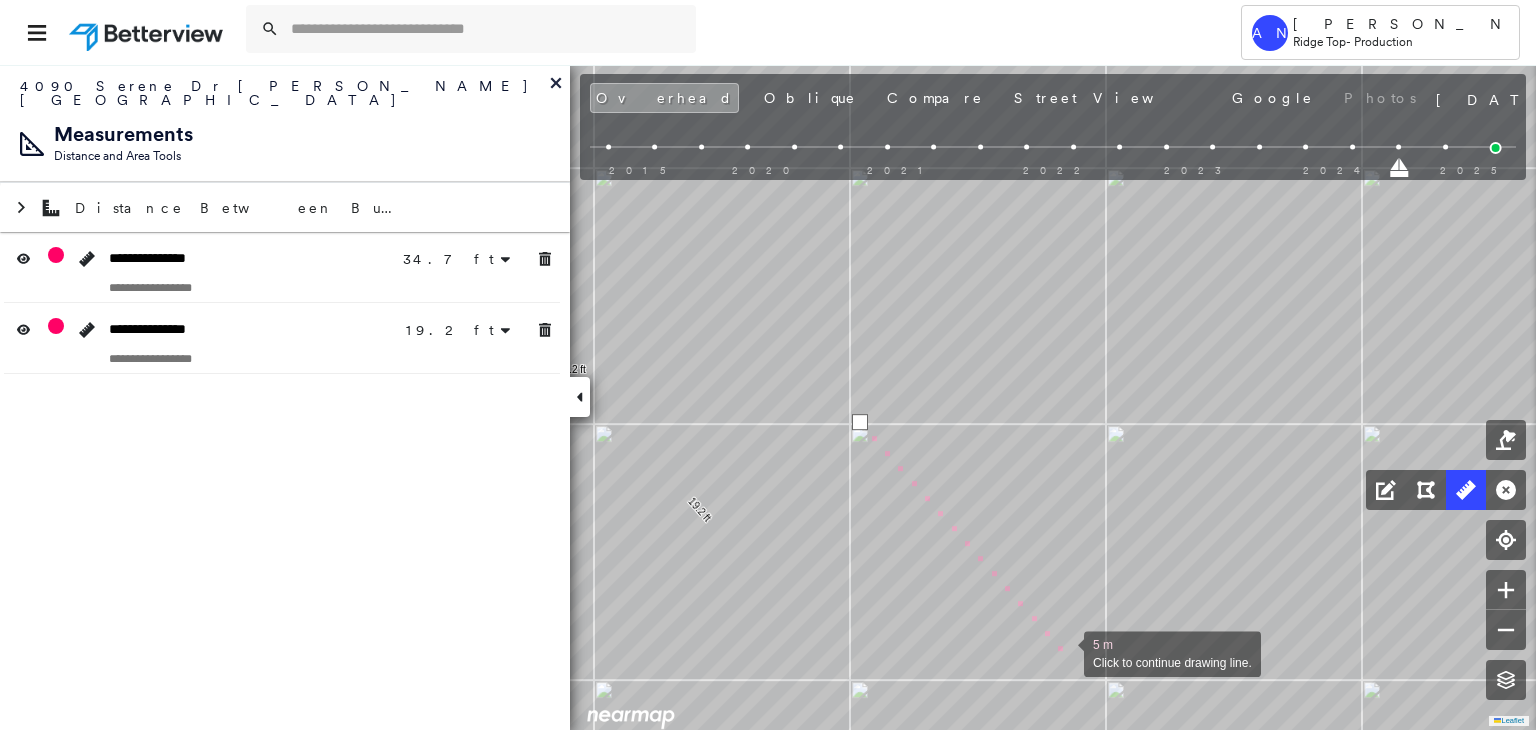 click at bounding box center (1064, 652) 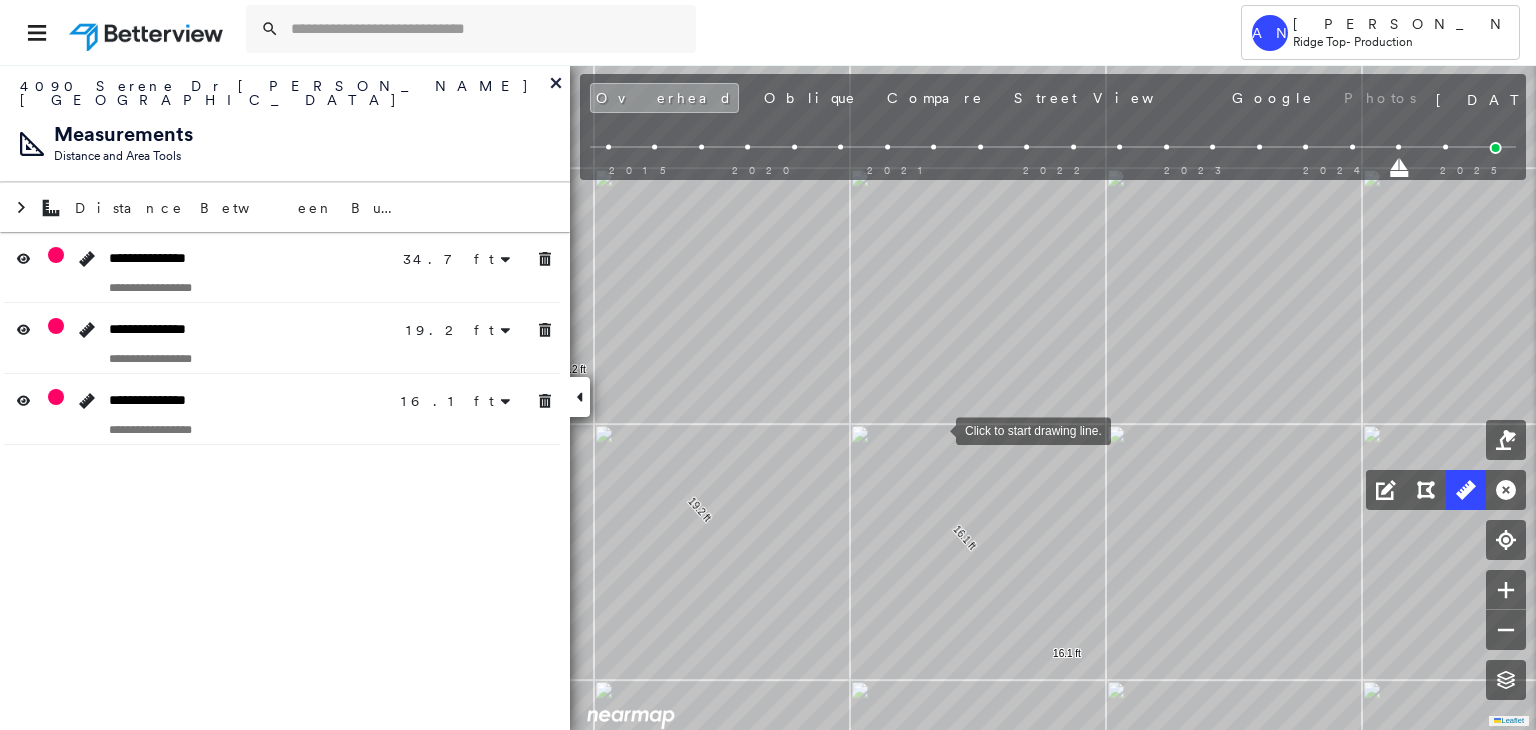 drag, startPoint x: 936, startPoint y: 429, endPoint x: 1024, endPoint y: 25, distance: 413.47308 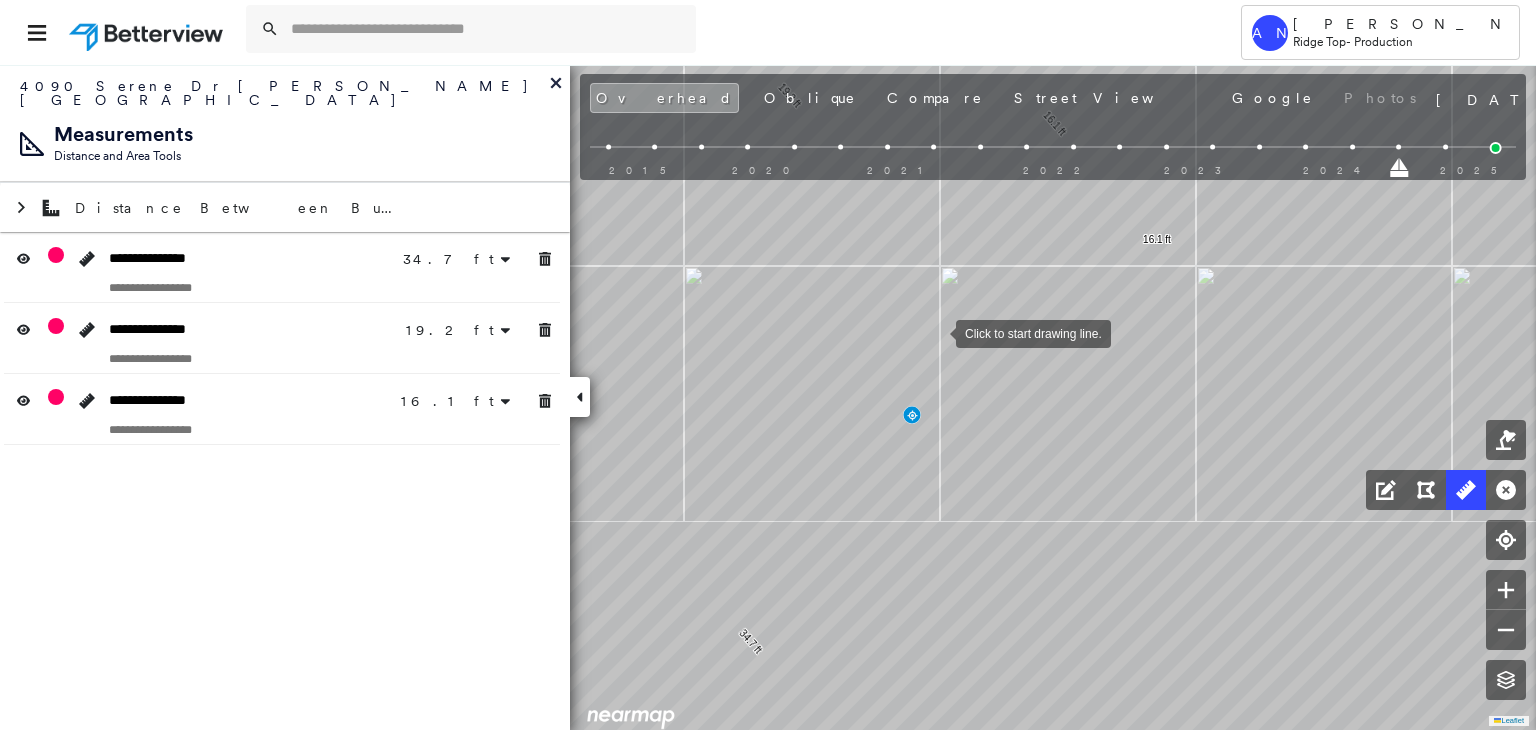 drag, startPoint x: 969, startPoint y: 281, endPoint x: 1006, endPoint y: 193, distance: 95.462036 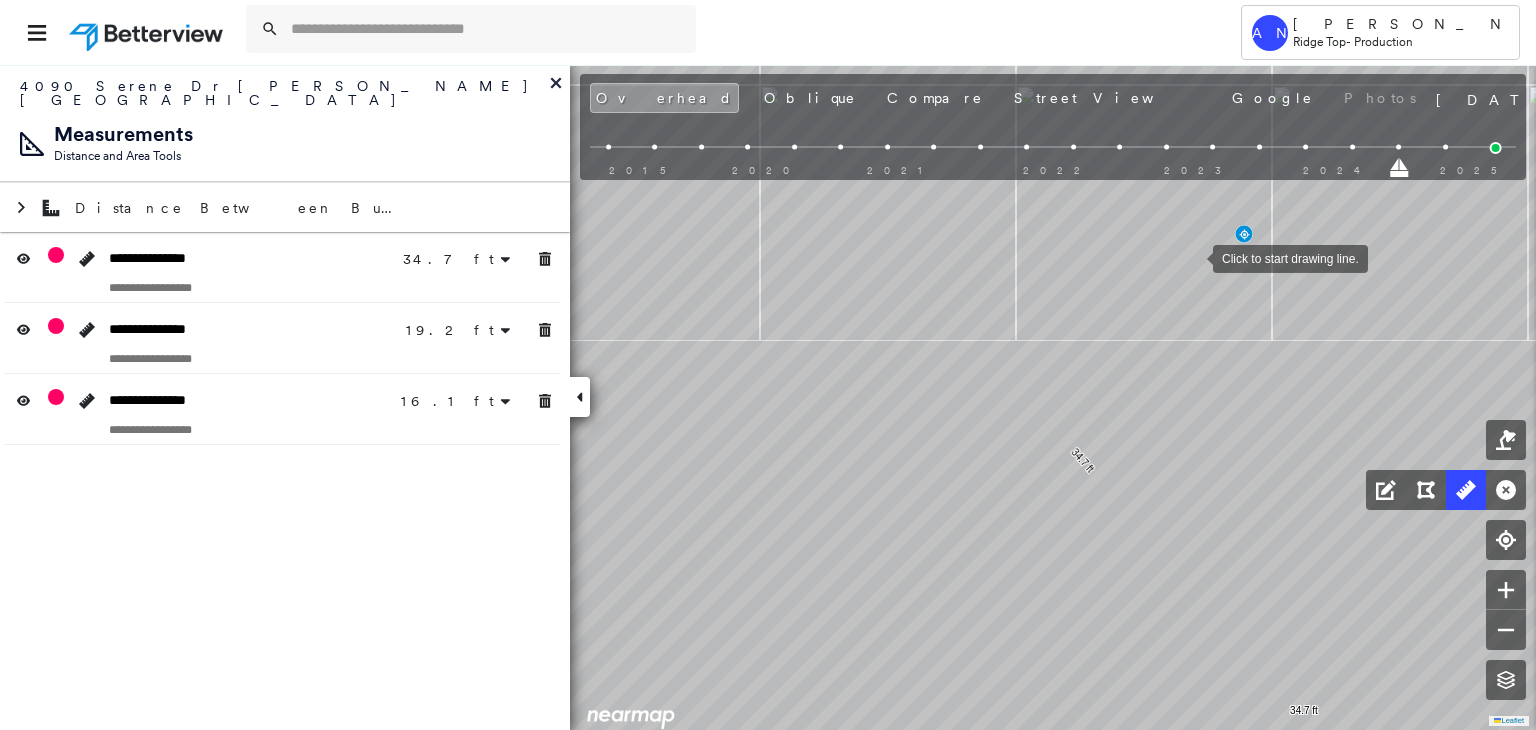 drag, startPoint x: 1188, startPoint y: 258, endPoint x: 1177, endPoint y: 251, distance: 13.038404 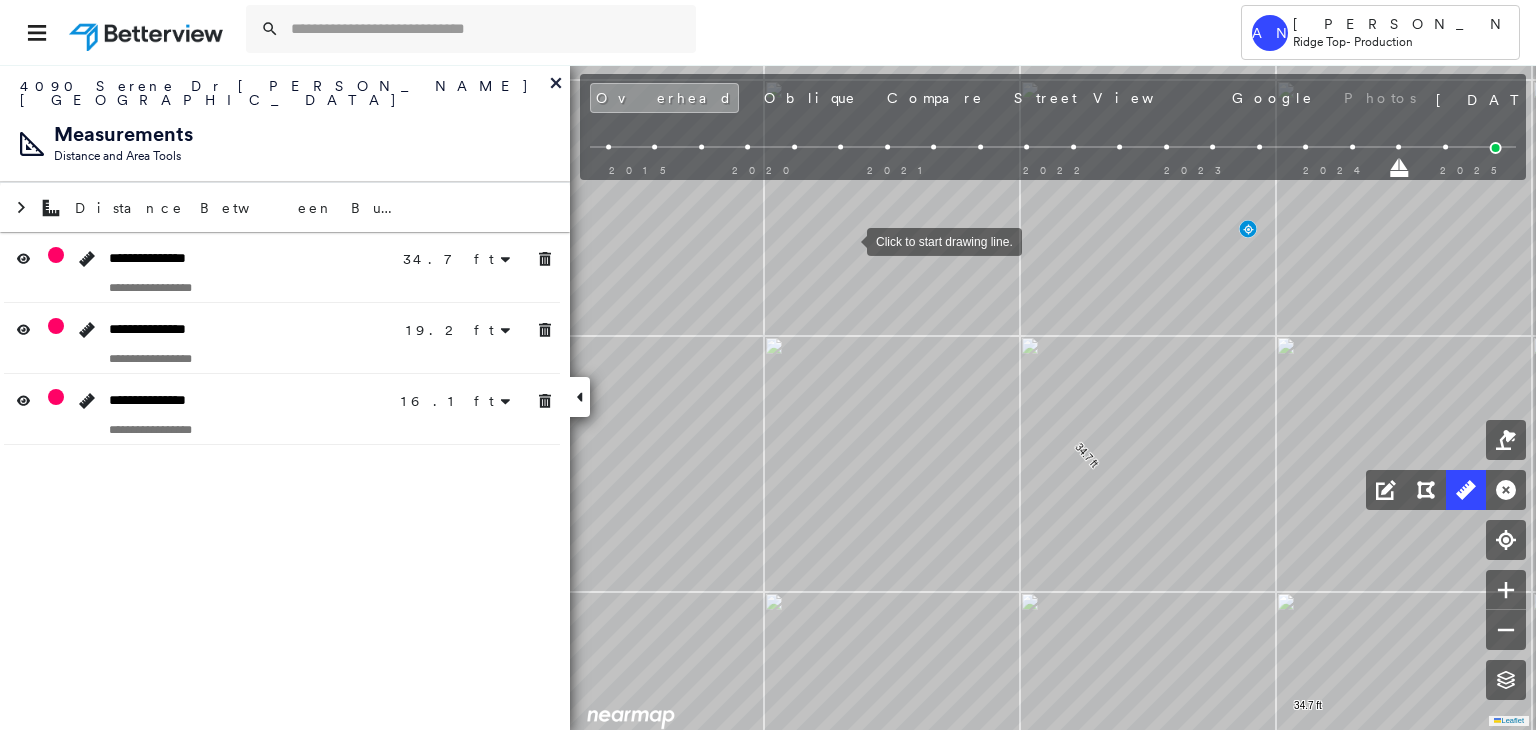 click at bounding box center (847, 240) 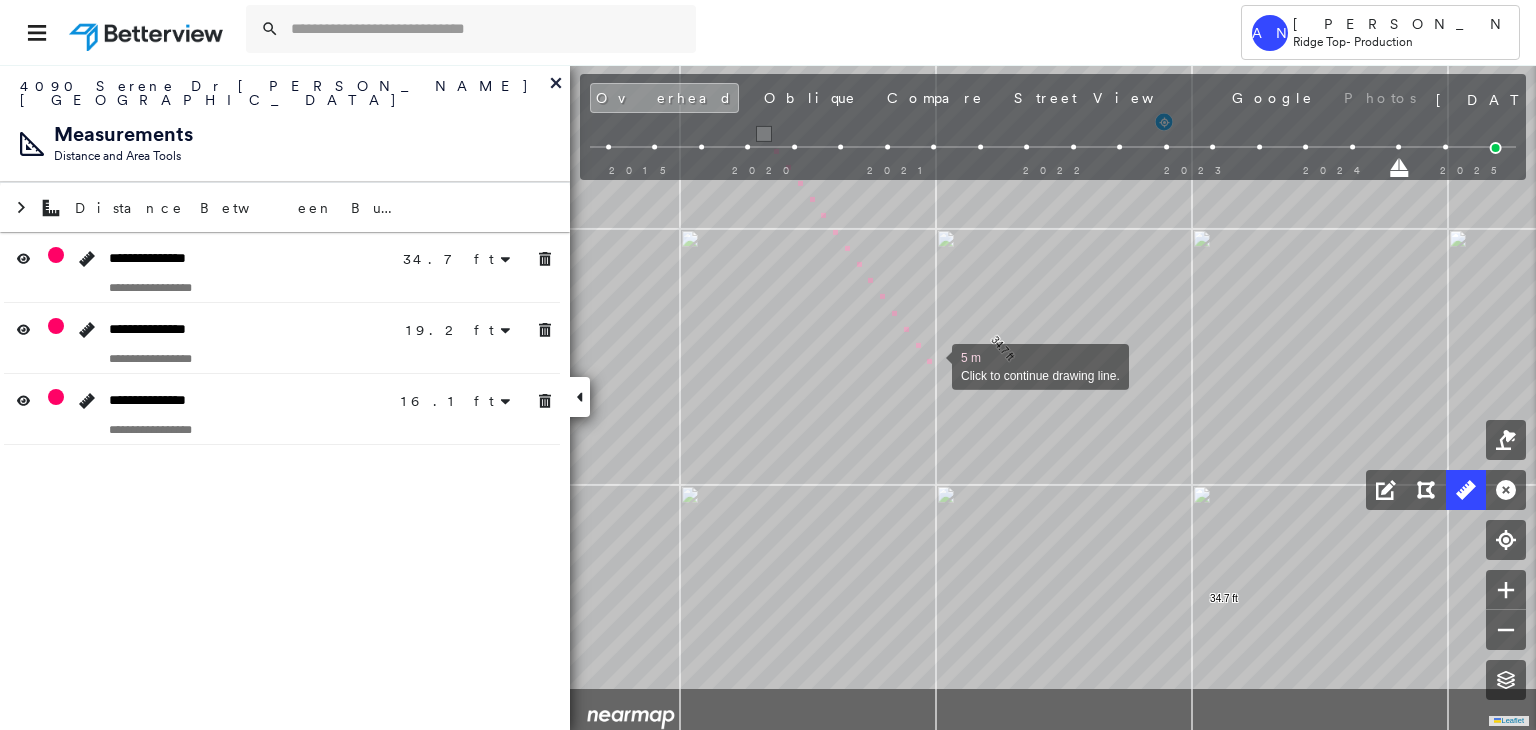 drag, startPoint x: 1024, startPoint y: 484, endPoint x: 919, endPoint y: 325, distance: 190.54134 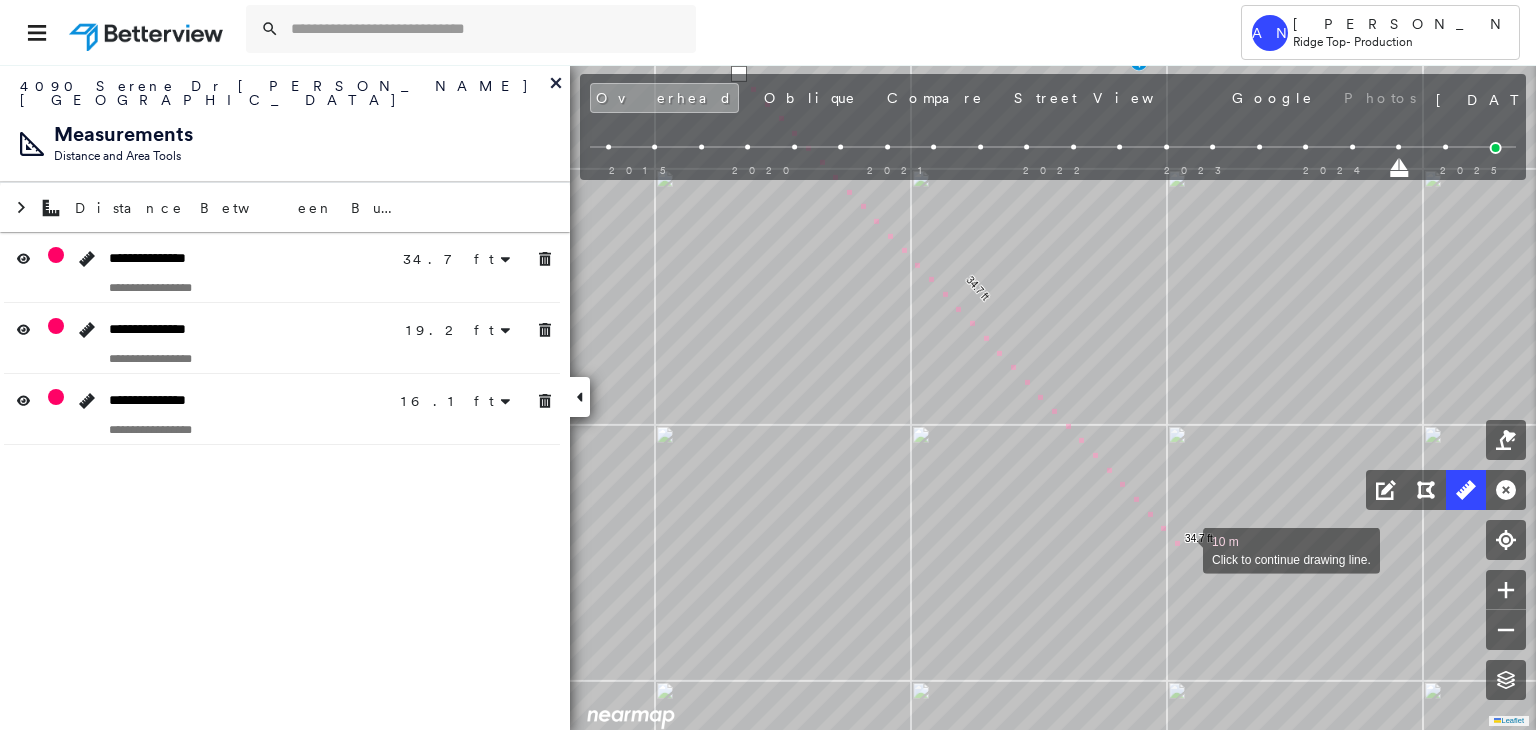 click at bounding box center (1183, 549) 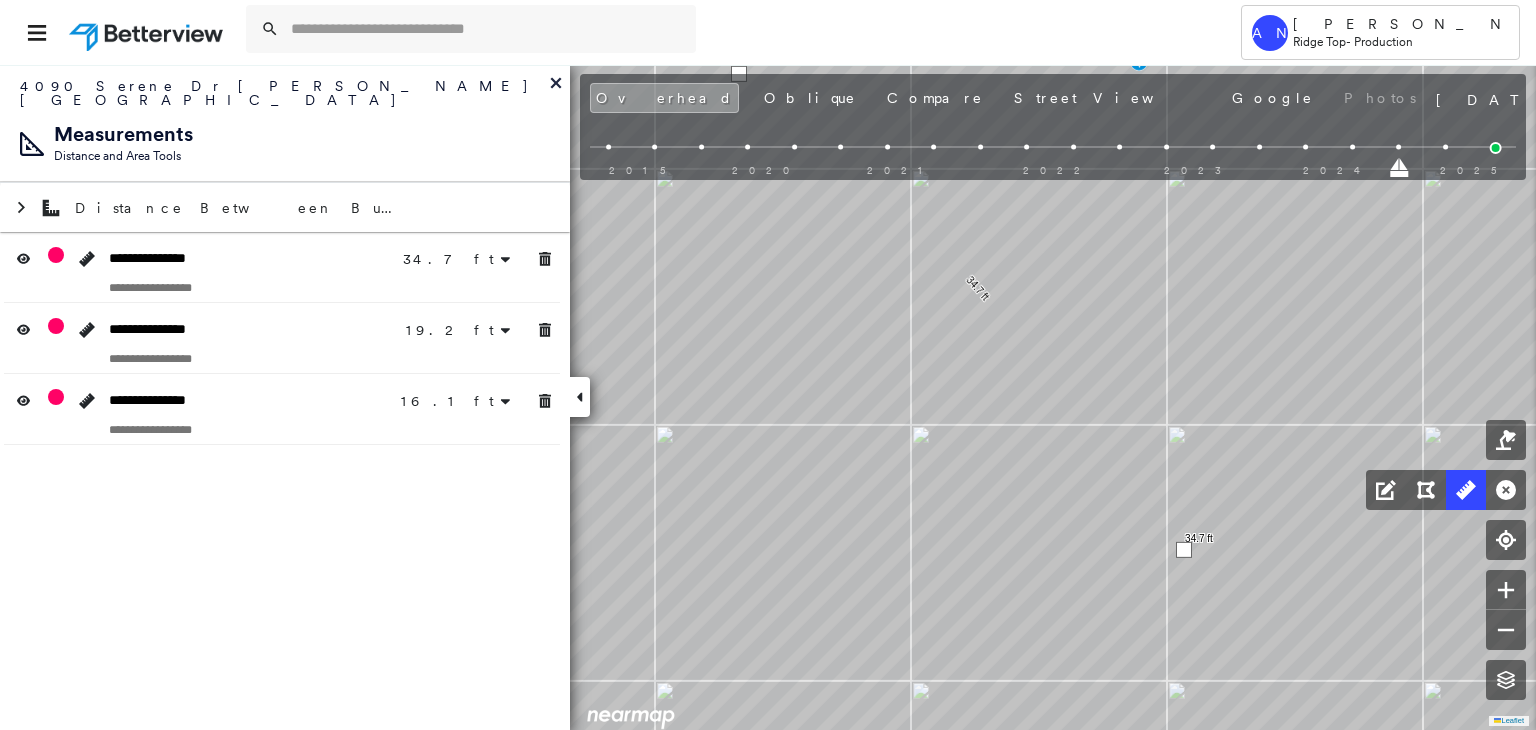 click at bounding box center (1184, 550) 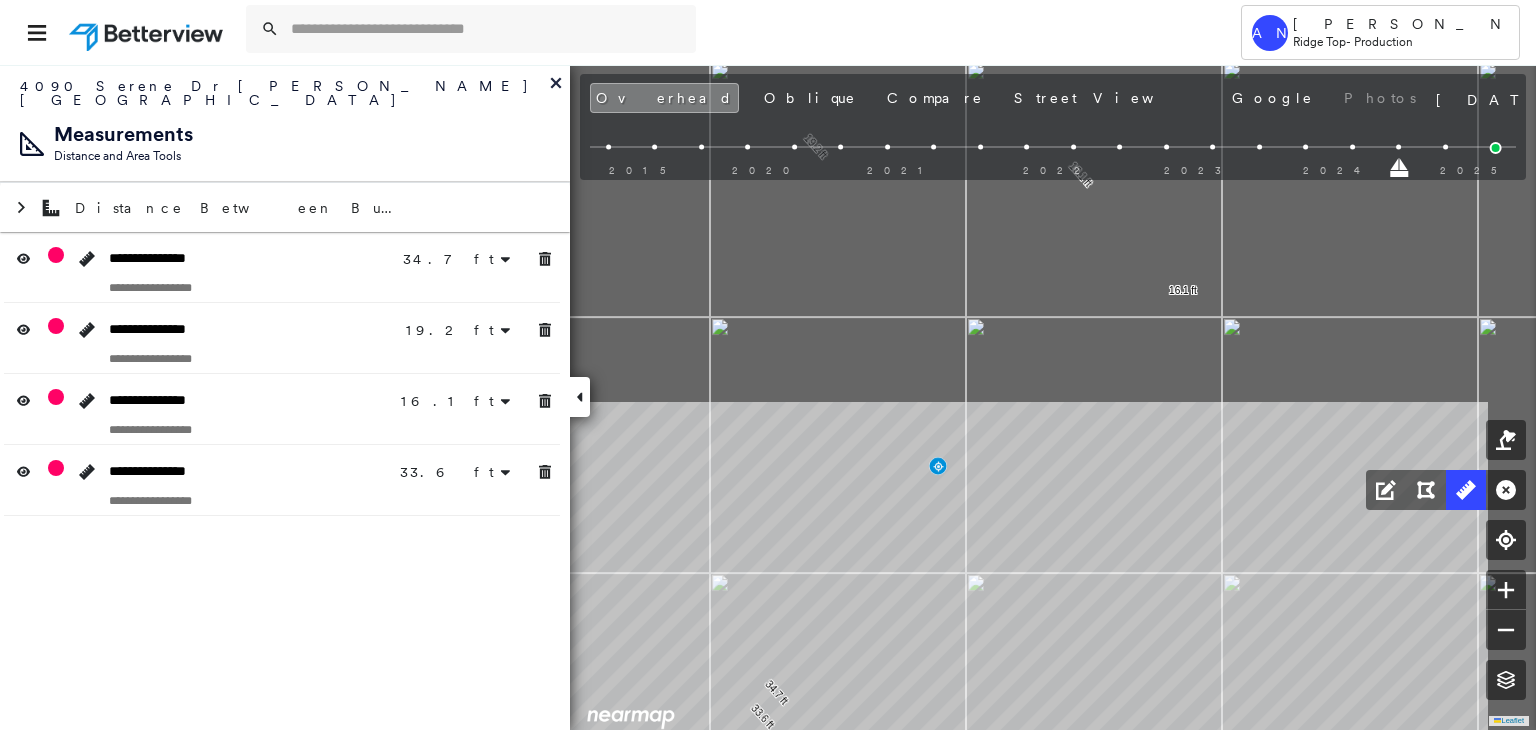 drag, startPoint x: 1057, startPoint y: 372, endPoint x: 856, endPoint y: 776, distance: 451.2394 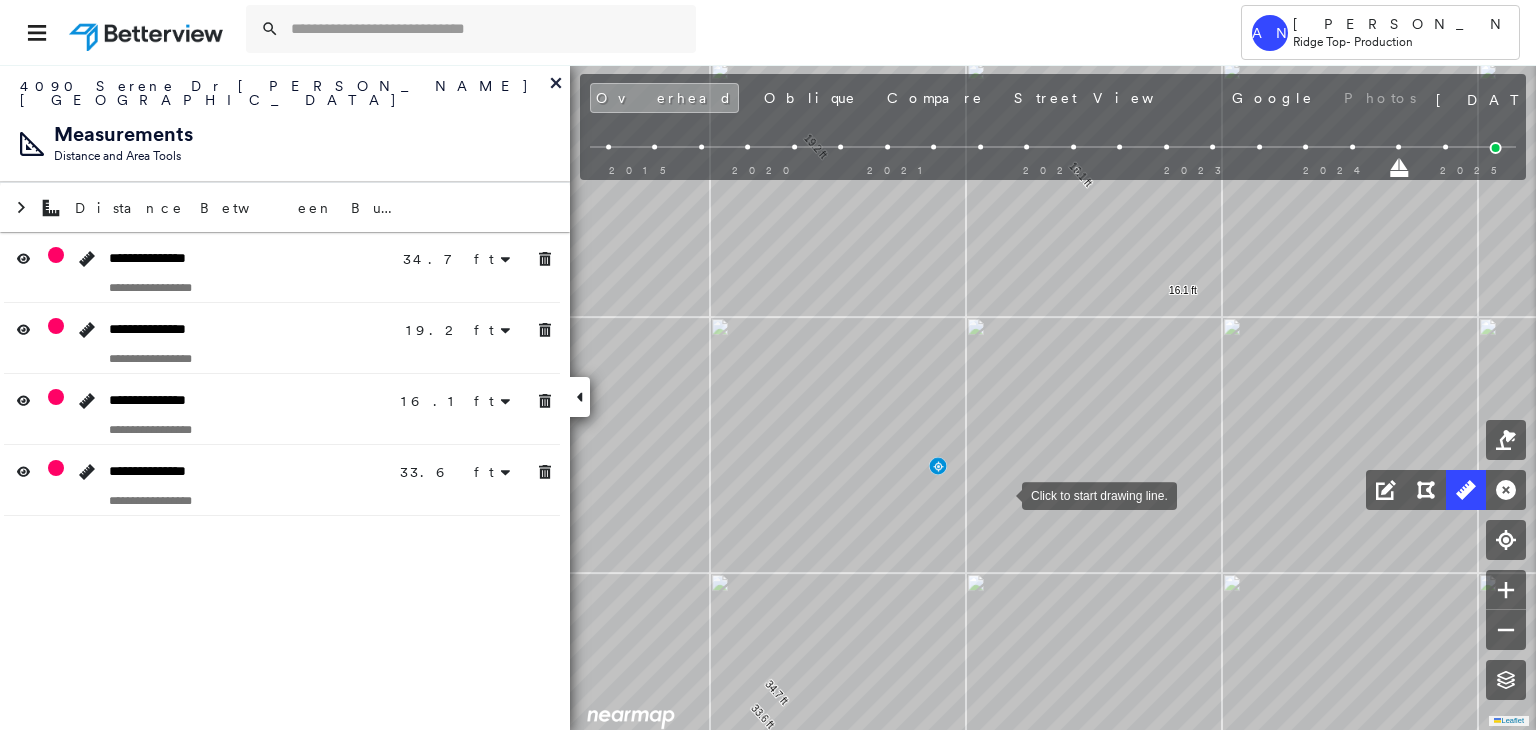 click at bounding box center [1002, 494] 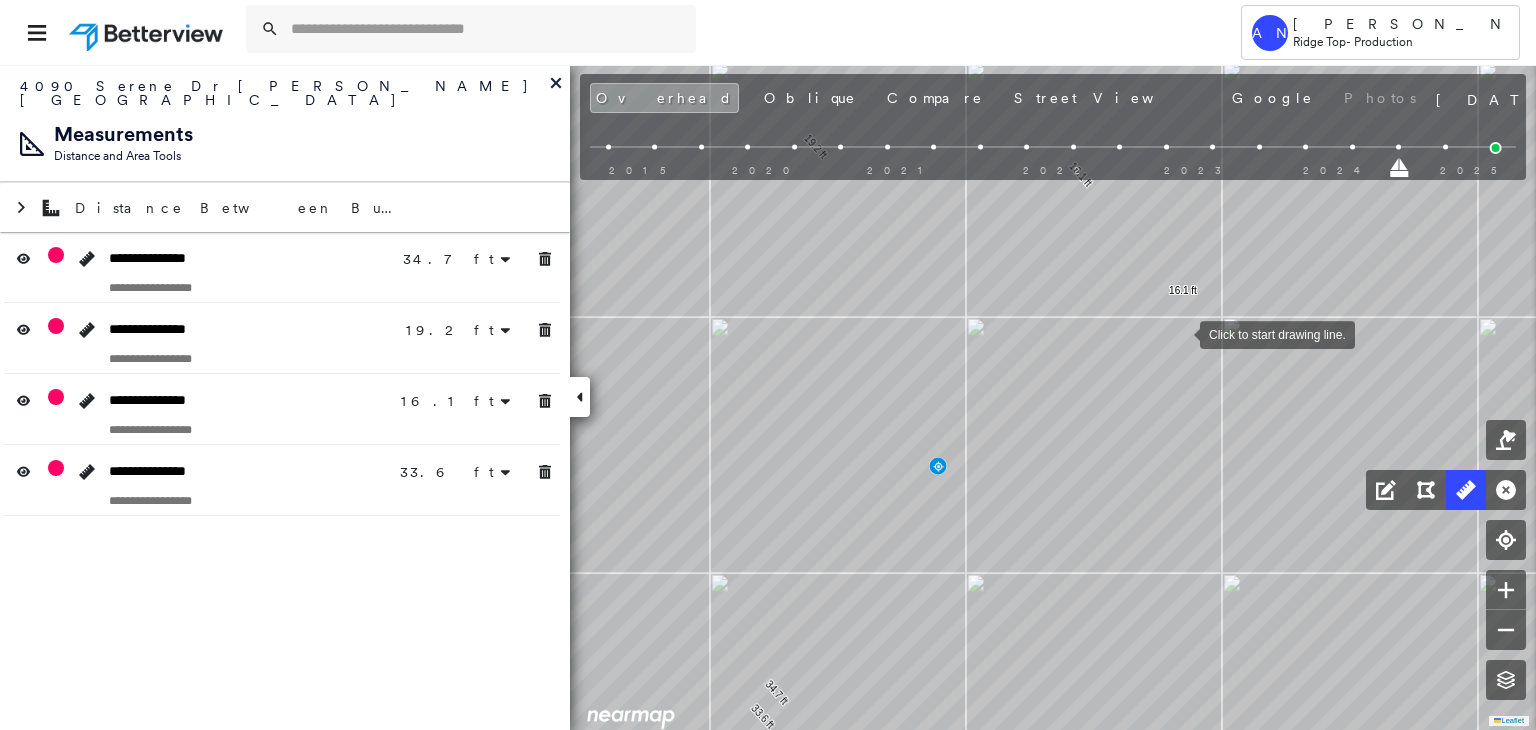 click at bounding box center (1180, 333) 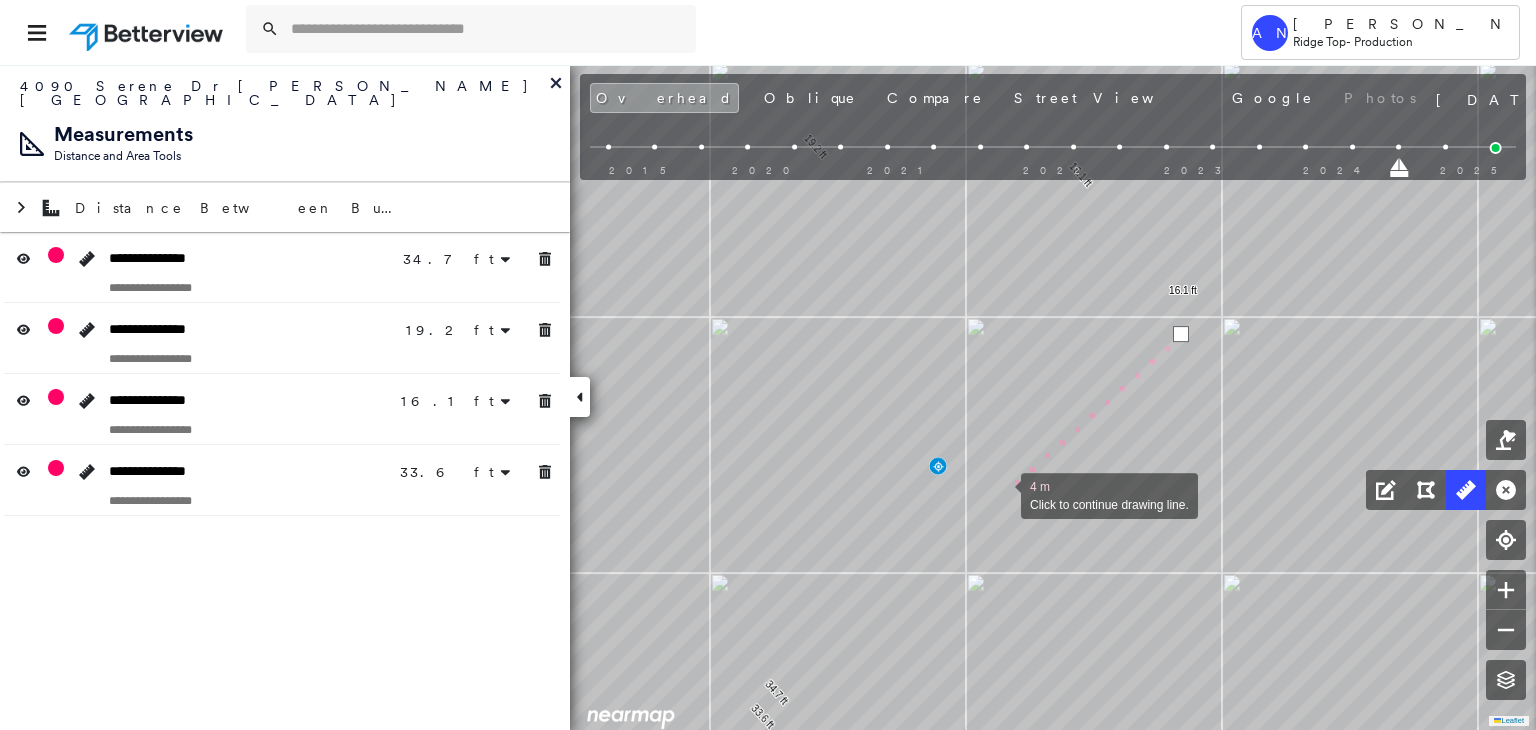 click at bounding box center [1001, 494] 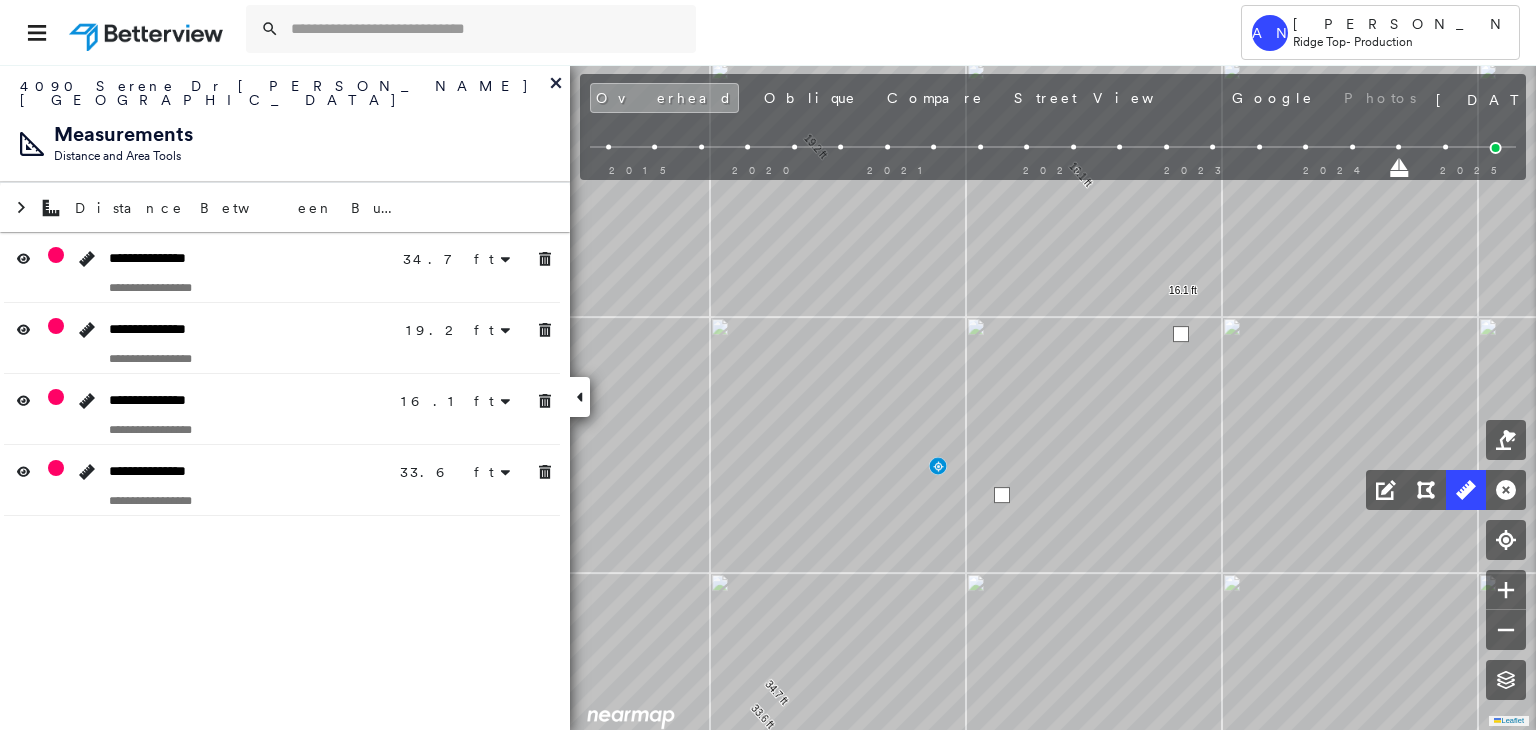 click at bounding box center (1002, 495) 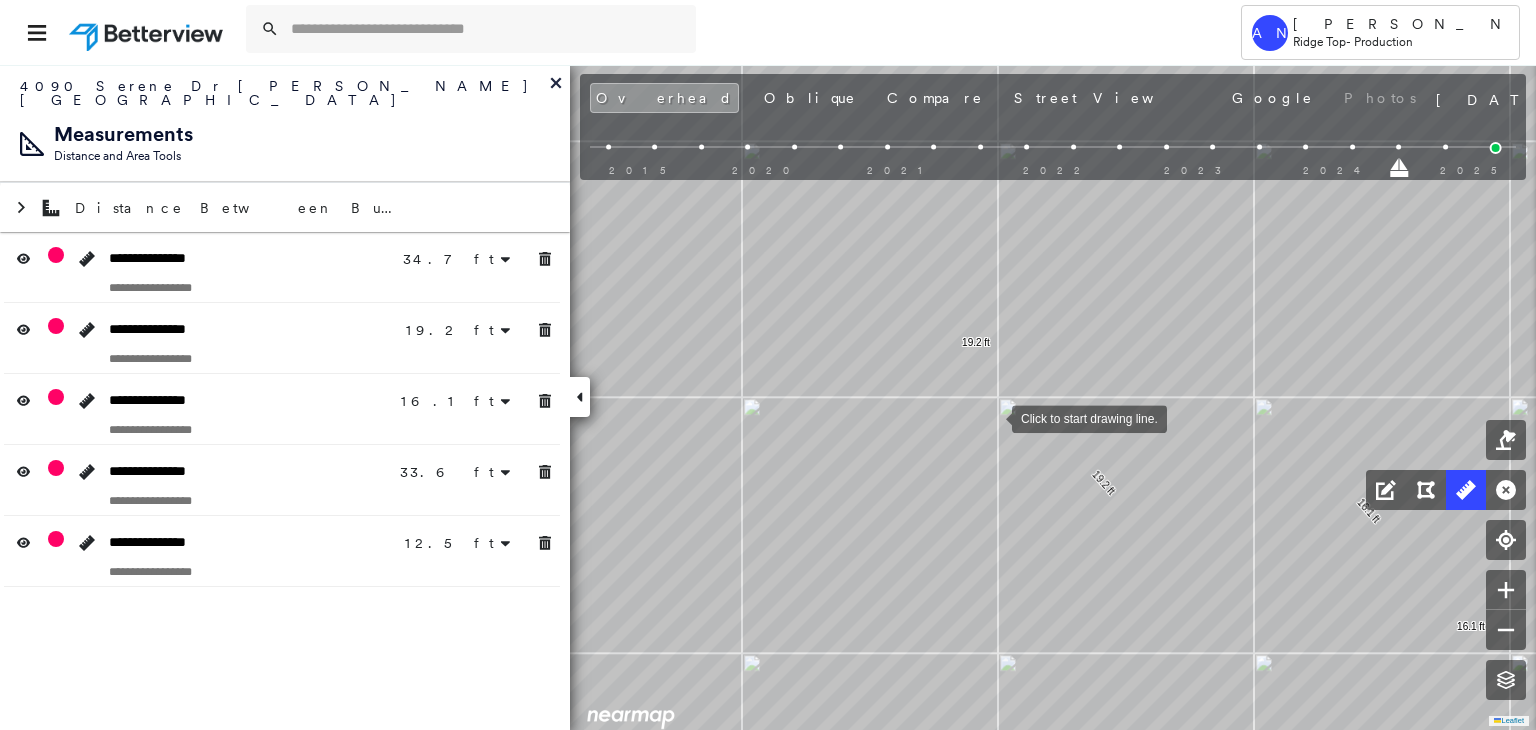 click at bounding box center [992, 417] 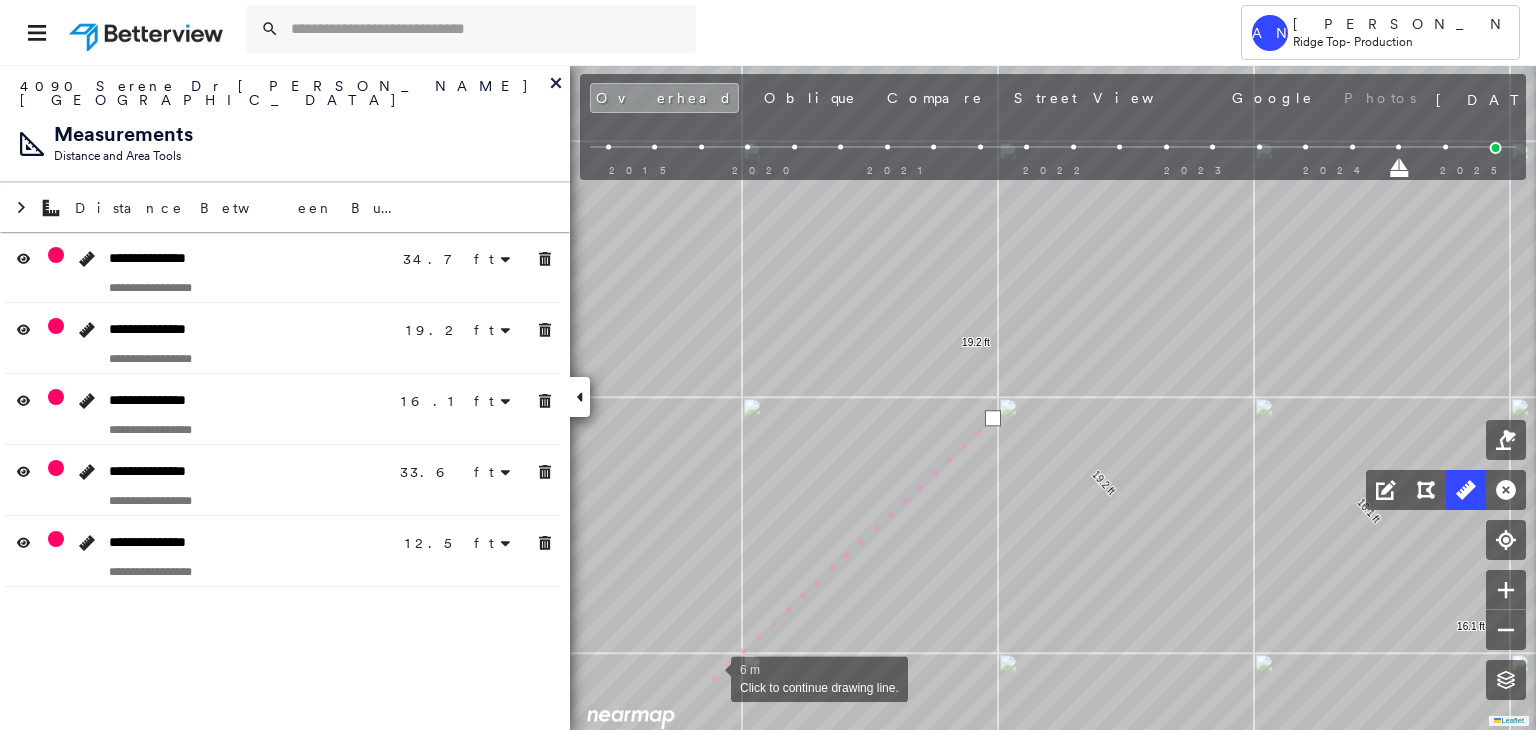 click at bounding box center [711, 677] 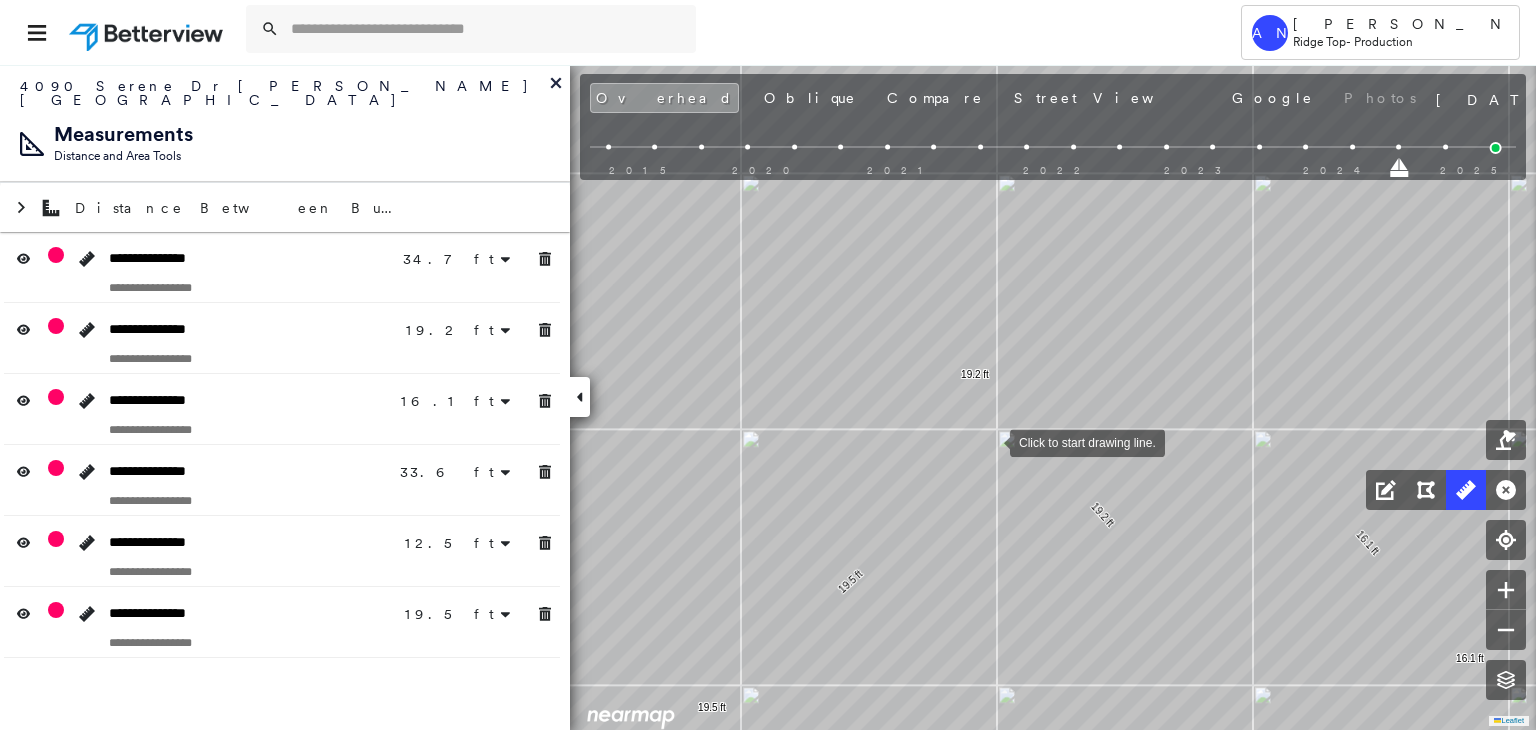 click on "34.7 ft 34.7 ft 19.2 ft 19.2 ft 16.1 ft 16.1 ft 33.6 ft 33.6 ft 12.5 ft 12.5 ft 19.5 ft 19.5 ft Click to start drawing line." at bounding box center [-162, -1122] 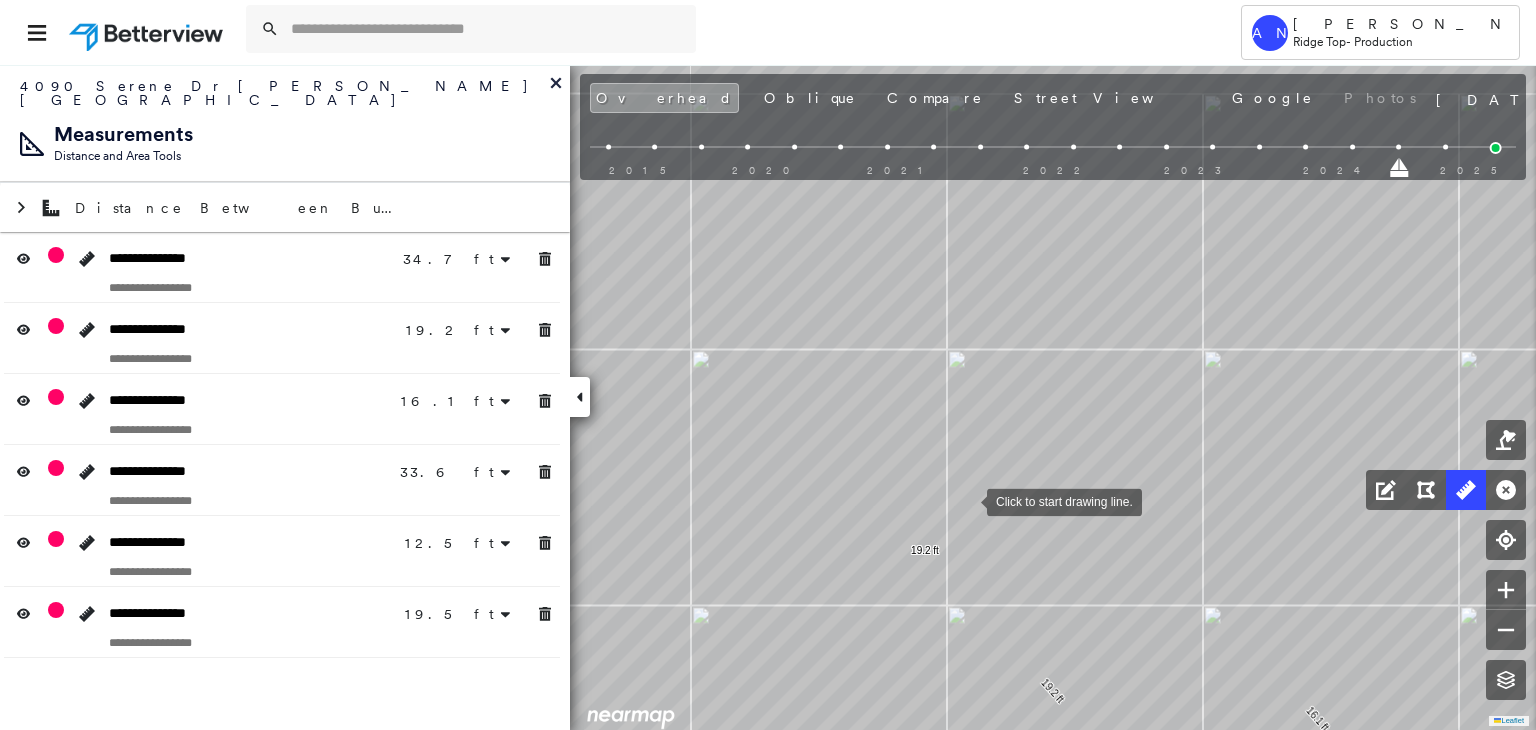 click at bounding box center (967, 500) 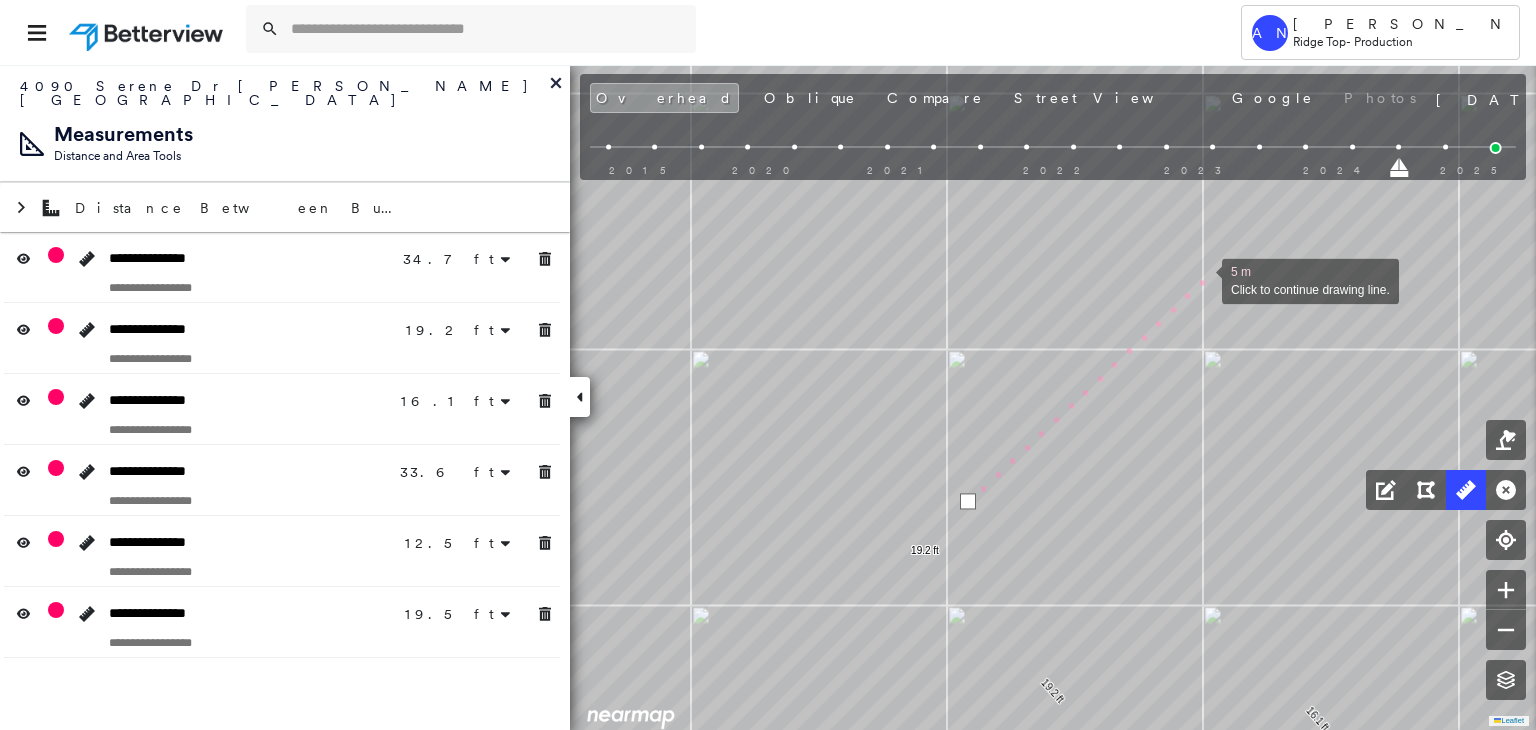 click at bounding box center (1202, 279) 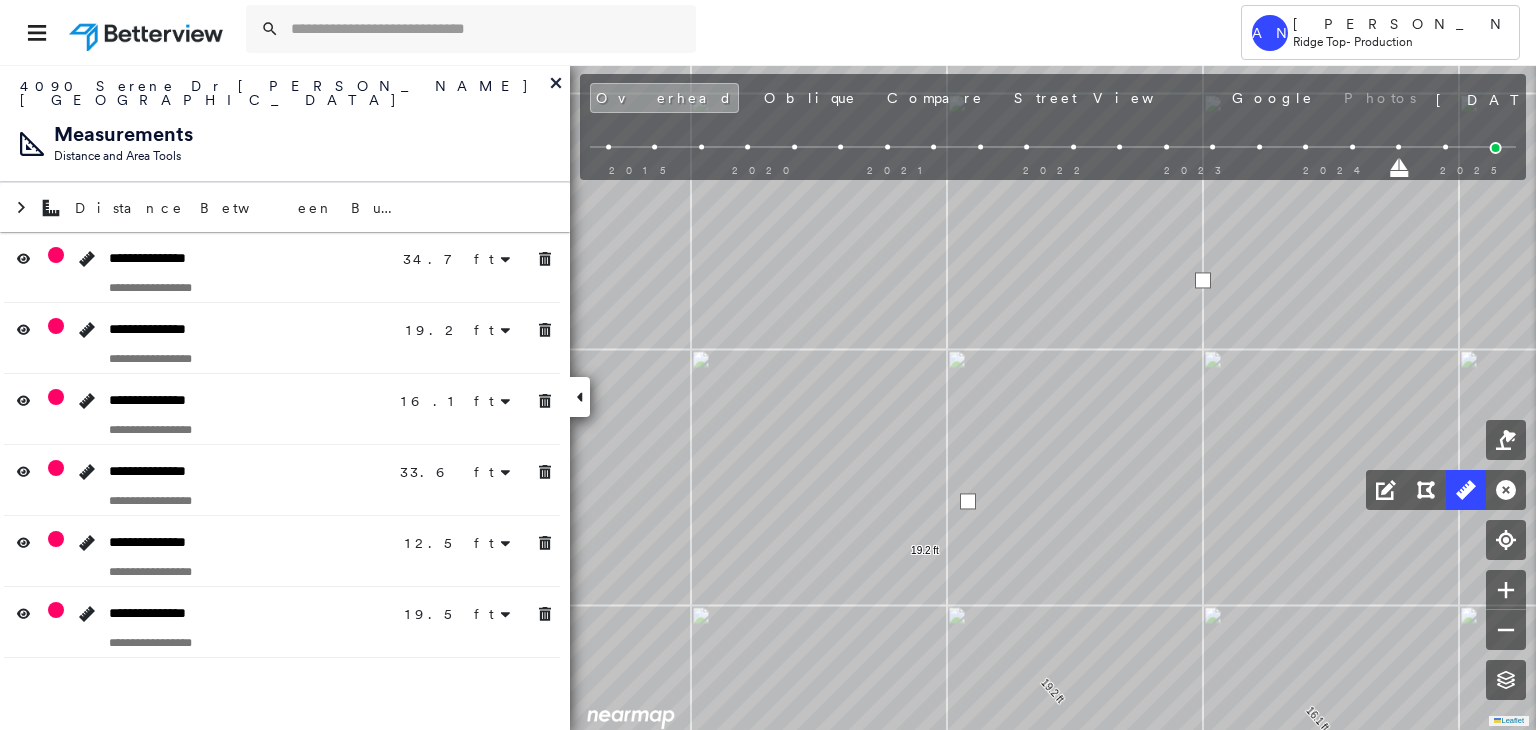 click at bounding box center [1203, 280] 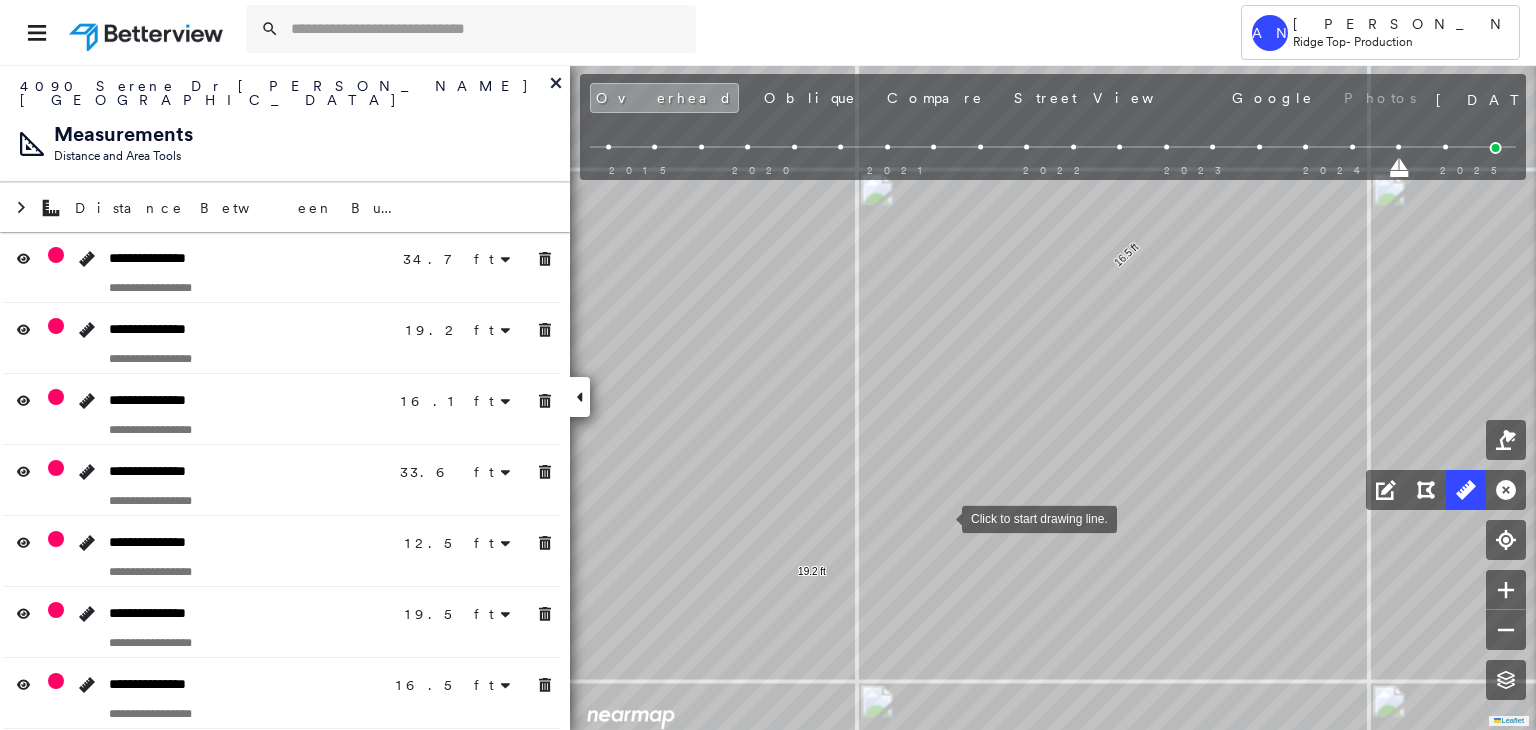 click at bounding box center (942, 517) 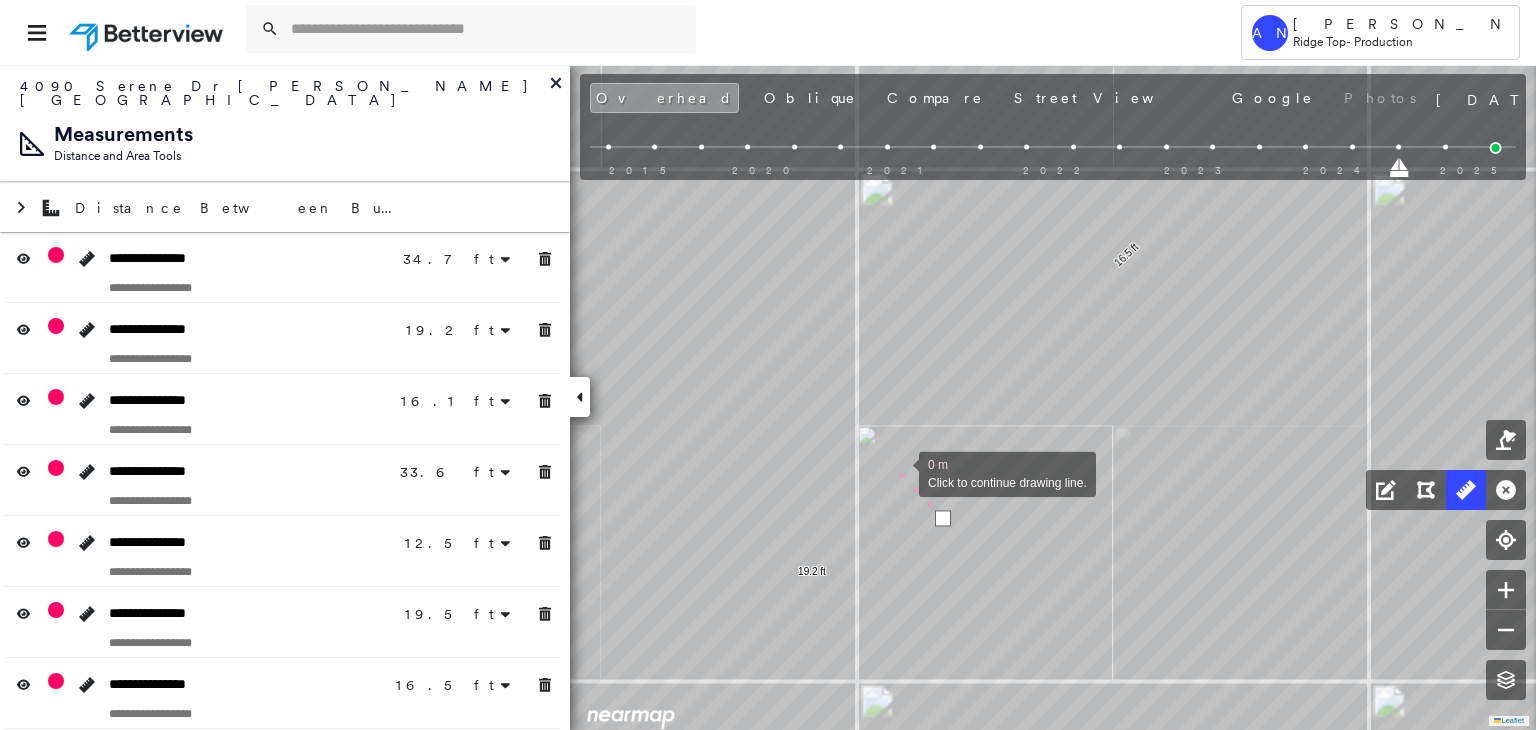 click at bounding box center (899, 472) 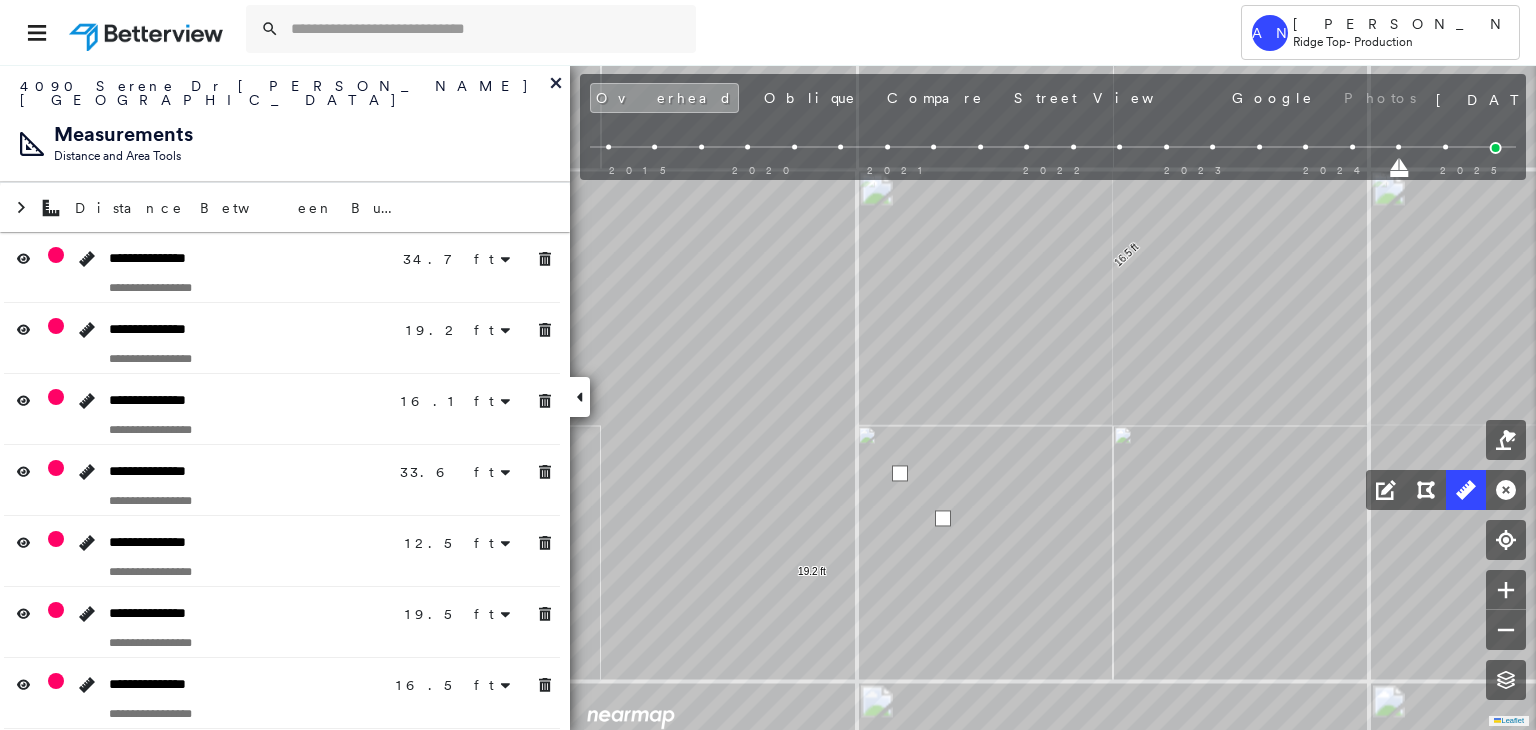 click at bounding box center [900, 473] 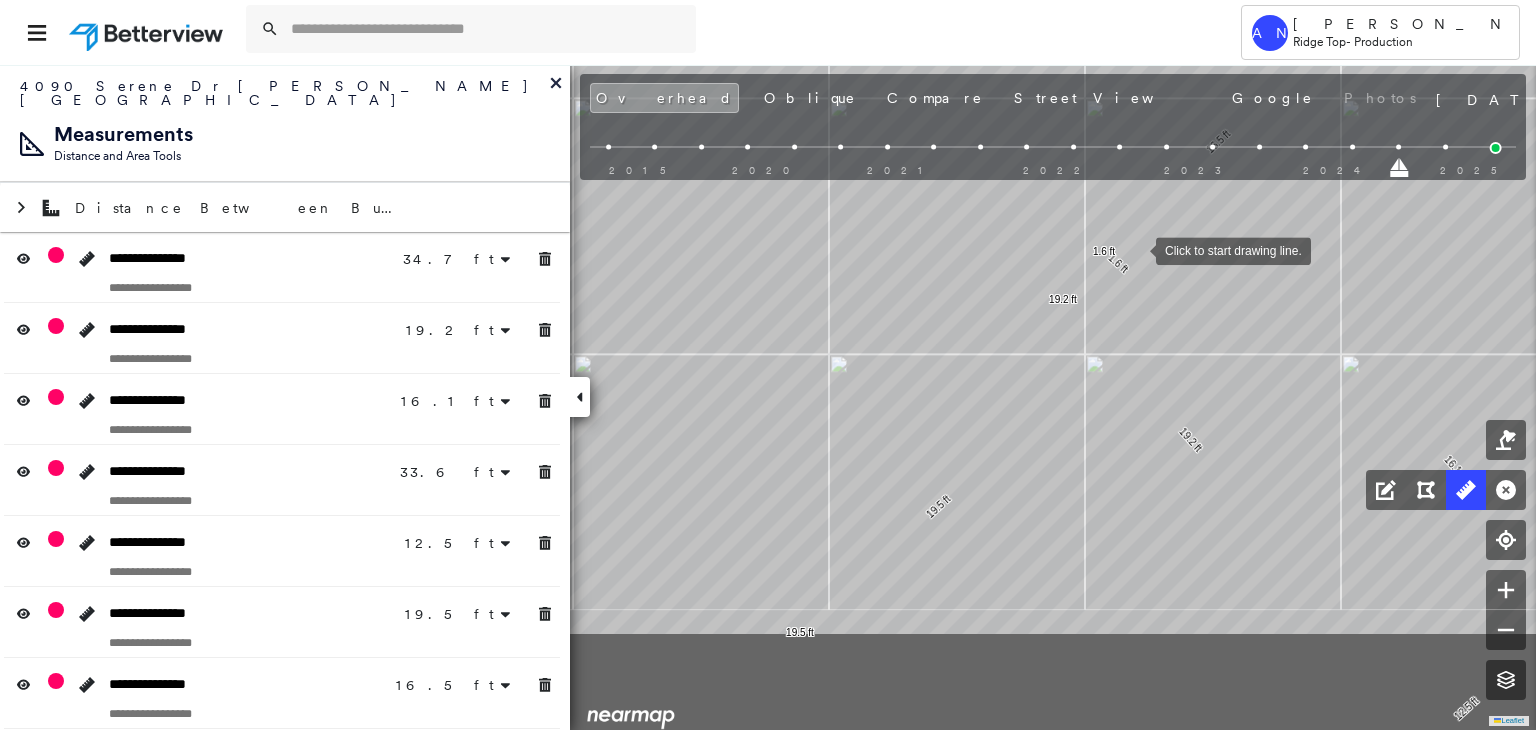 drag, startPoint x: 952, startPoint y: 415, endPoint x: 1164, endPoint y: 224, distance: 285.35065 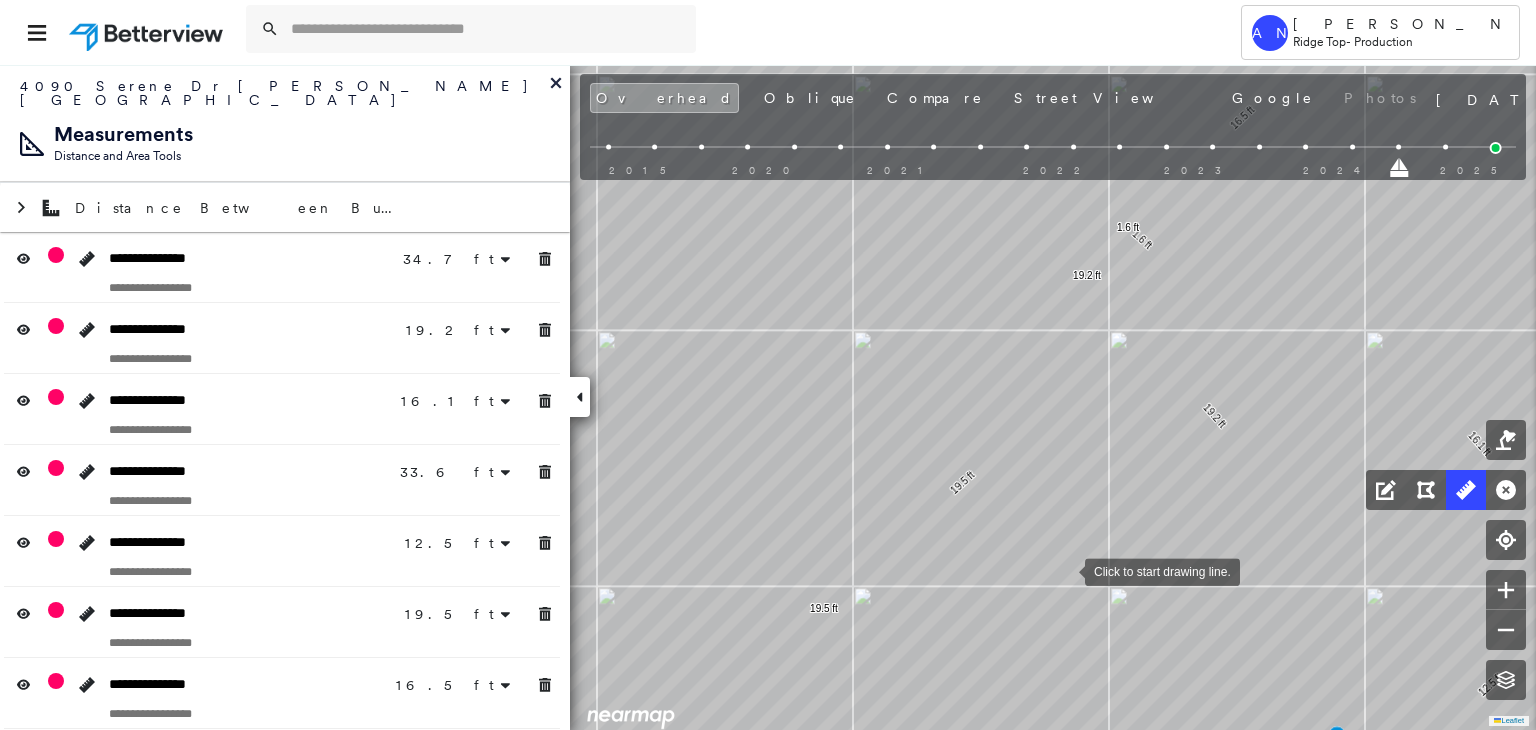 click on "34.7 ft 34.7 ft 19.2 ft 19.2 ft 16.1 ft 16.1 ft 33.6 ft 33.6 ft 12.5 ft 12.5 ft 19.5 ft 19.5 ft 16.5 ft 16.5 ft 1.6 ft 1.6 ft Click to start drawing line." at bounding box center [-8, -1132] 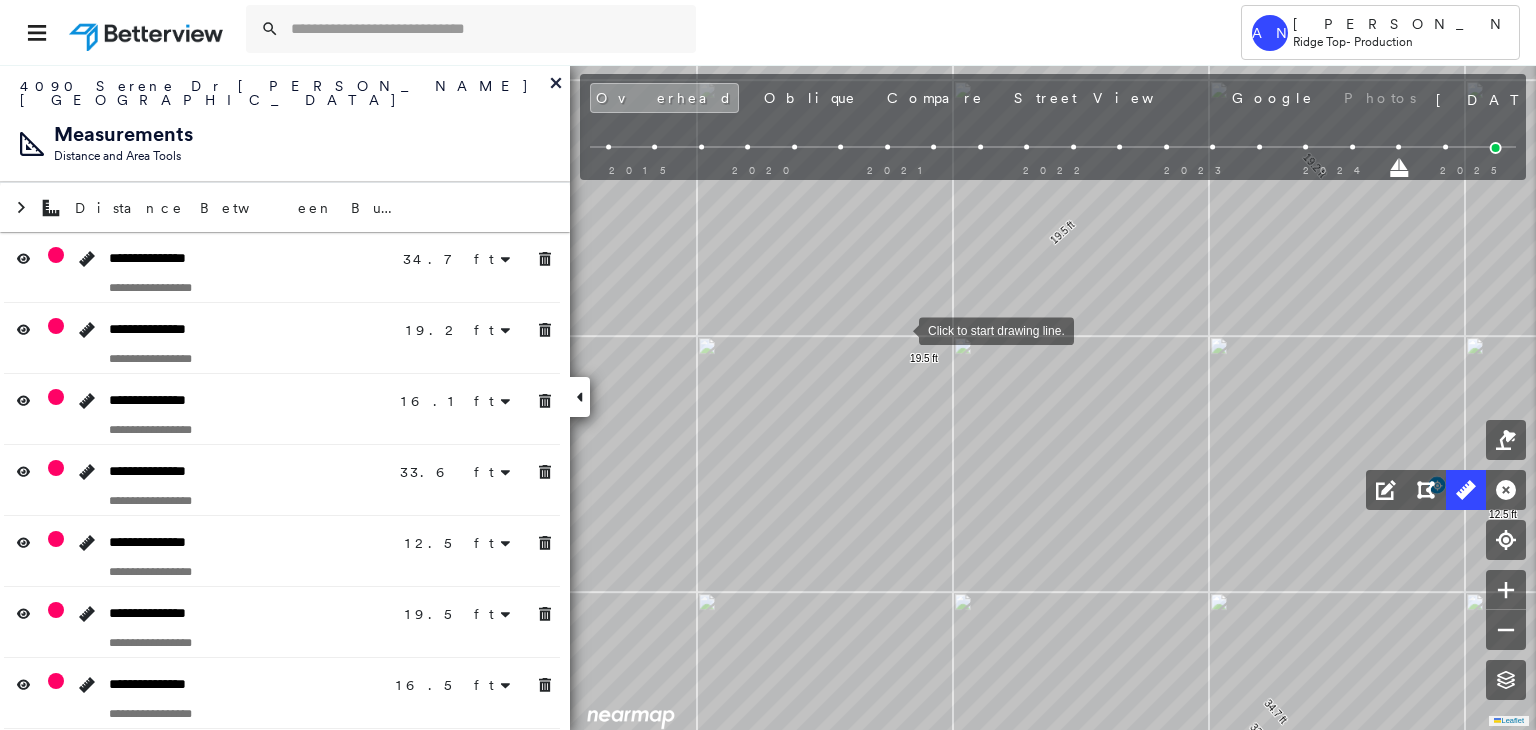 click at bounding box center [899, 329] 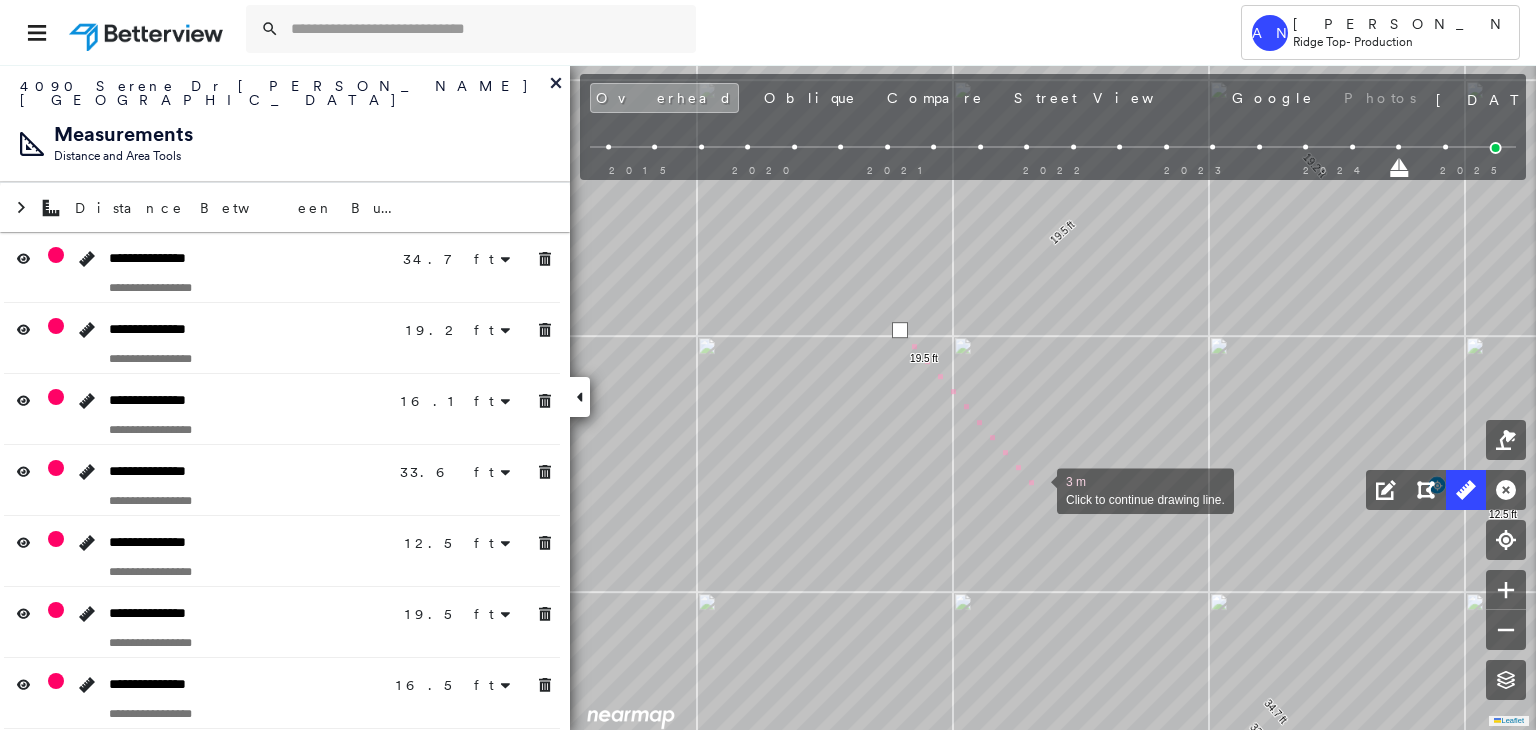 click at bounding box center (1037, 489) 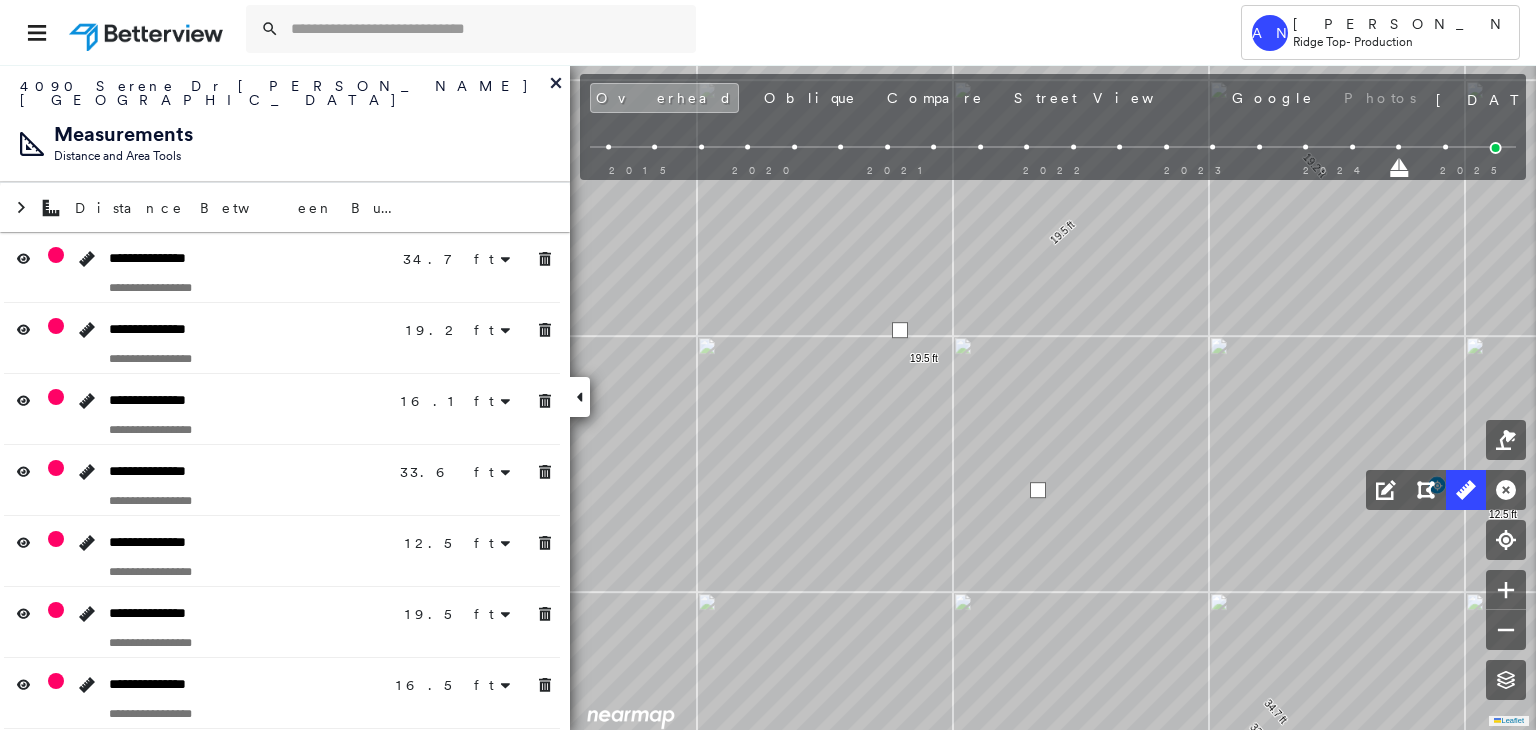 click at bounding box center (1038, 490) 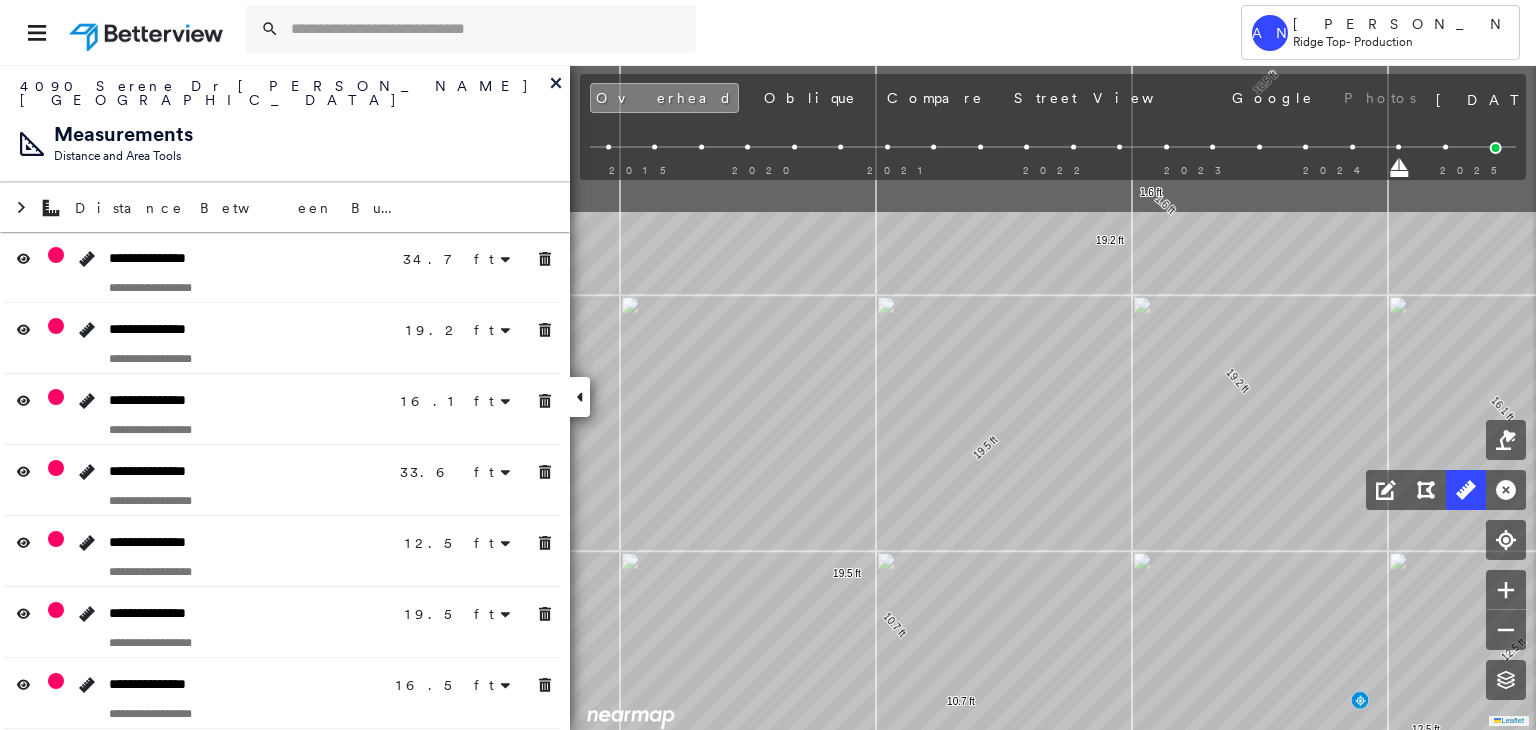 click on "34.7 ft 34.7 ft 19.2 ft 19.2 ft 16.1 ft 16.1 ft 33.6 ft 33.6 ft 12.5 ft 12.5 ft 19.5 ft 19.5 ft 16.5 ft 16.5 ft 1.6 ft 1.6 ft 10.7 ft 10.7 ft Click to start drawing line." at bounding box center [15, -1167] 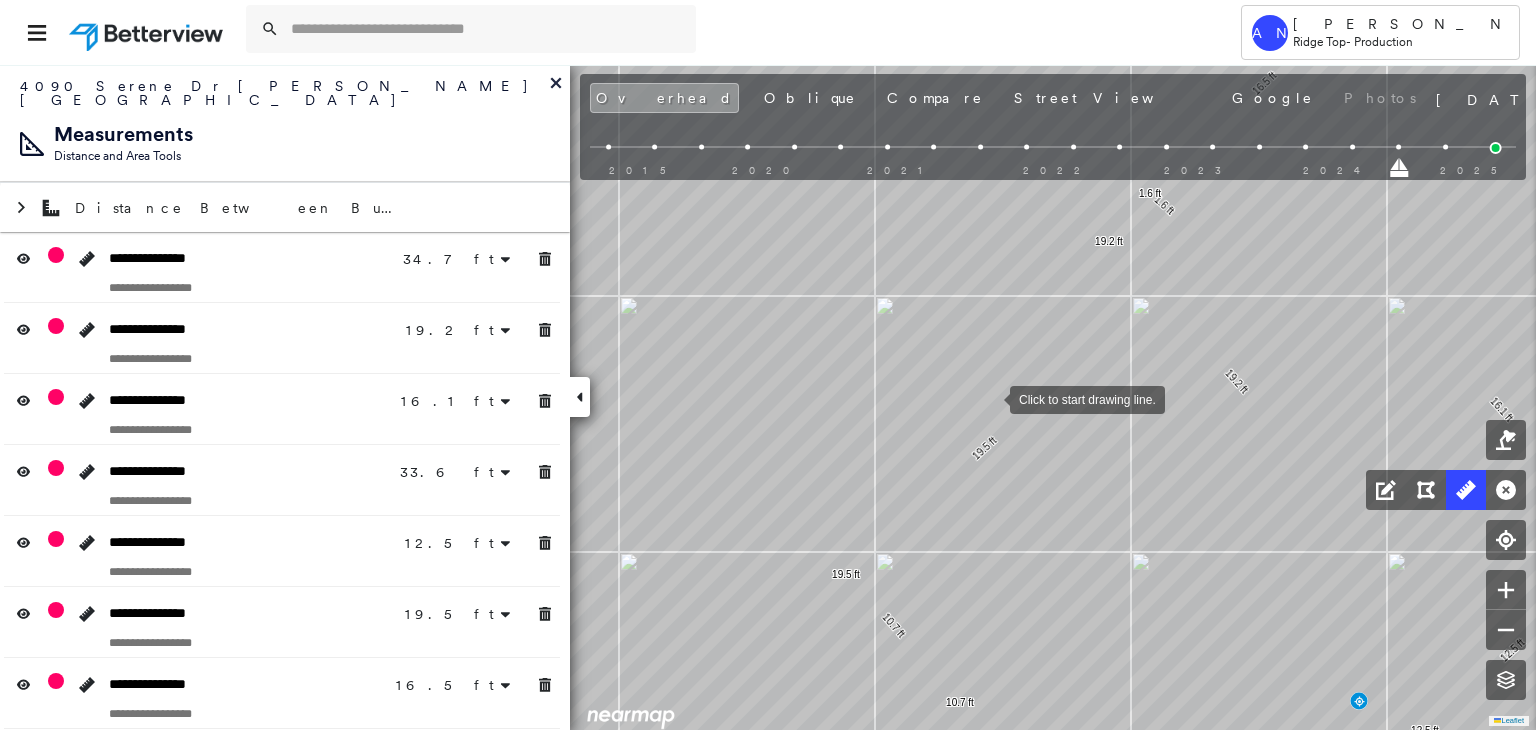 drag, startPoint x: 990, startPoint y: 398, endPoint x: 928, endPoint y: 500, distance: 119.36499 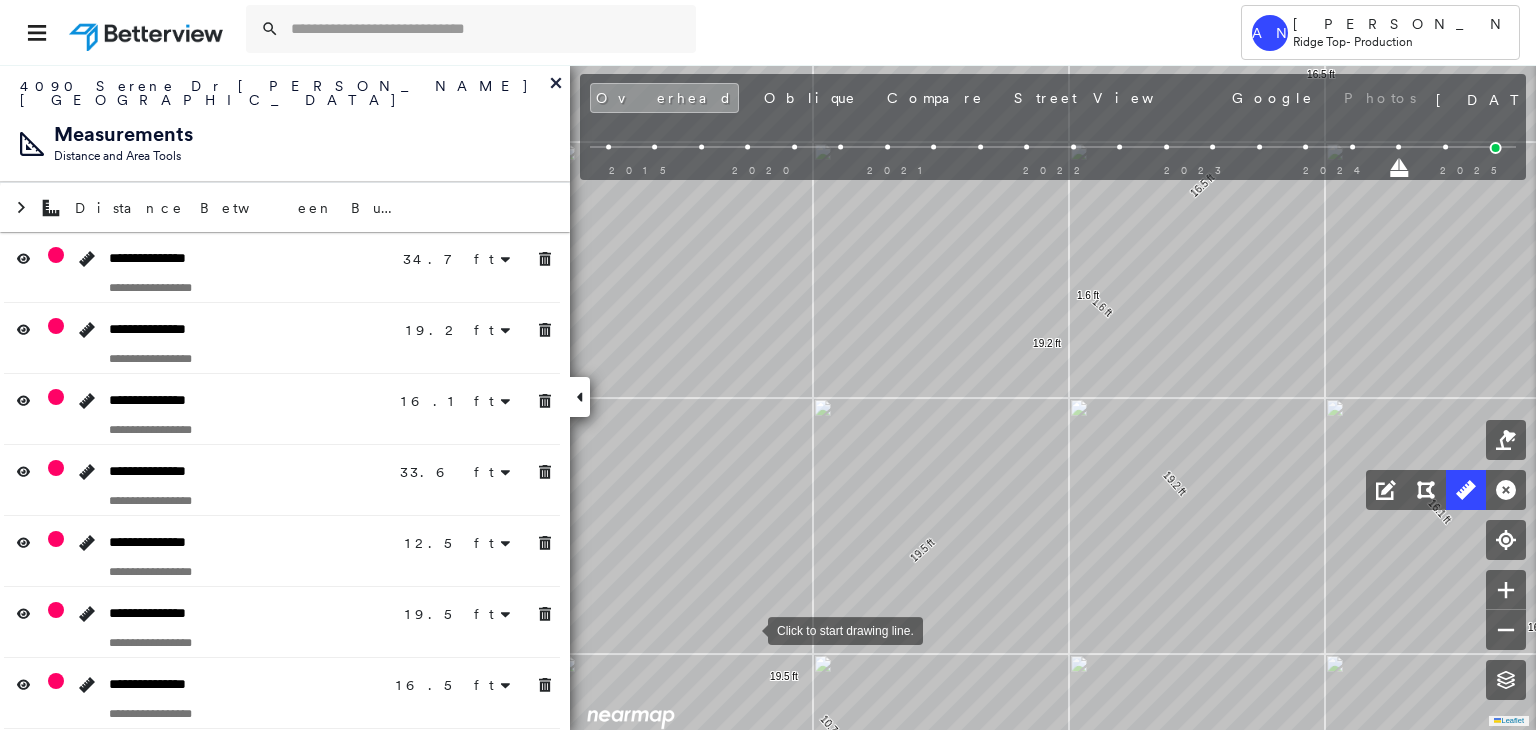 click at bounding box center [748, 629] 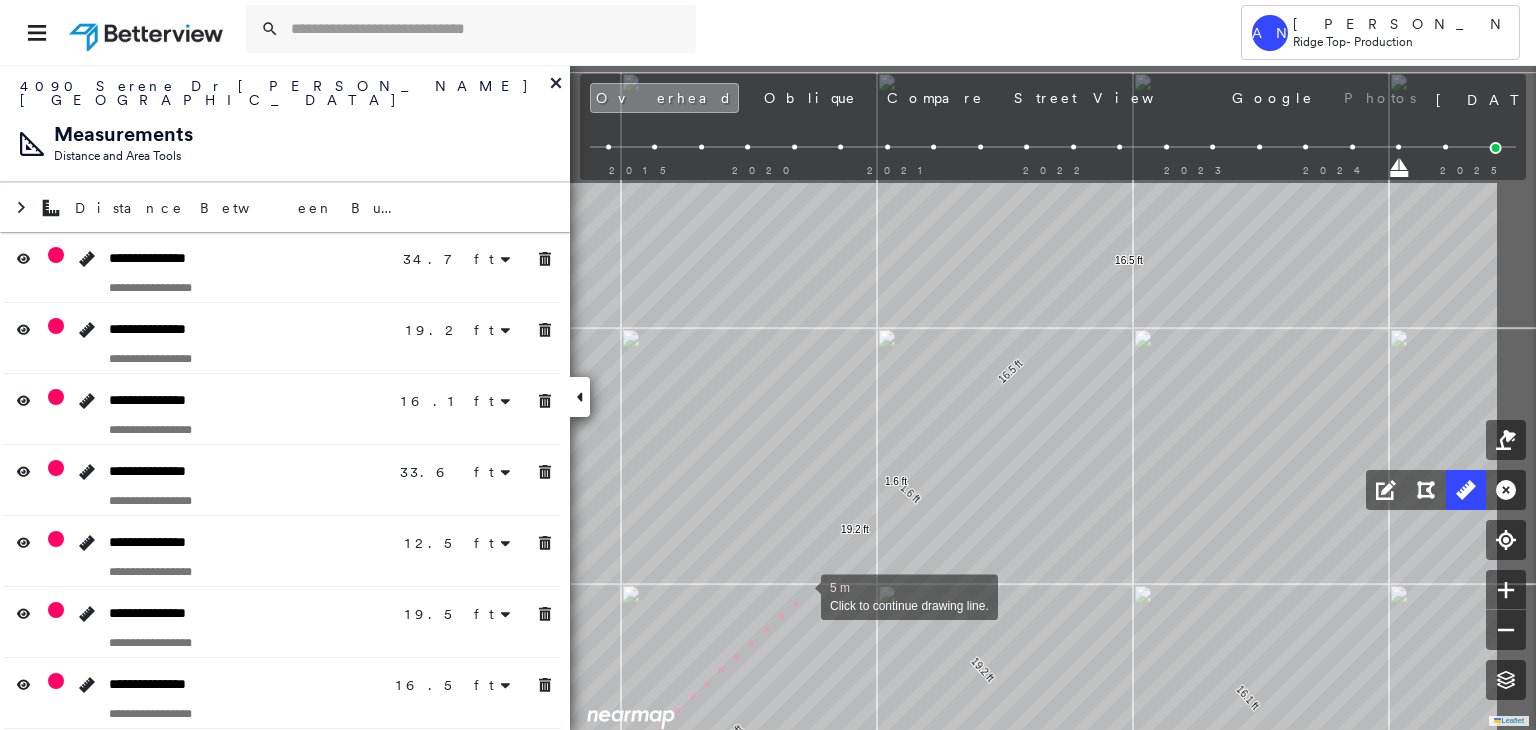 drag, startPoint x: 991, startPoint y: 406, endPoint x: 802, endPoint y: 593, distance: 265.87592 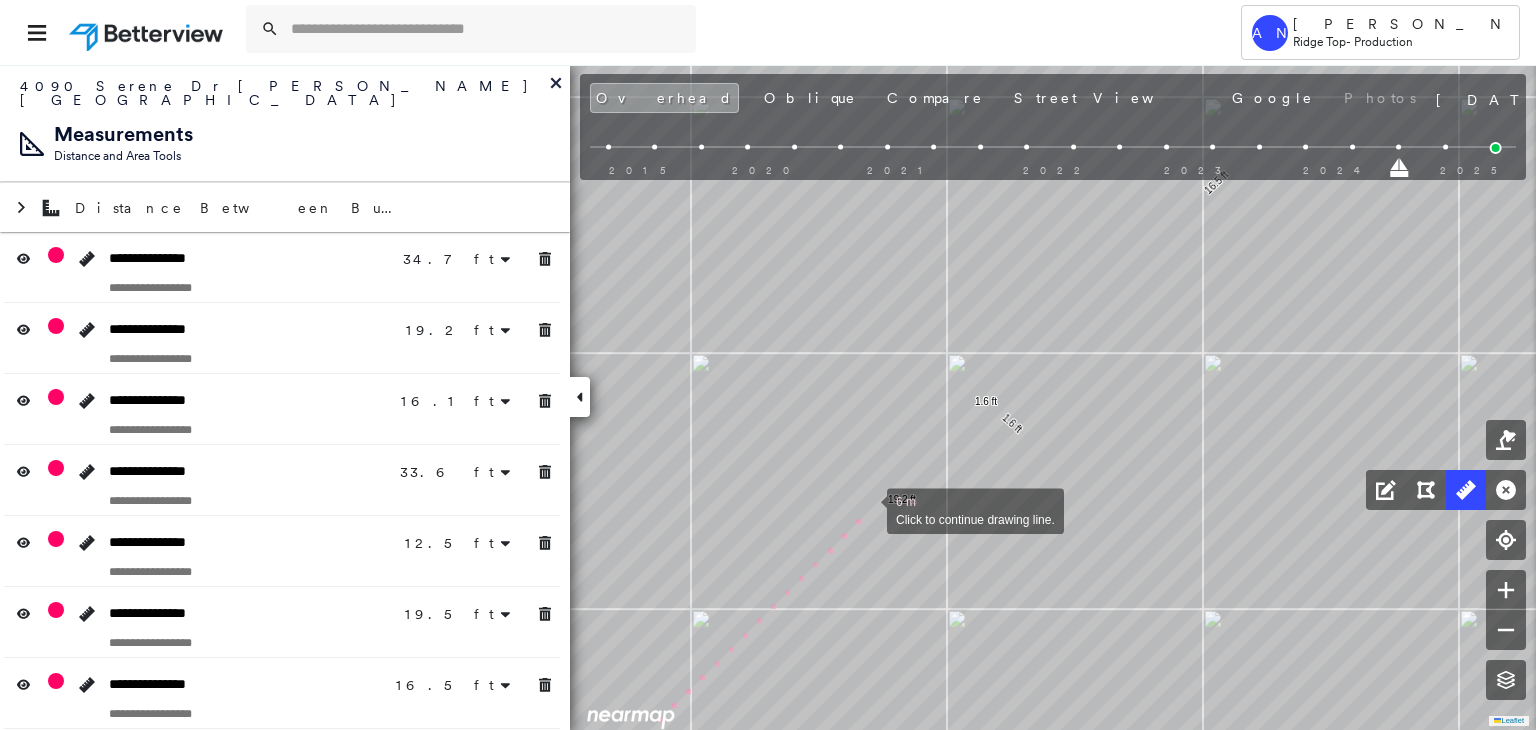 click at bounding box center (867, 509) 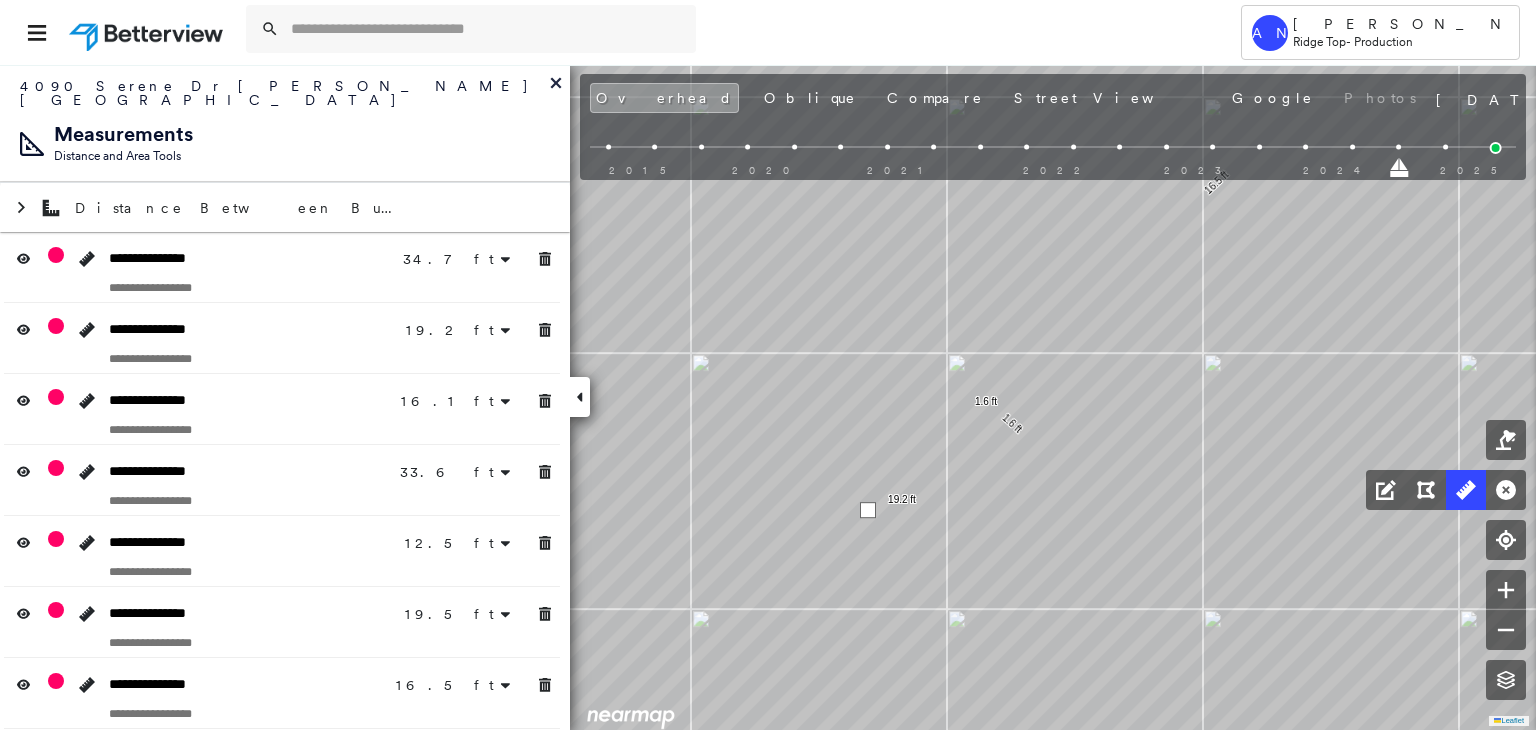 click at bounding box center [868, 510] 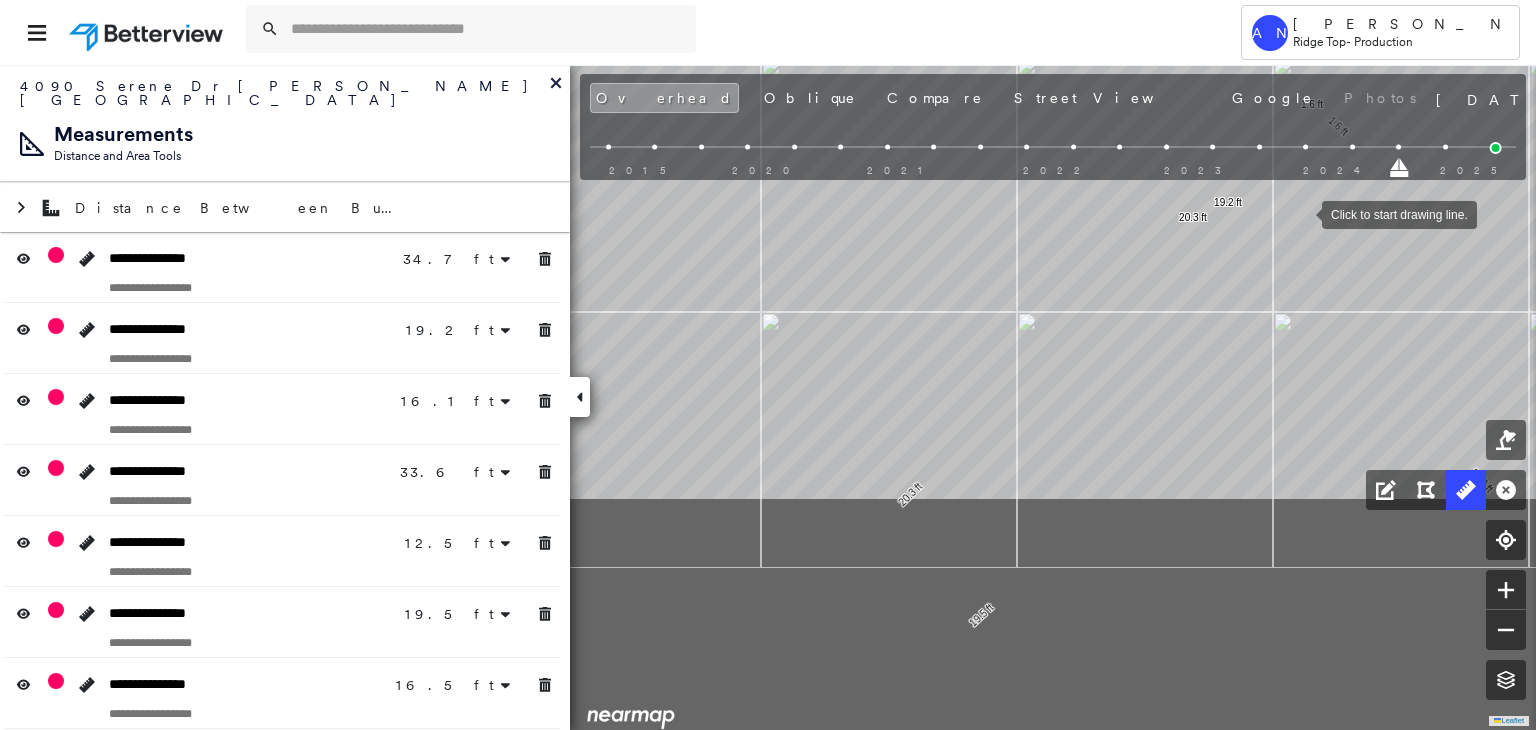 click on "34.7 ft 34.7 ft 19.2 ft 19.2 ft 16.1 ft 16.1 ft 33.6 ft 33.6 ft 12.5 ft 12.5 ft 19.5 ft 19.5 ft 16.5 ft 16.5 ft 1.6 ft 1.6 ft 10.7 ft 10.7 ft 20.3 ft 20.3 ft Click to start drawing line." at bounding box center (85, -1174) 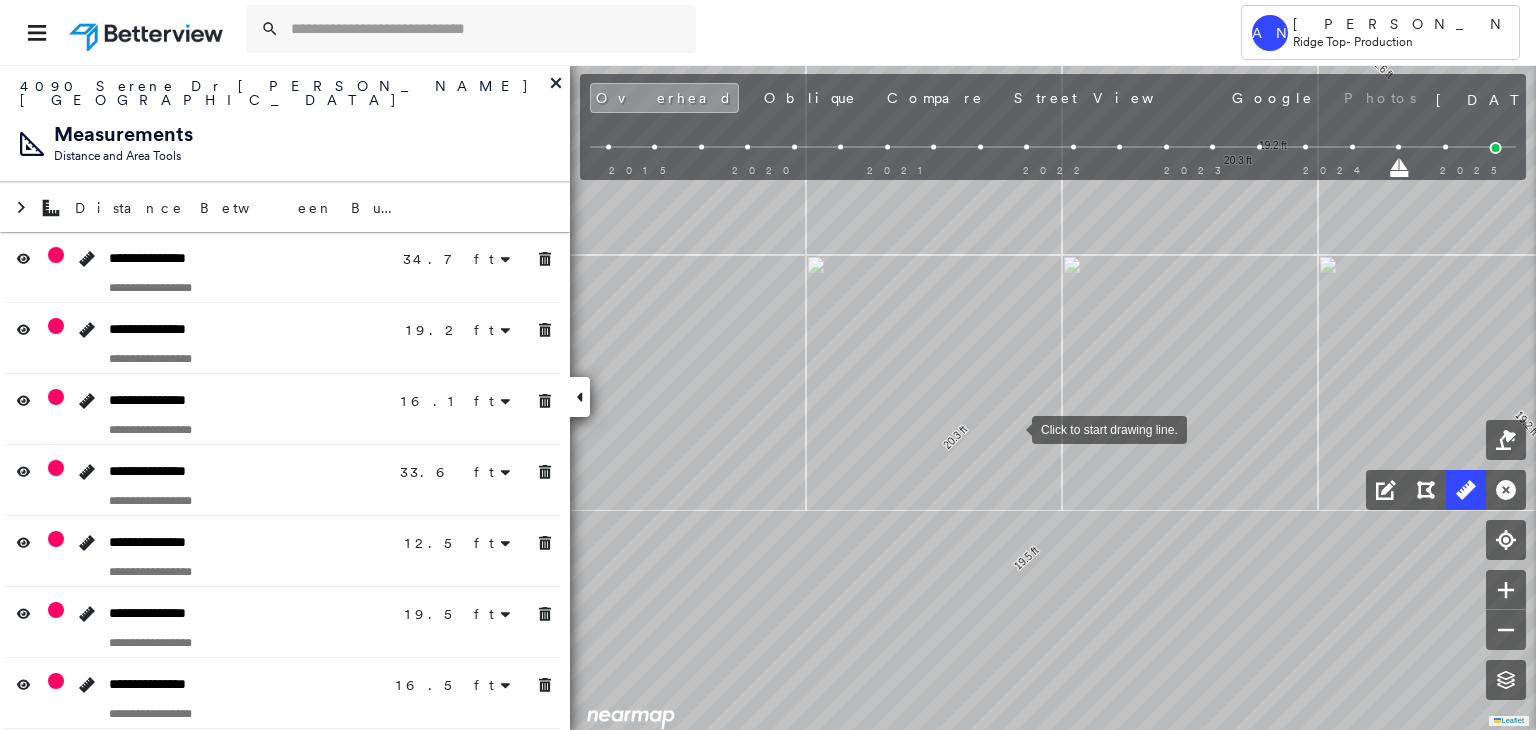 drag, startPoint x: 1002, startPoint y: 442, endPoint x: 1197, endPoint y: 261, distance: 266.0564 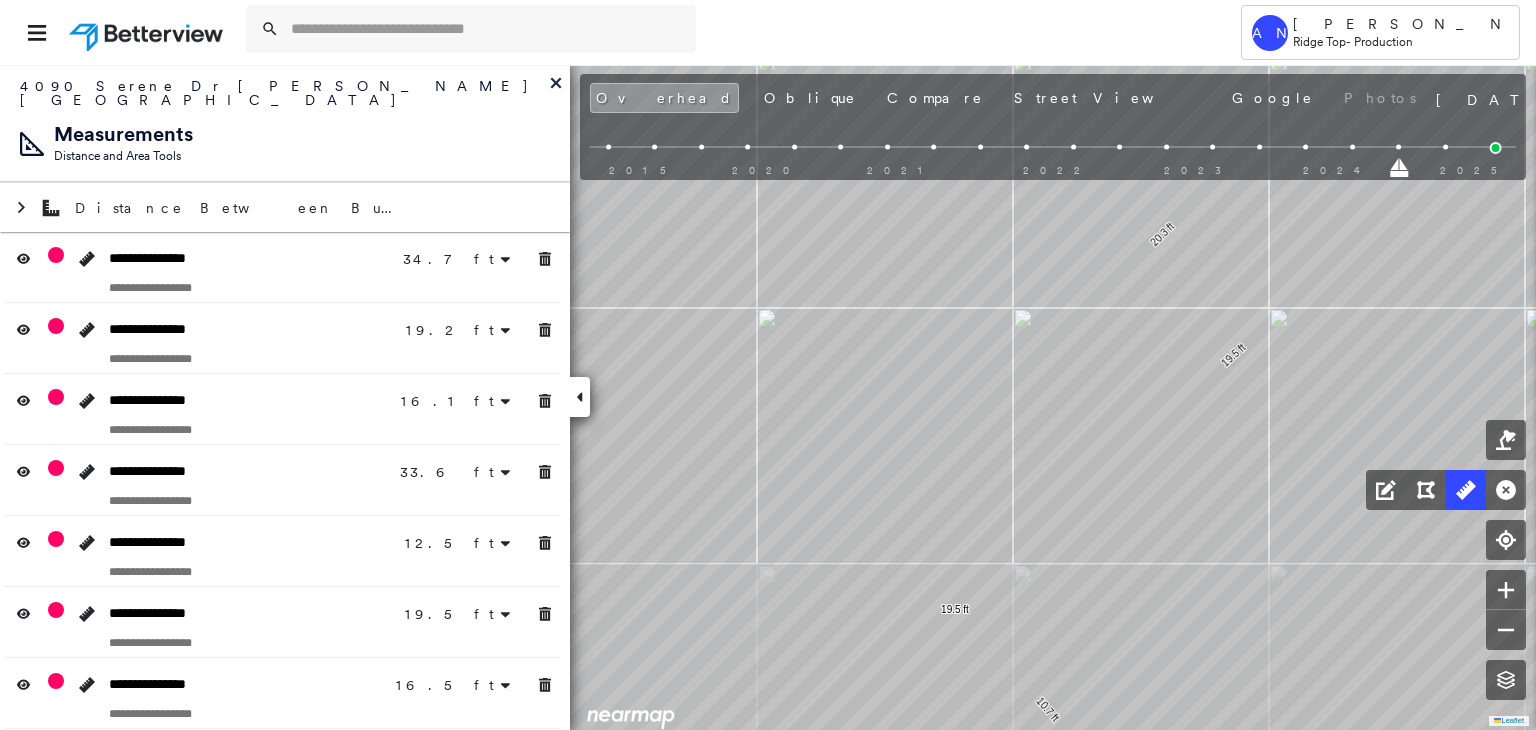 drag, startPoint x: 973, startPoint y: 397, endPoint x: 985, endPoint y: 367, distance: 32.31099 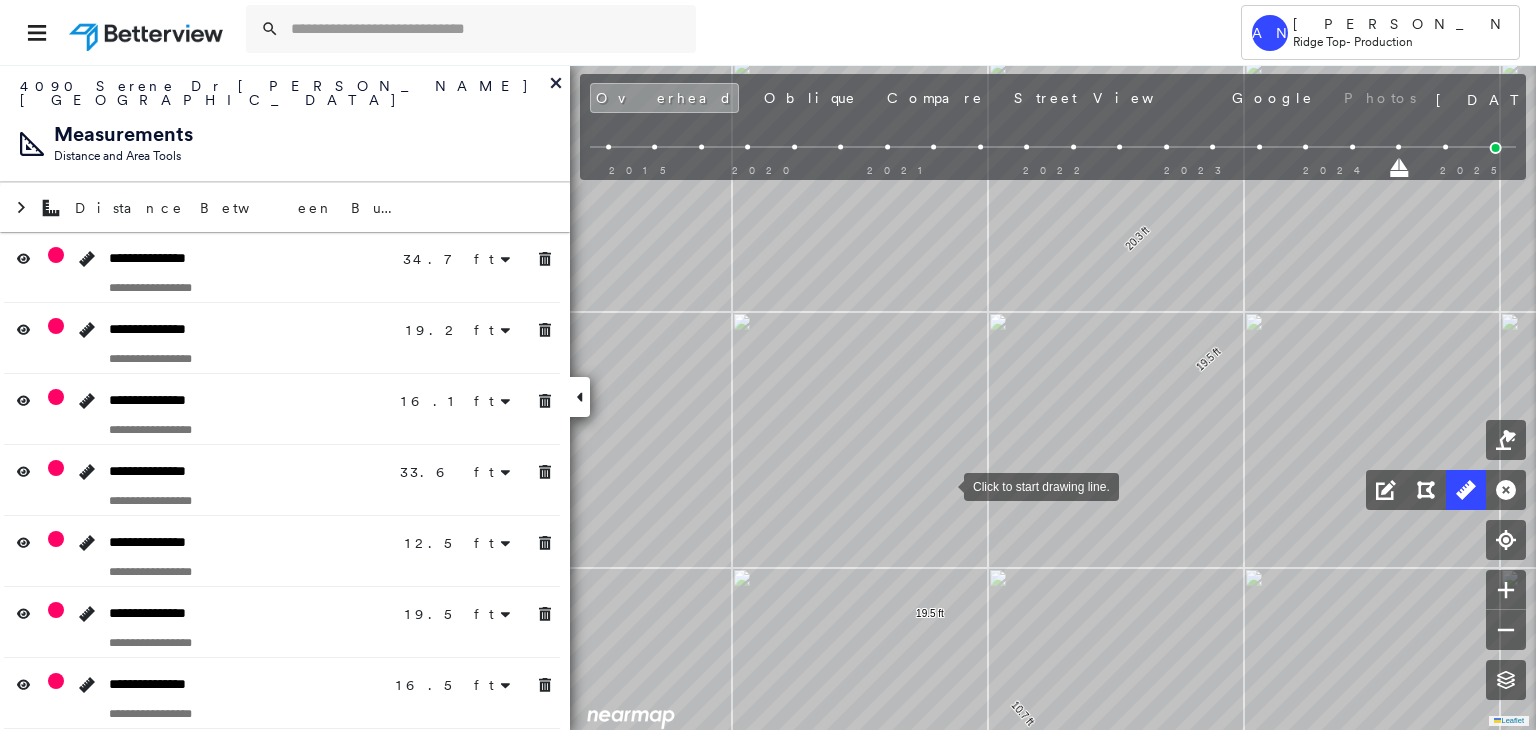 drag, startPoint x: 982, startPoint y: 451, endPoint x: 944, endPoint y: 486, distance: 51.662365 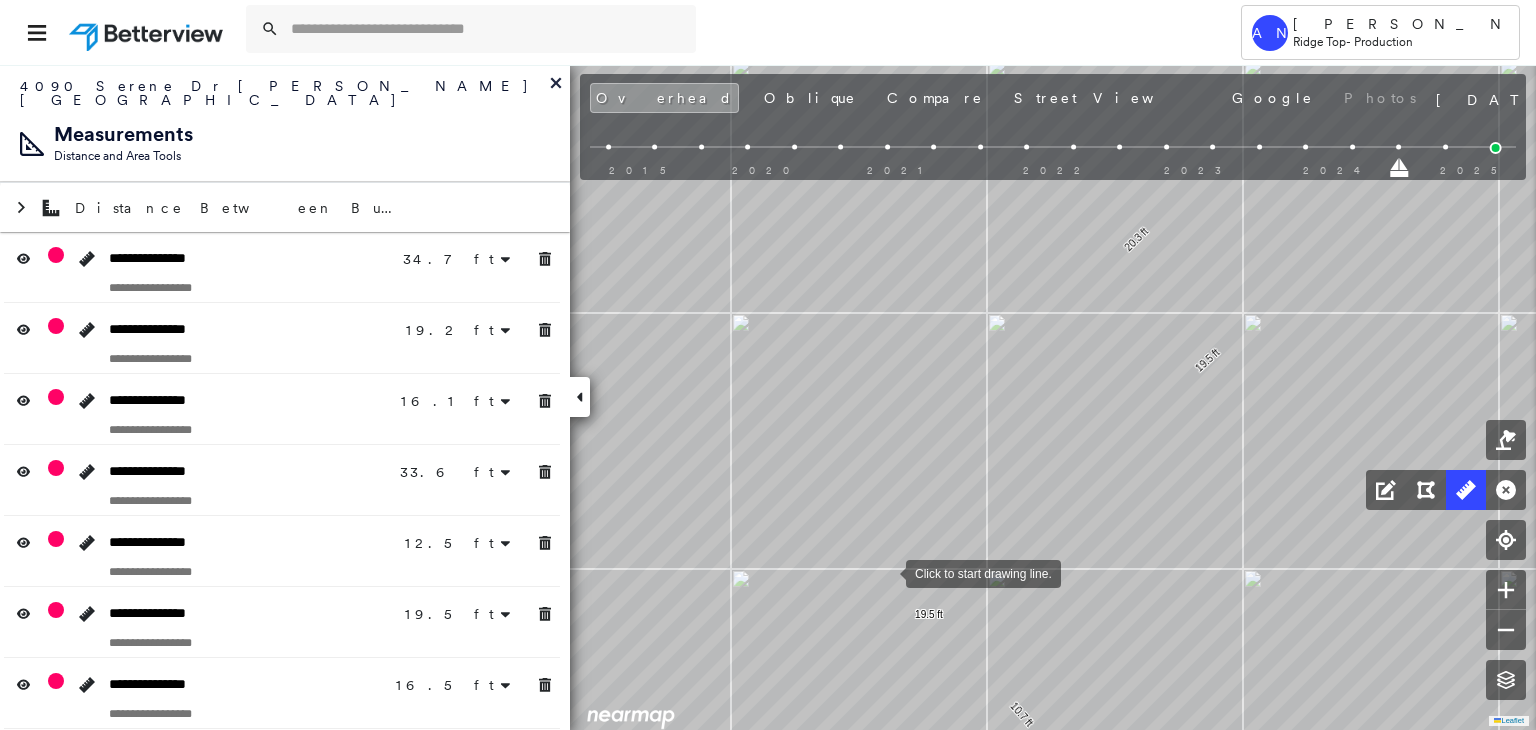 drag, startPoint x: 886, startPoint y: 572, endPoint x: 874, endPoint y: 563, distance: 15 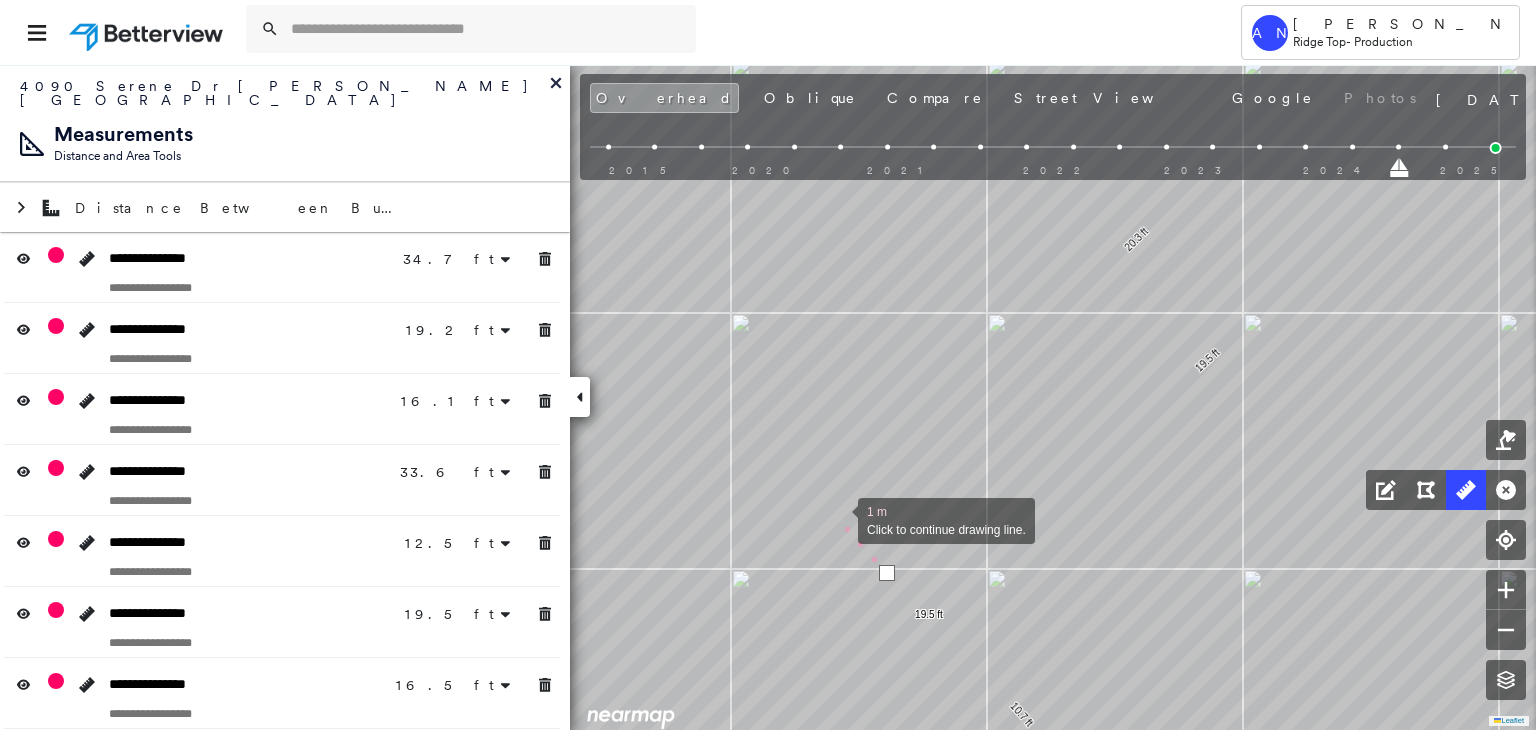click at bounding box center [838, 519] 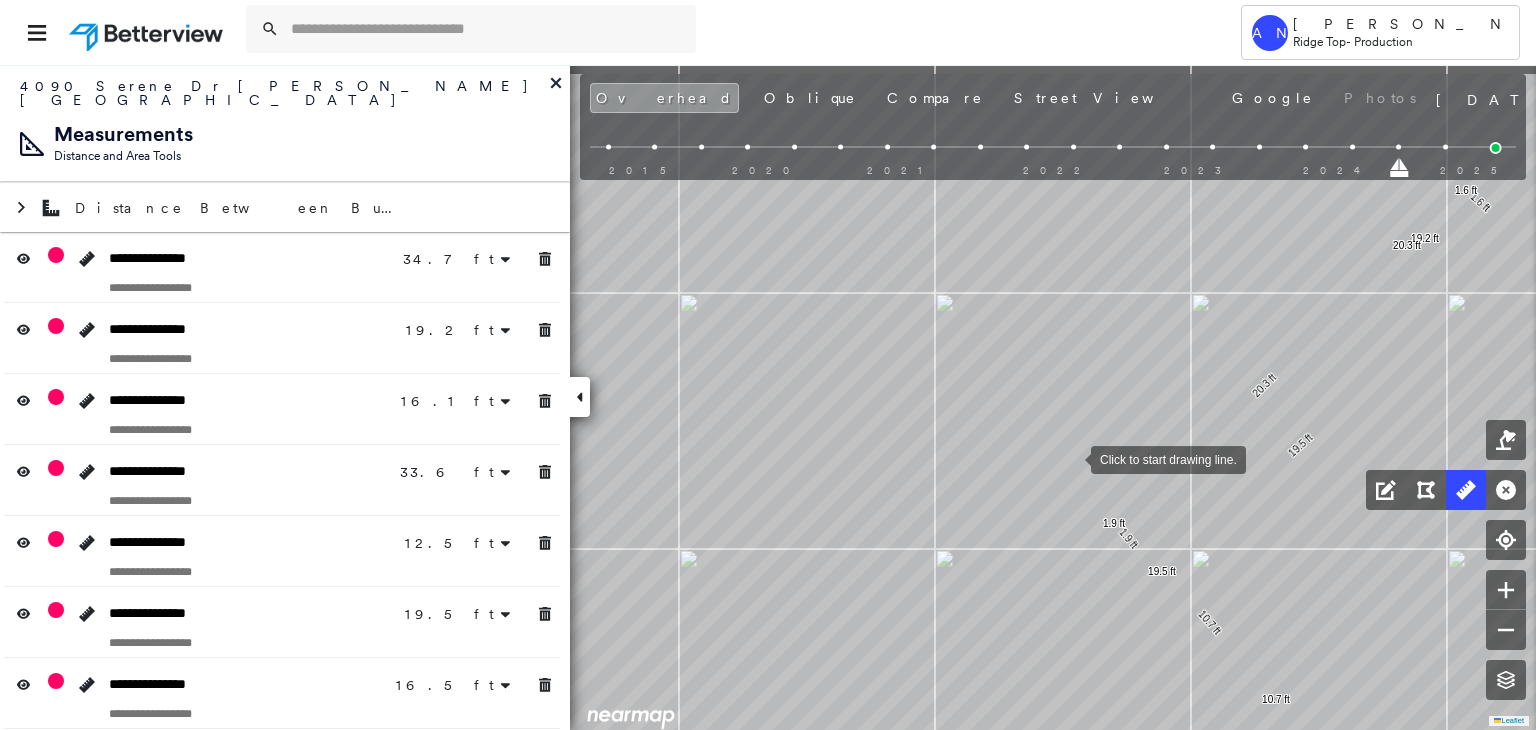 drag, startPoint x: 1072, startPoint y: 453, endPoint x: 1063, endPoint y: 476, distance: 24.698177 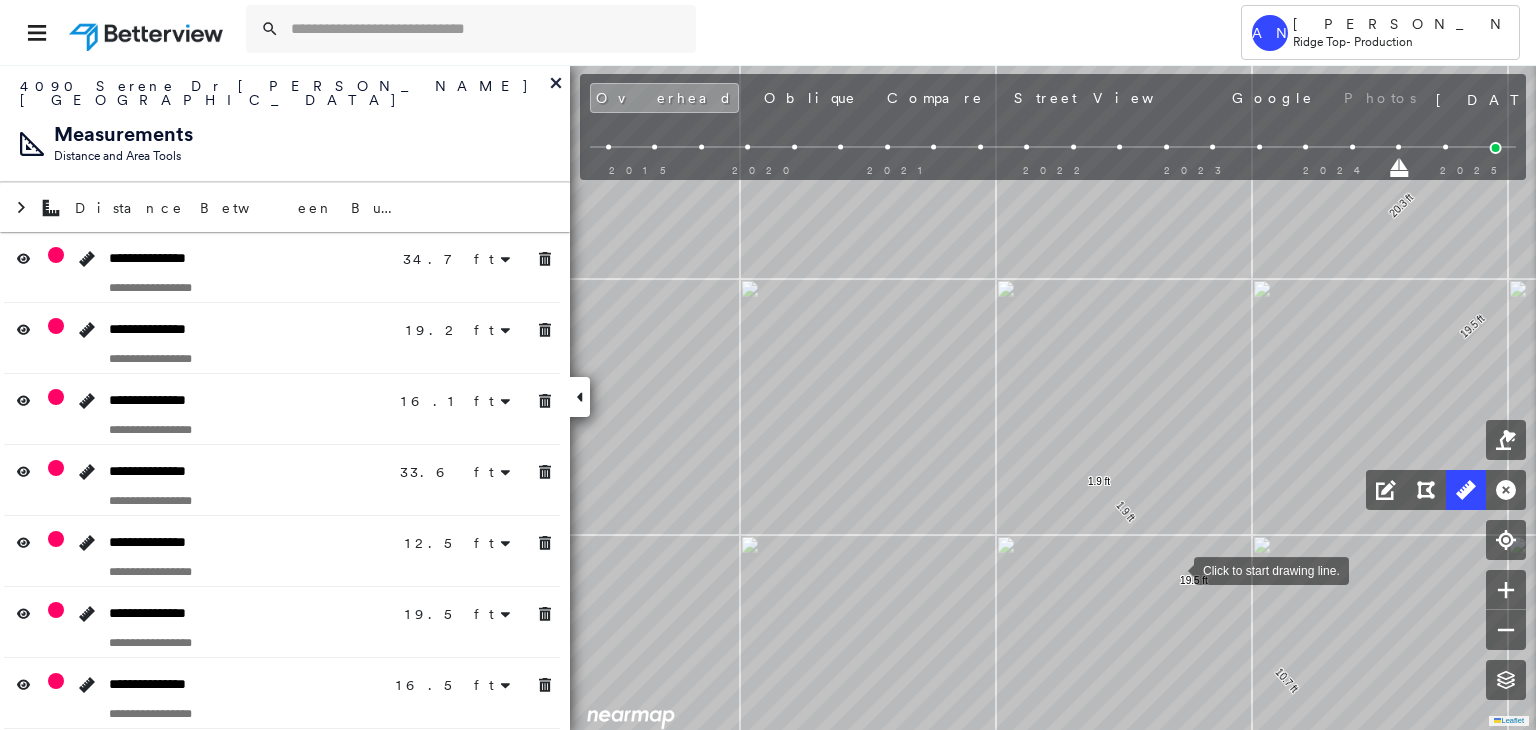 click at bounding box center (1174, 569) 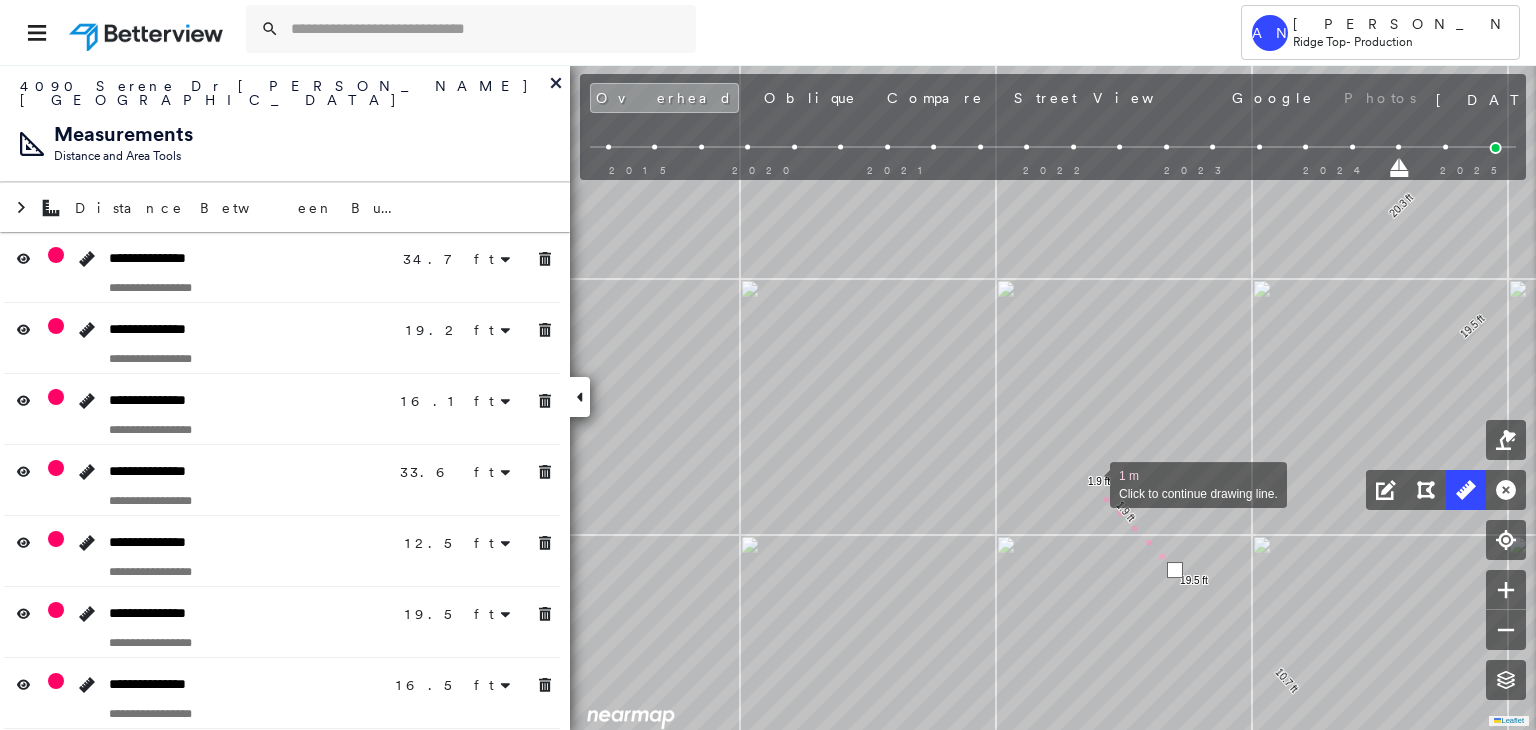 click at bounding box center [1090, 483] 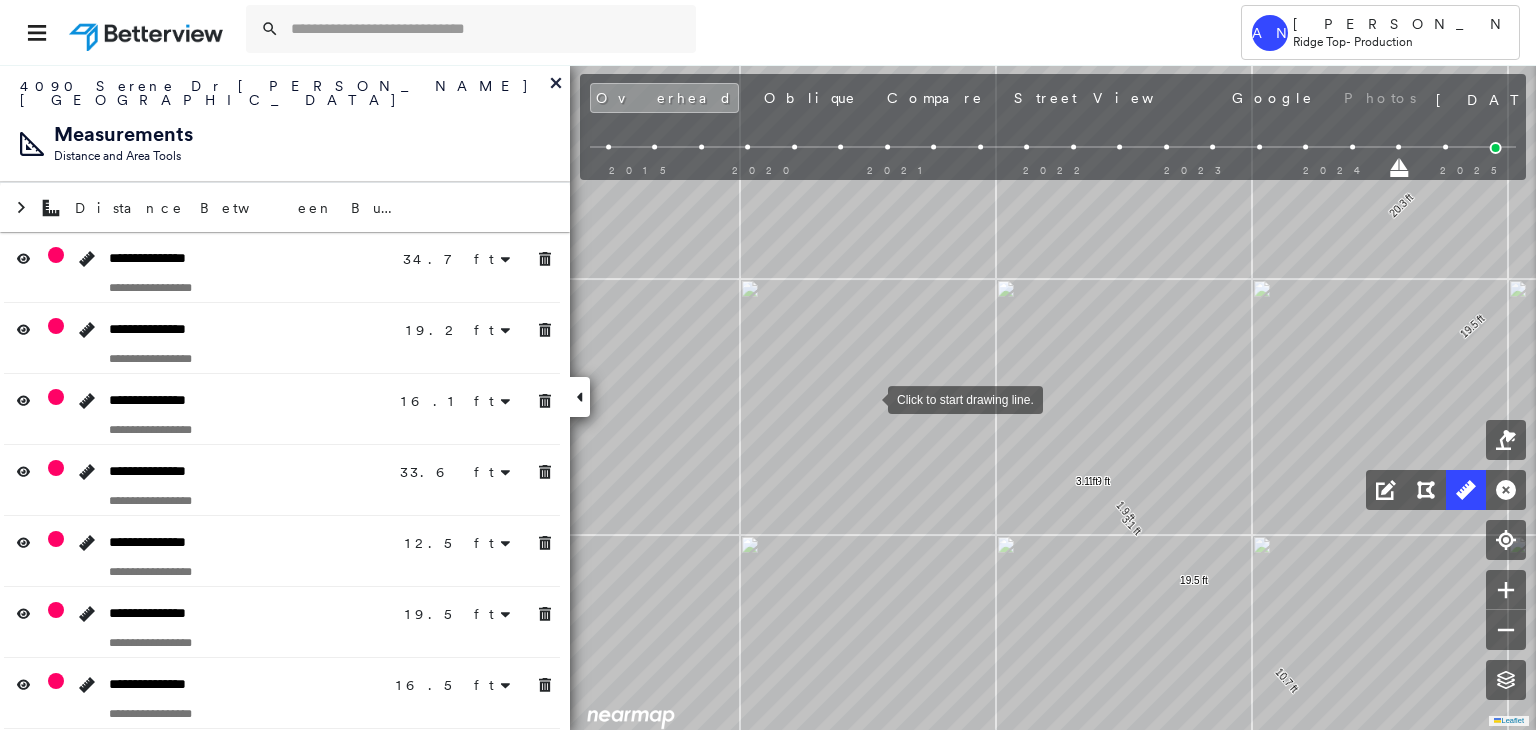 click on "34.7 ft 34.7 ft 19.2 ft 19.2 ft 16.1 ft 16.1 ft 33.6 ft 33.6 ft 12.5 ft 12.5 ft 19.5 ft 19.5 ft 16.5 ft 16.5 ft 1.6 ft 1.6 ft 10.7 ft 10.7 ft 20.3 ft 20.3 ft 1.9 ft 1.9 ft 3.1 ft 3.1 ft Click to start drawing line." at bounding box center (301, -1329) 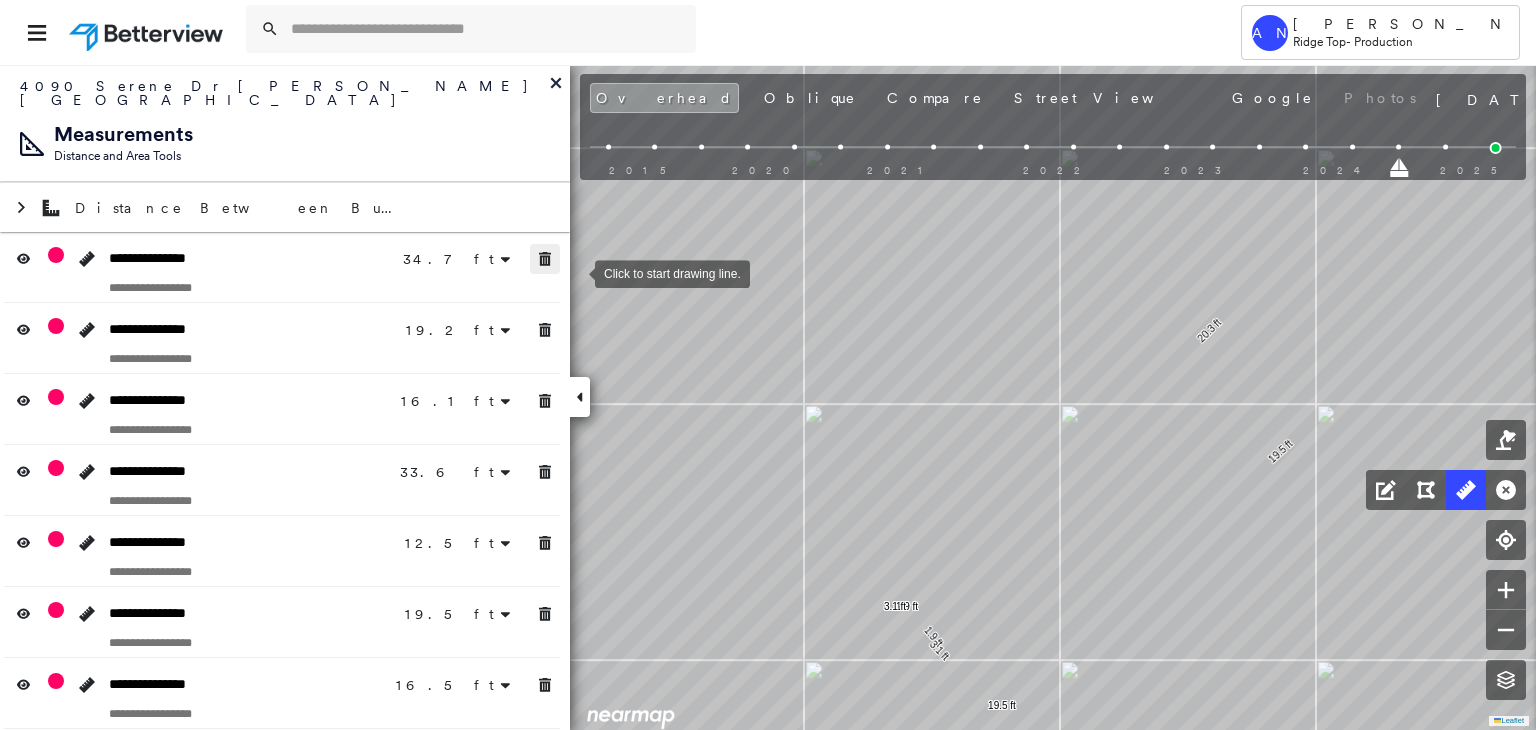 click at bounding box center (545, 259) 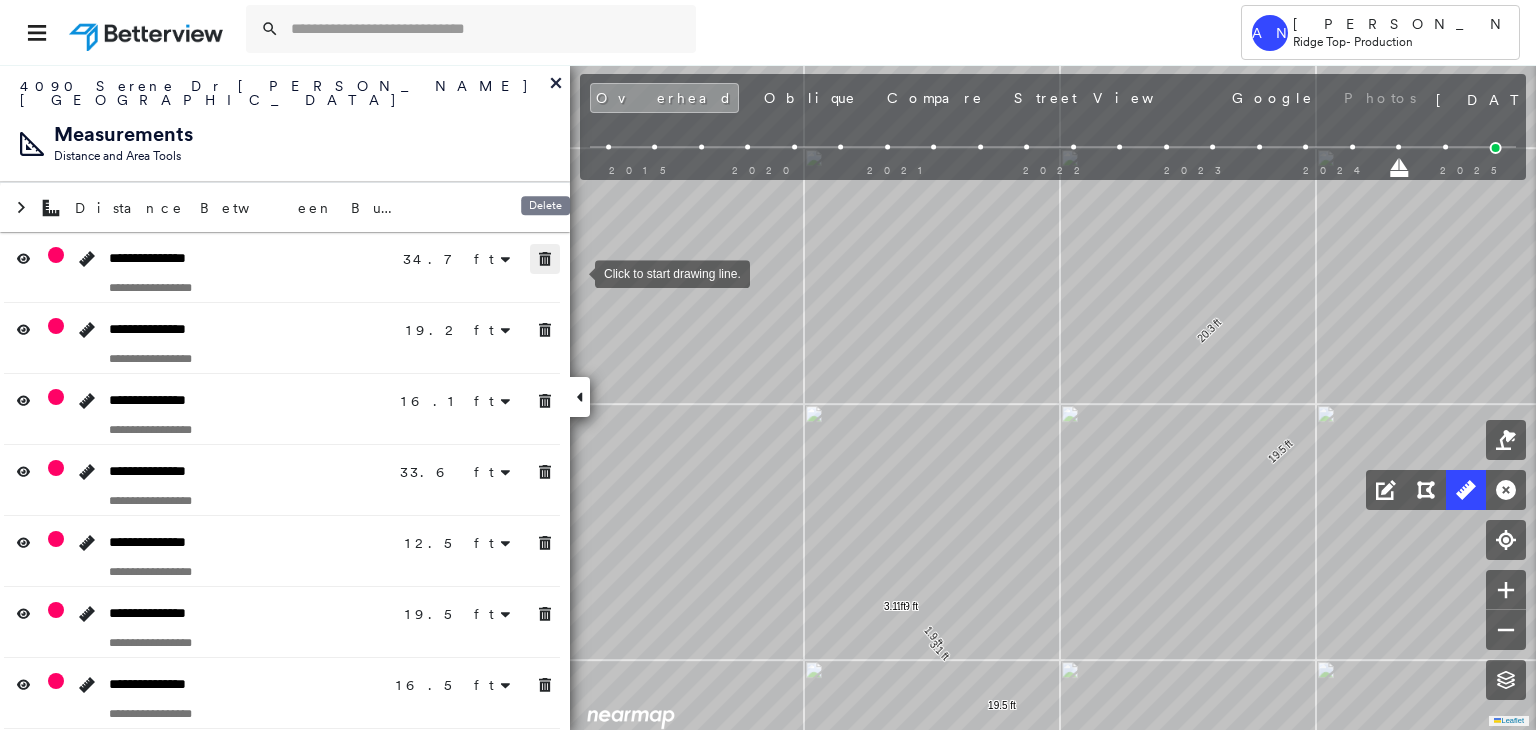 click at bounding box center [545, 259] 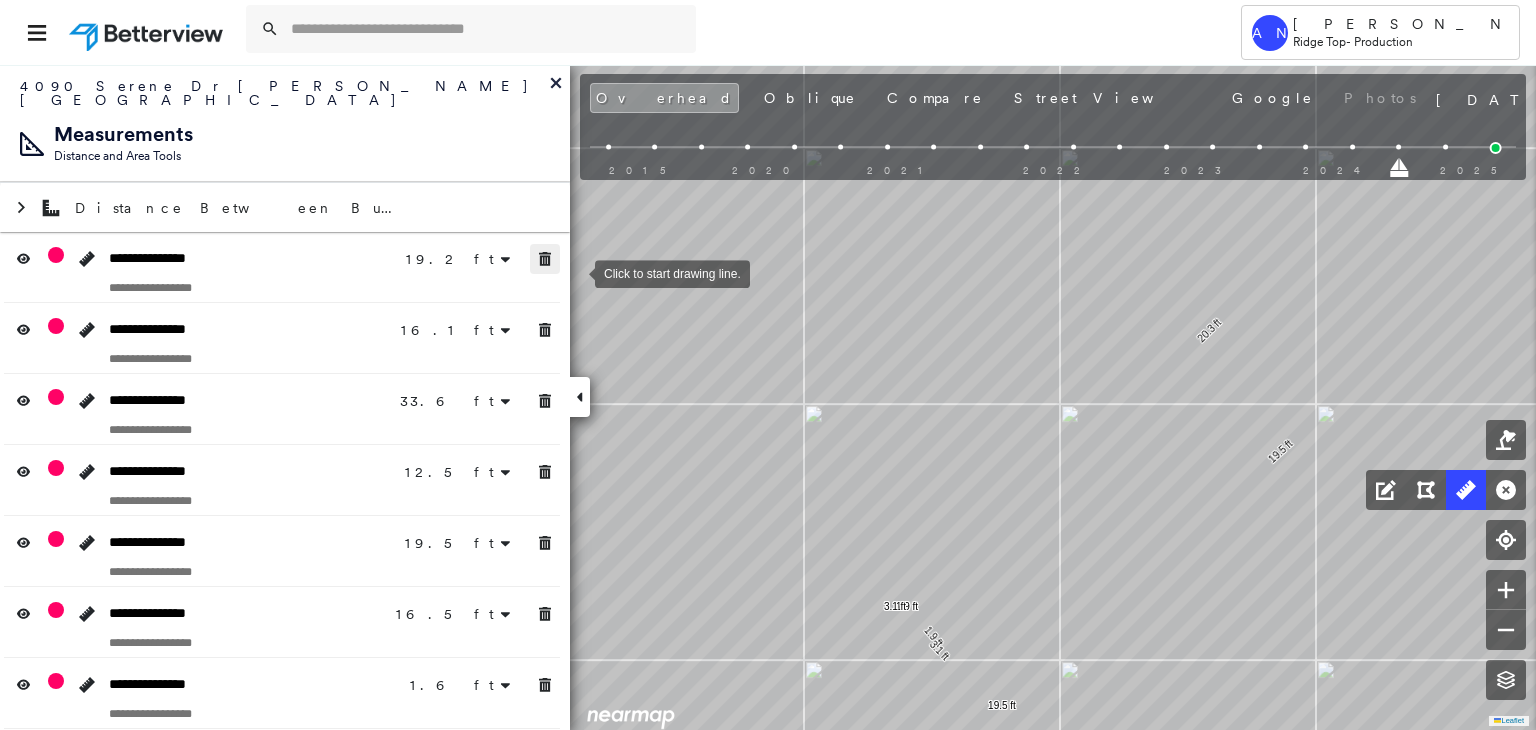 click at bounding box center [545, 259] 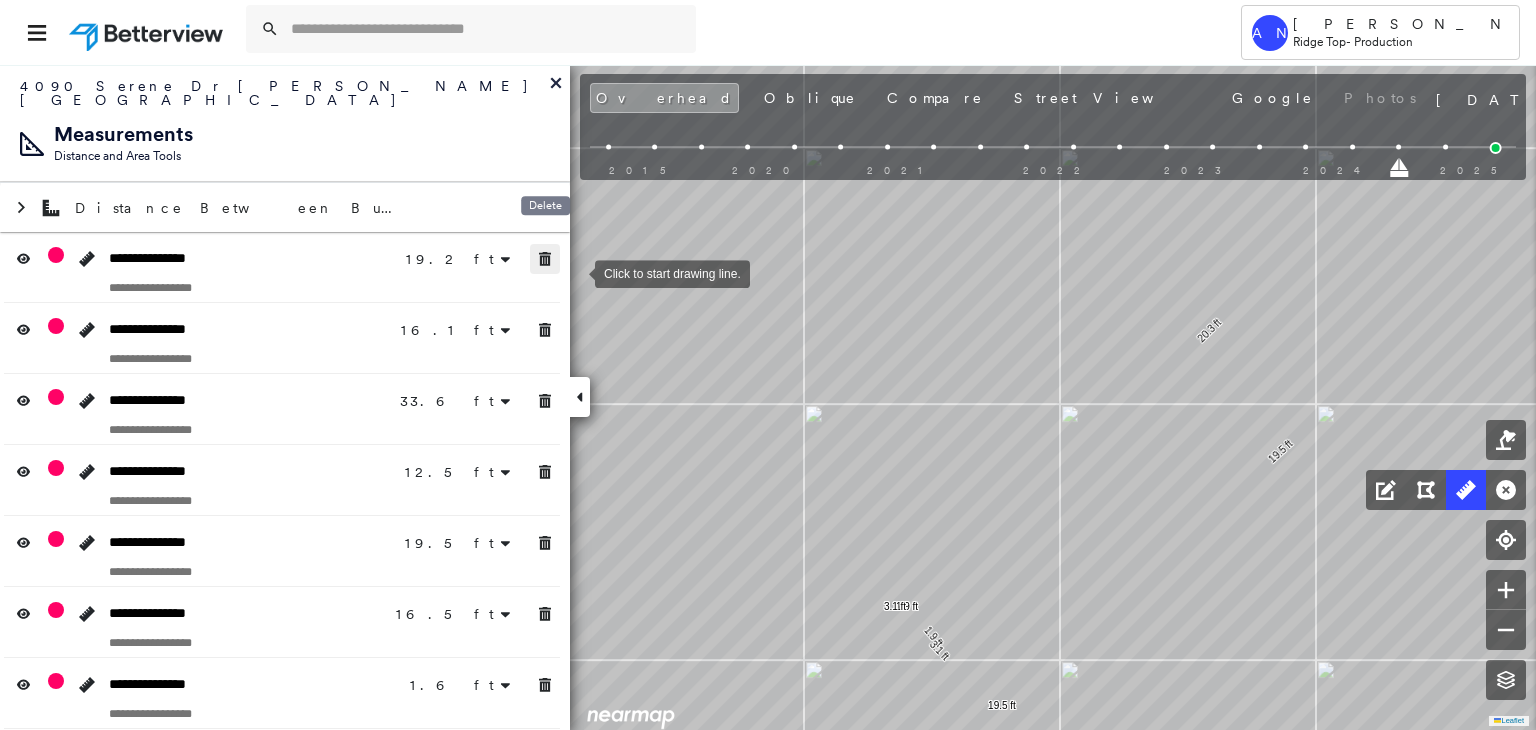 click at bounding box center [545, 259] 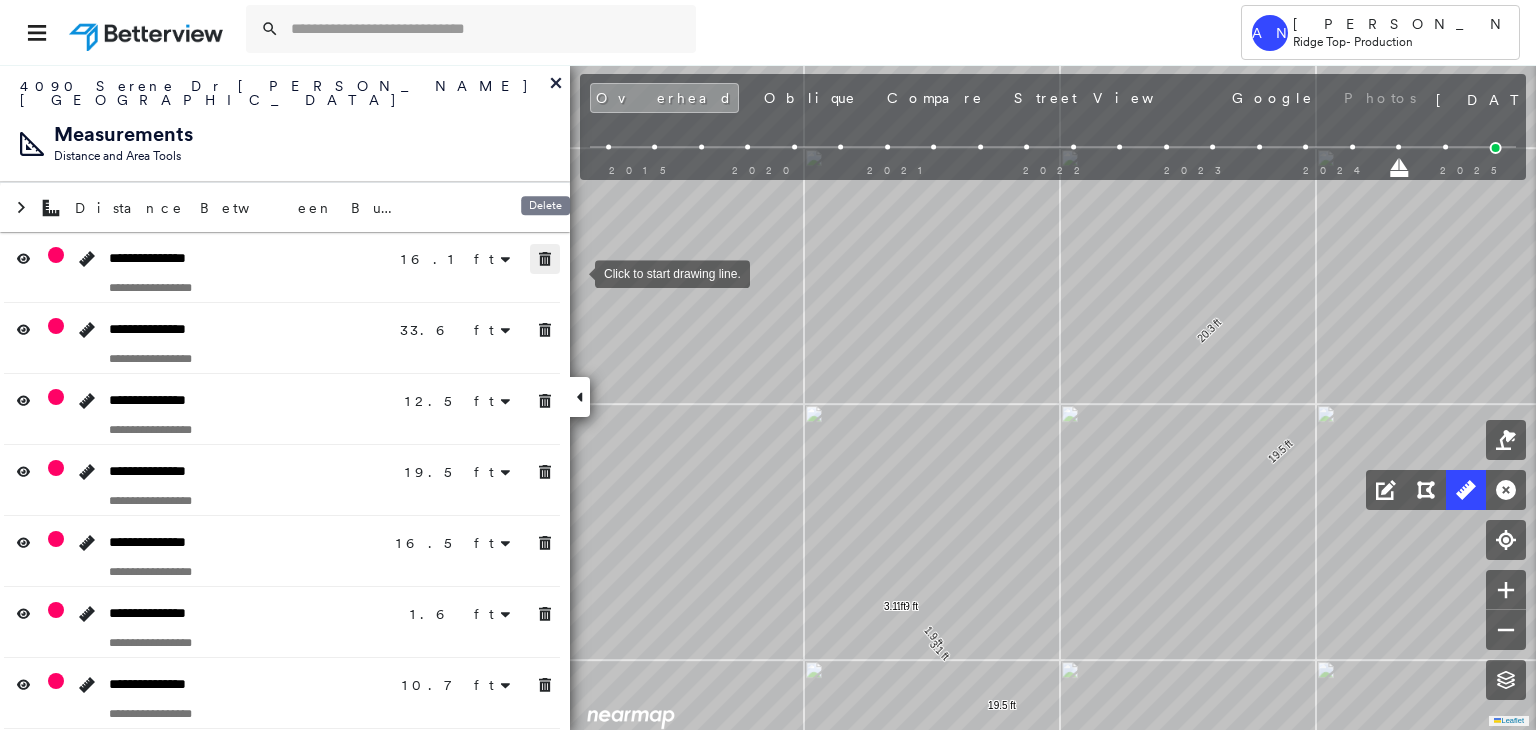 click at bounding box center (545, 259) 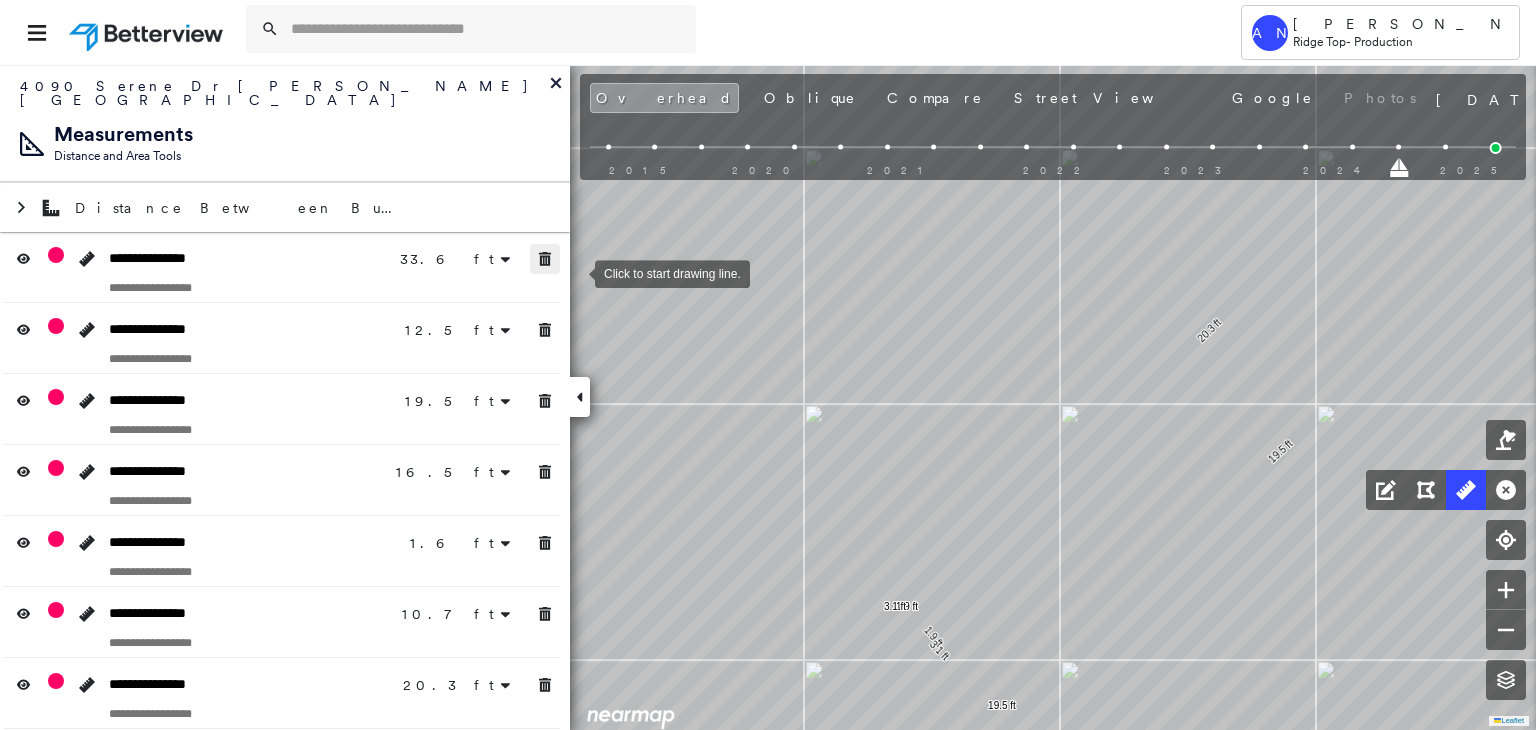 click at bounding box center [545, 259] 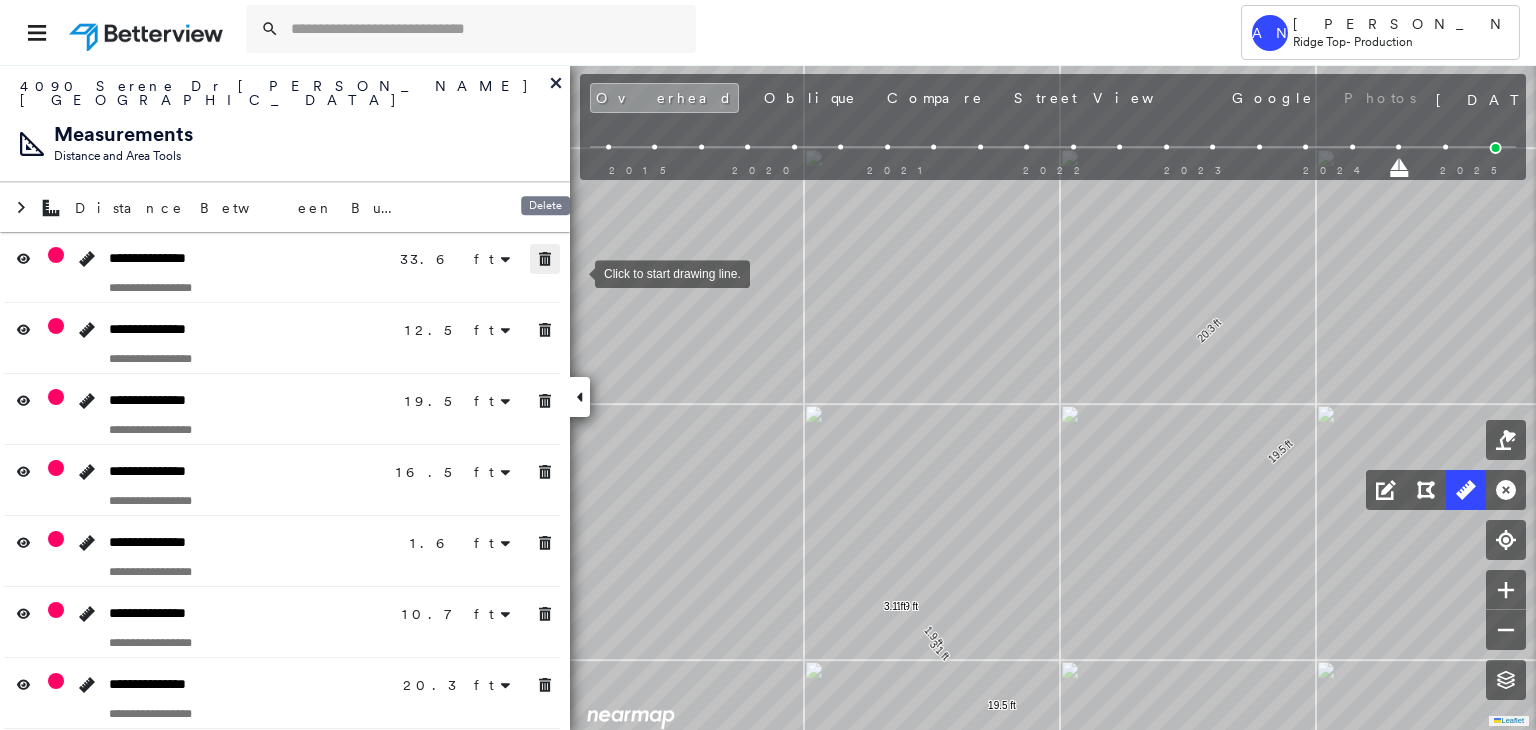 click at bounding box center (545, 259) 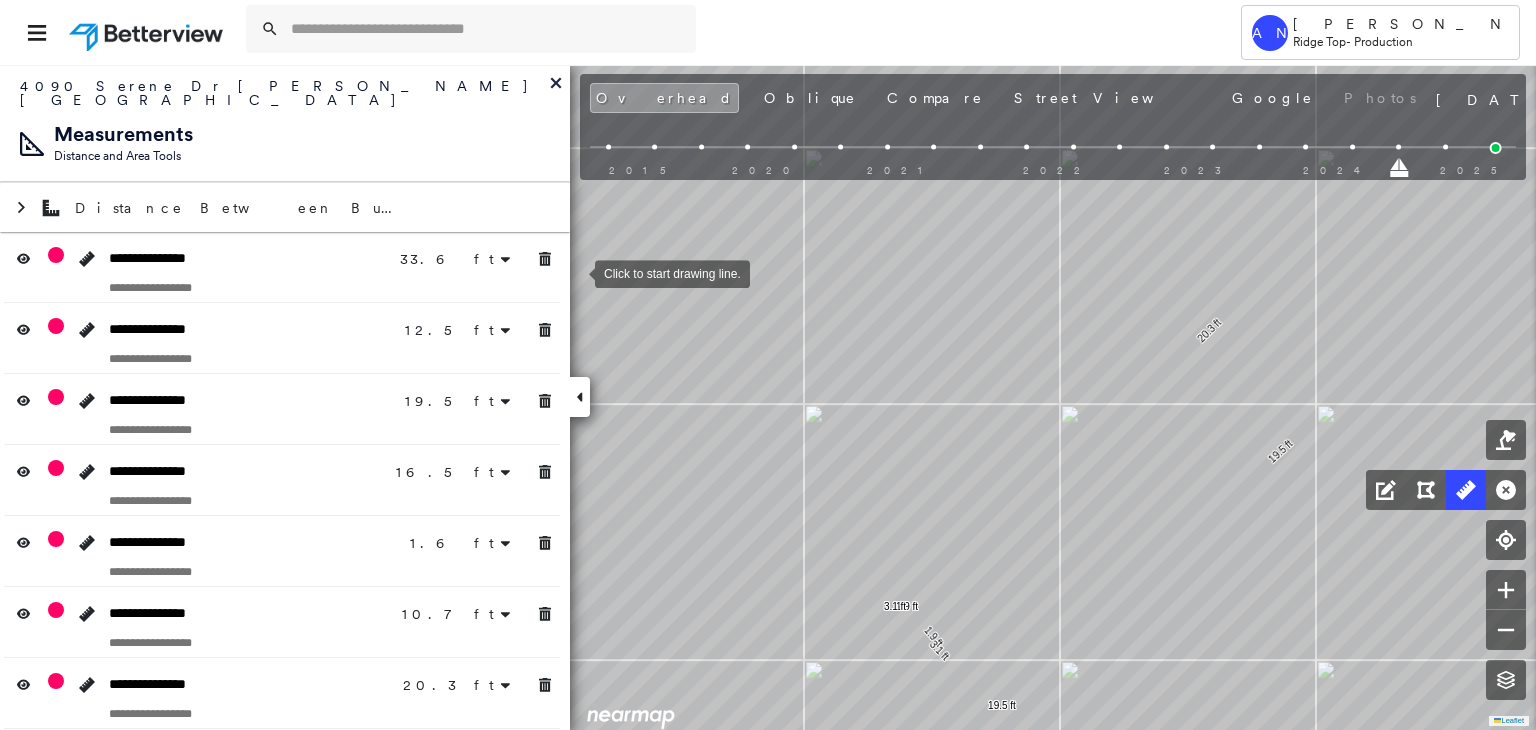 click on "33.6 ft" at bounding box center (470, 258) 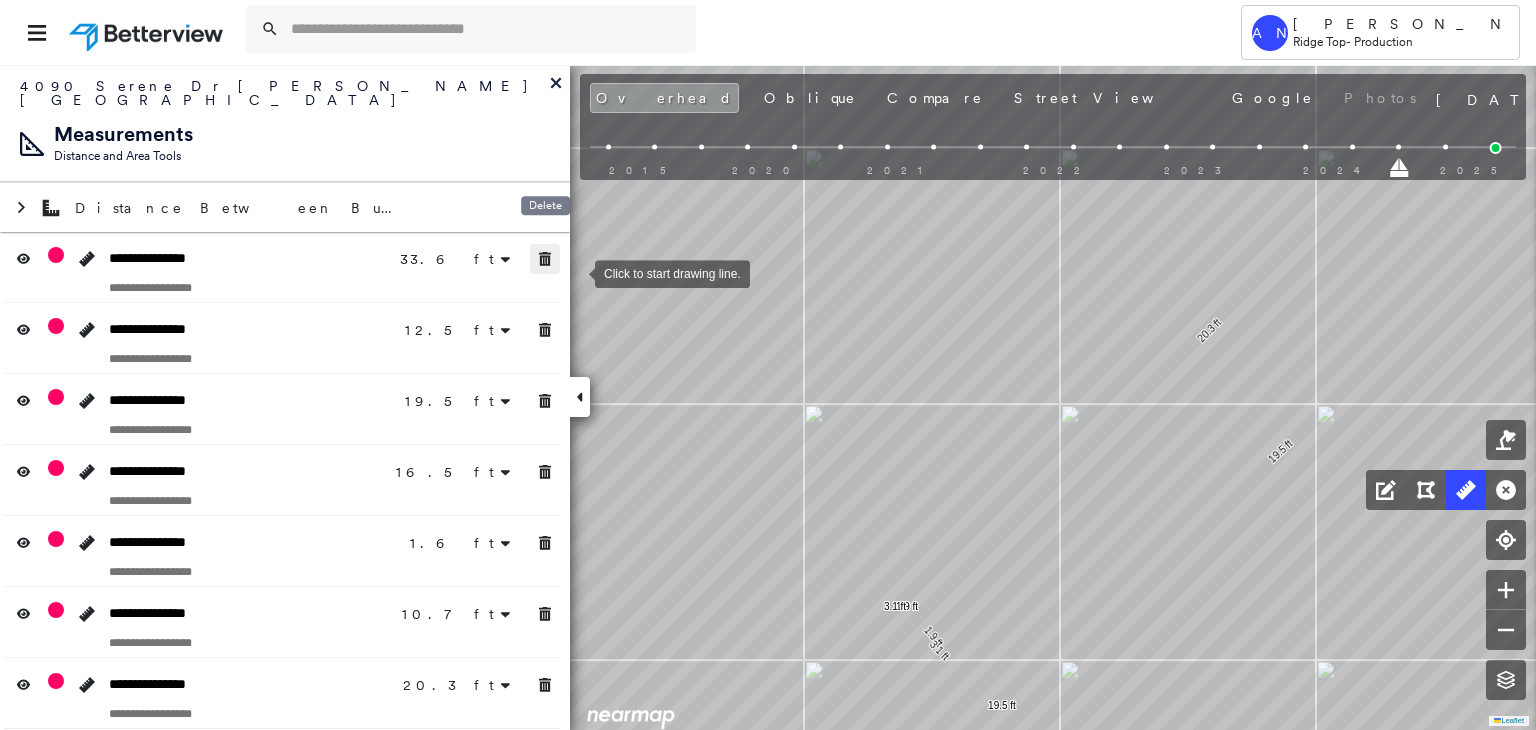 click at bounding box center [545, 330] 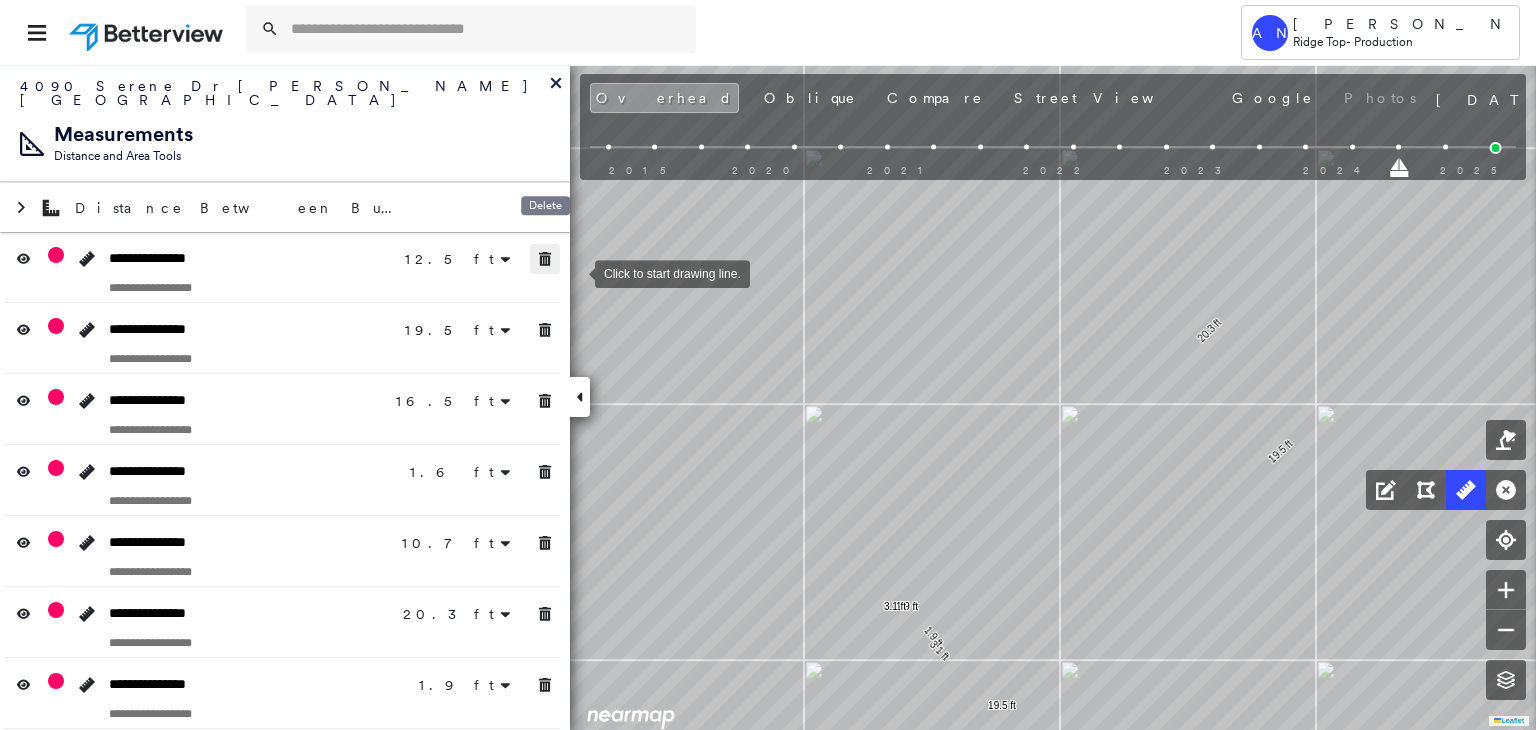 click at bounding box center [545, 259] 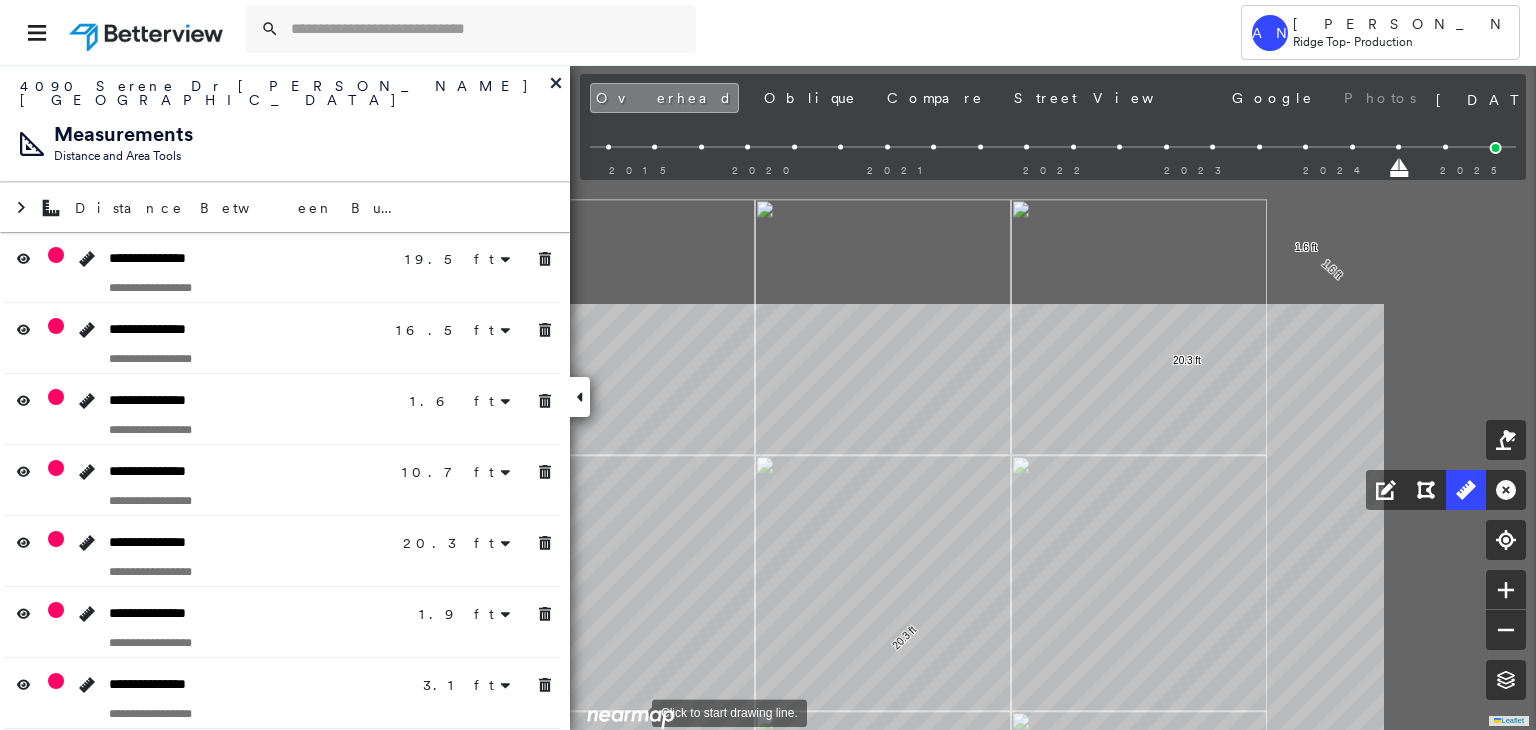 drag, startPoint x: 920, startPoint y: 411, endPoint x: 650, endPoint y: 633, distance: 349.54828 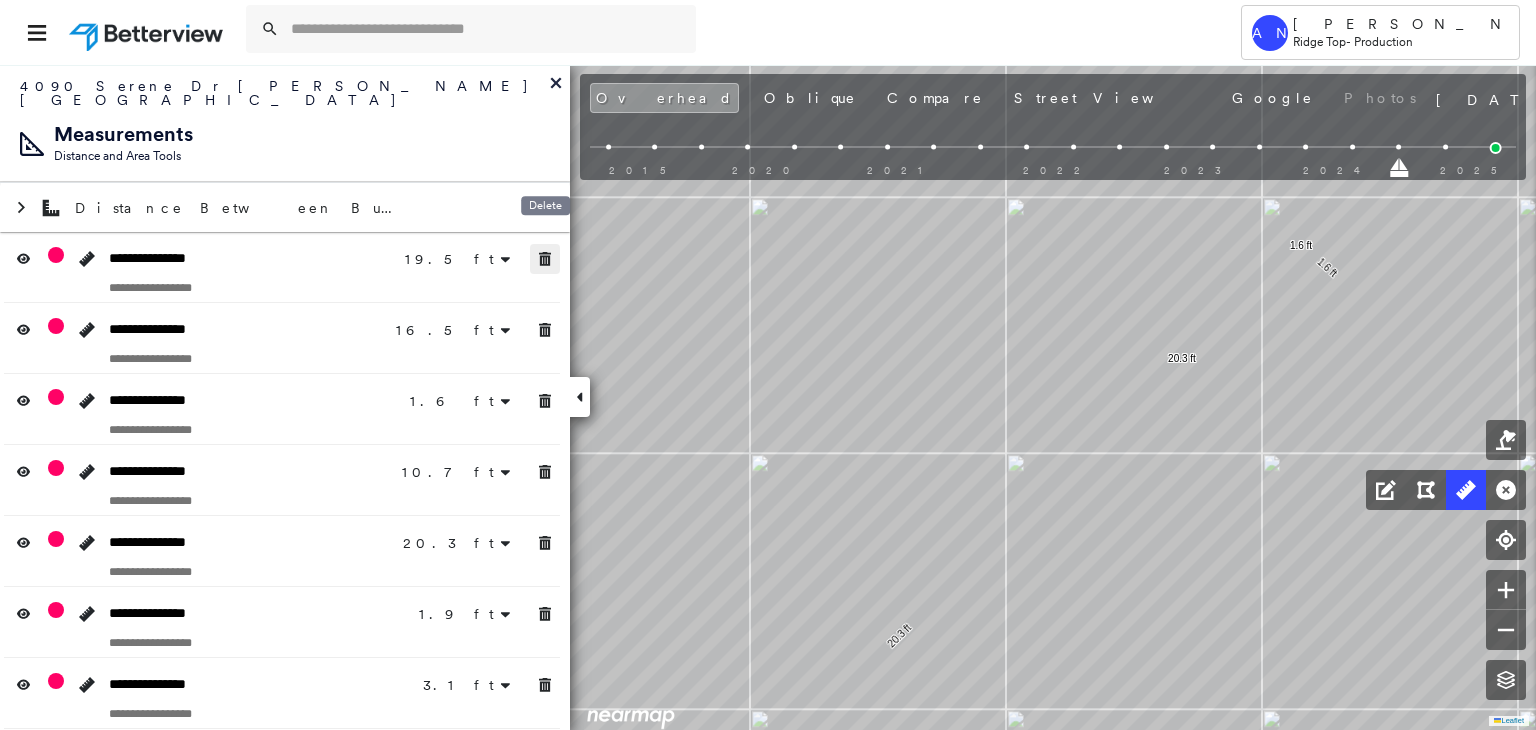 click 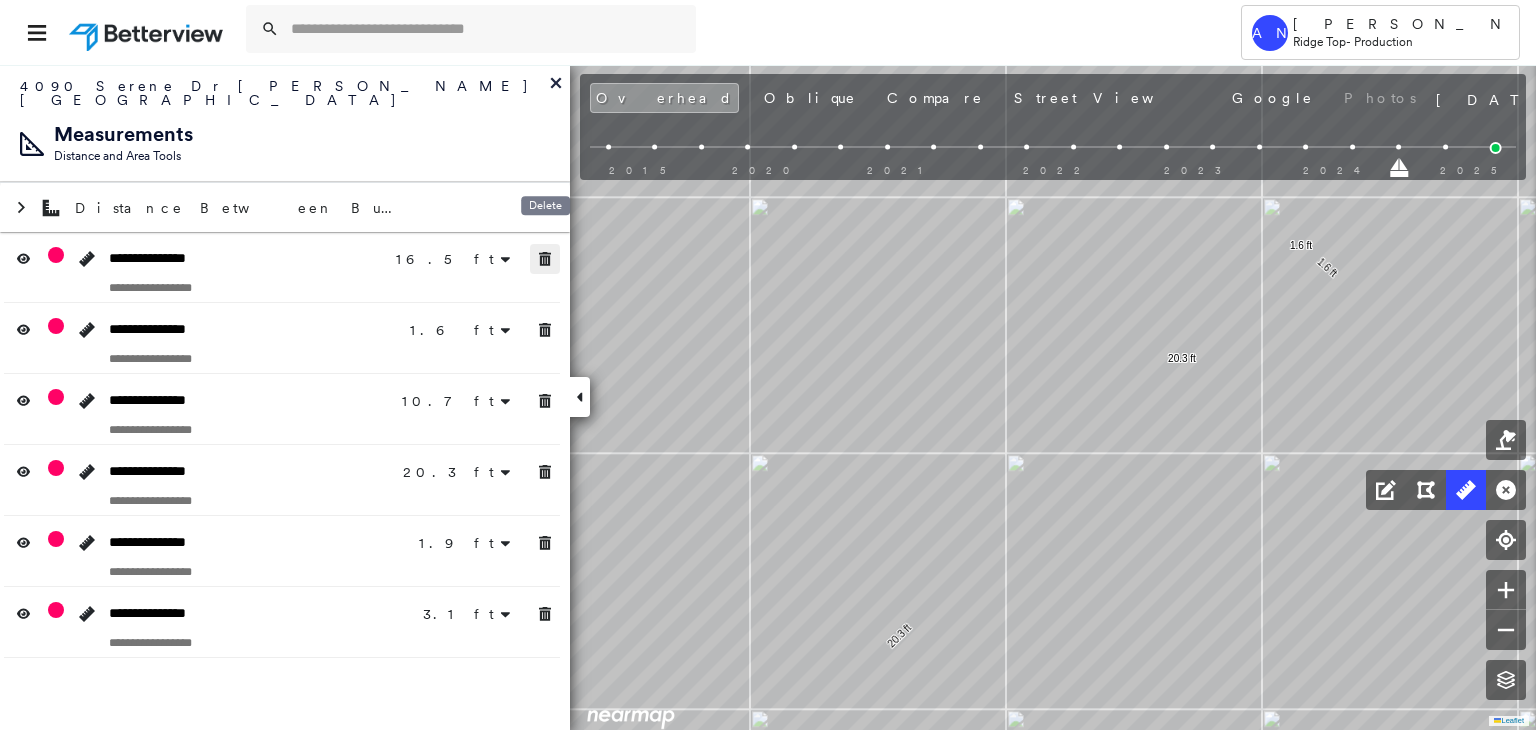 click 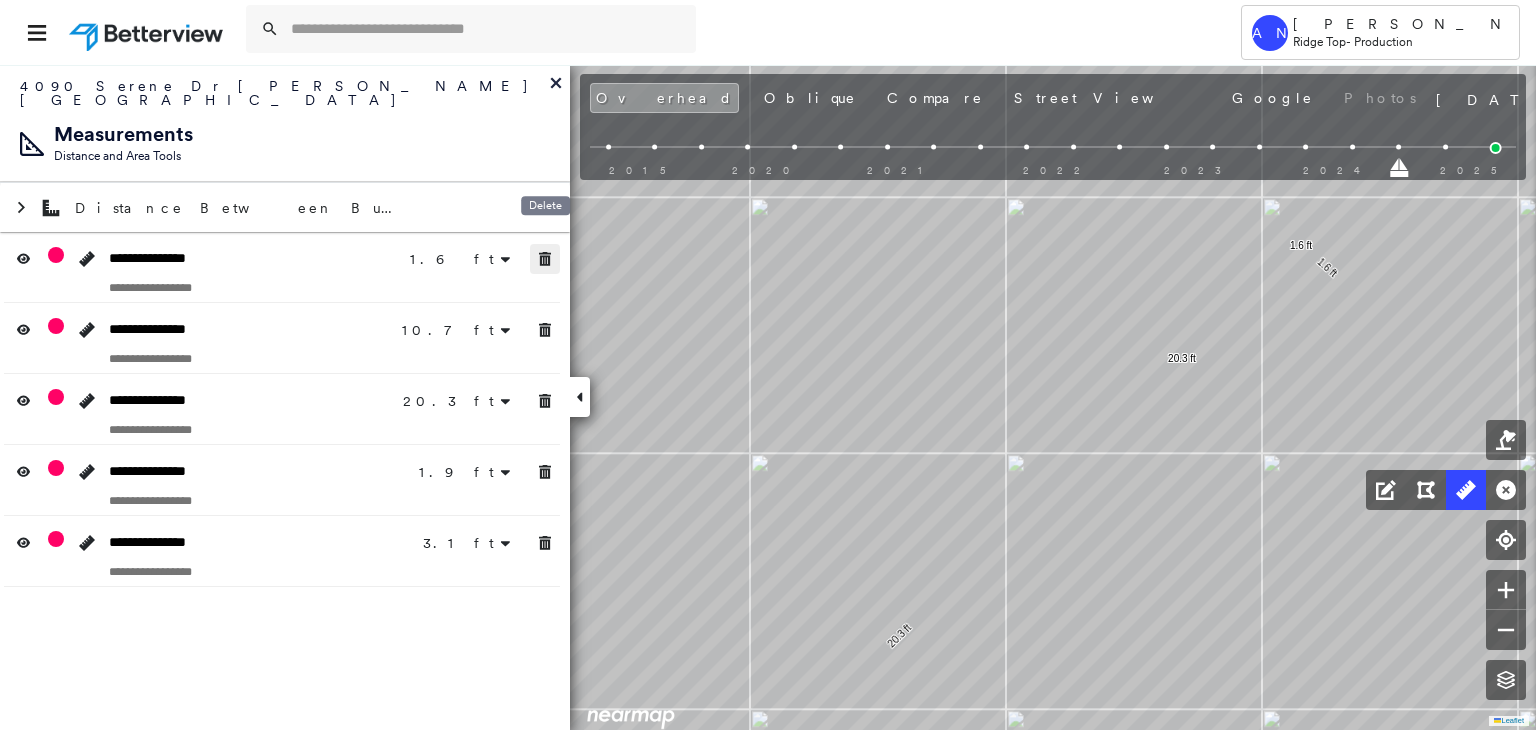 click 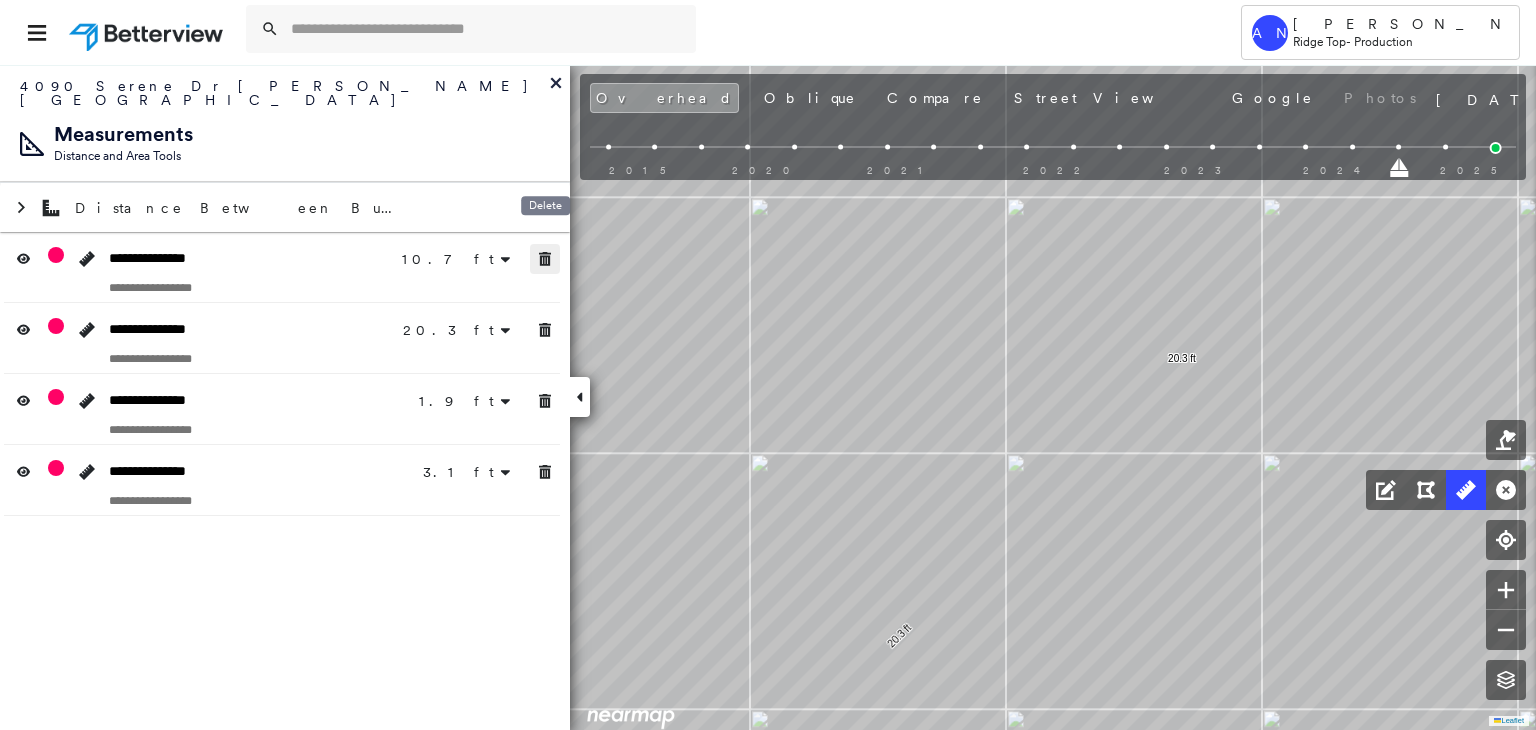 click 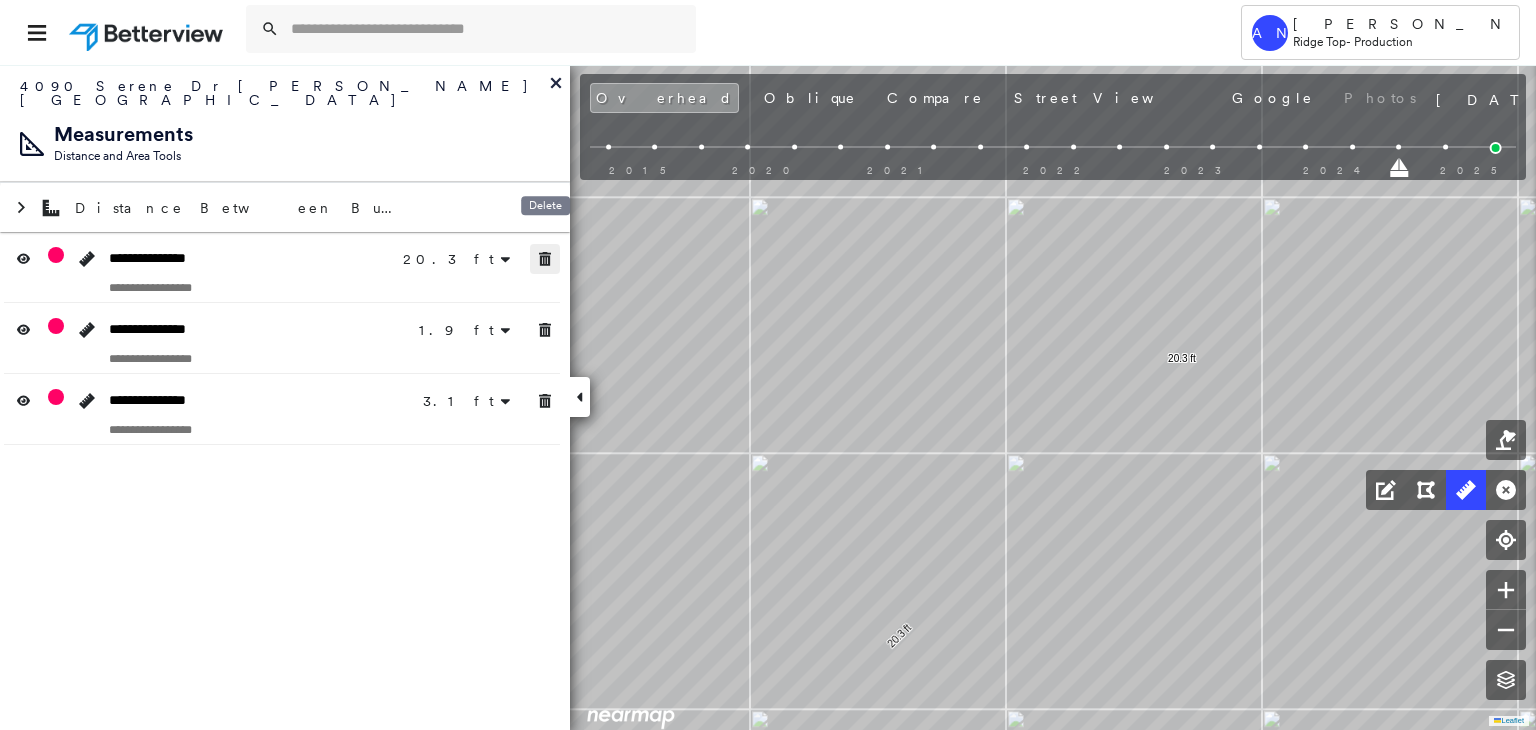 click 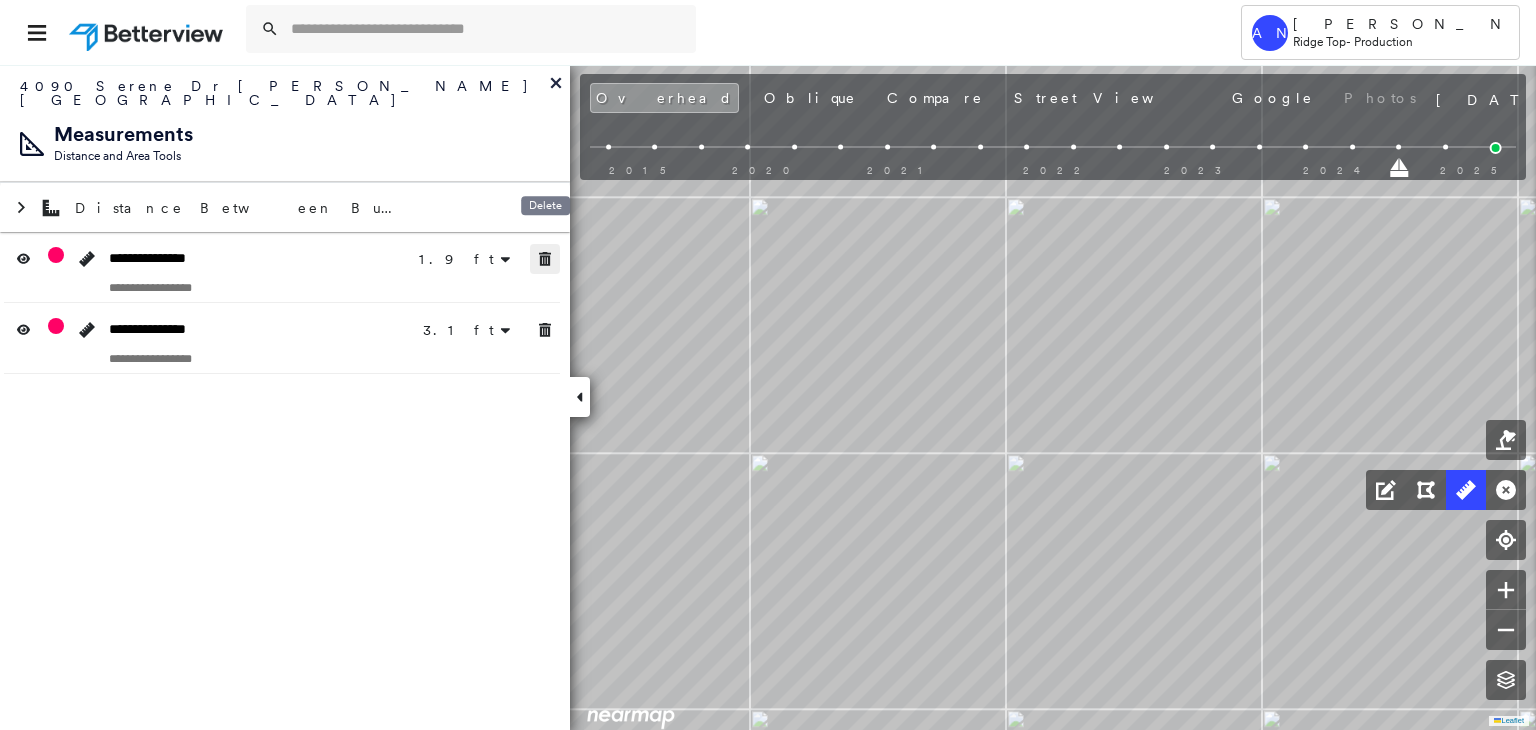 click 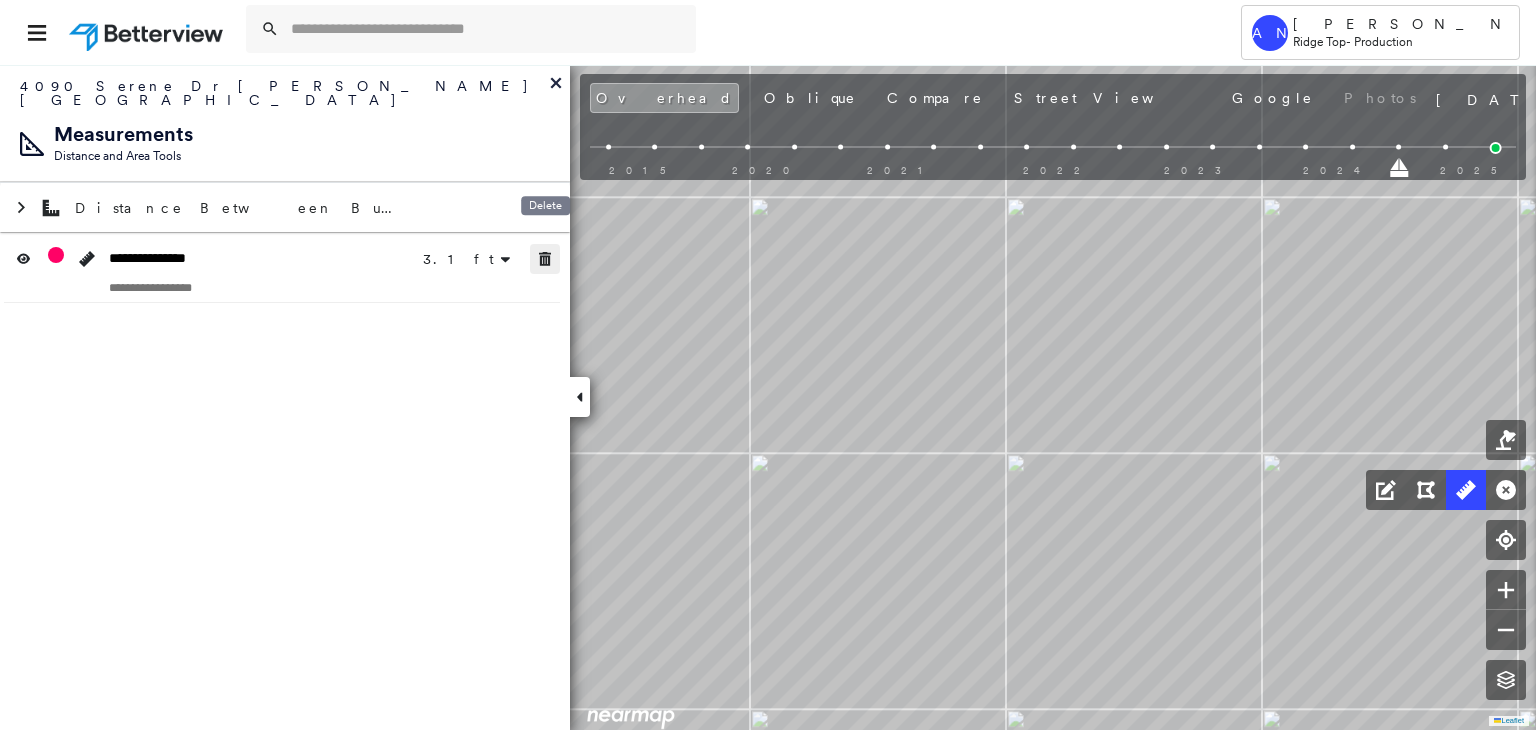 click 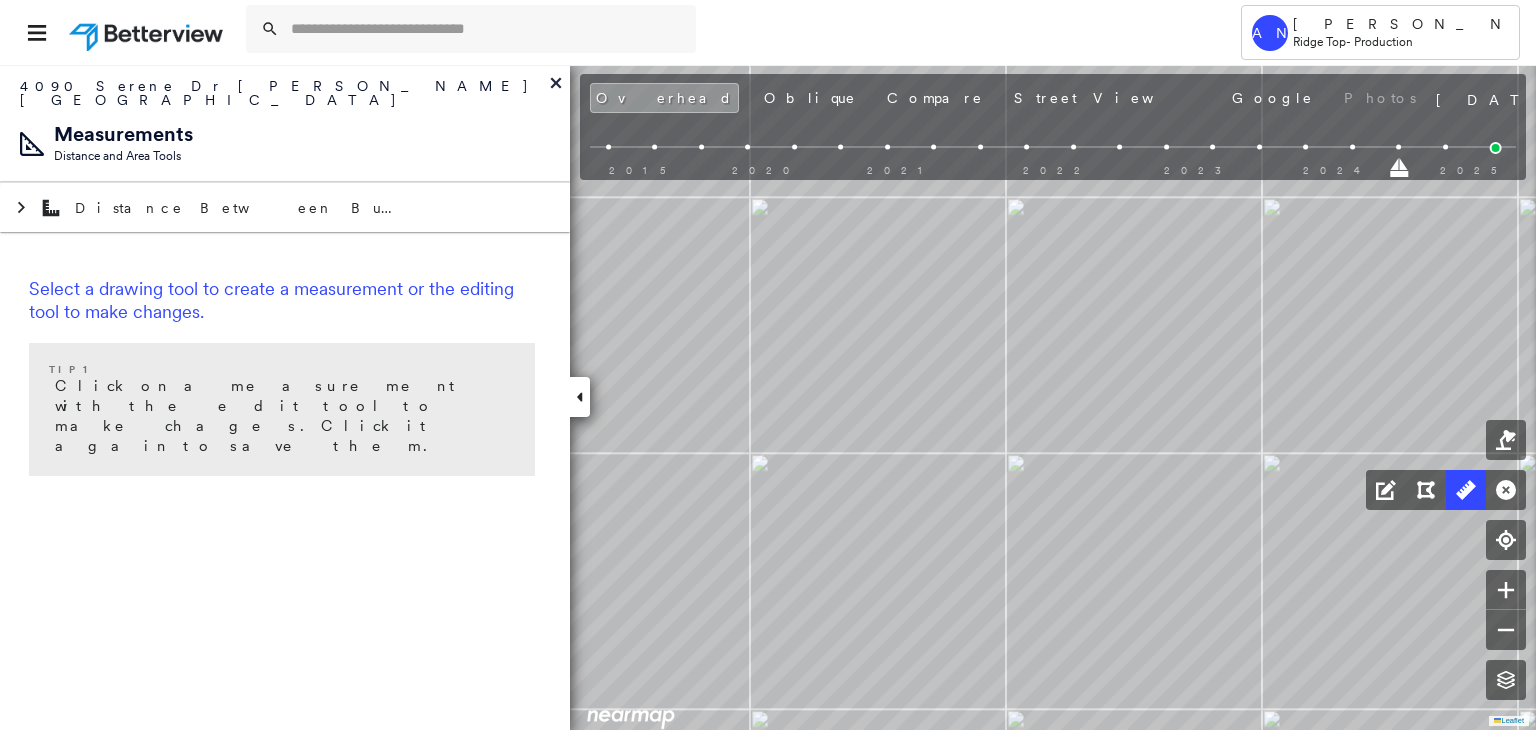 click on "Select a drawing tool to create a measurement or the editing tool to make changes. Tip 1 Click on a measurement with the edit tool to make chages. Click it again to save them." at bounding box center (285, 380) 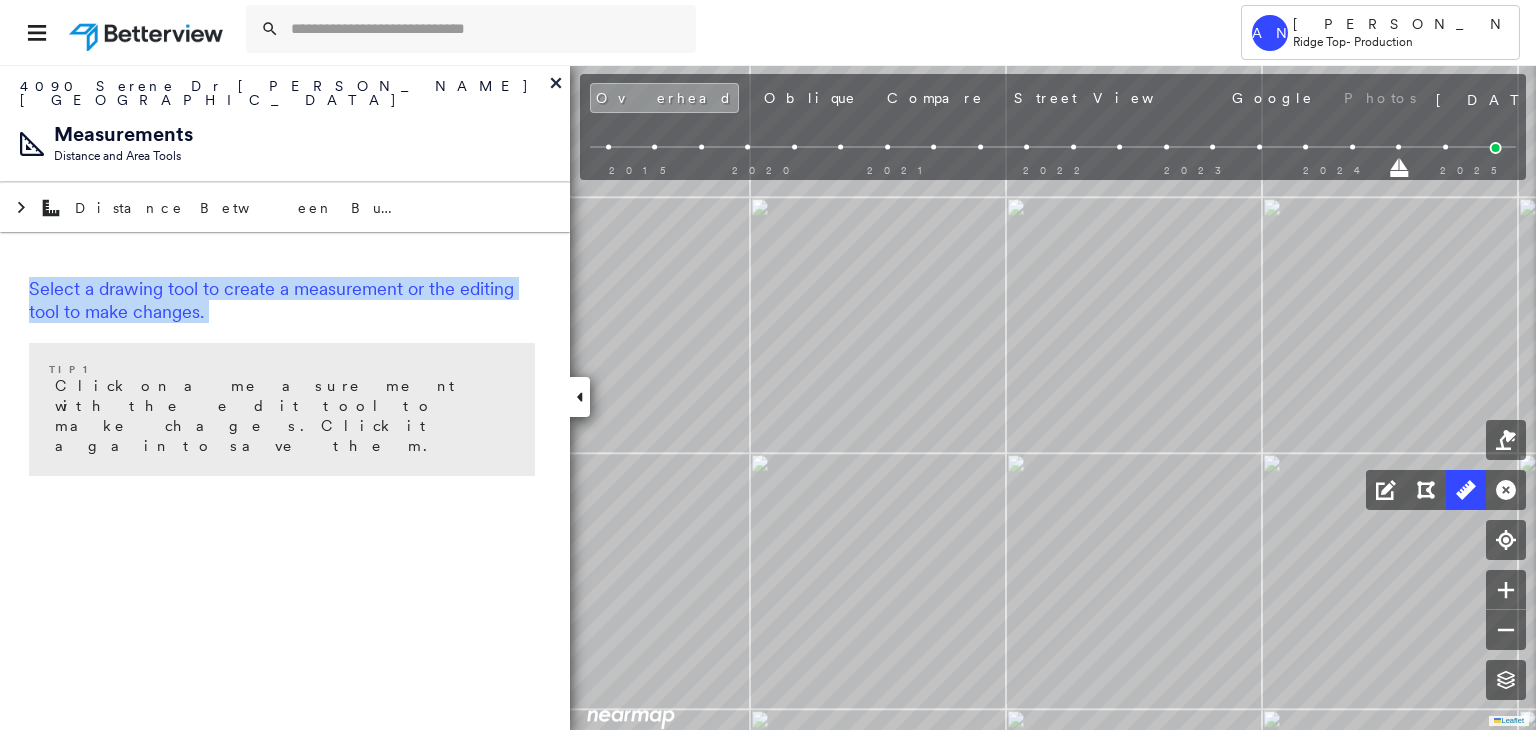 click on "Select a drawing tool to create a measurement or the editing tool to make changes. Tip 1 Click on a measurement with the edit tool to make chages. Click it again to save them." at bounding box center (285, 380) 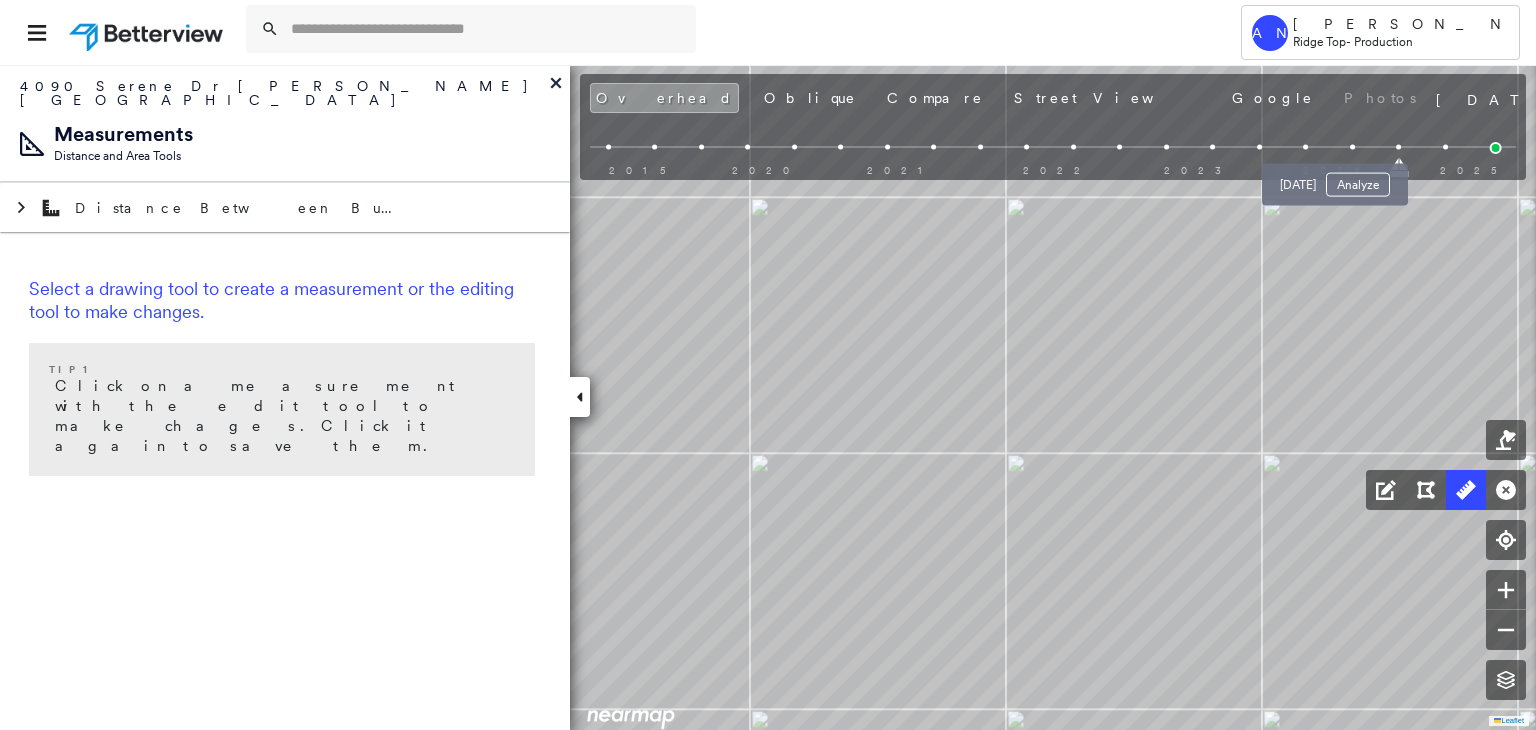 click at bounding box center (1352, 147) 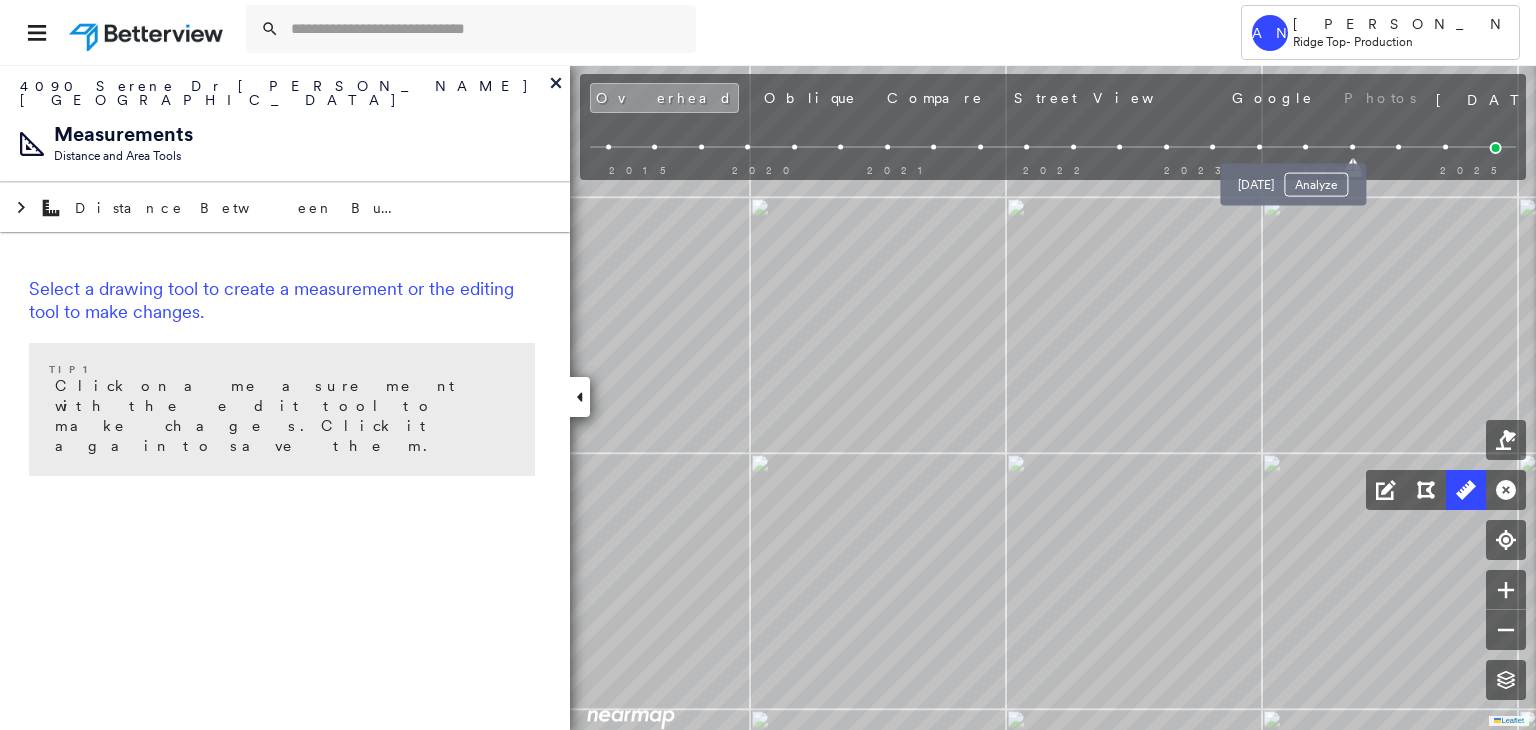 click at bounding box center [1305, 147] 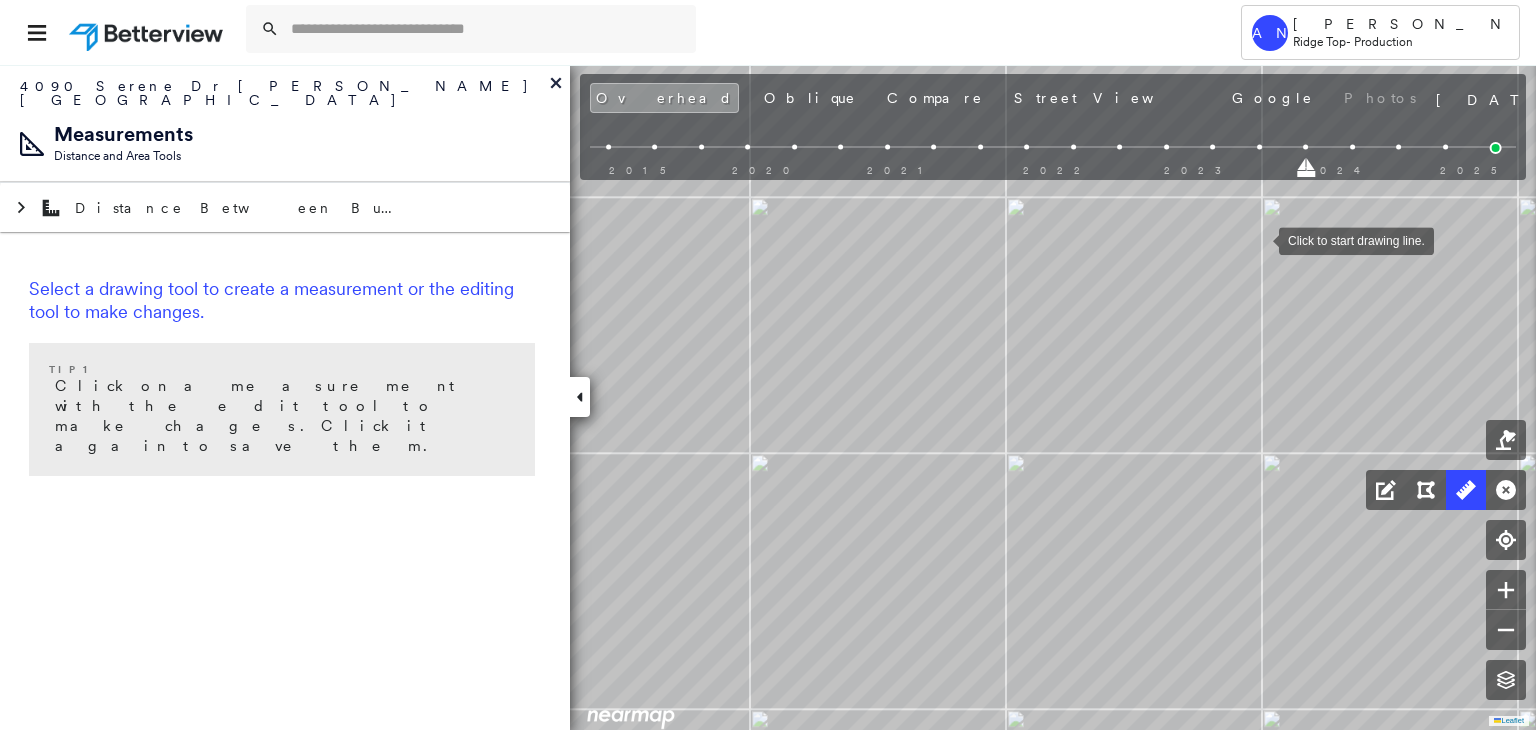 click at bounding box center [1259, 239] 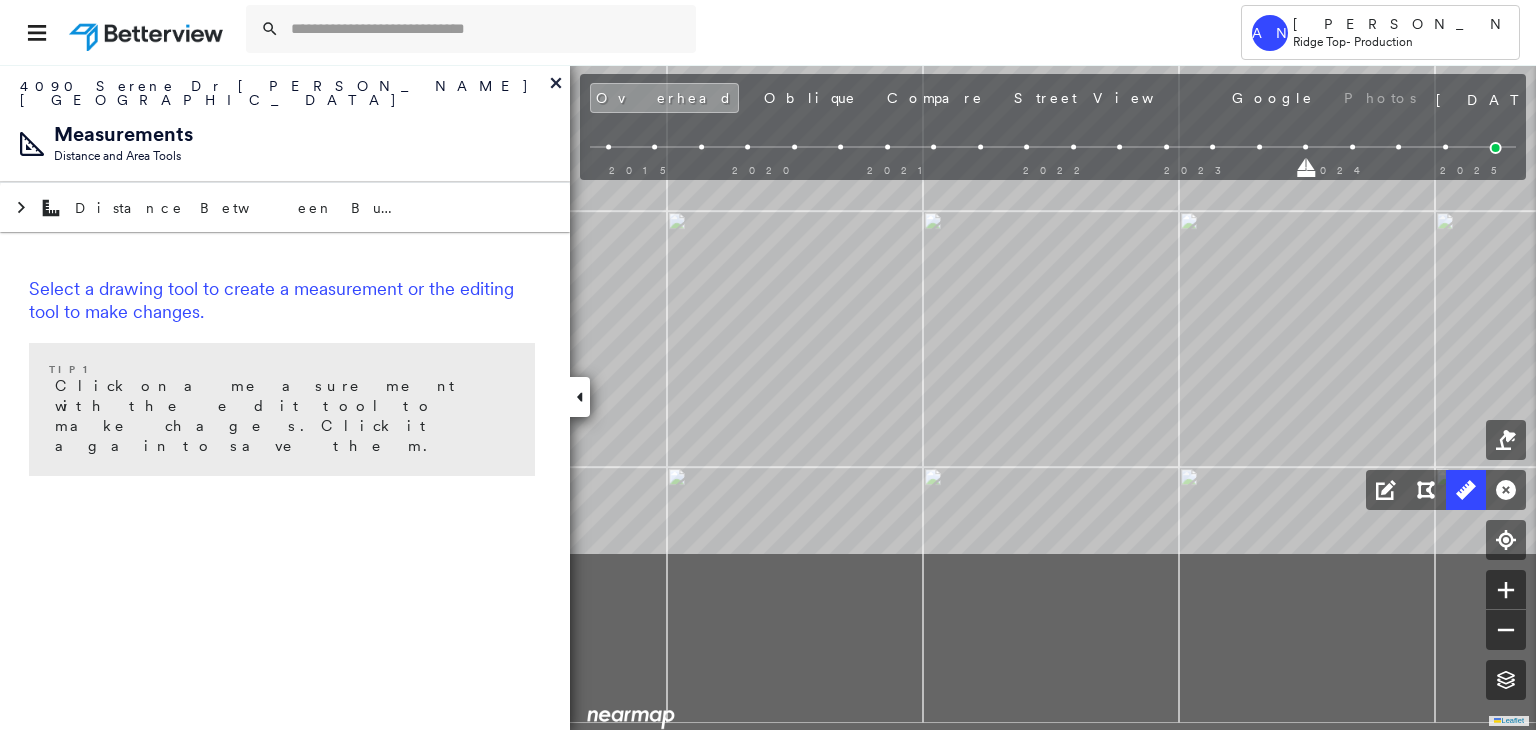 drag, startPoint x: 1059, startPoint y: 420, endPoint x: 1472, endPoint y: 149, distance: 493.9737 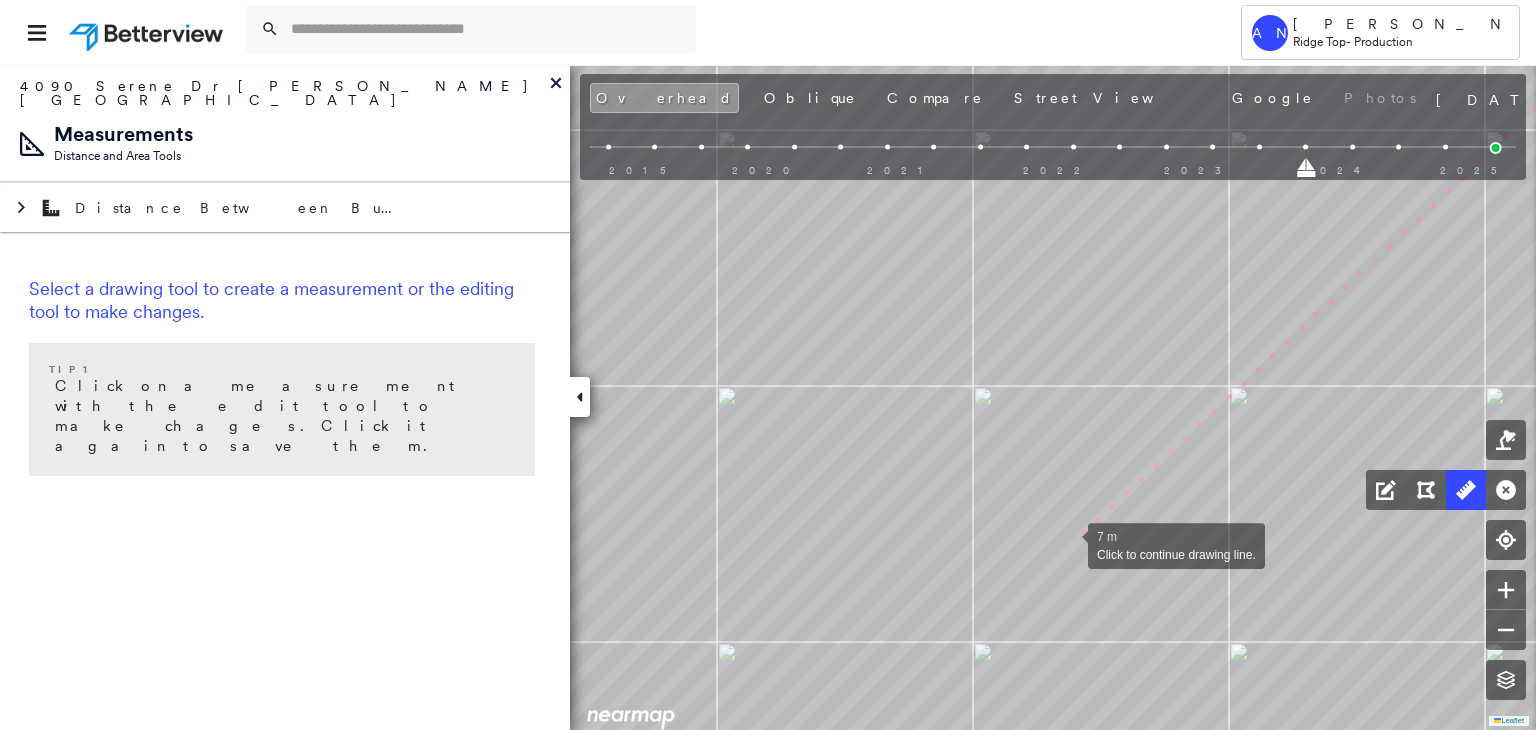 click at bounding box center [1068, 544] 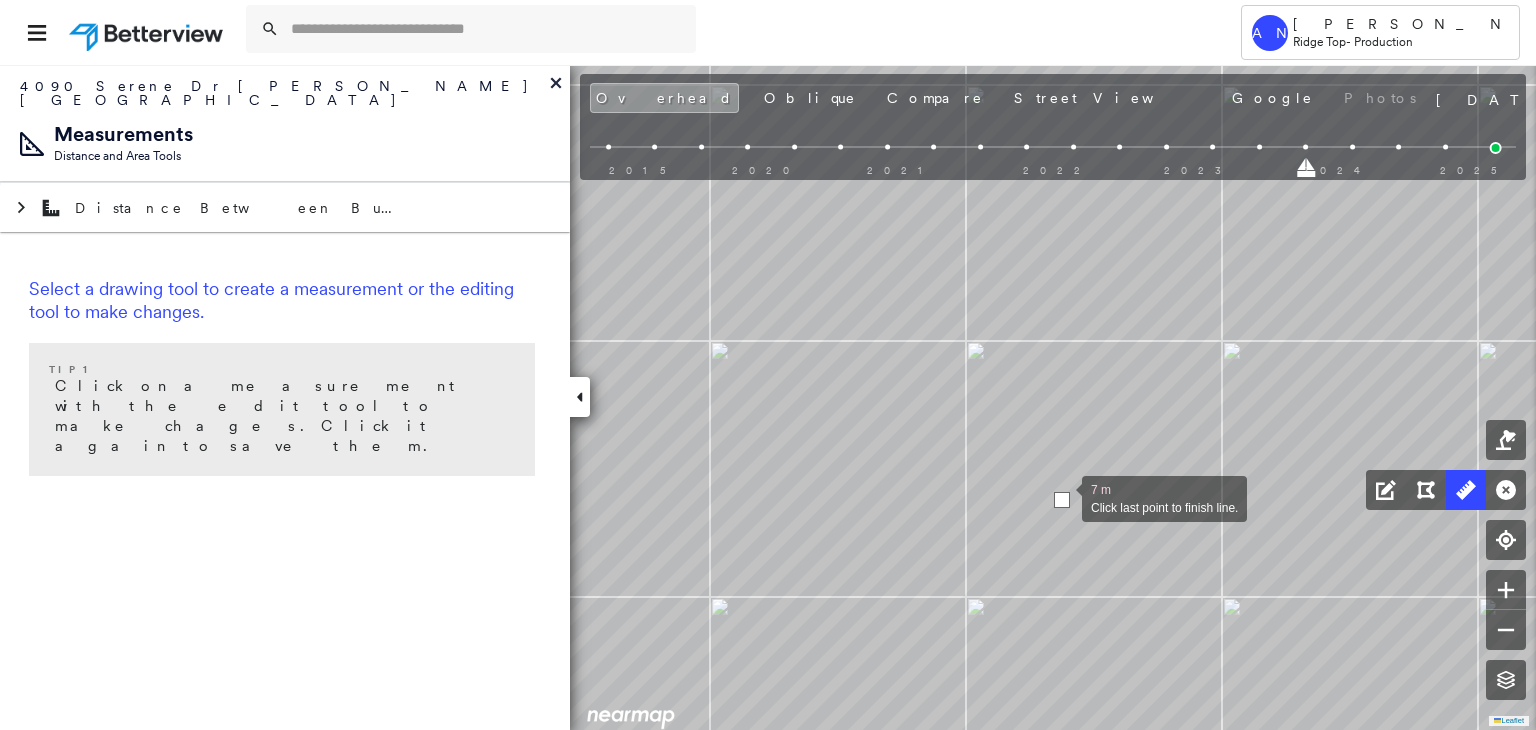 click at bounding box center [1062, 500] 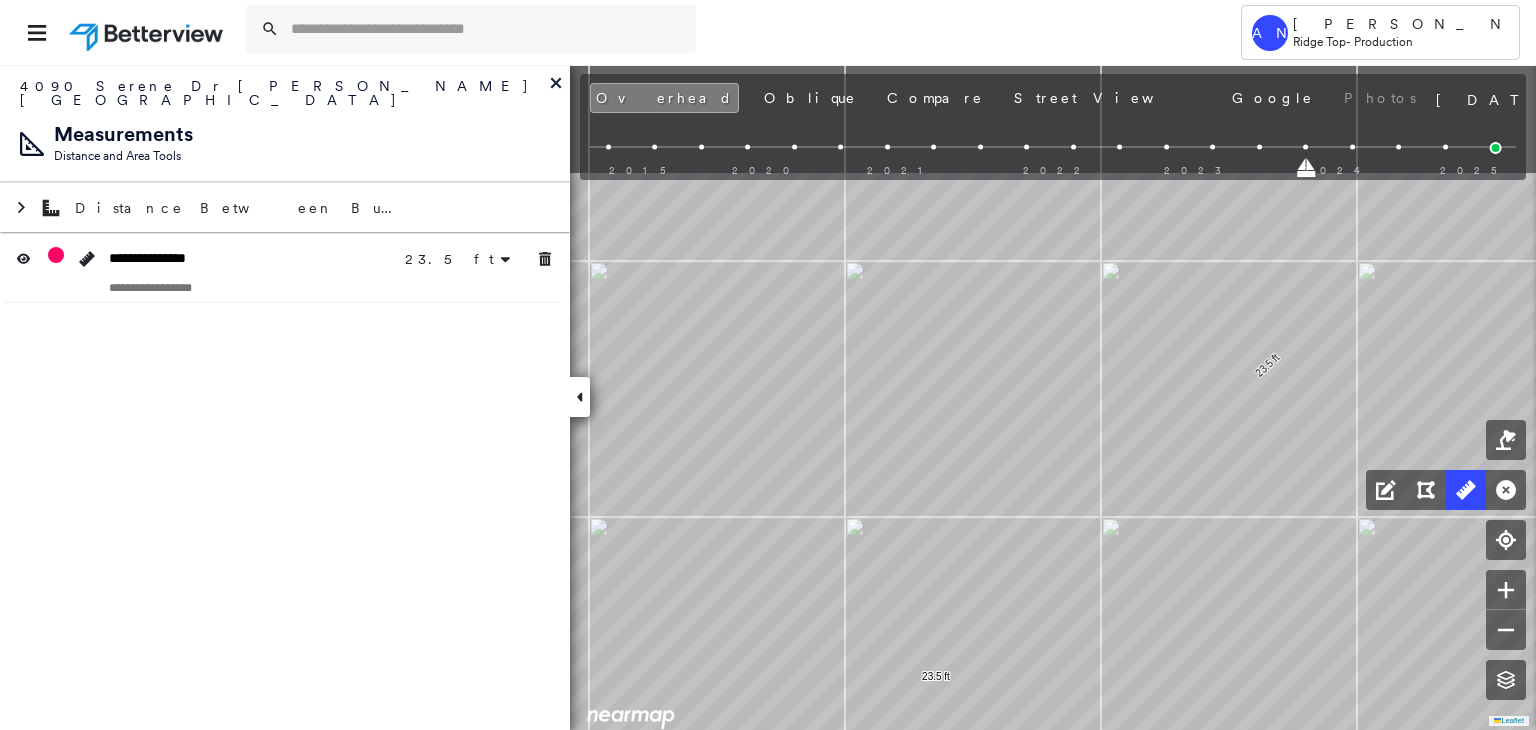 drag, startPoint x: 1000, startPoint y: 427, endPoint x: 804, endPoint y: 696, distance: 332.8318 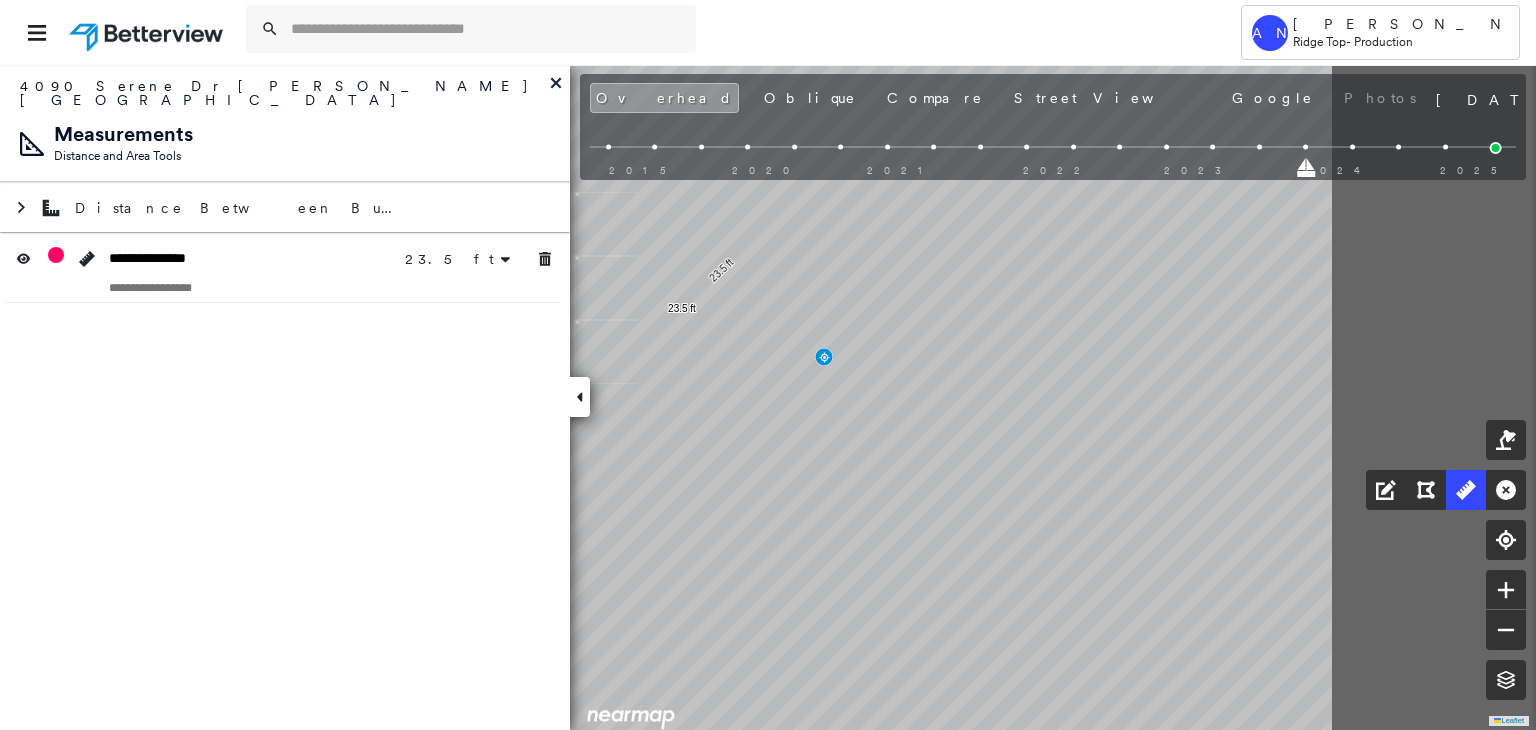 drag, startPoint x: 1070, startPoint y: 323, endPoint x: 810, endPoint y: 349, distance: 261.29675 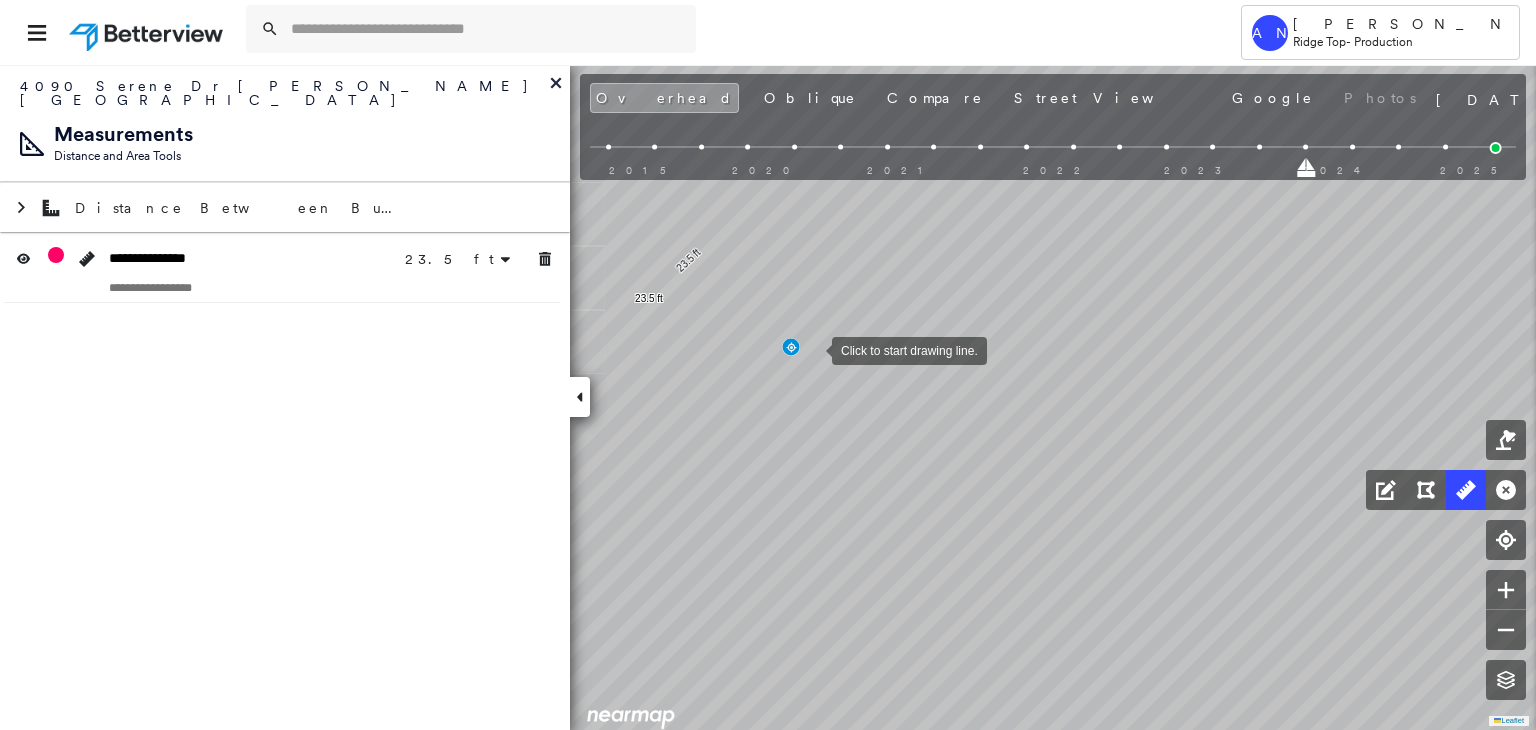 click at bounding box center (812, 349) 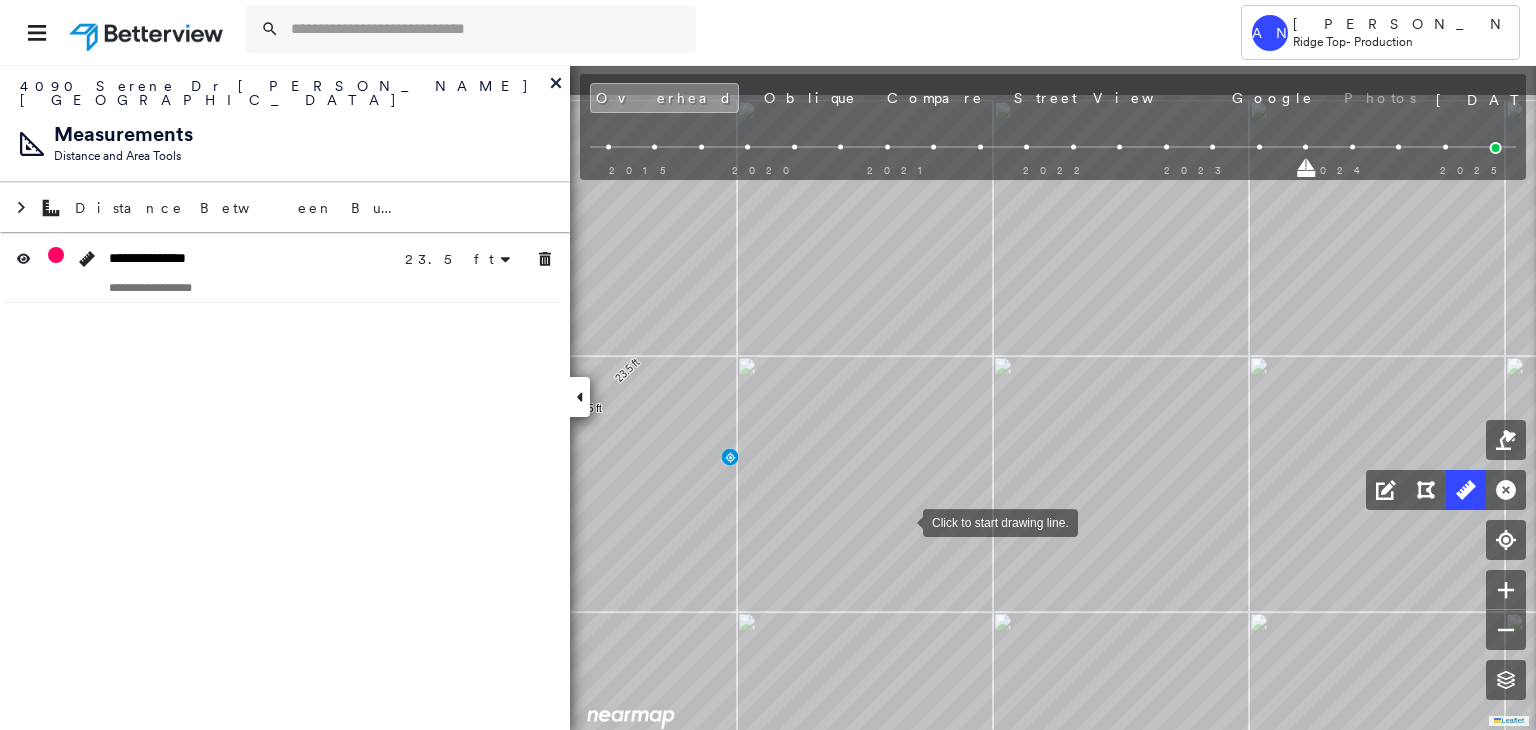 click at bounding box center [903, 521] 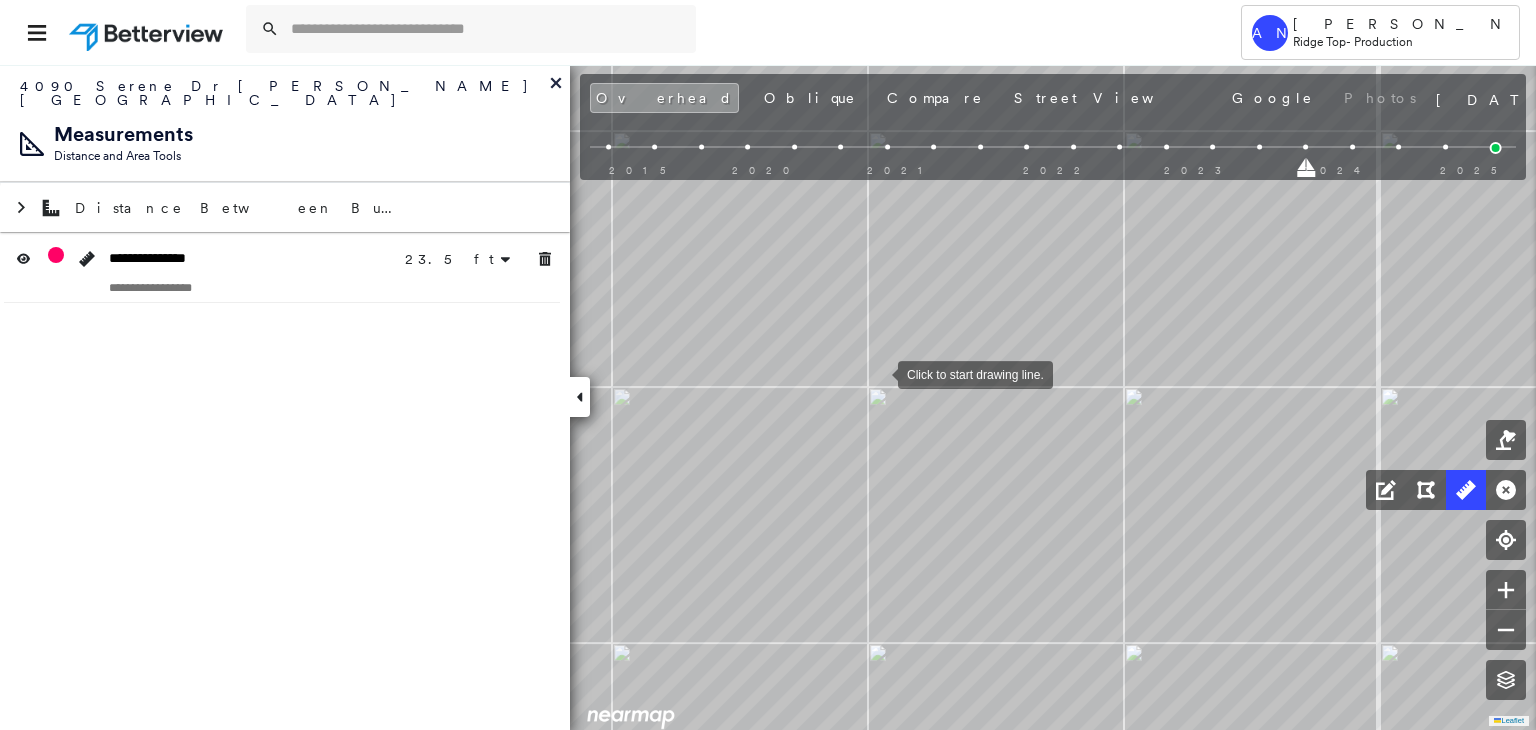 drag, startPoint x: 878, startPoint y: 373, endPoint x: 960, endPoint y: 297, distance: 111.8034 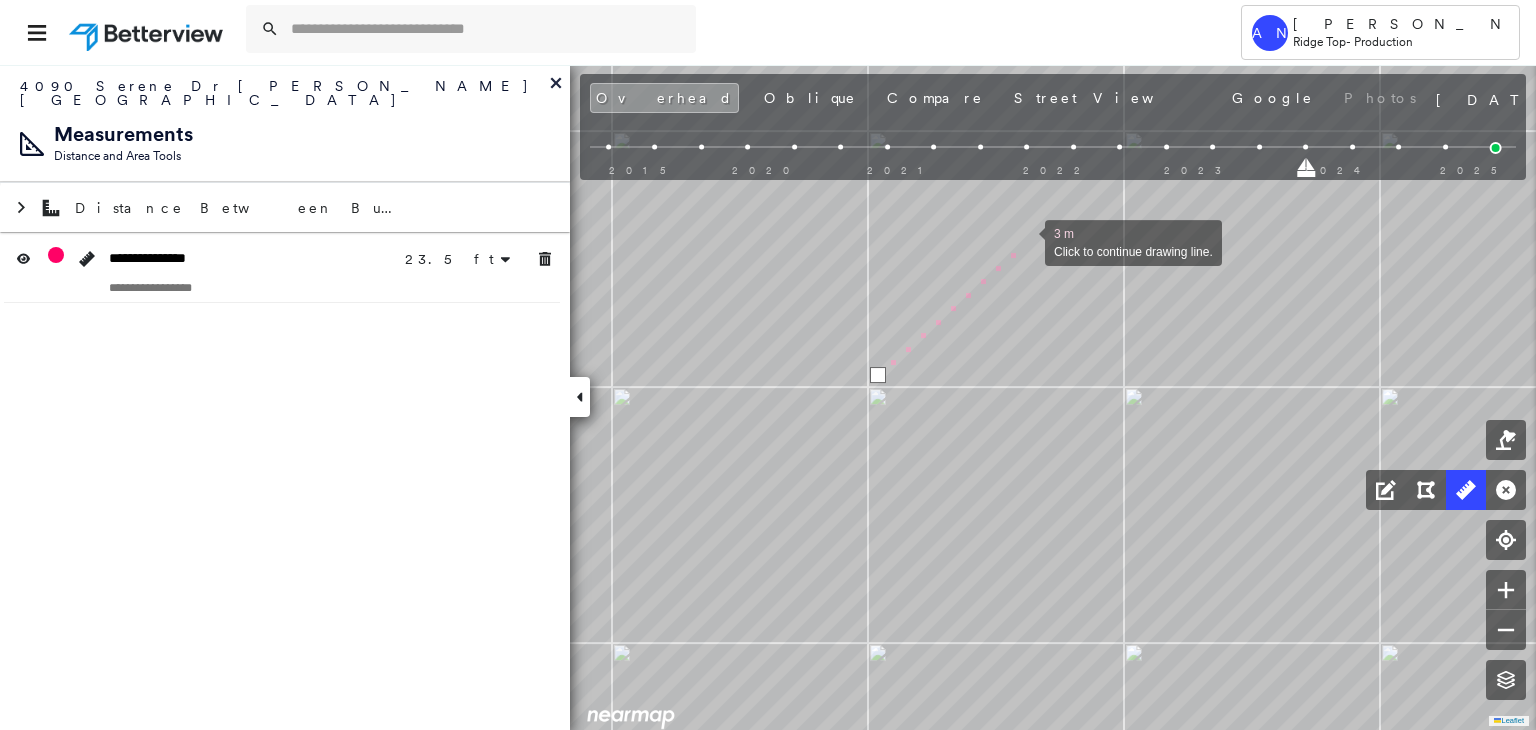 click at bounding box center (1025, 241) 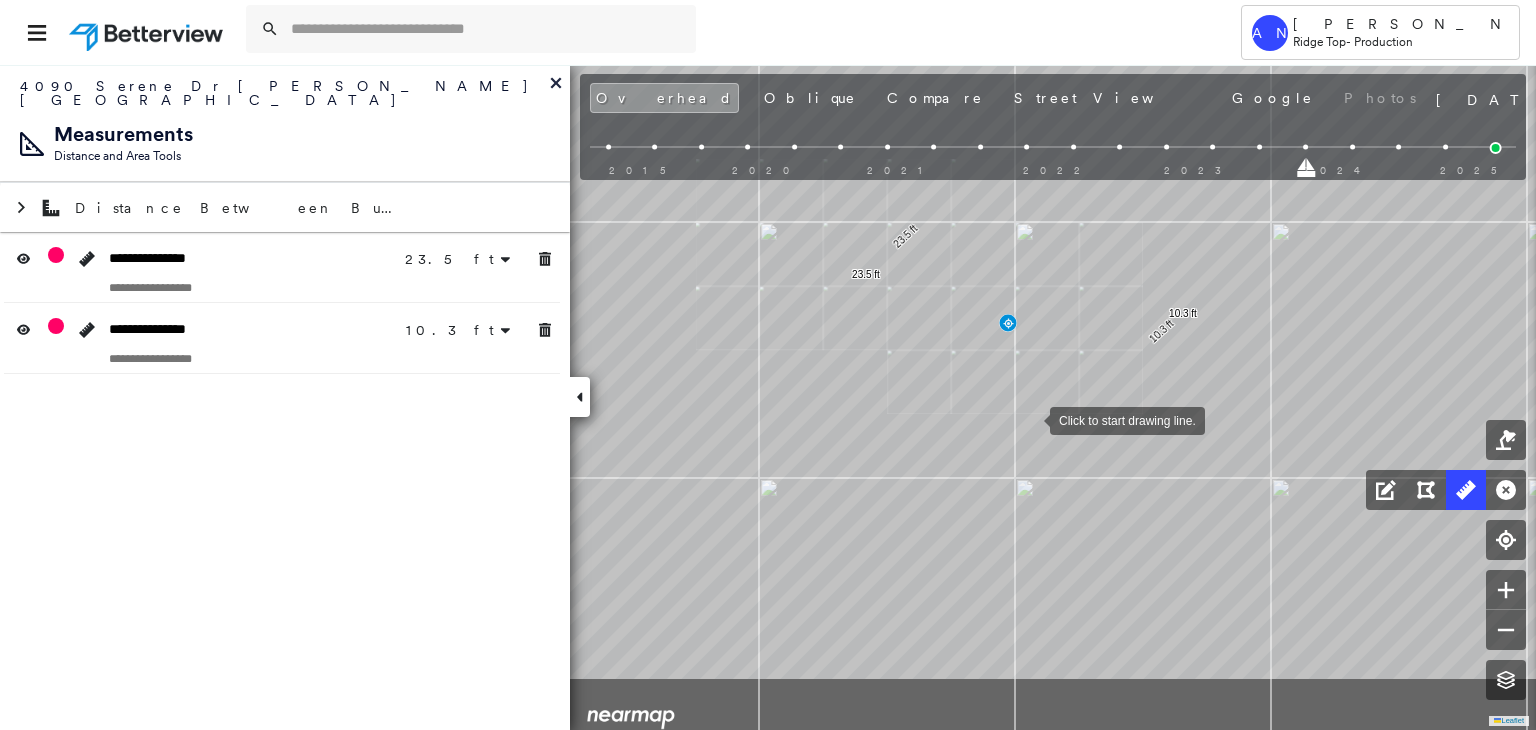 drag, startPoint x: 1004, startPoint y: 442, endPoint x: 1025, endPoint y: 420, distance: 30.413813 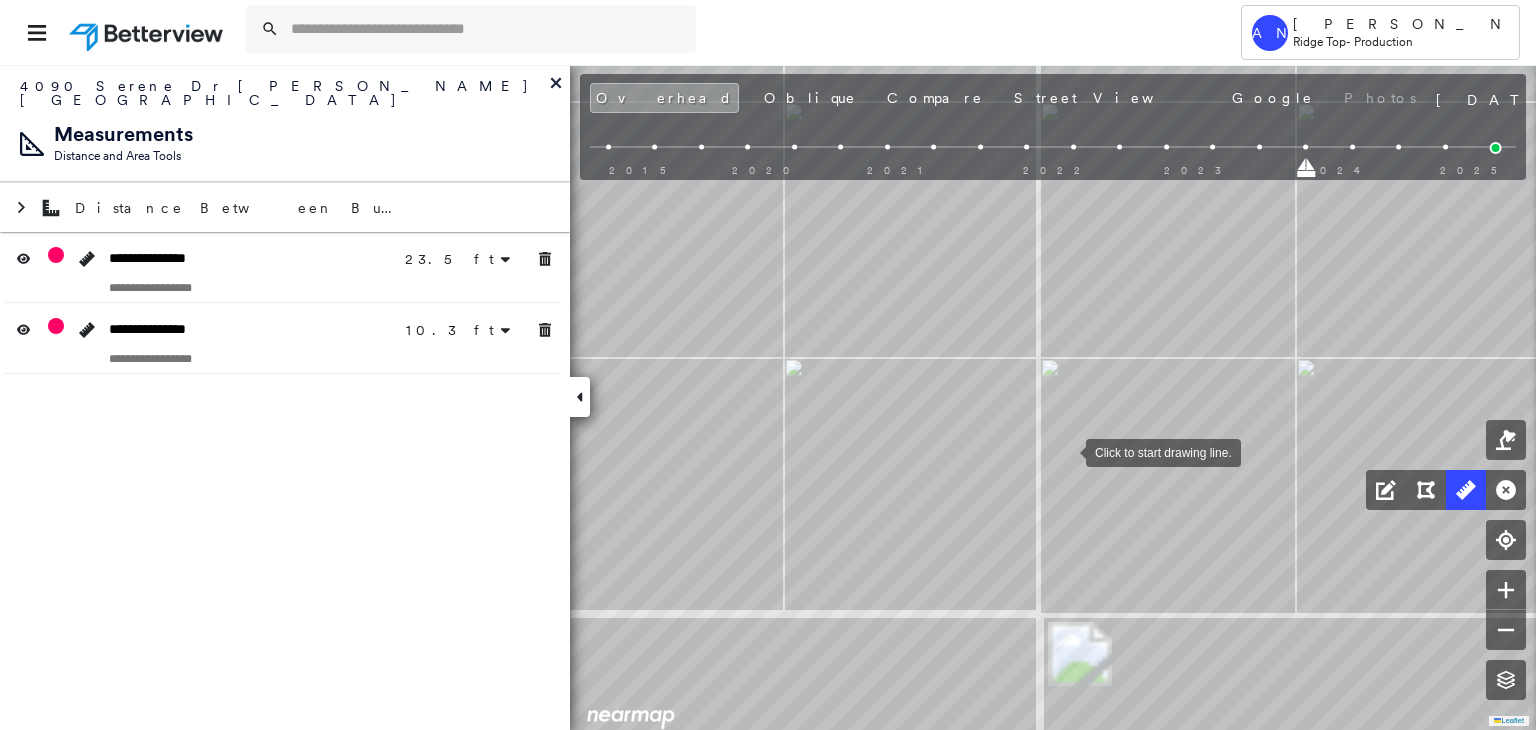 click at bounding box center [1066, 451] 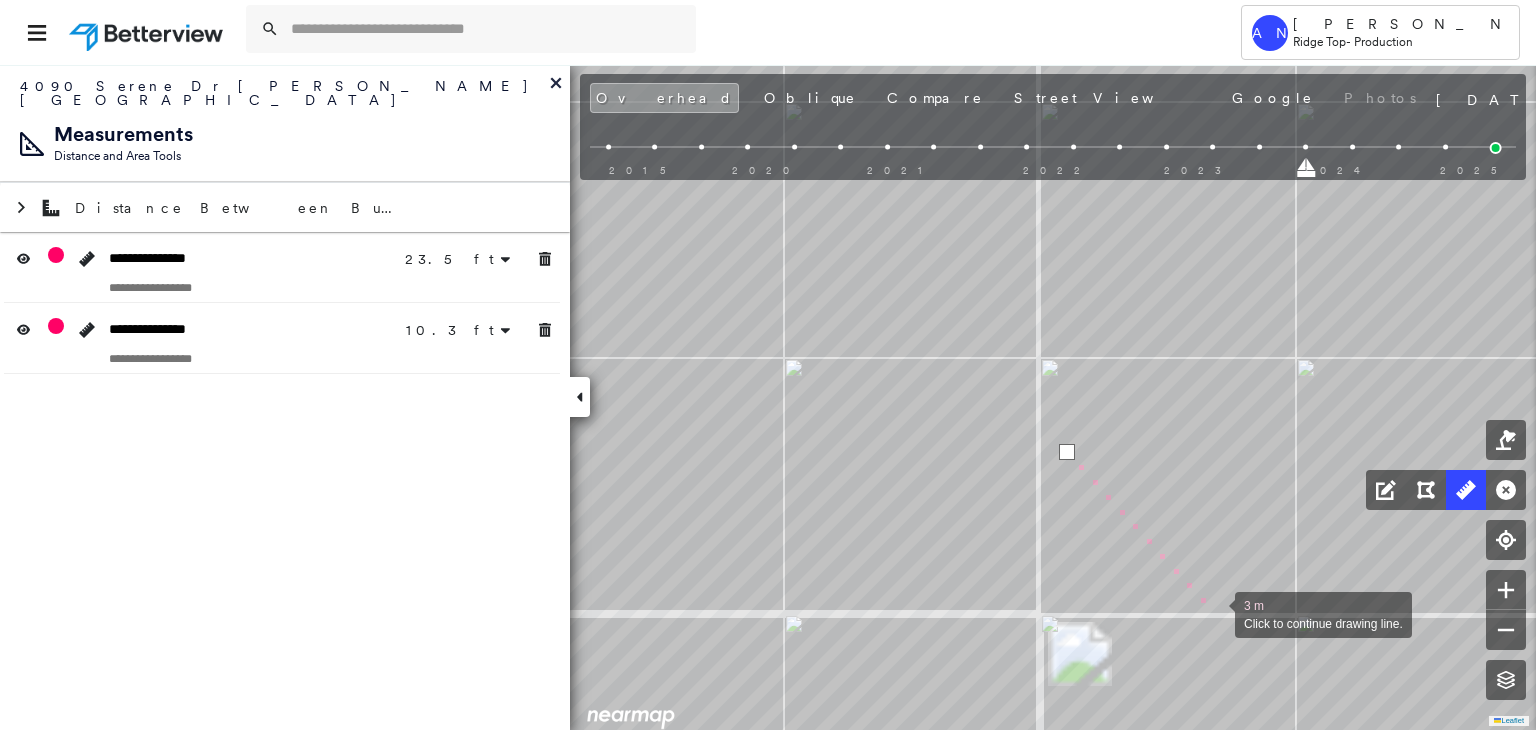 click at bounding box center (1215, 613) 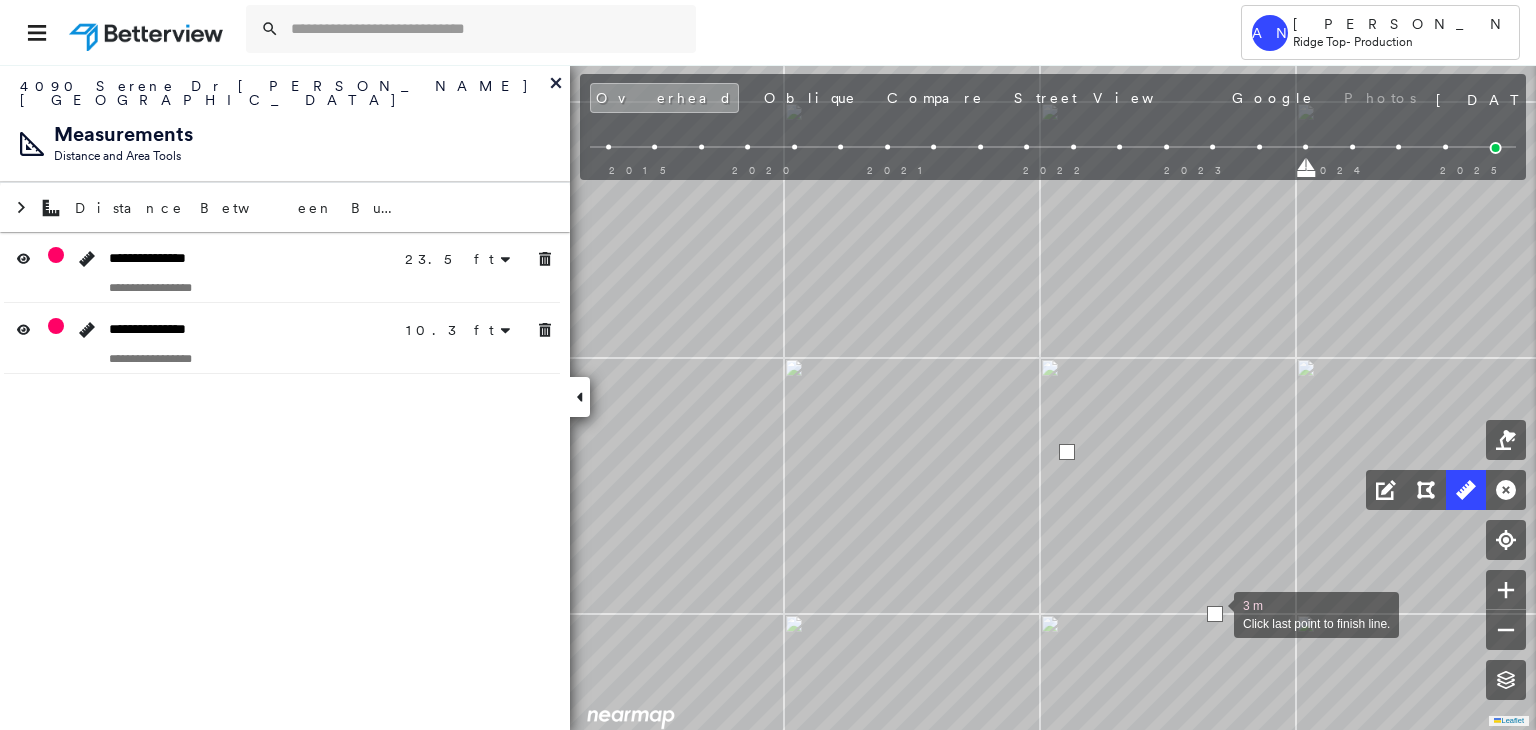 click at bounding box center [1215, 614] 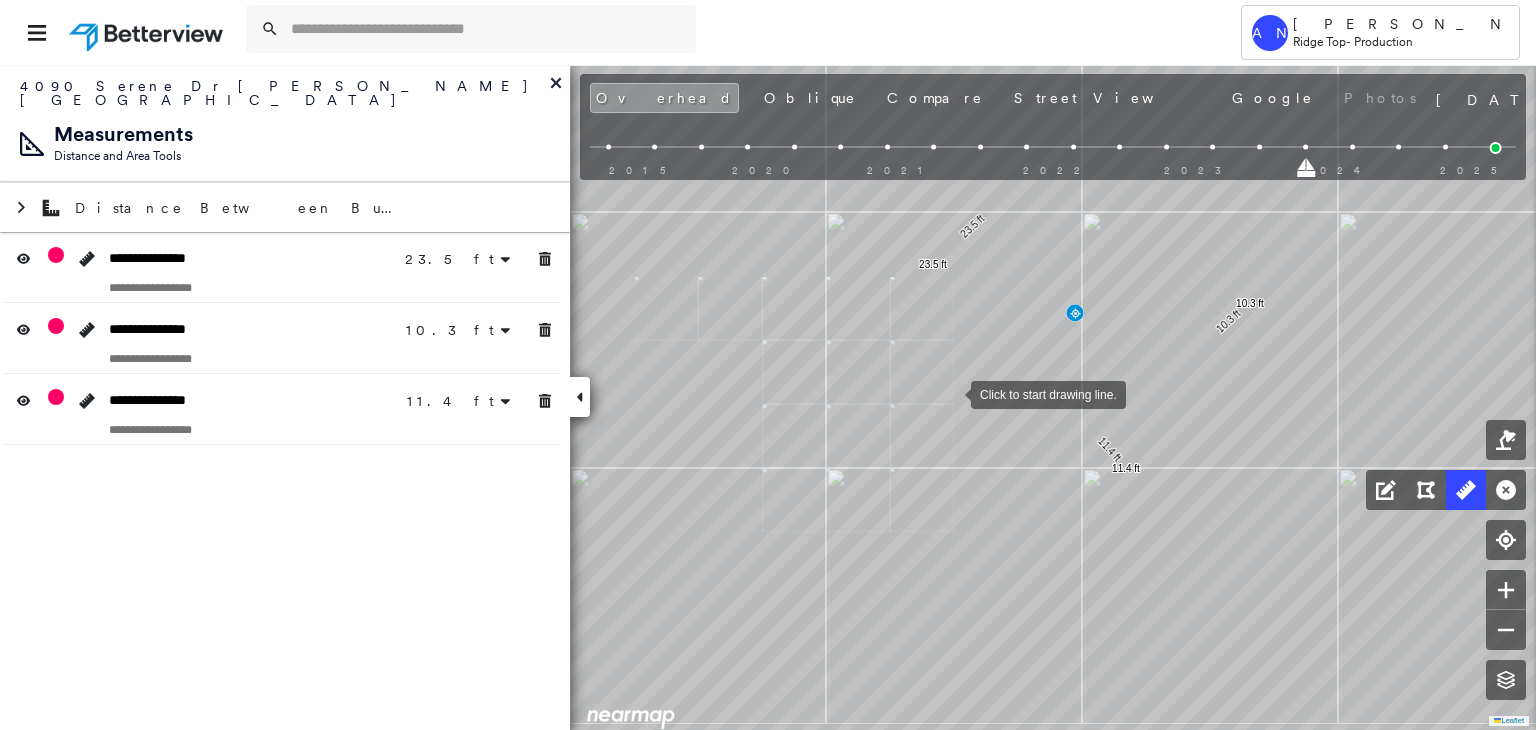 click on "23.5 ft 23.5 ft 10.3 ft 10.3 ft 11.4 ft 11.4 ft Click to start drawing line." at bounding box center [-230, -1020] 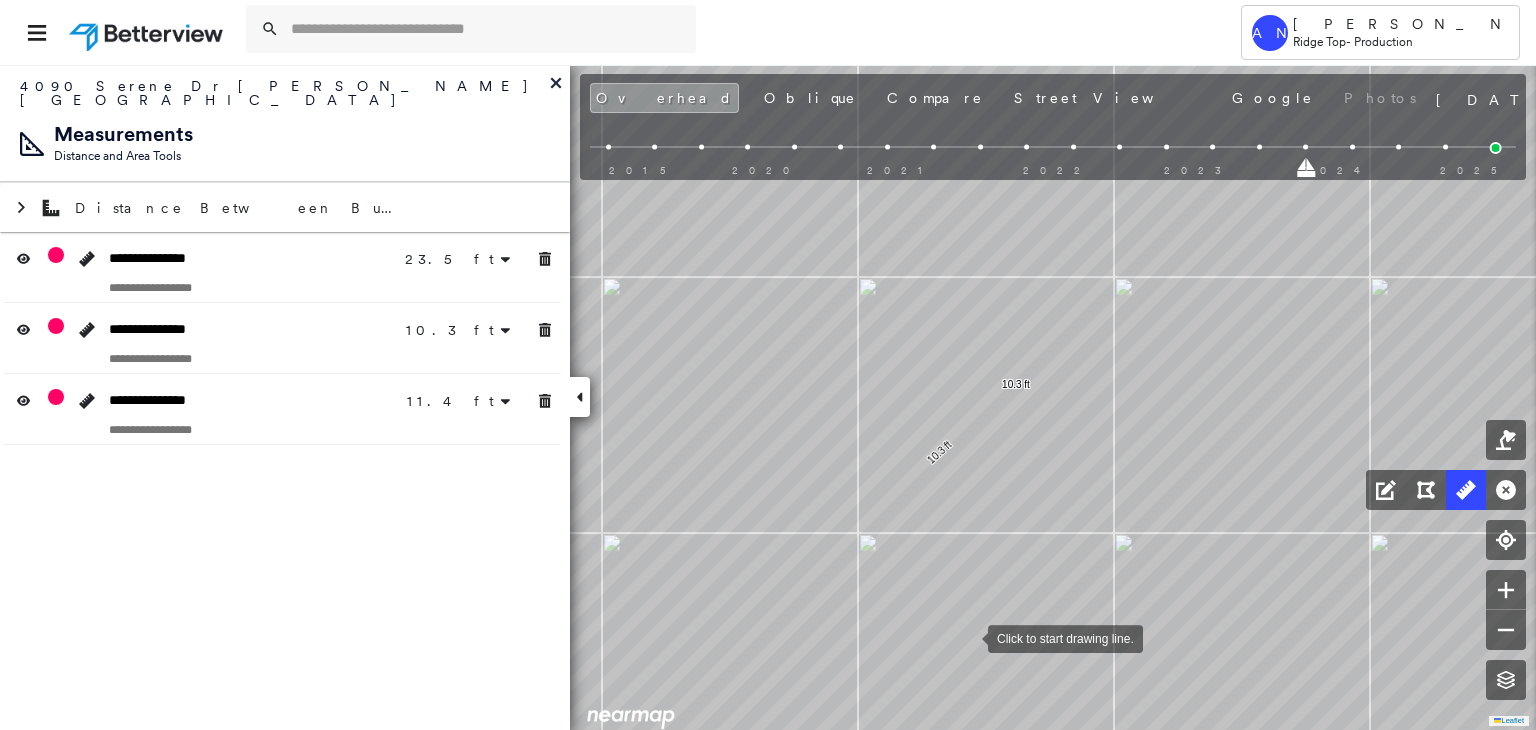 click at bounding box center (968, 637) 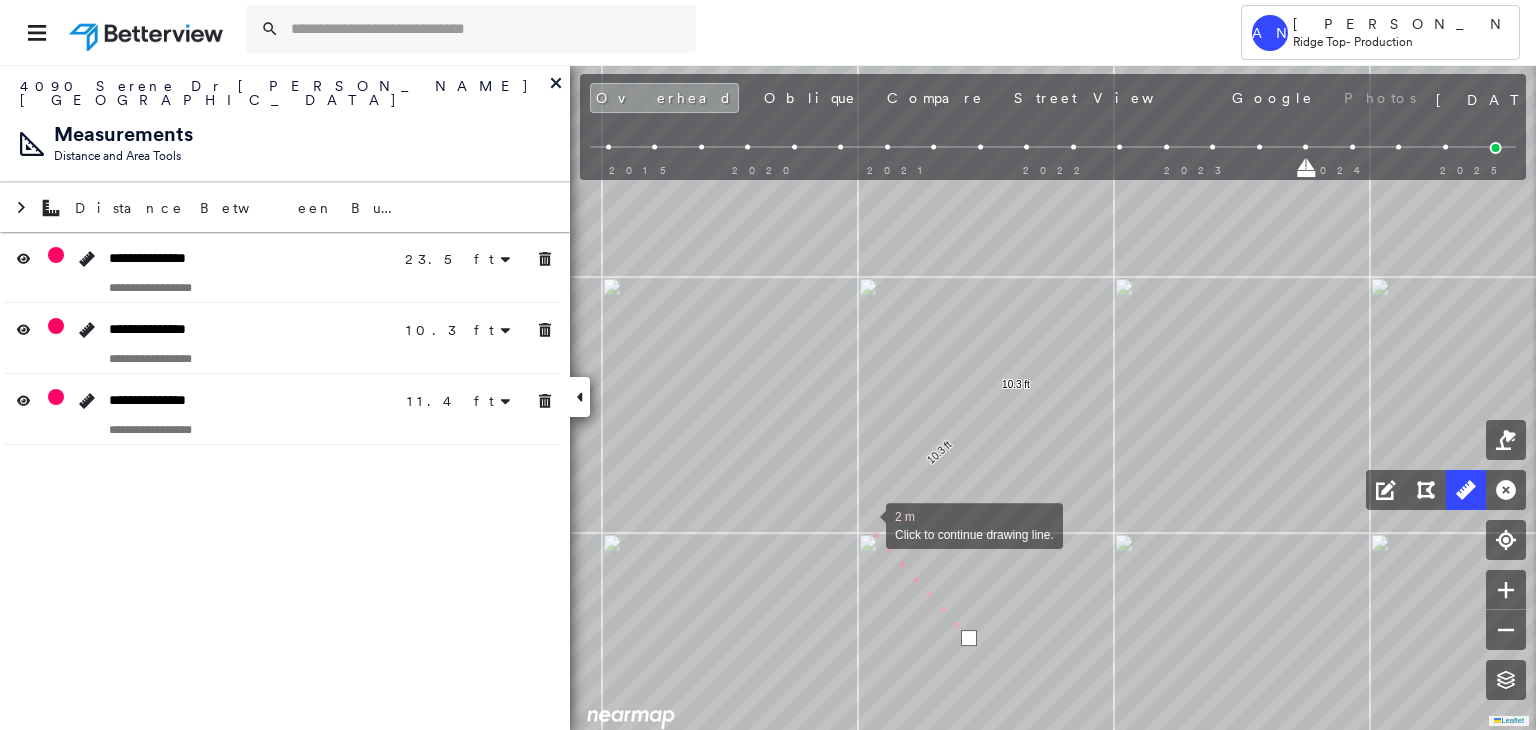 click at bounding box center (866, 524) 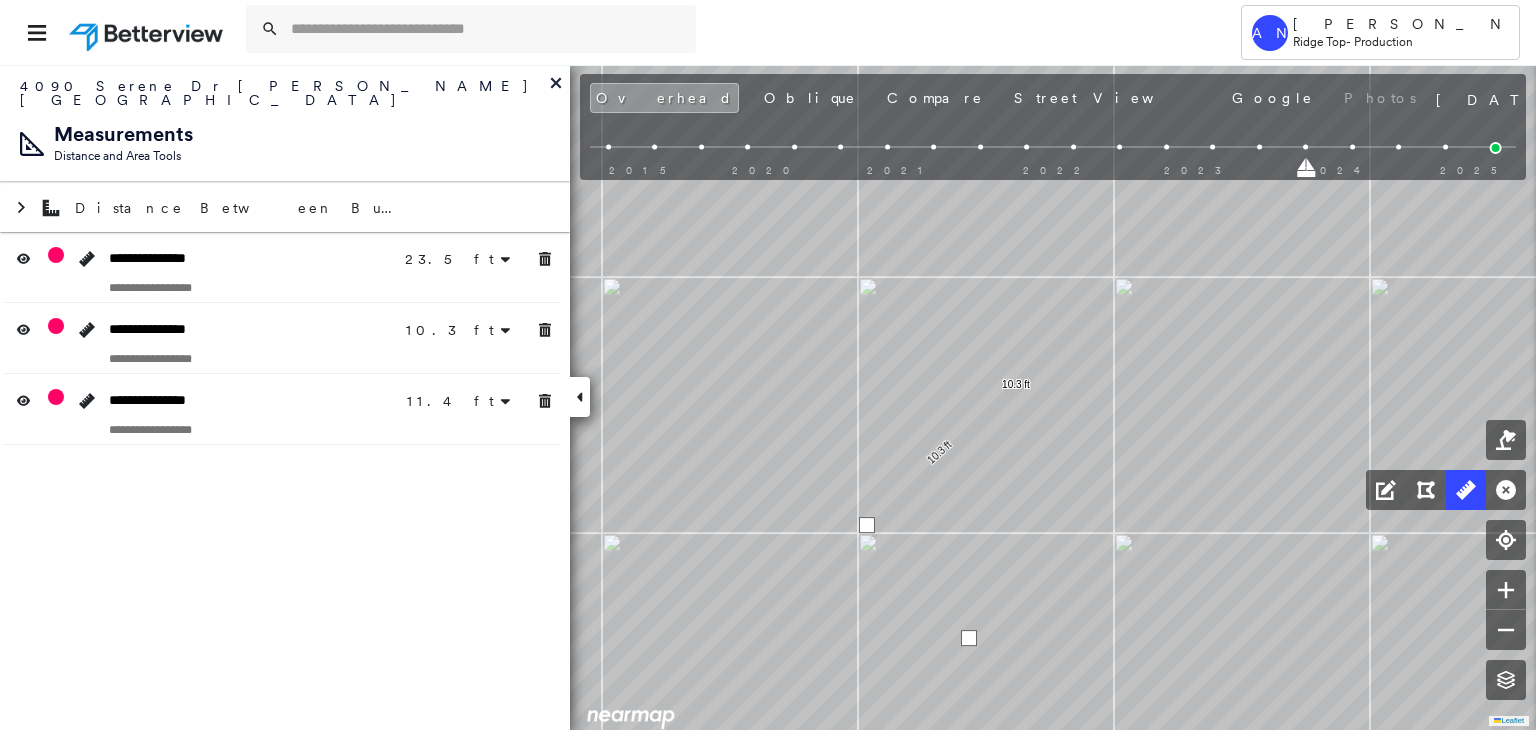 click at bounding box center (867, 525) 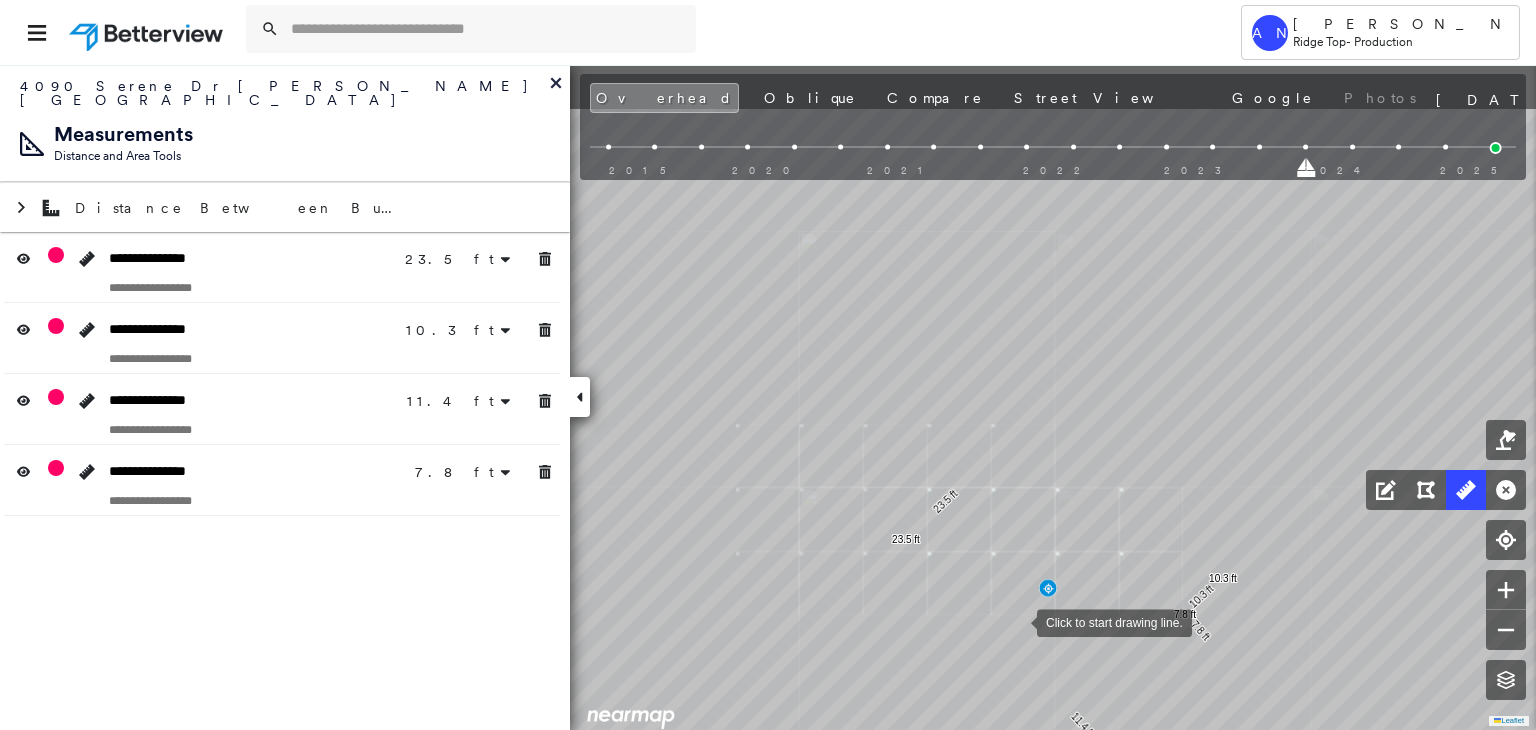 drag, startPoint x: 1036, startPoint y: 520, endPoint x: 970, endPoint y: 586, distance: 93.3381 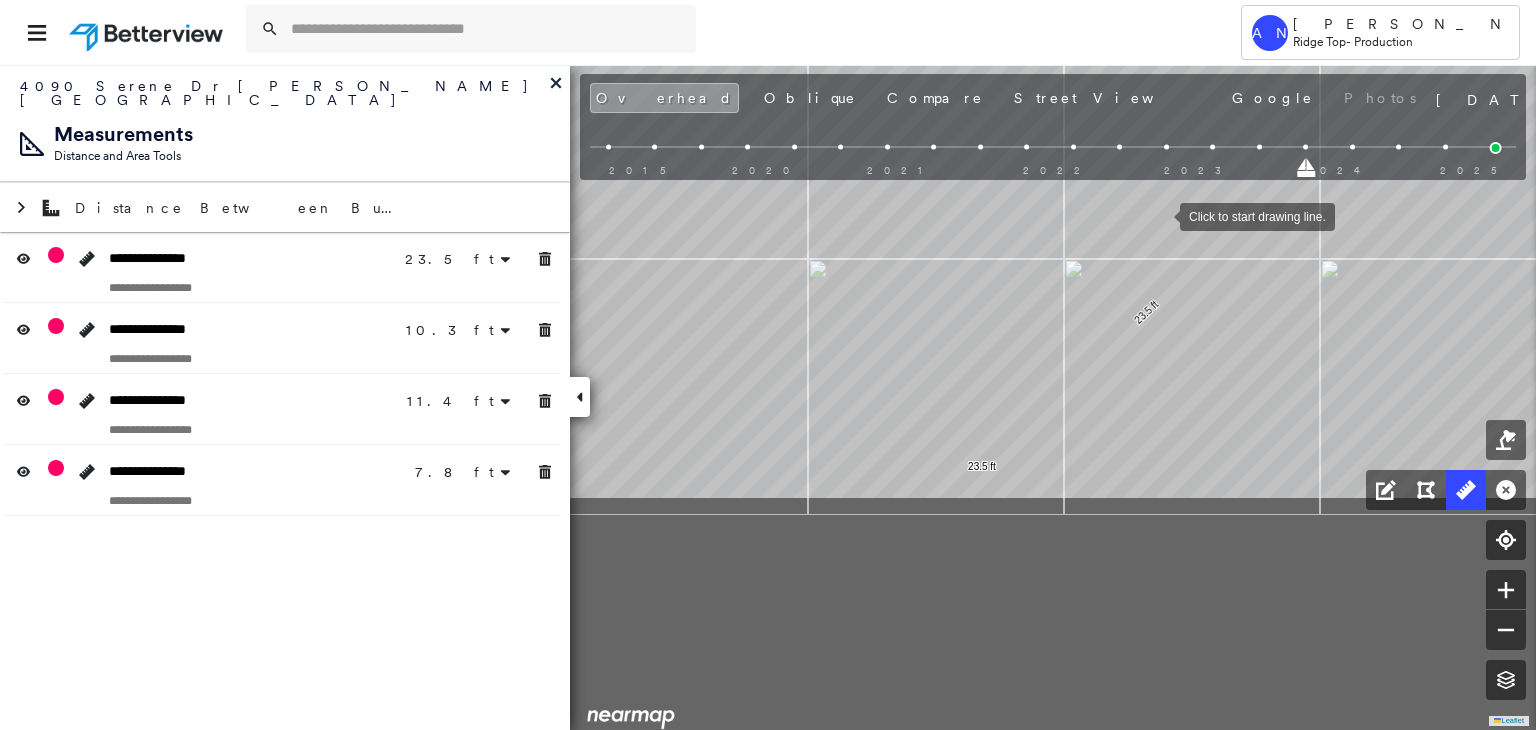 drag, startPoint x: 1156, startPoint y: 226, endPoint x: 1160, endPoint y: 216, distance: 10.770329 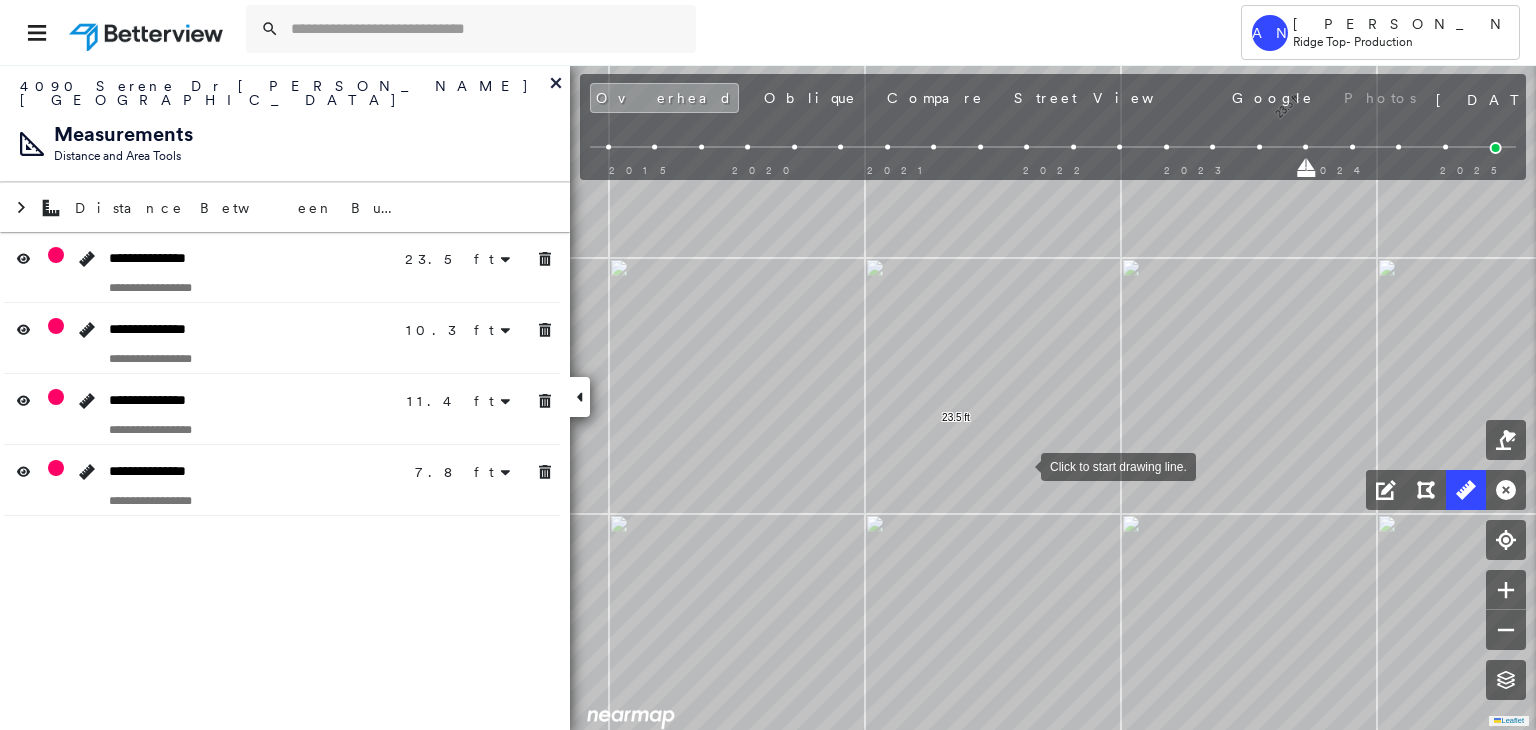 click at bounding box center (1021, 465) 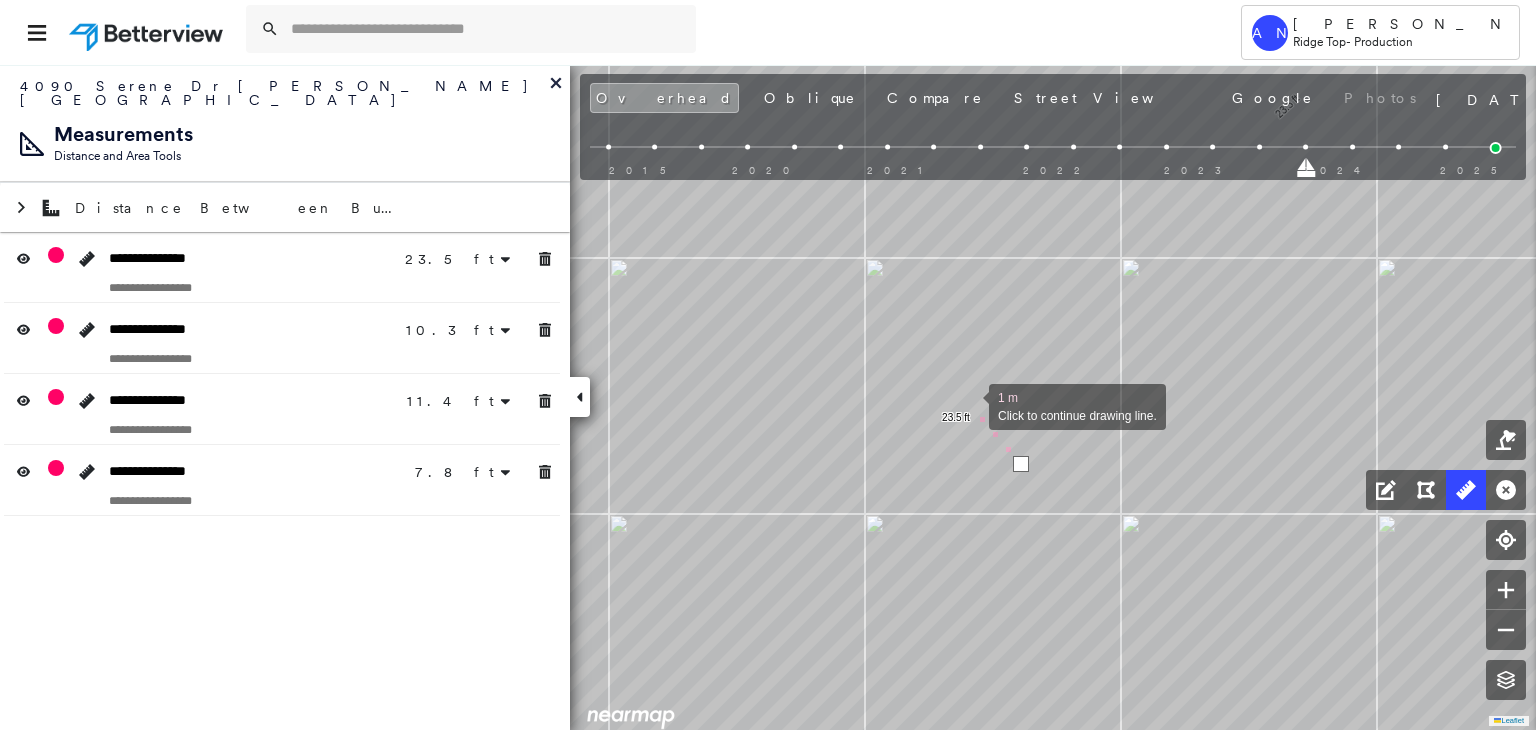 click at bounding box center [969, 405] 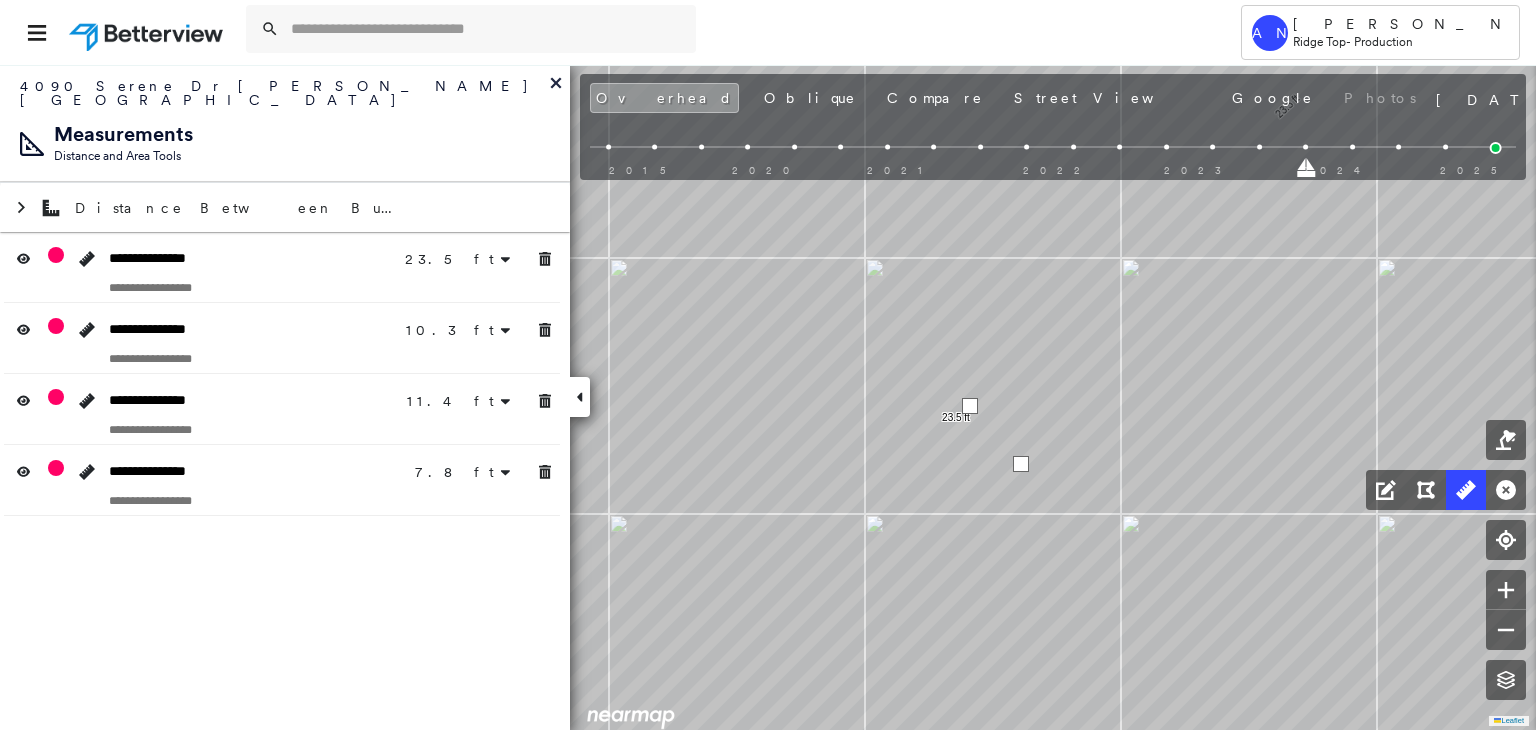click at bounding box center (970, 406) 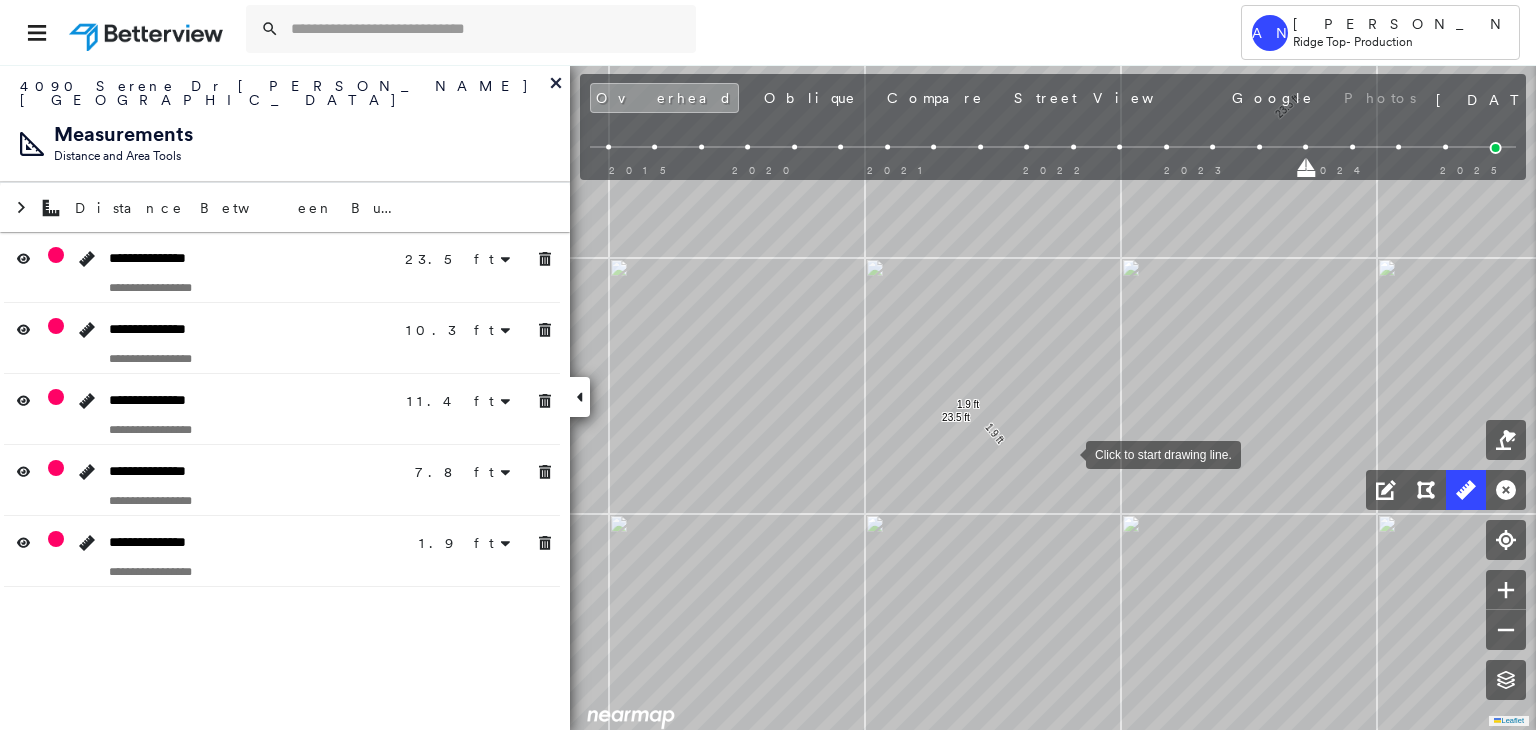 click on "23.5 ft 23.5 ft 10.3 ft 10.3 ft 11.4 ft 11.4 ft 7.8 ft 7.8 ft 1.9 ft 1.9 ft Click to start drawing line." at bounding box center (-247, -1030) 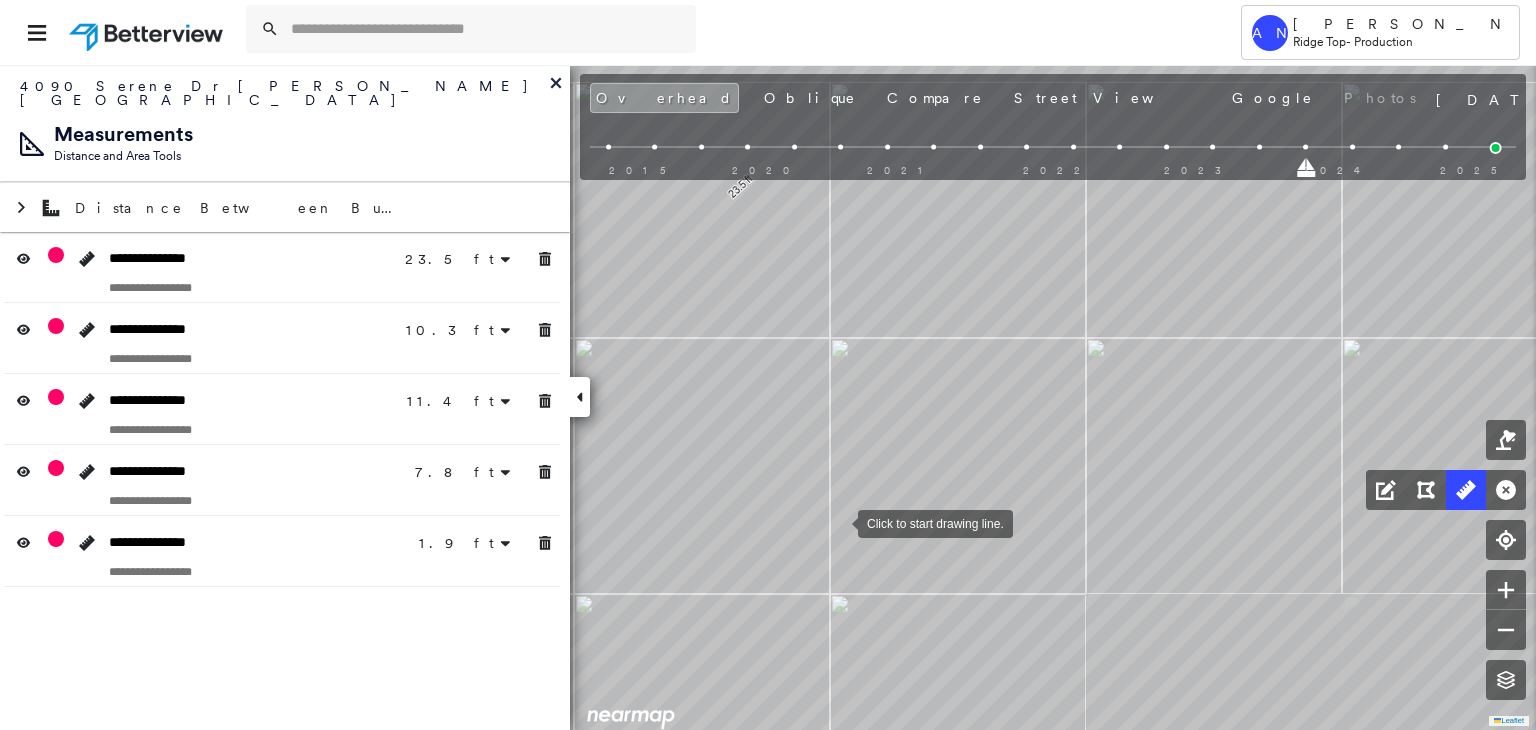 click at bounding box center [838, 522] 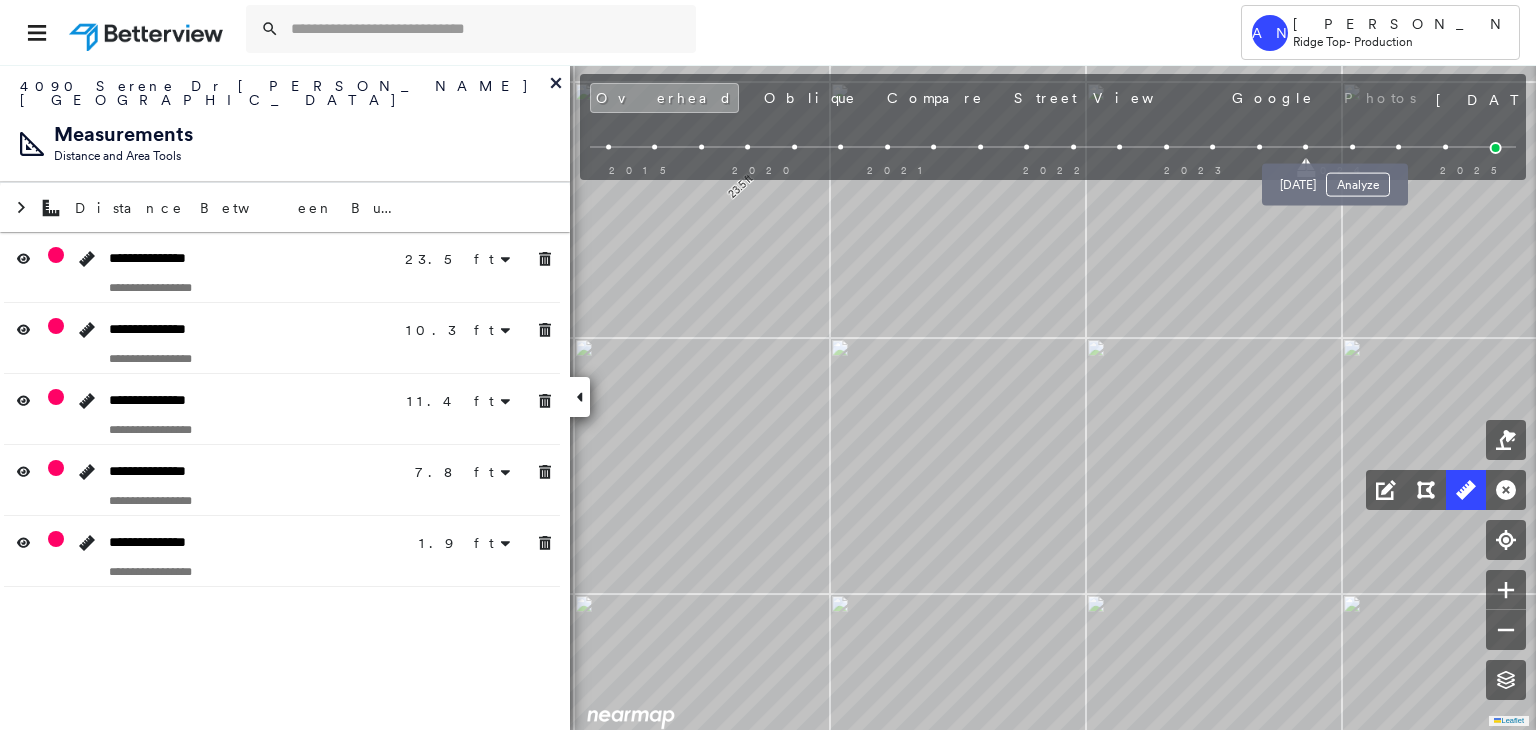 click at bounding box center [1352, 147] 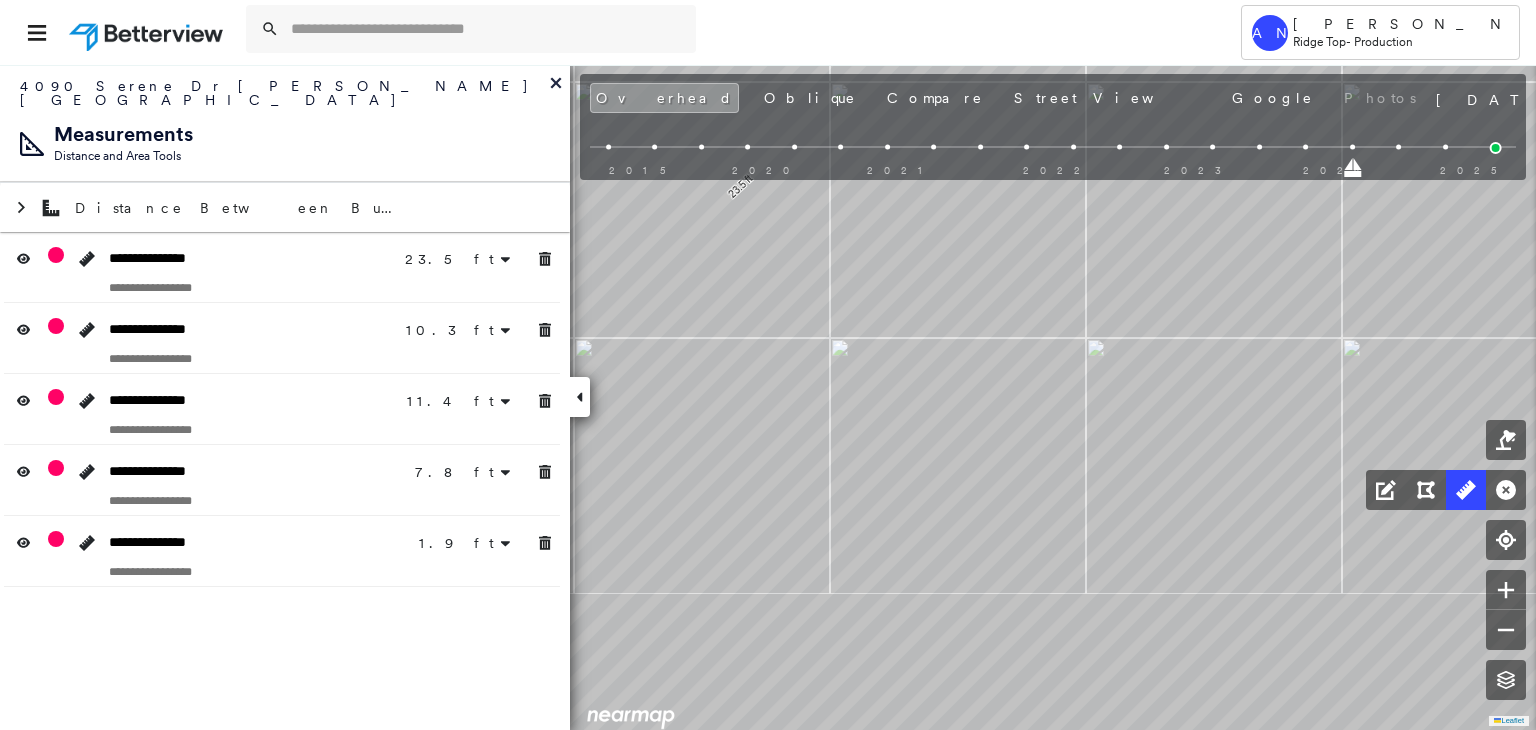 click on "2015 2020 2021 2022 2023 2024 2025" at bounding box center (1053, 150) 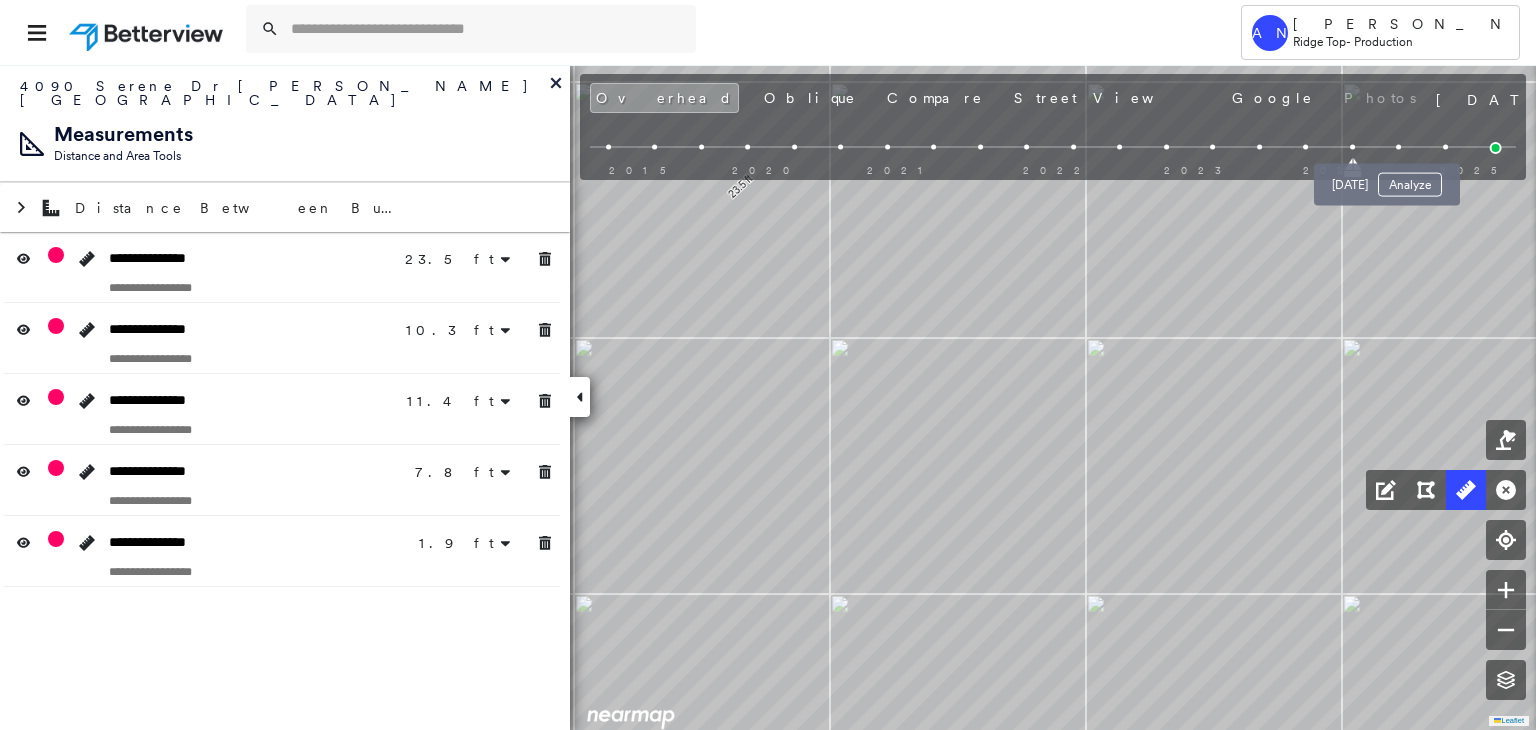 click at bounding box center [1399, 147] 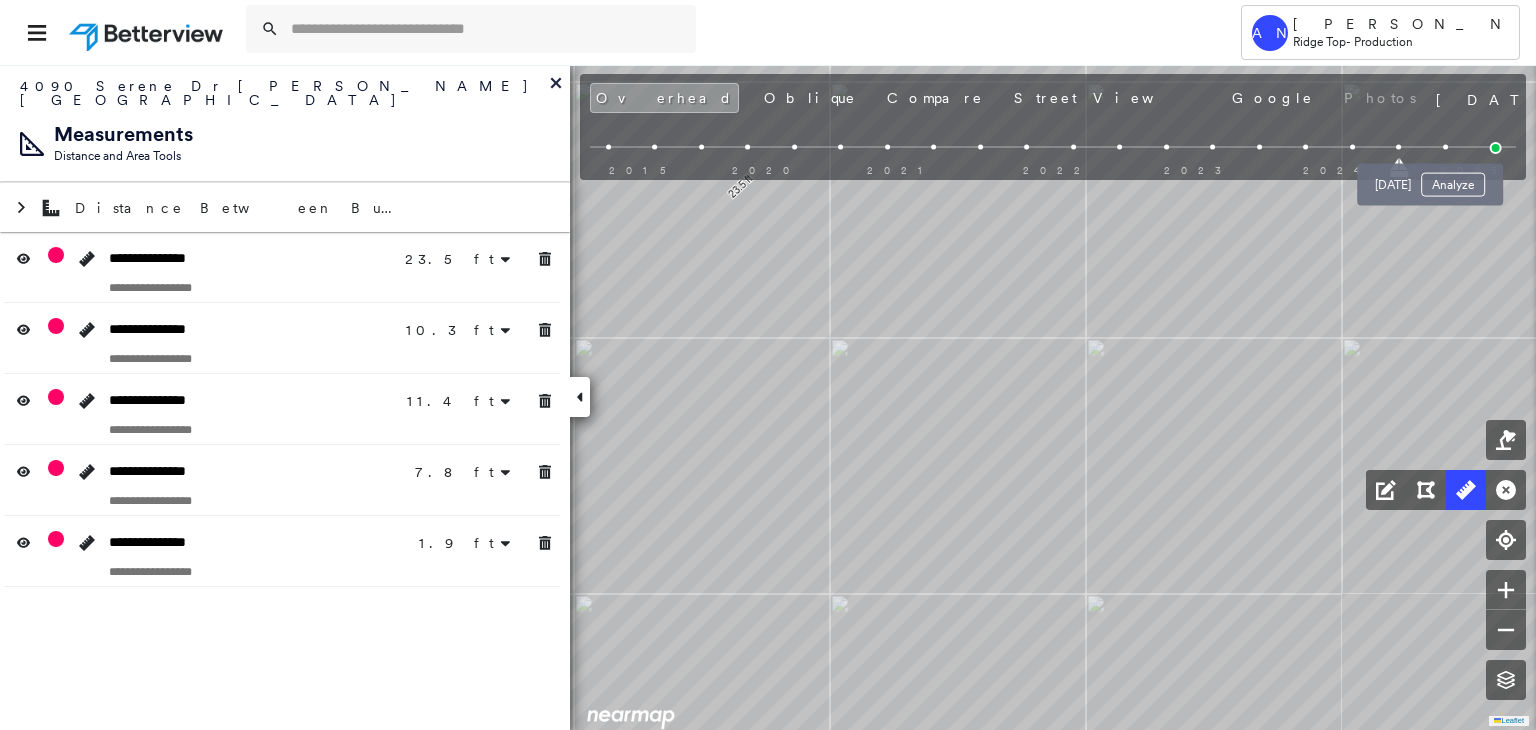click at bounding box center (1445, 147) 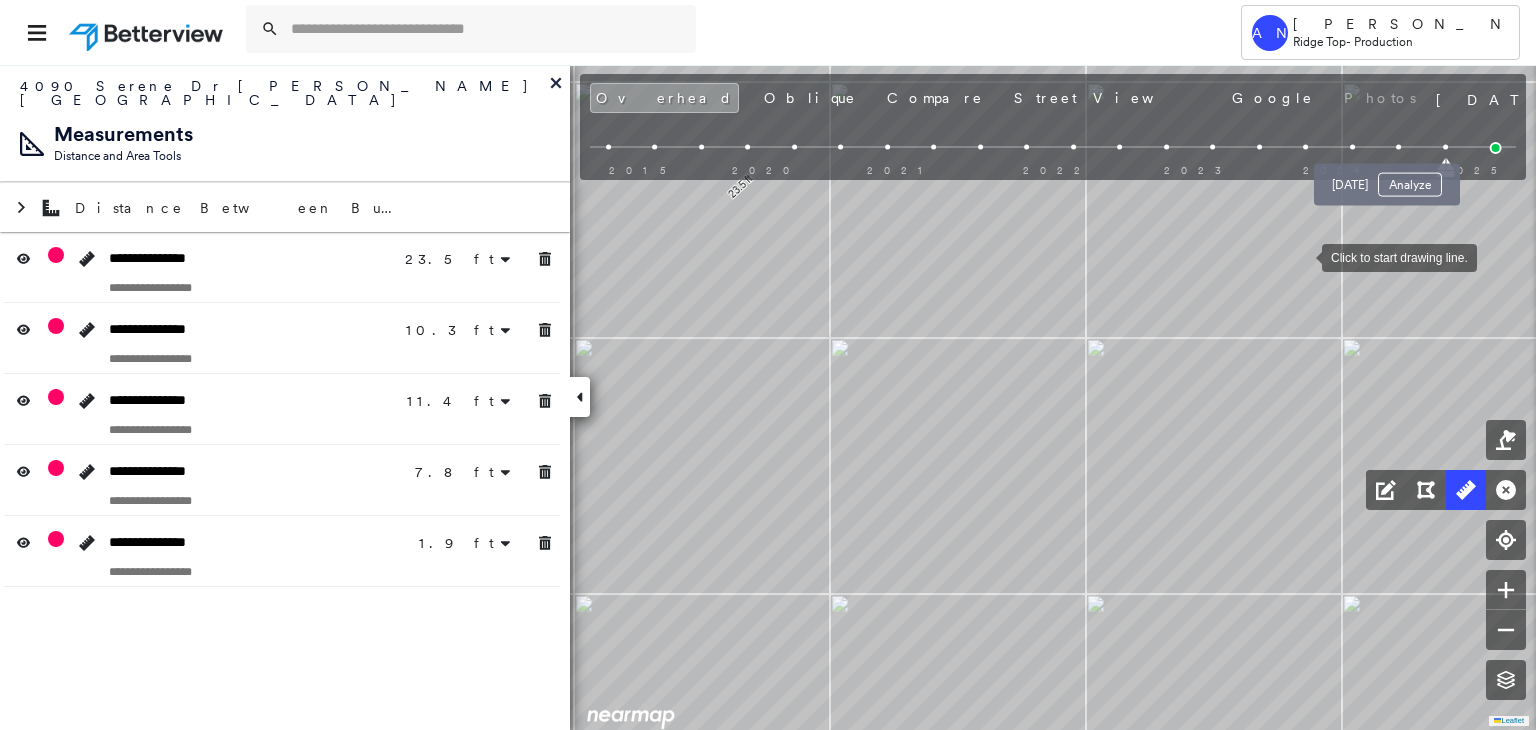 click at bounding box center (1399, 147) 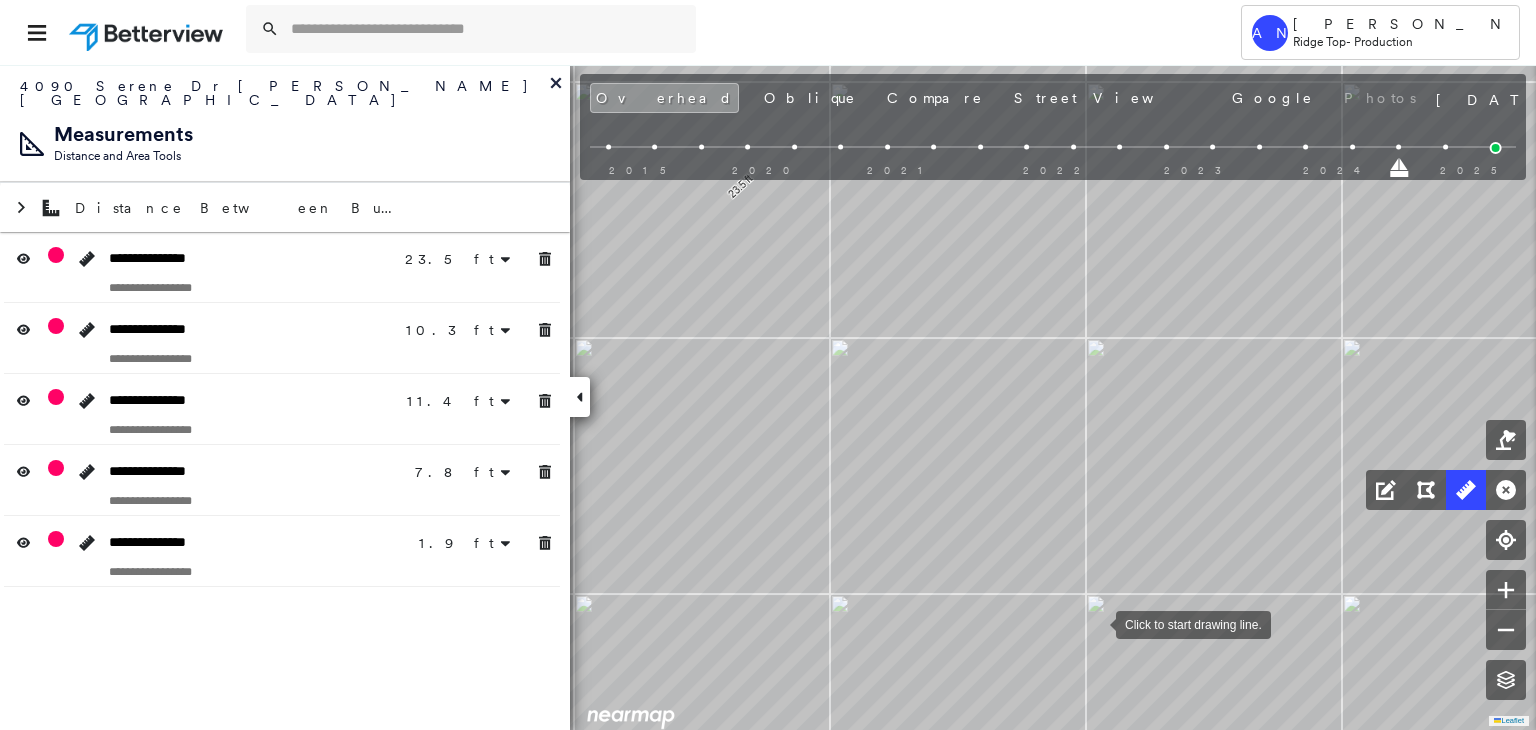 click at bounding box center (1096, 623) 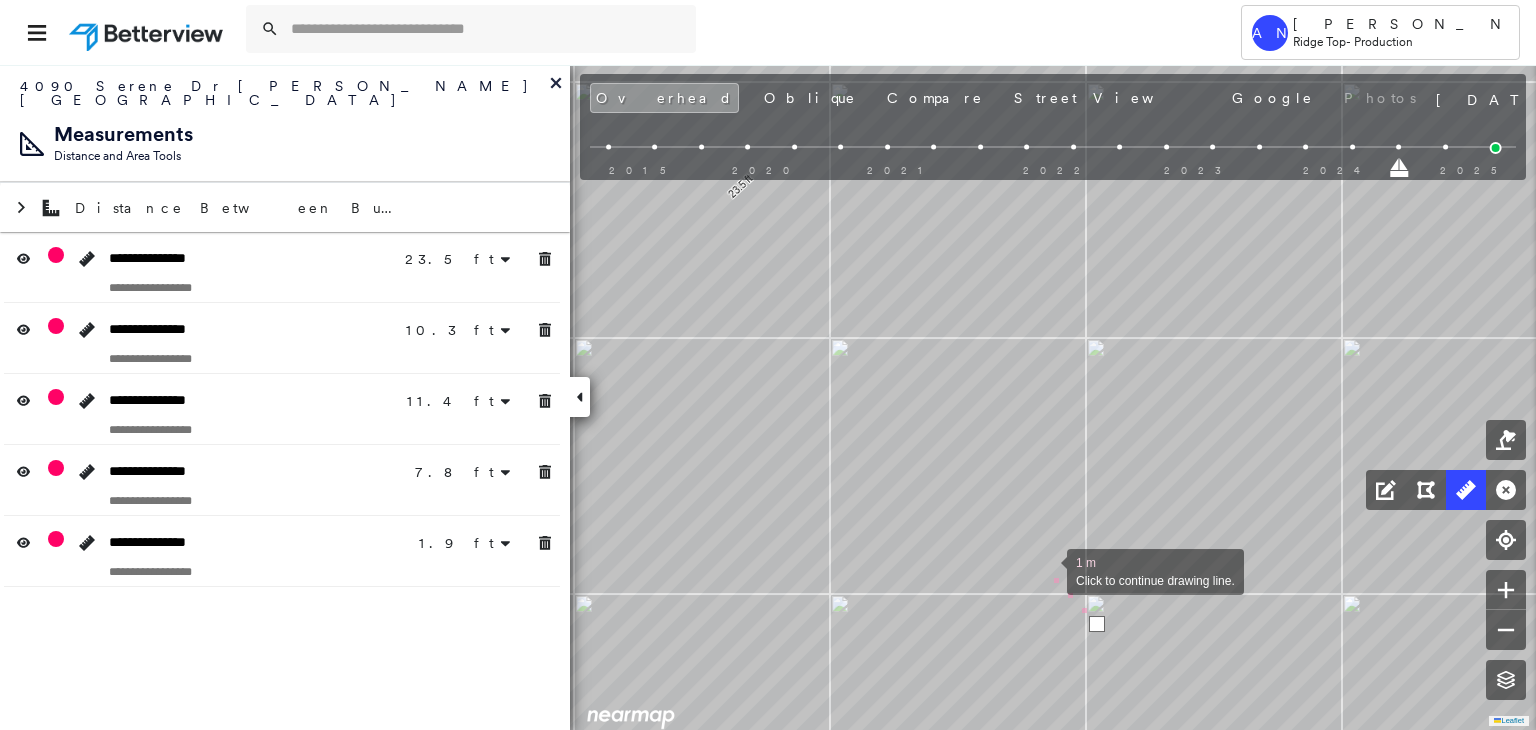 click at bounding box center [1047, 570] 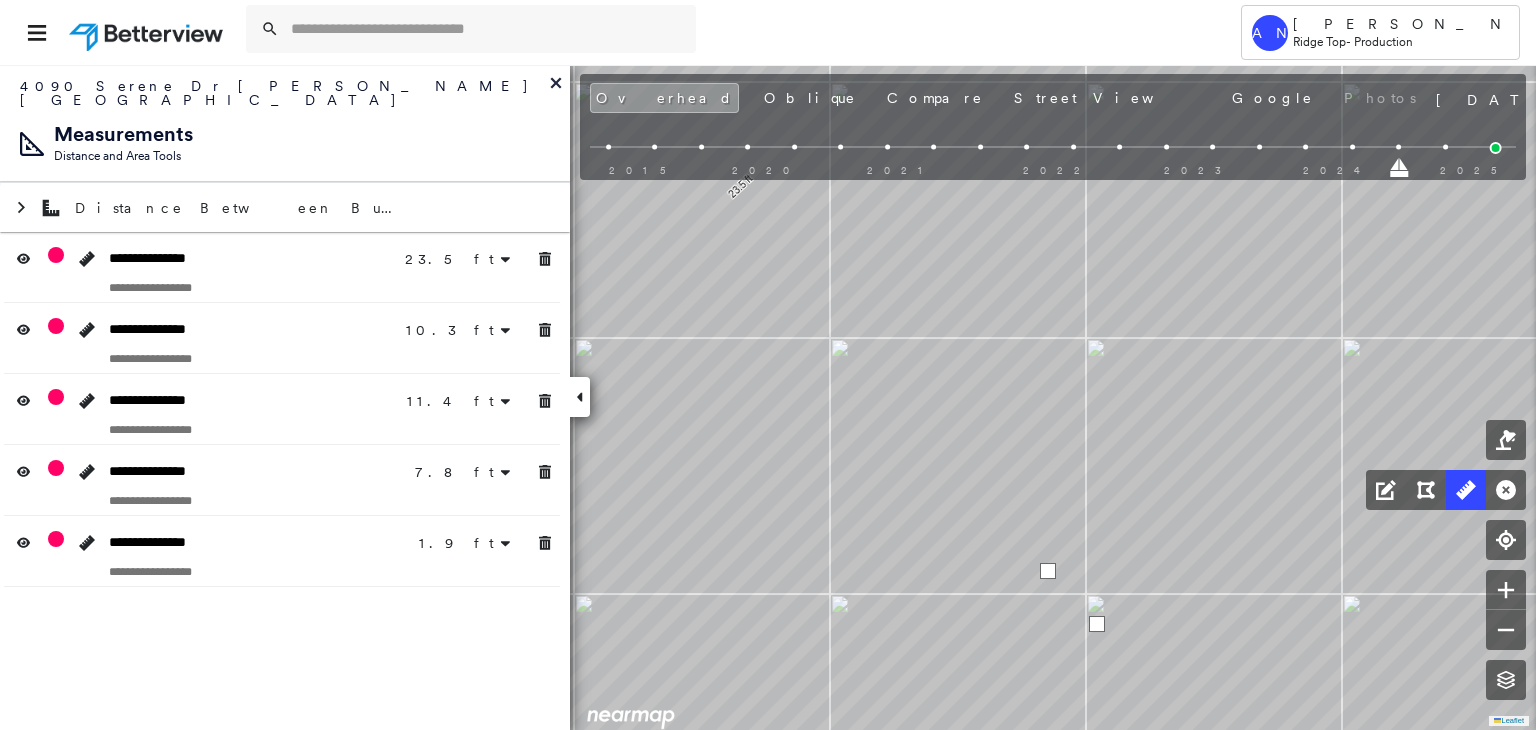 click at bounding box center [1048, 571] 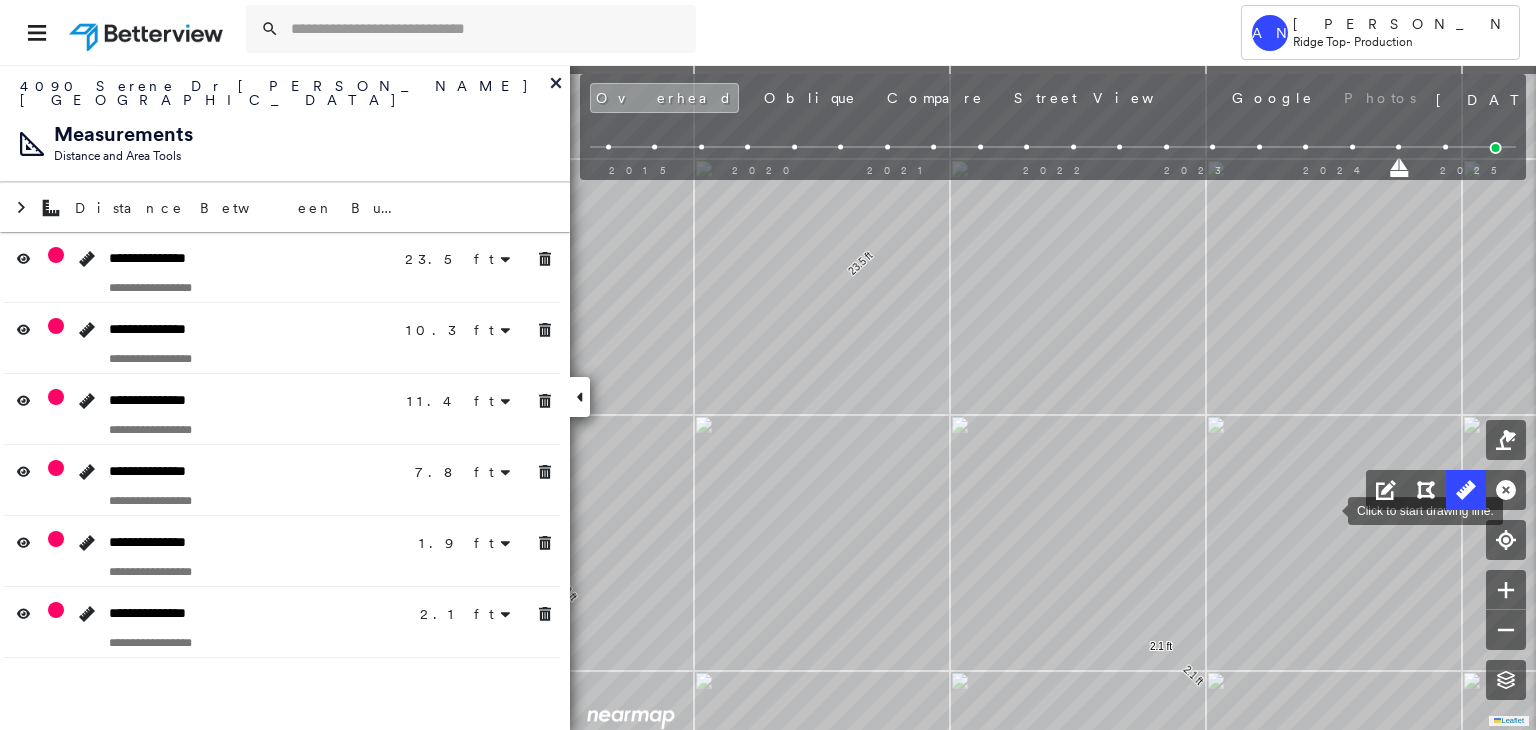 drag, startPoint x: 1295, startPoint y: 490, endPoint x: 1345, endPoint y: 515, distance: 55.9017 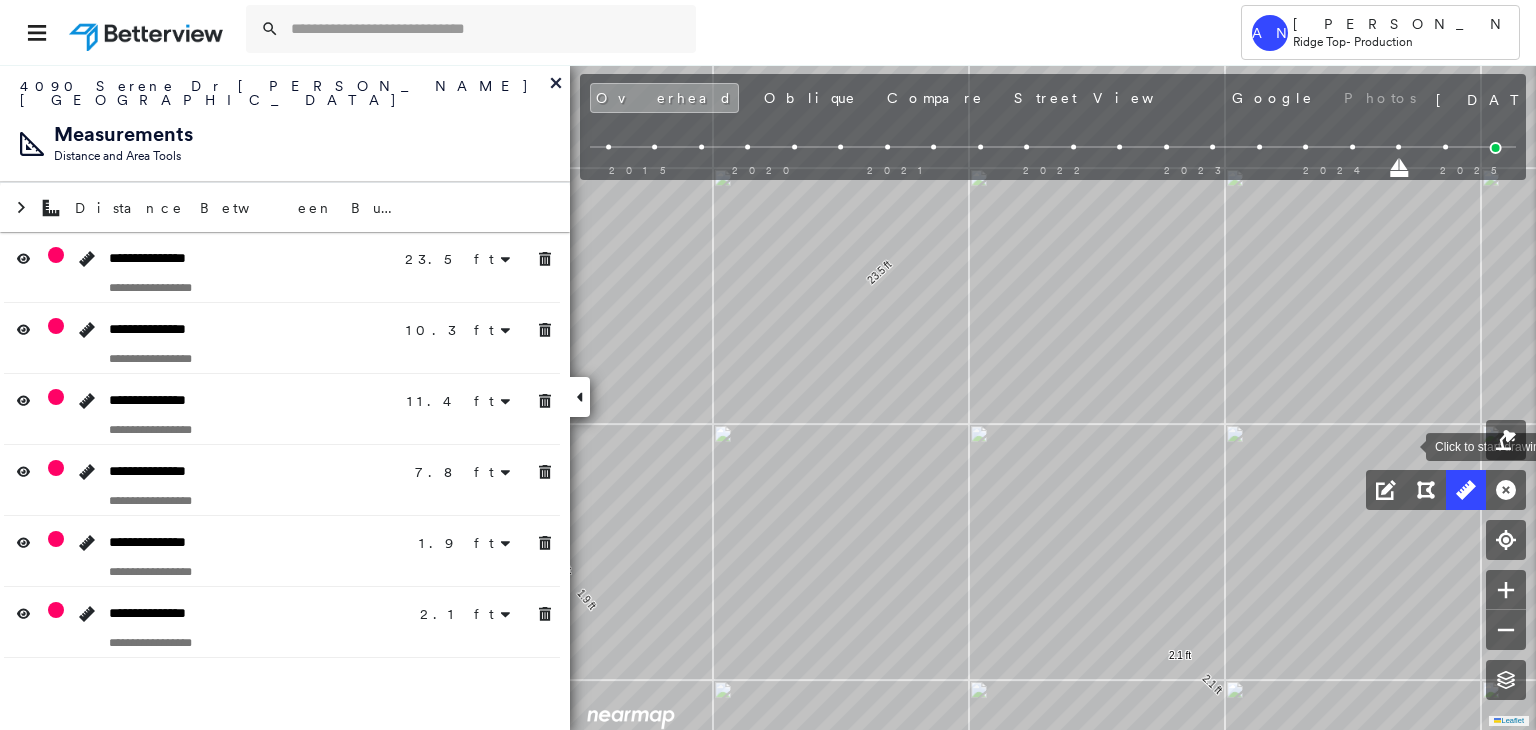 drag, startPoint x: 1388, startPoint y: 473, endPoint x: 1443, endPoint y: 389, distance: 100.40418 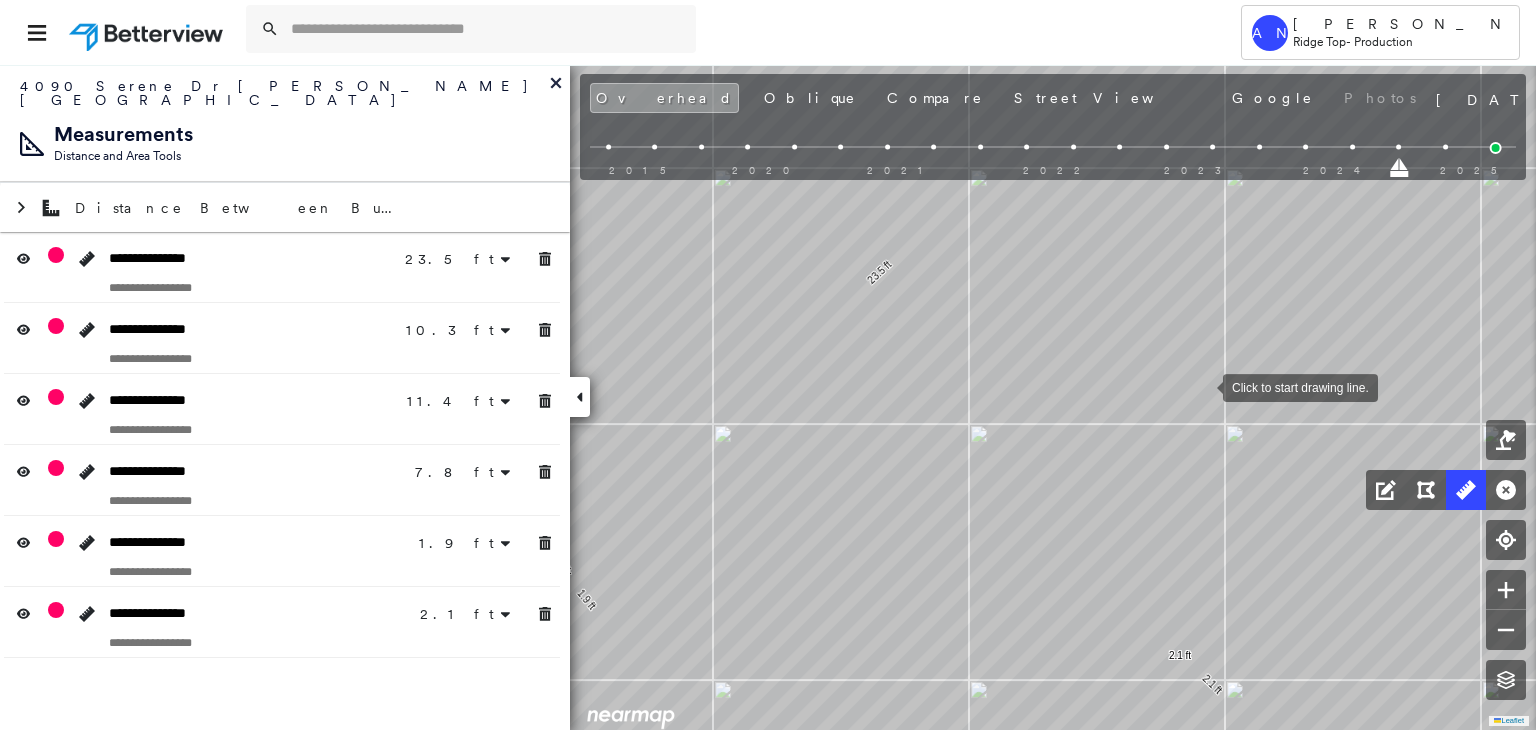 drag, startPoint x: 1210, startPoint y: 382, endPoint x: 1287, endPoint y: 342, distance: 86.76981 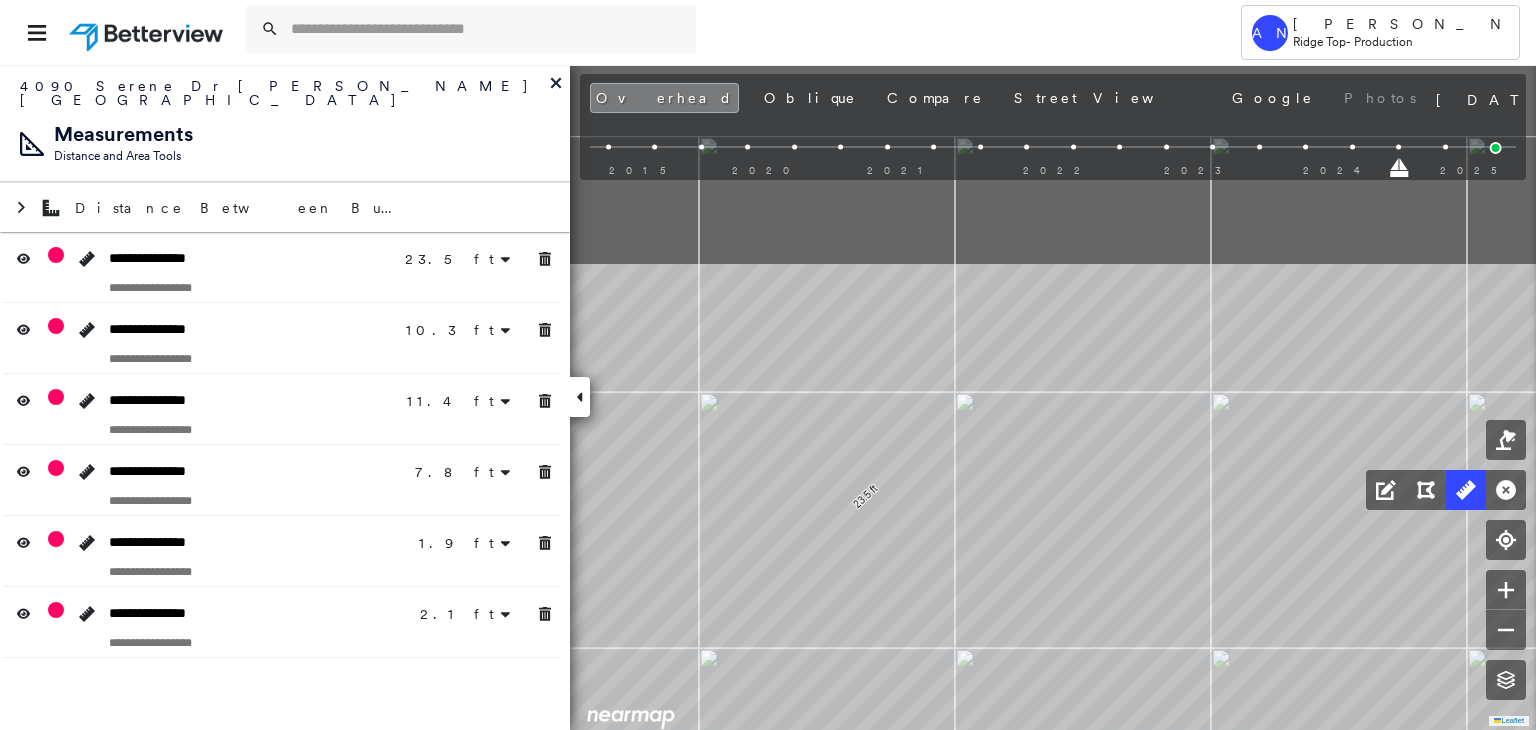 drag, startPoint x: 1019, startPoint y: 466, endPoint x: 920, endPoint y: 736, distance: 287.57782 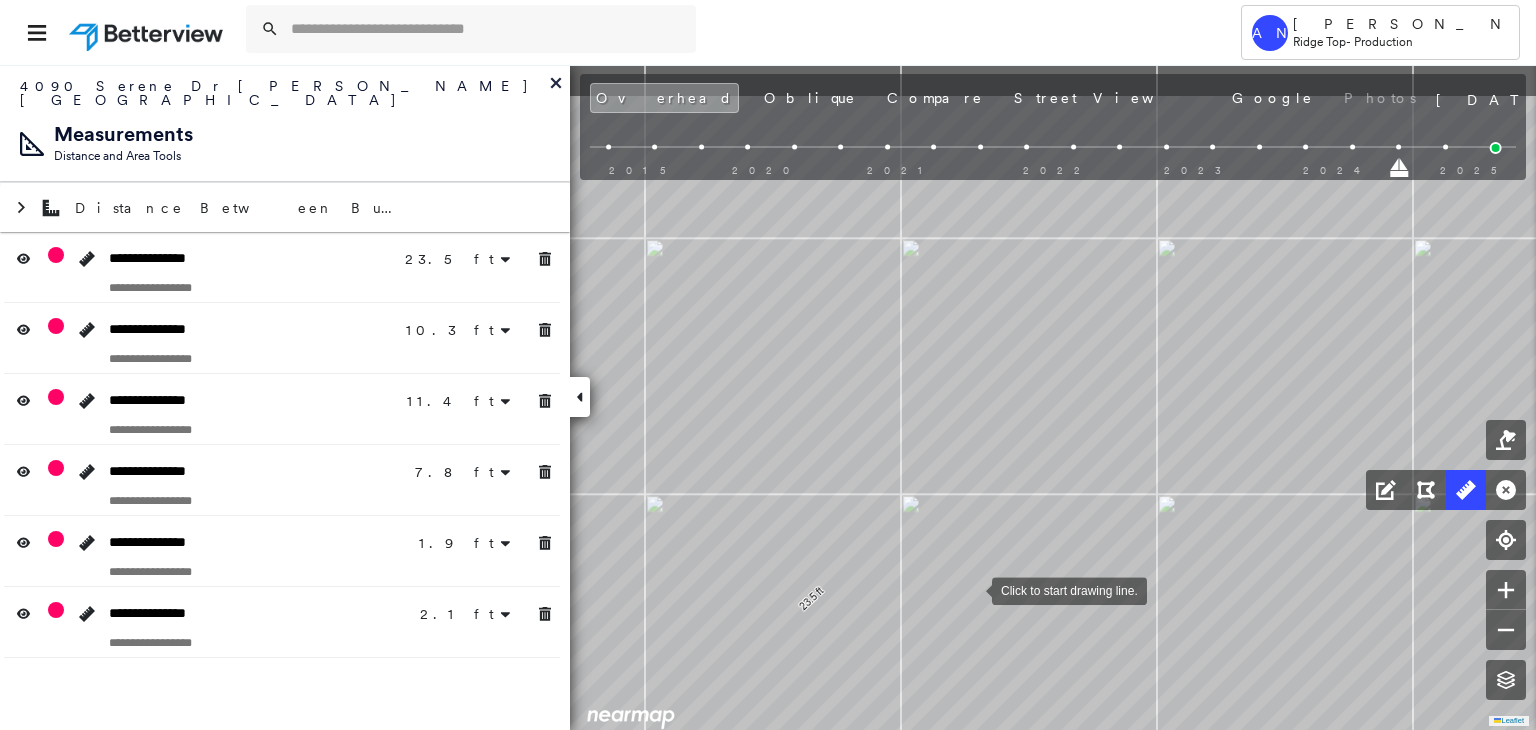 drag, startPoint x: 972, startPoint y: 587, endPoint x: 1011, endPoint y: 552, distance: 52.40229 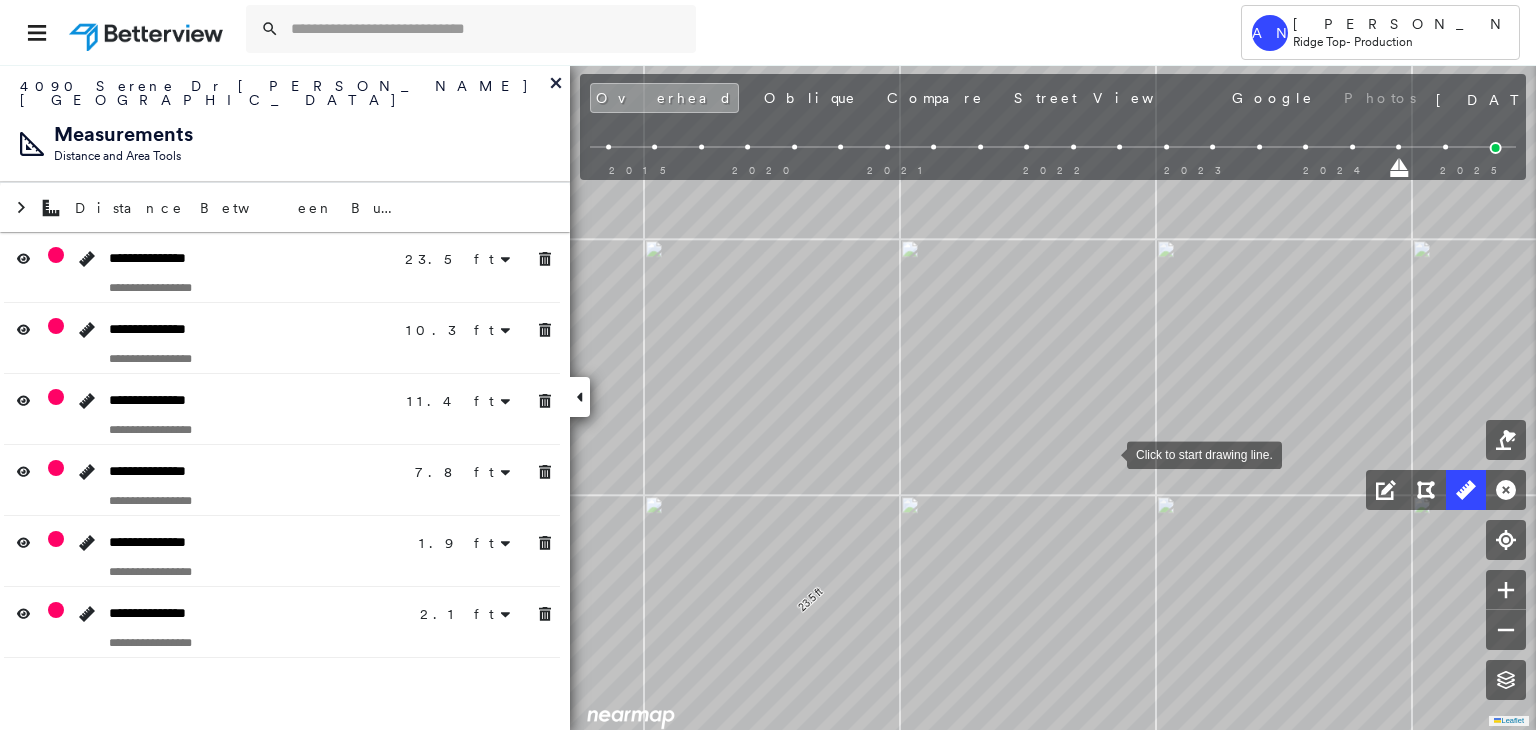 click at bounding box center [1107, 453] 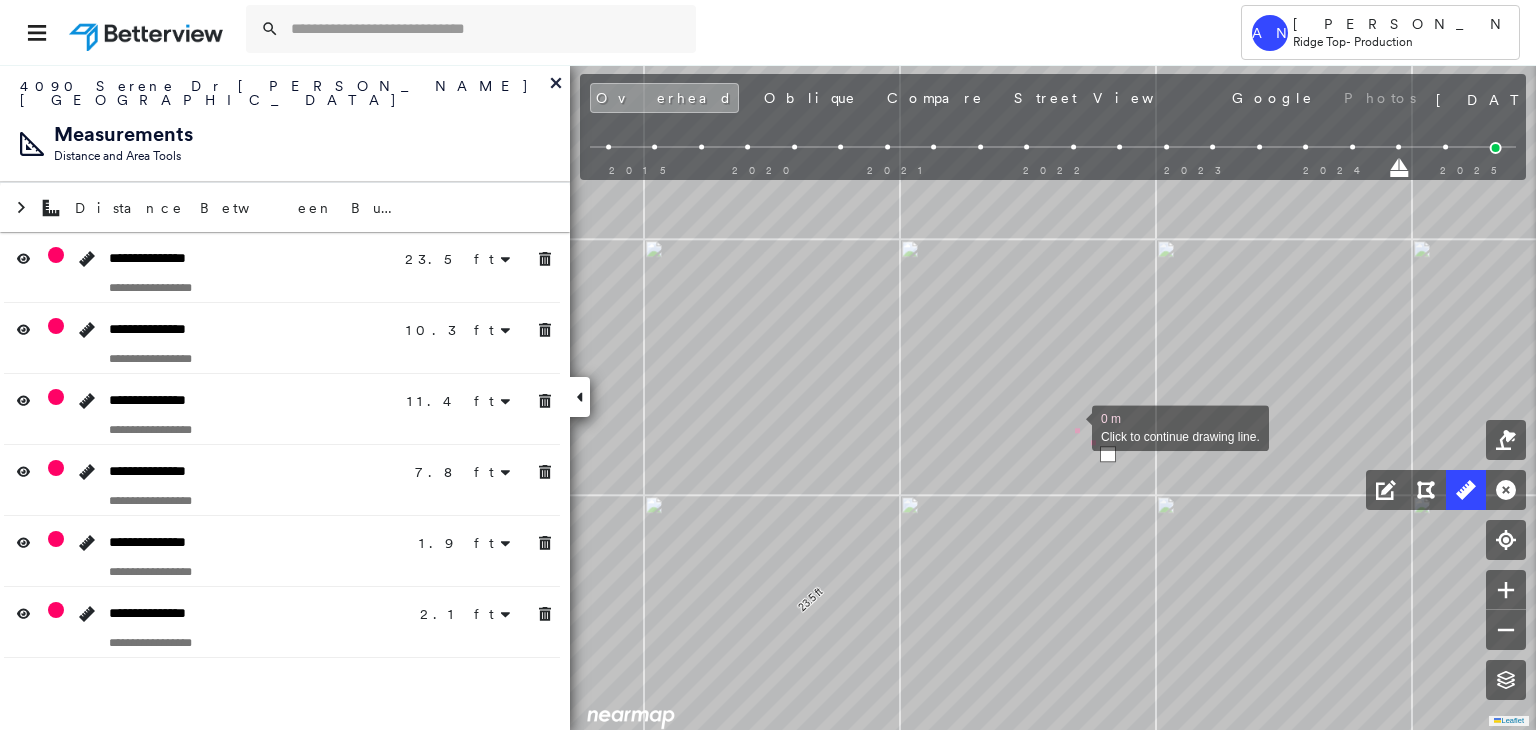 click at bounding box center (1072, 426) 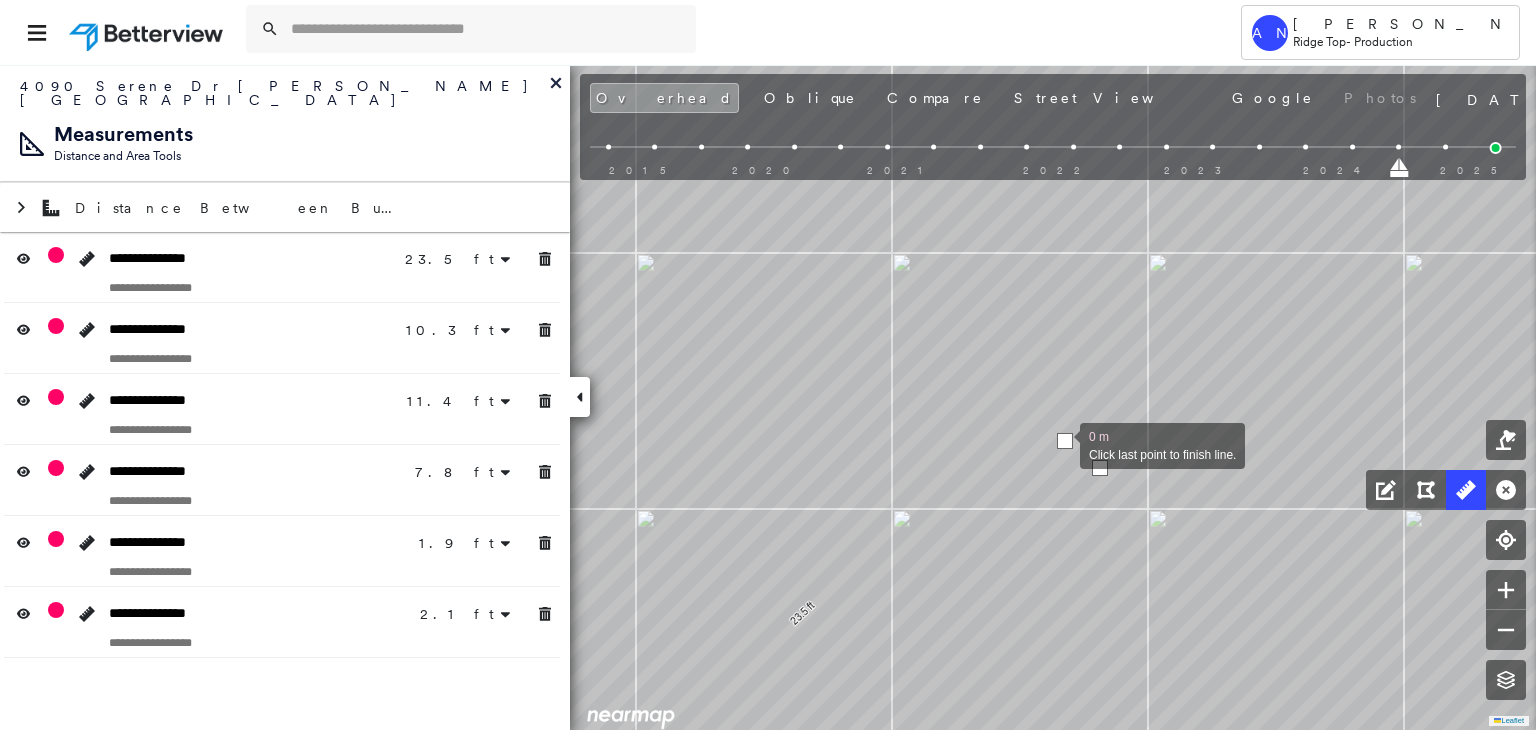 click at bounding box center [1065, 441] 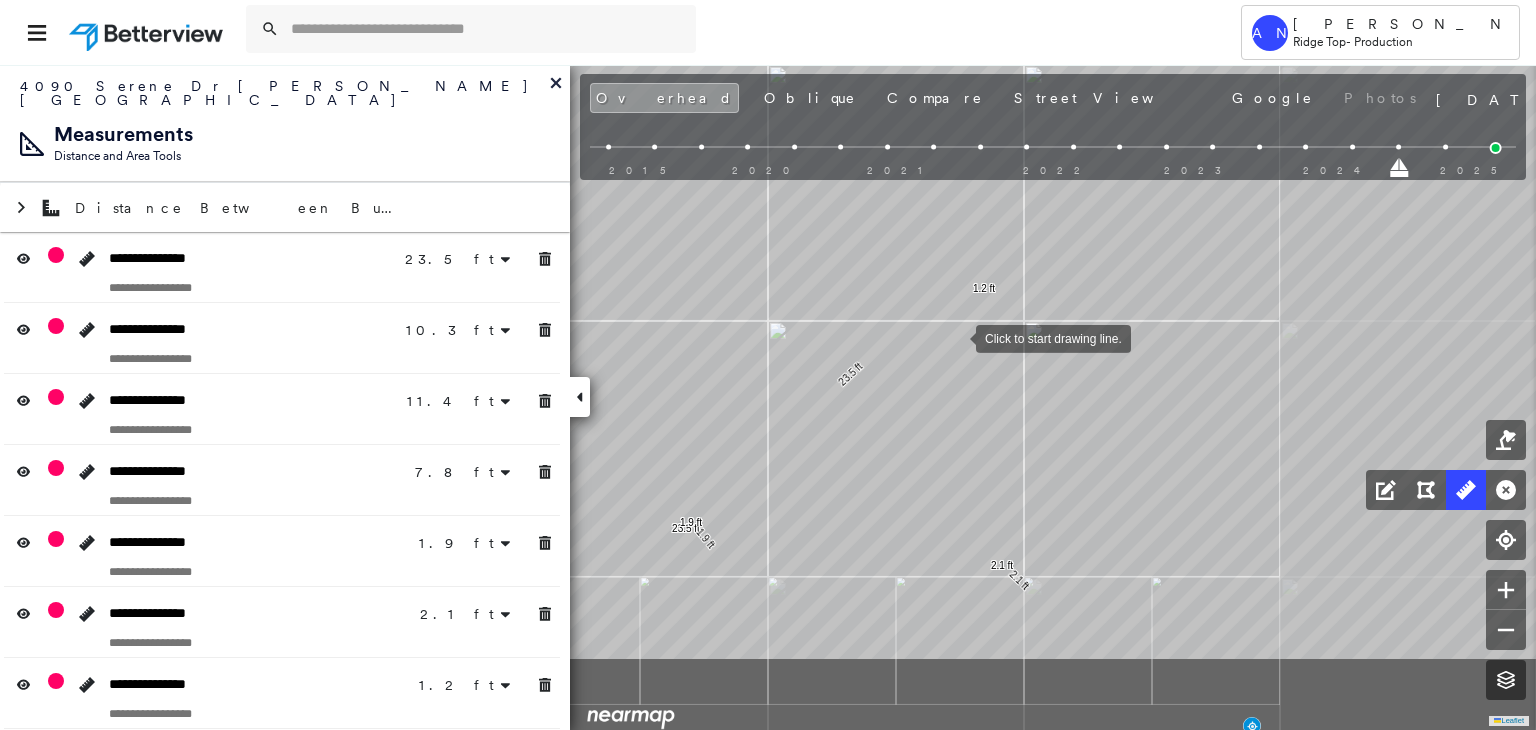 drag, startPoint x: 891, startPoint y: 420, endPoint x: 958, endPoint y: 333, distance: 109.80892 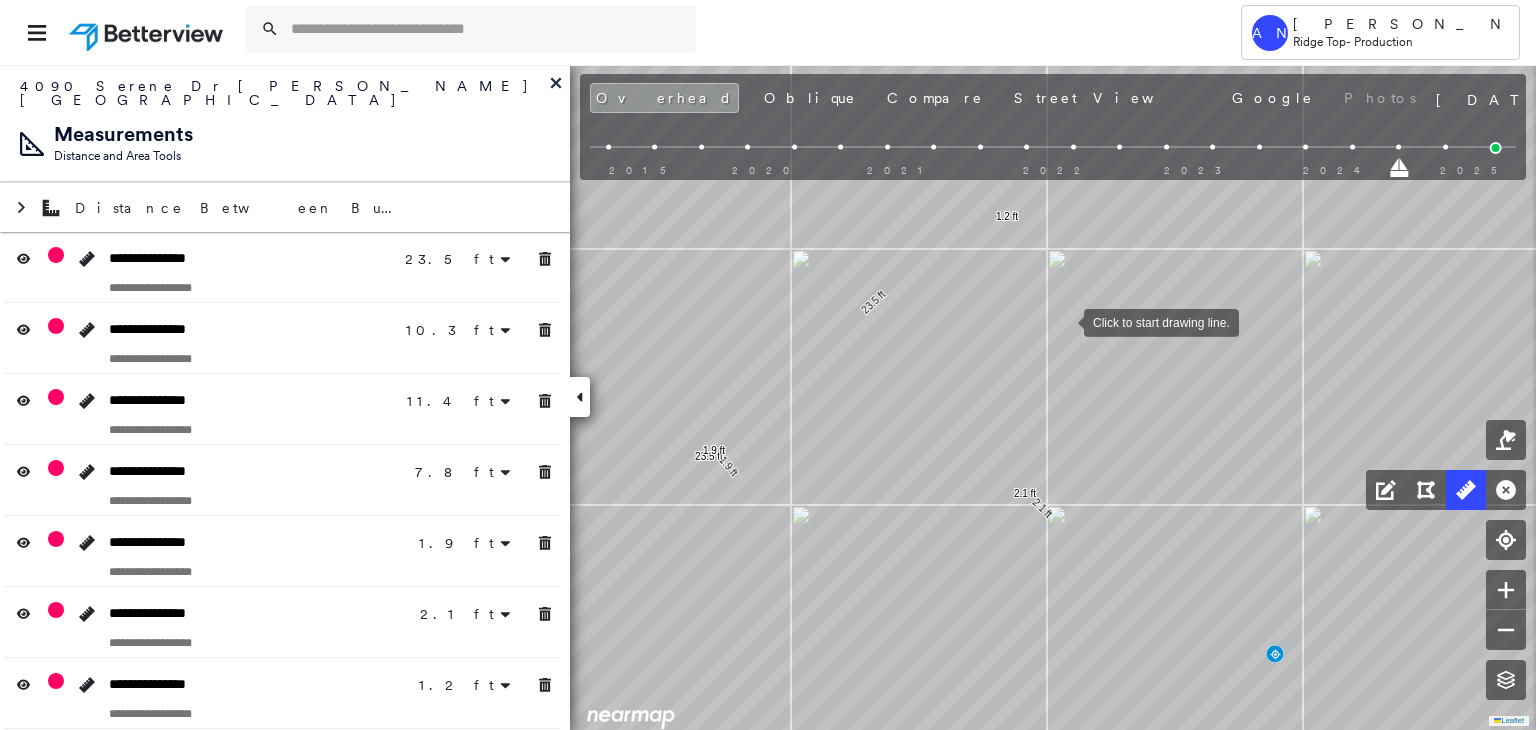 click at bounding box center [1064, 321] 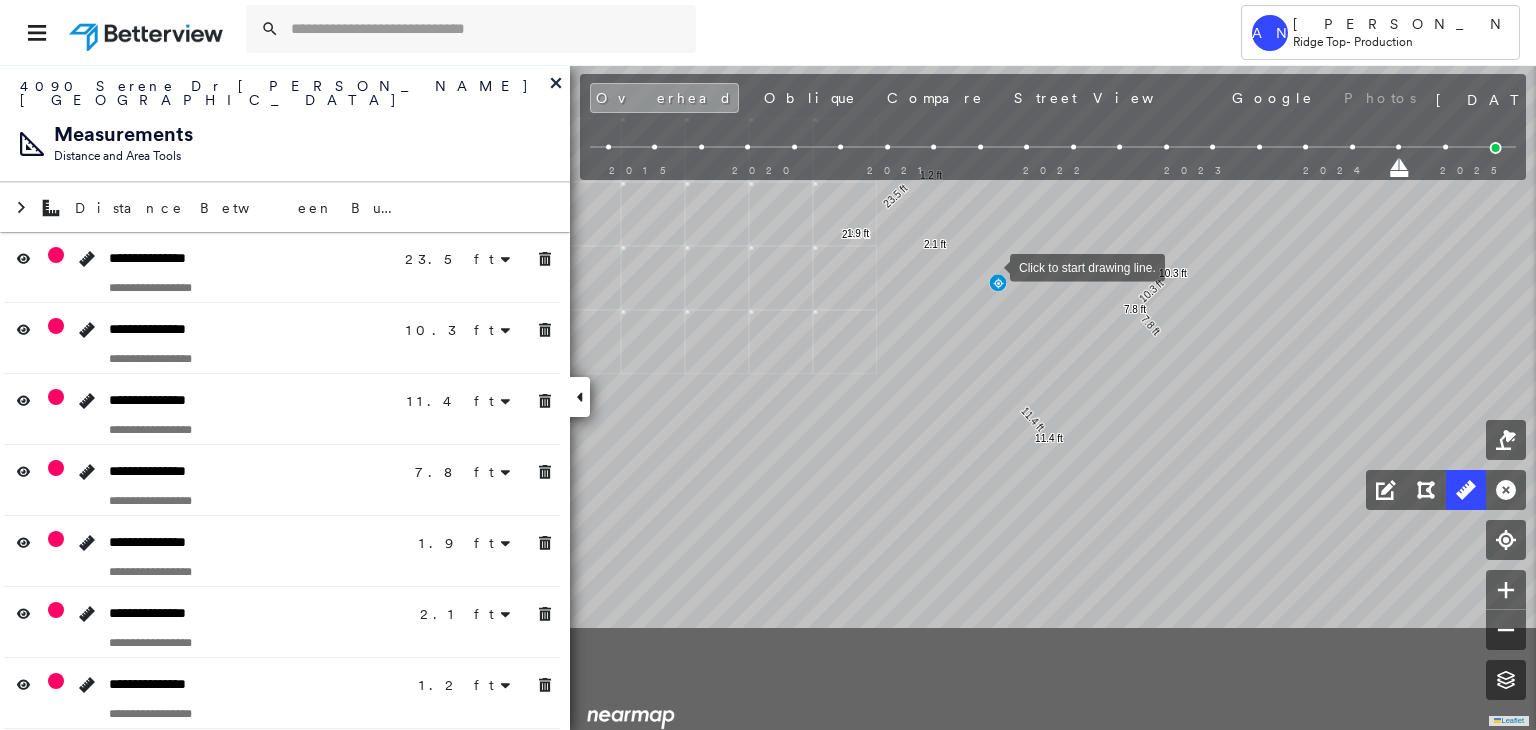 drag, startPoint x: 1006, startPoint y: 297, endPoint x: 990, endPoint y: 267, distance: 34 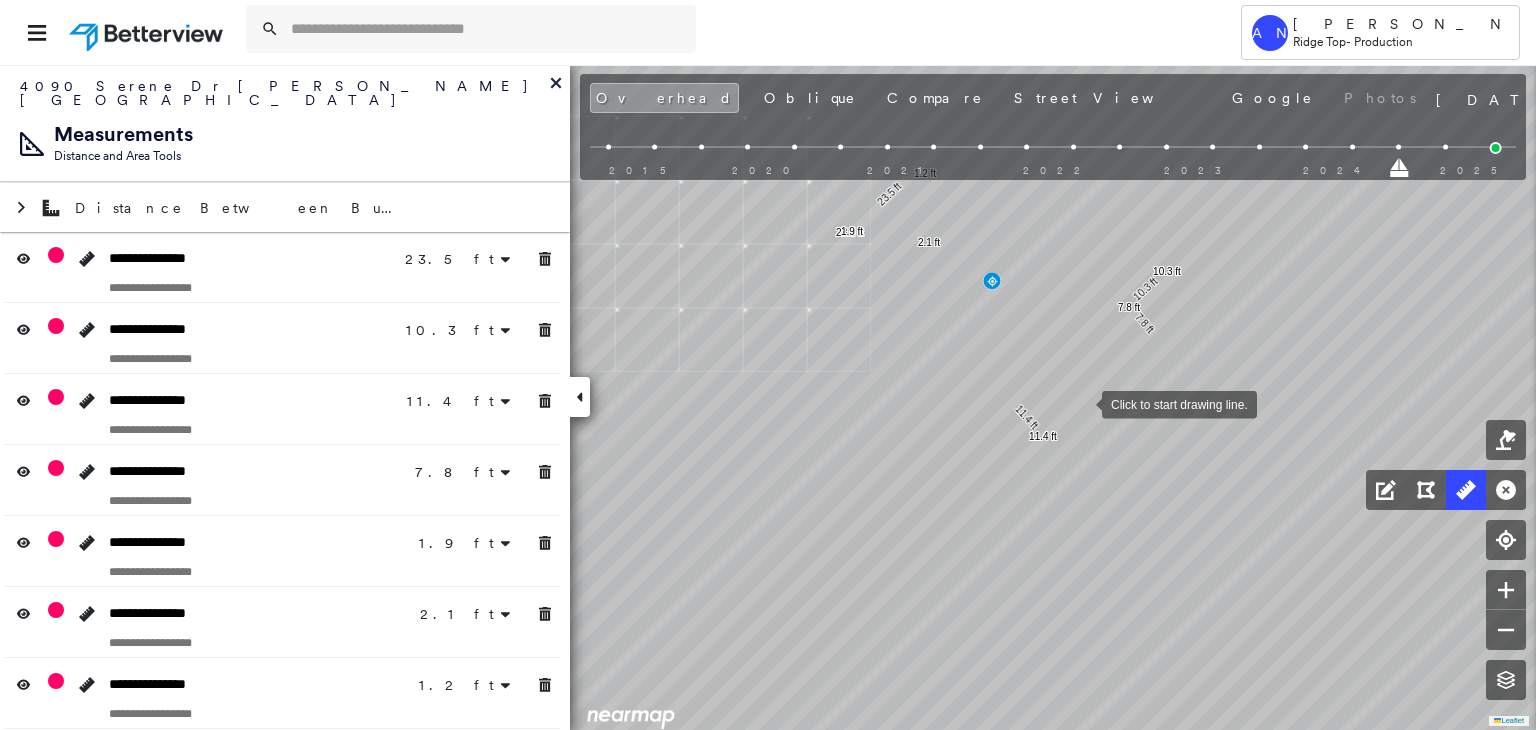 drag, startPoint x: 1087, startPoint y: 403, endPoint x: 974, endPoint y: 451, distance: 122.77215 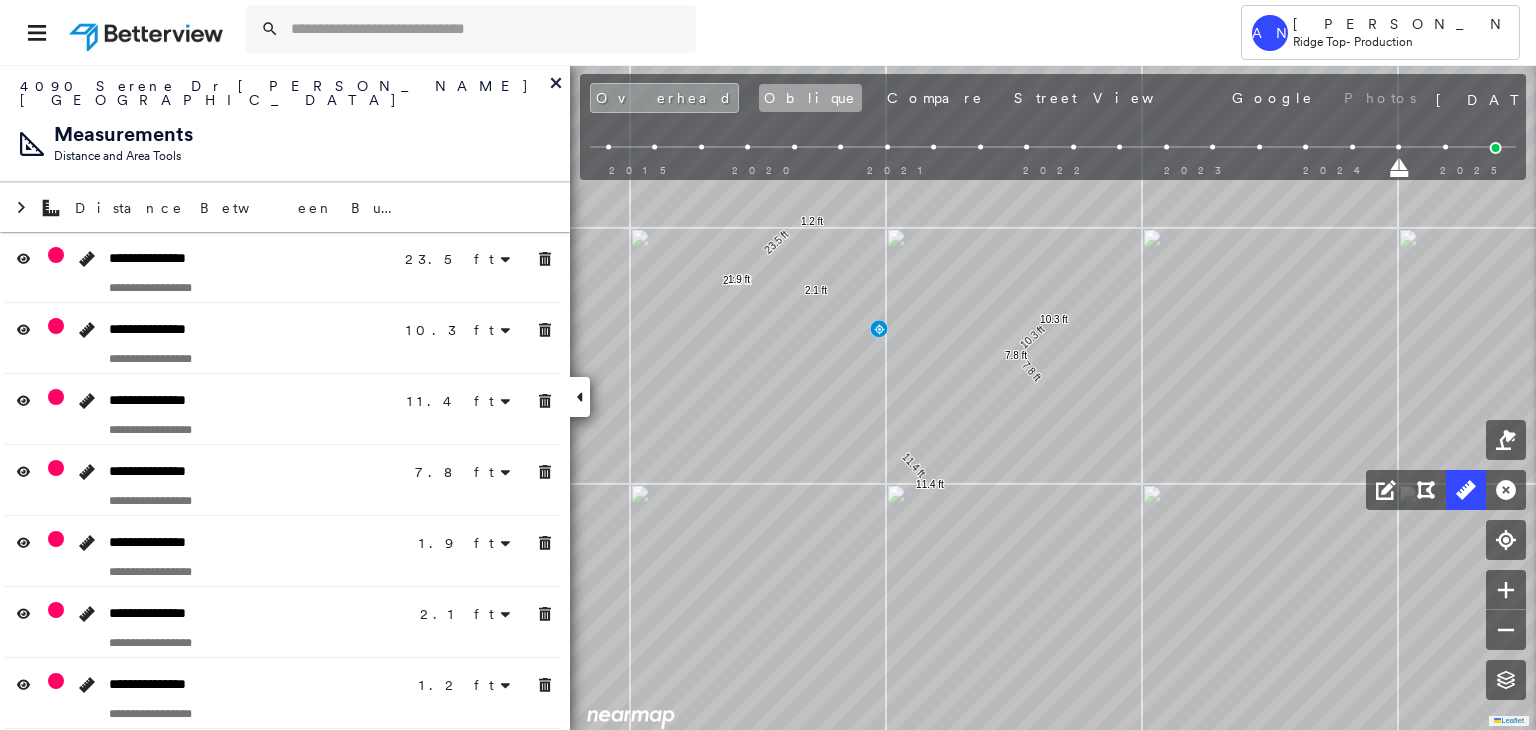 click on "Oblique" at bounding box center (810, 98) 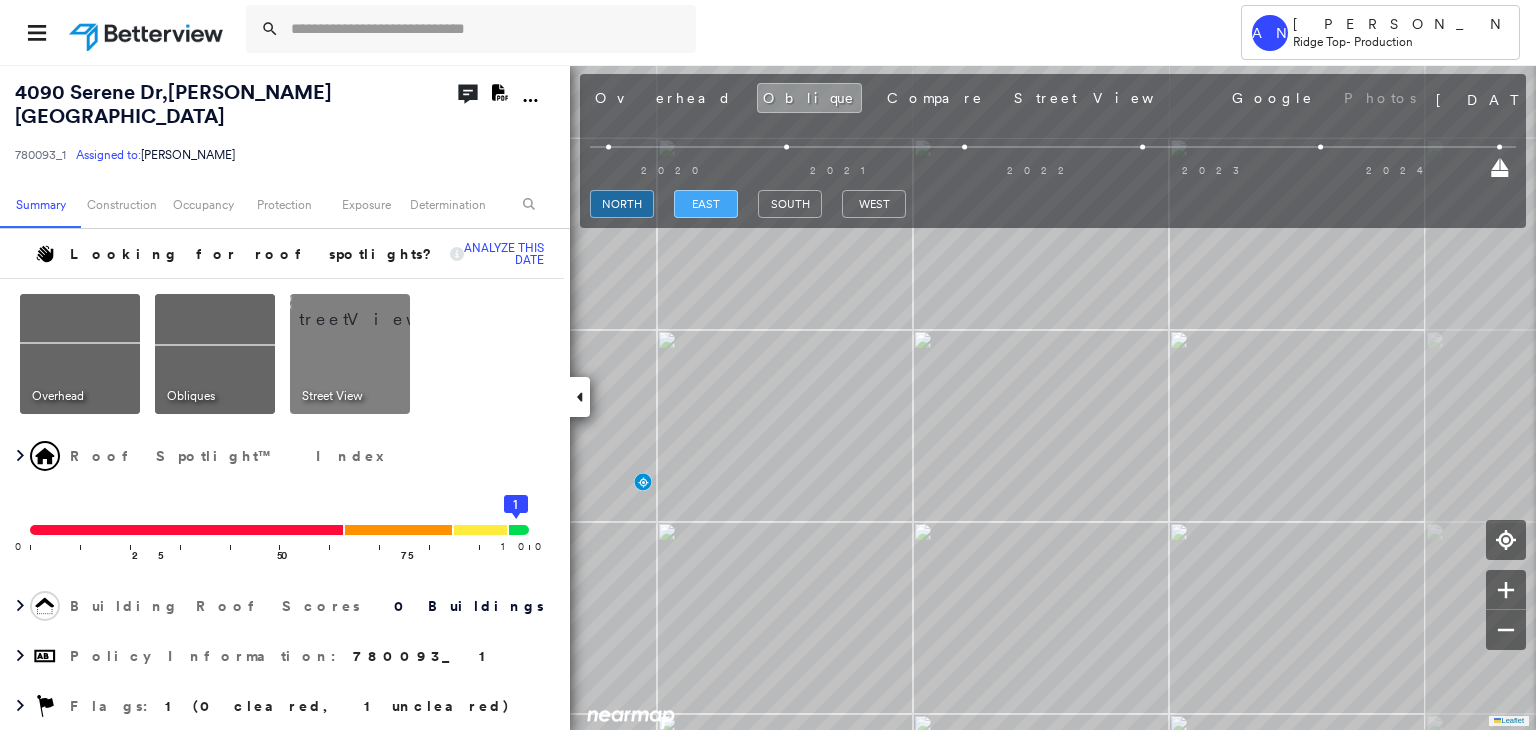 click on "east" at bounding box center (706, 204) 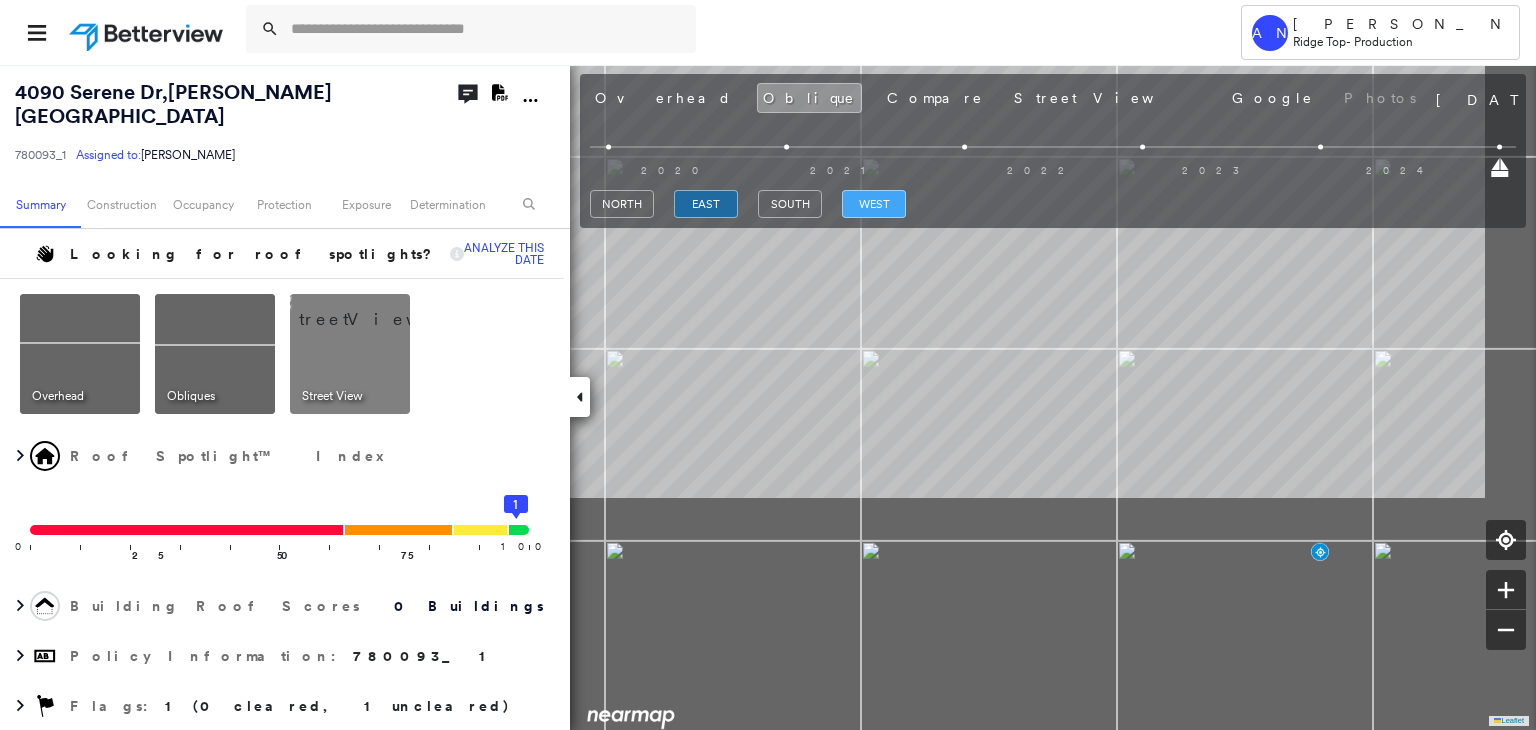 click on "[STREET_ADDRESS][PERSON_NAME] Assigned to:  [PERSON_NAME] Assigned to:  [PERSON_NAME] Nayyan 780093_1 Assigned to:  [PERSON_NAME] Open Comments Download PDF Report Summary Construction Occupancy Protection Exposure Determination Looking for roof spotlights? Analyze this date Overhead Obliques Street View Roof Spotlight™ Index 0 100 25 50 75 1 Building Roof Scores 0 Buildings Policy Information :  780093_1 Flags :  1 (0 cleared, 1 uncleared) Construction Occupancy Protection Exposure Determination Flags :  1 (0 cleared, 1 uncleared) Uncleared Flags (1) Cleared Flags  (0) Betterview Property Flagged [DATE] Clear Action Taken New Entry History Quote/New Business Terms & Conditions Added ACV Endorsement Added Cosmetic Endorsement Inspection/Loss Control Report Information Added to Inspection Survey Onsite Inspection Ordered Determined No Inspection Needed General Used Report to Further Agent/Insured Discussion Reject/Decline - New Business Allowed to Proceed / Policy Bound Save Renewal Premium Adjusted" at bounding box center (768, 397) 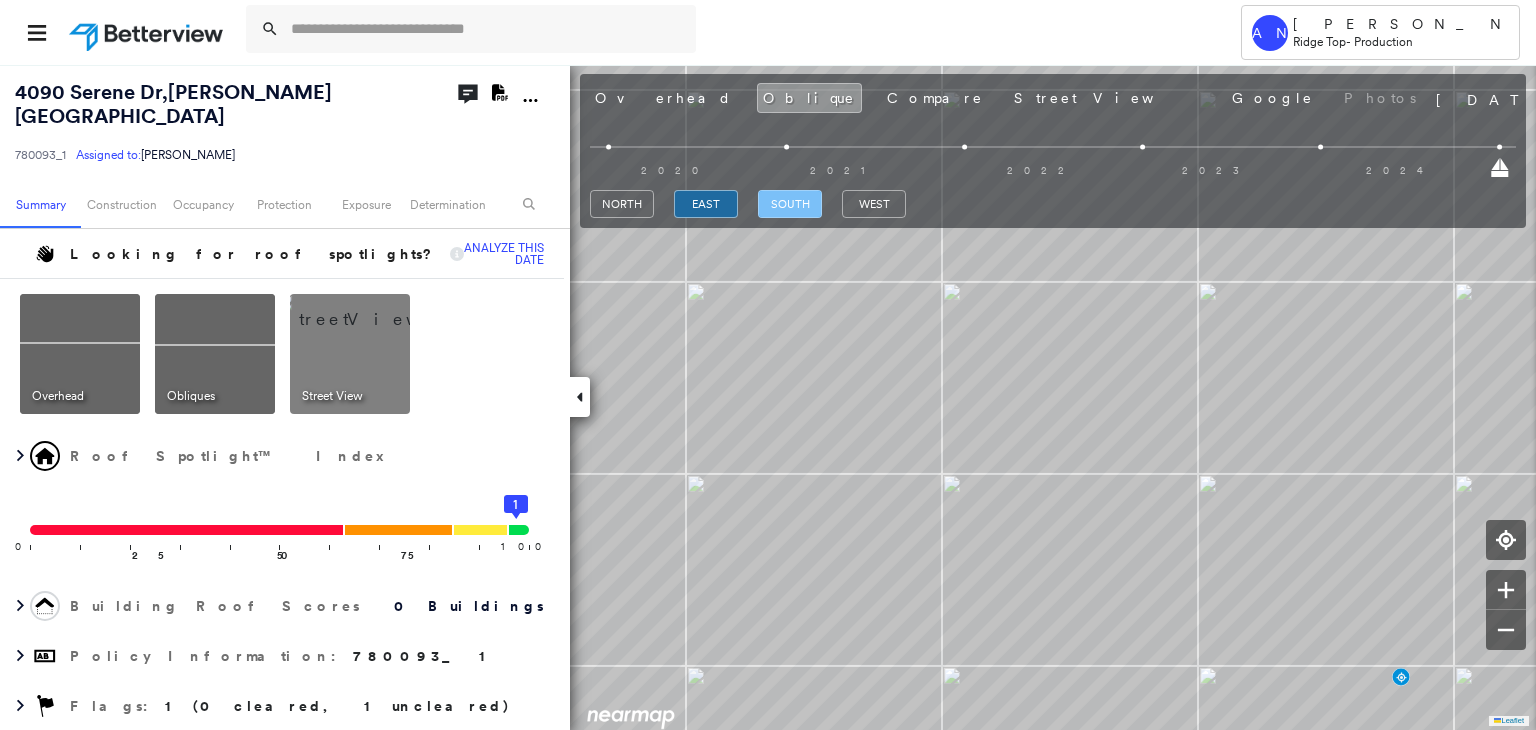 click on "south" at bounding box center (790, 204) 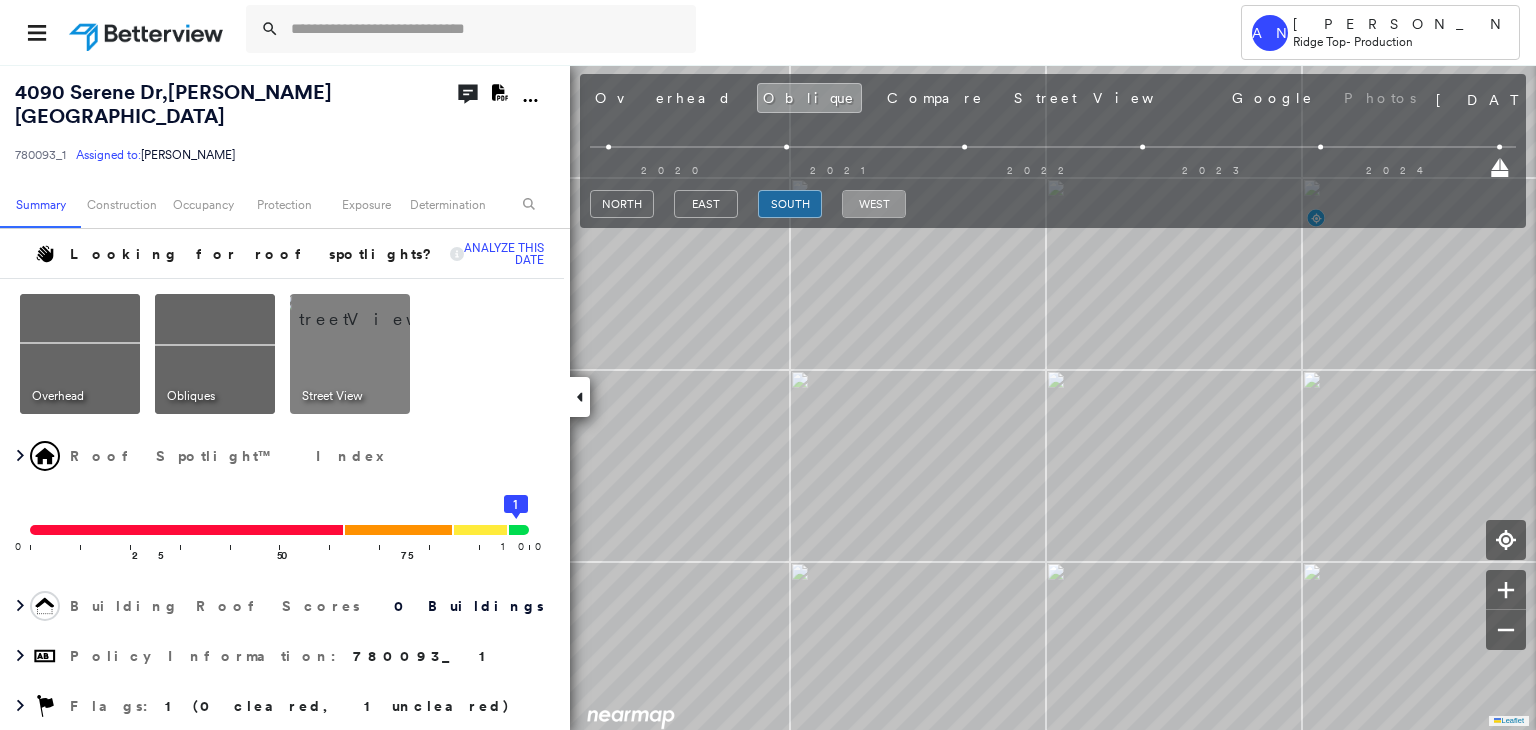 drag, startPoint x: 856, startPoint y: 197, endPoint x: 857, endPoint y: 223, distance: 26.019224 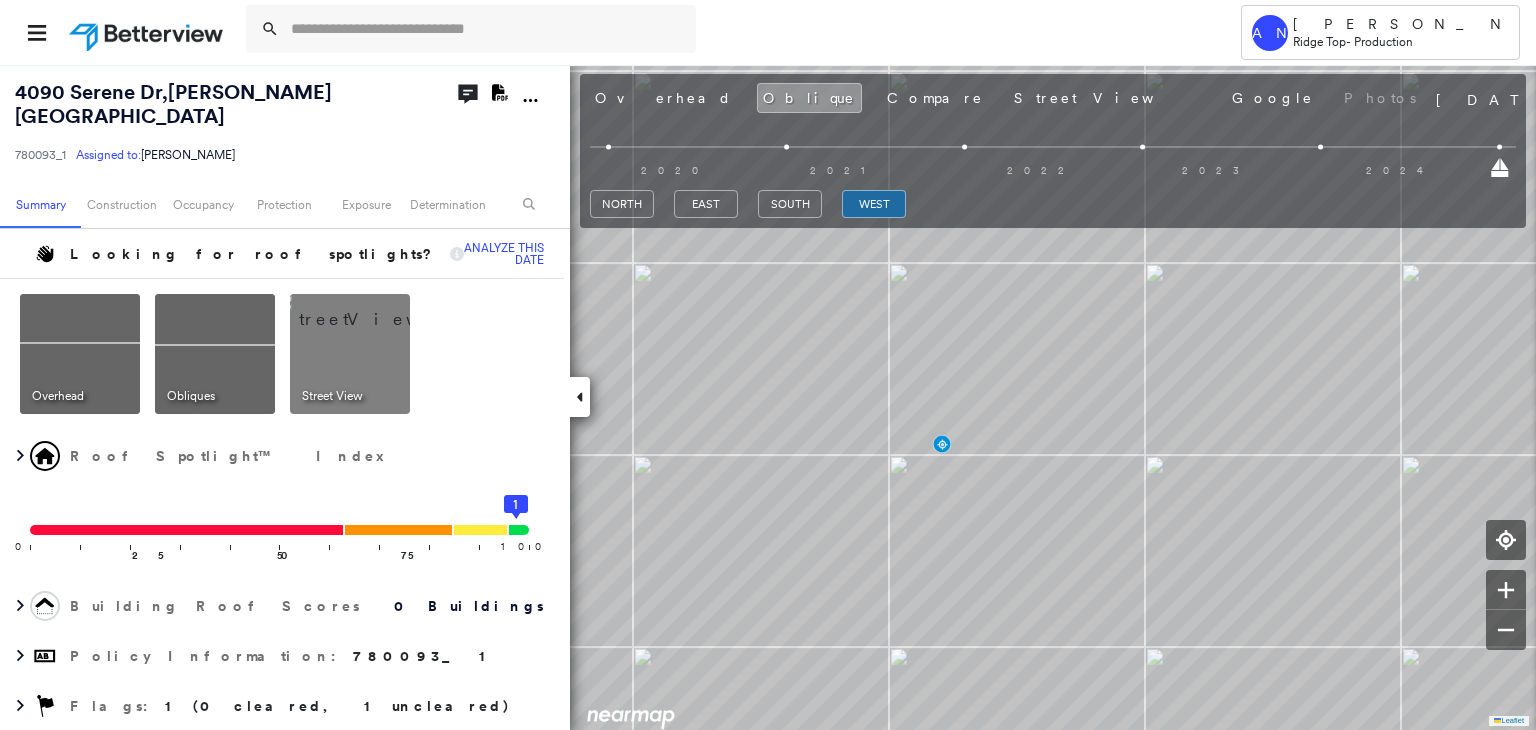 drag, startPoint x: 637, startPoint y: 89, endPoint x: 722, endPoint y: 157, distance: 108.85311 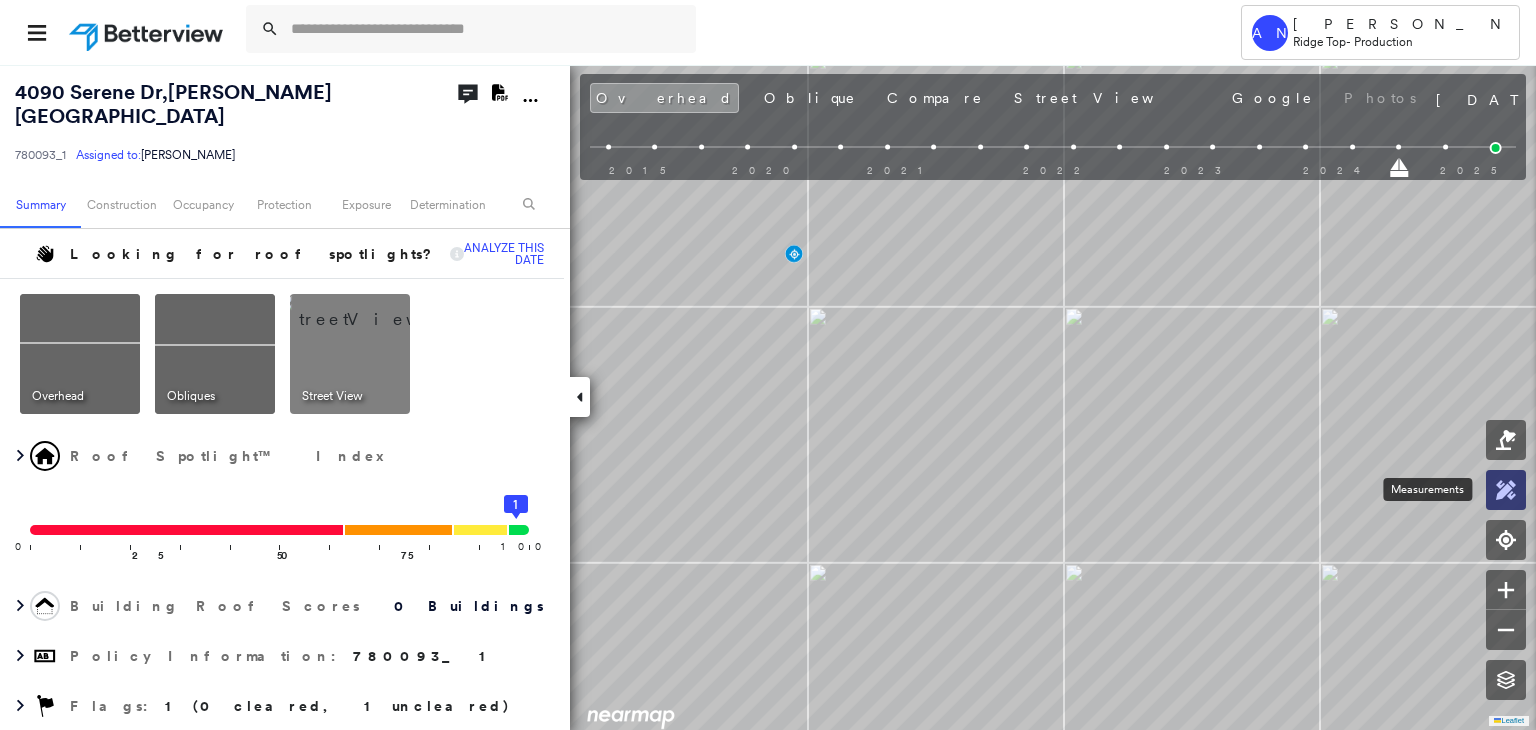 click at bounding box center [1506, 490] 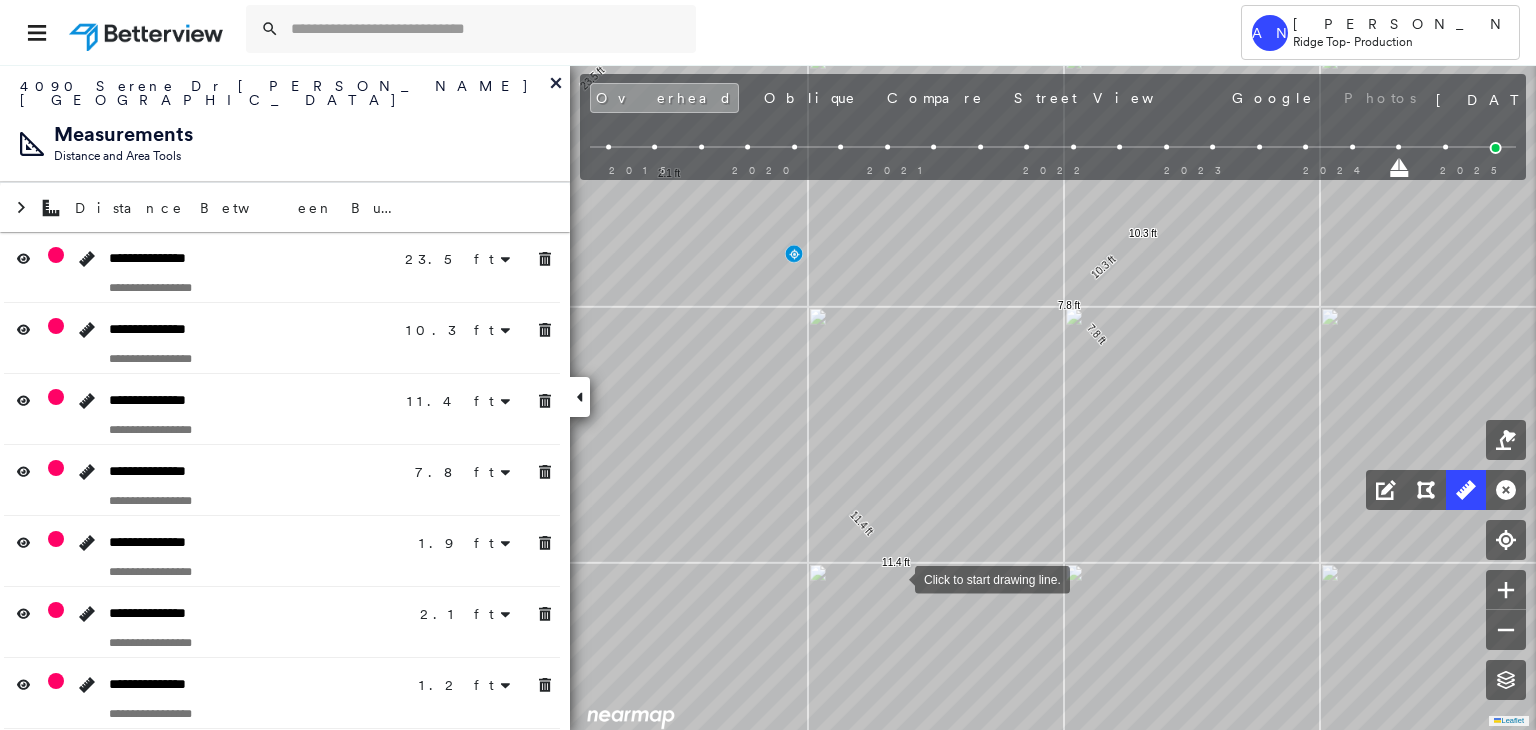 click at bounding box center (895, 578) 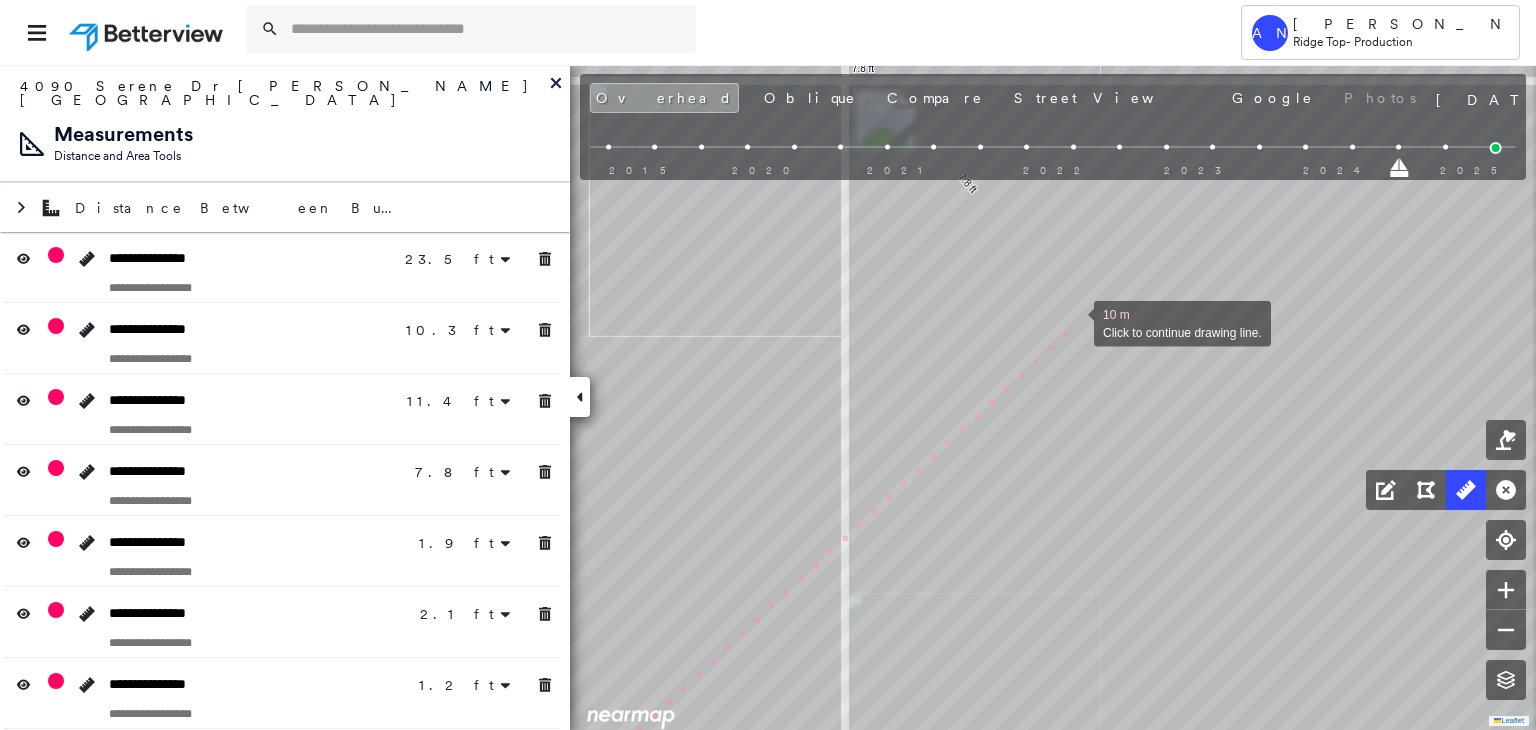 click at bounding box center (1074, 322) 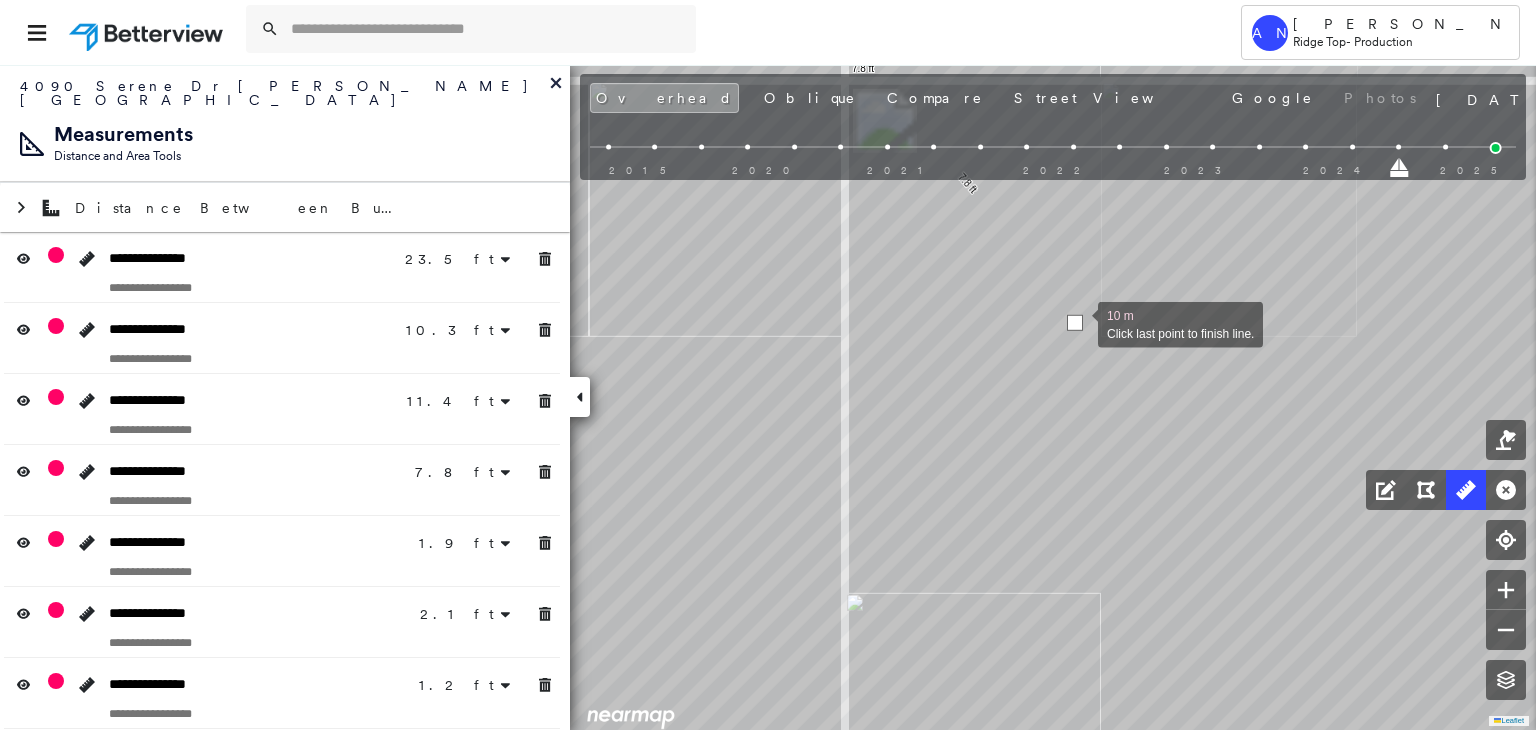 click at bounding box center [1075, 323] 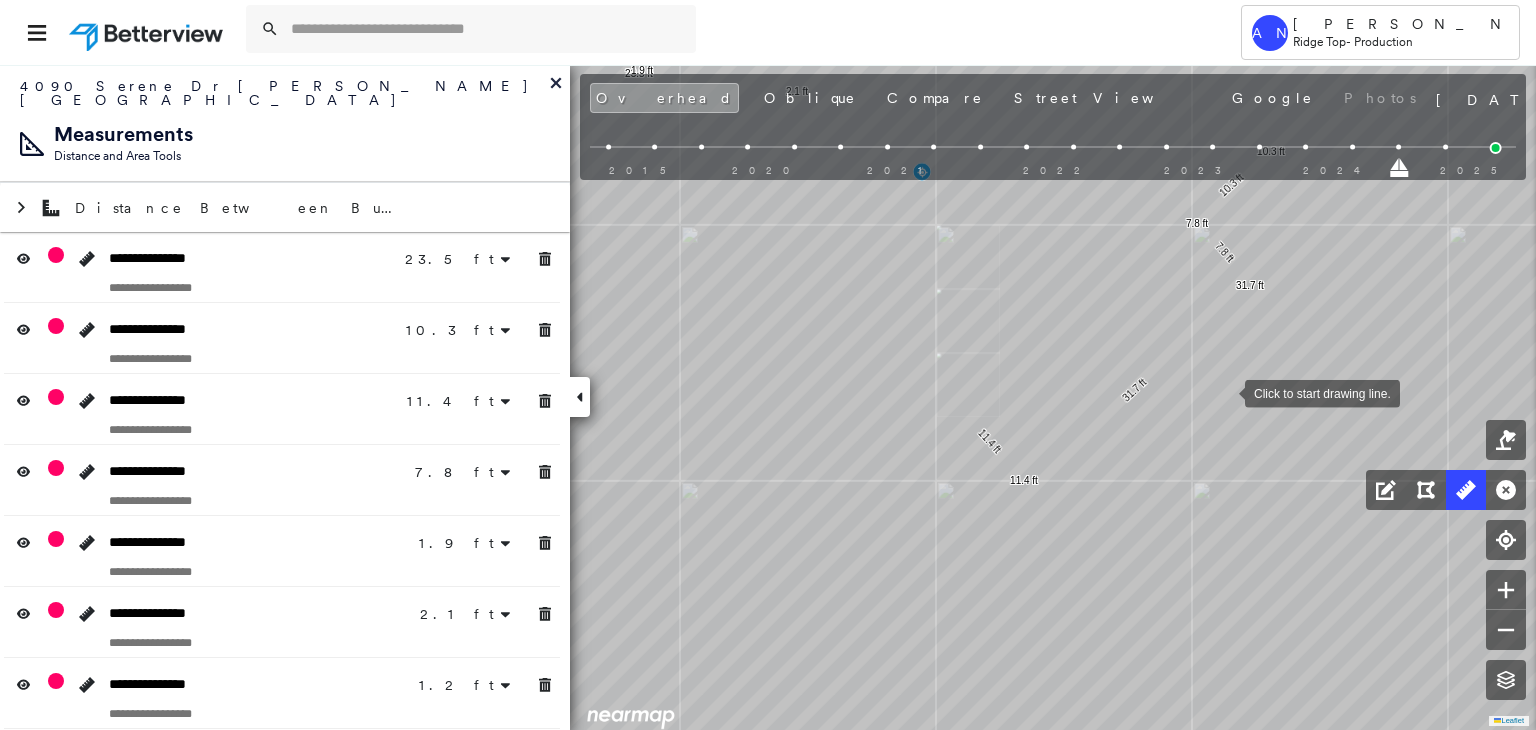 click on "23.5 ft 23.5 ft 10.3 ft 10.3 ft 11.4 ft 11.4 ft 7.8 ft 7.8 ft 1.9 ft 2.1 ft 1.2 ft 31.7 ft 31.7 ft Click to start drawing line." at bounding box center (-178, -338) 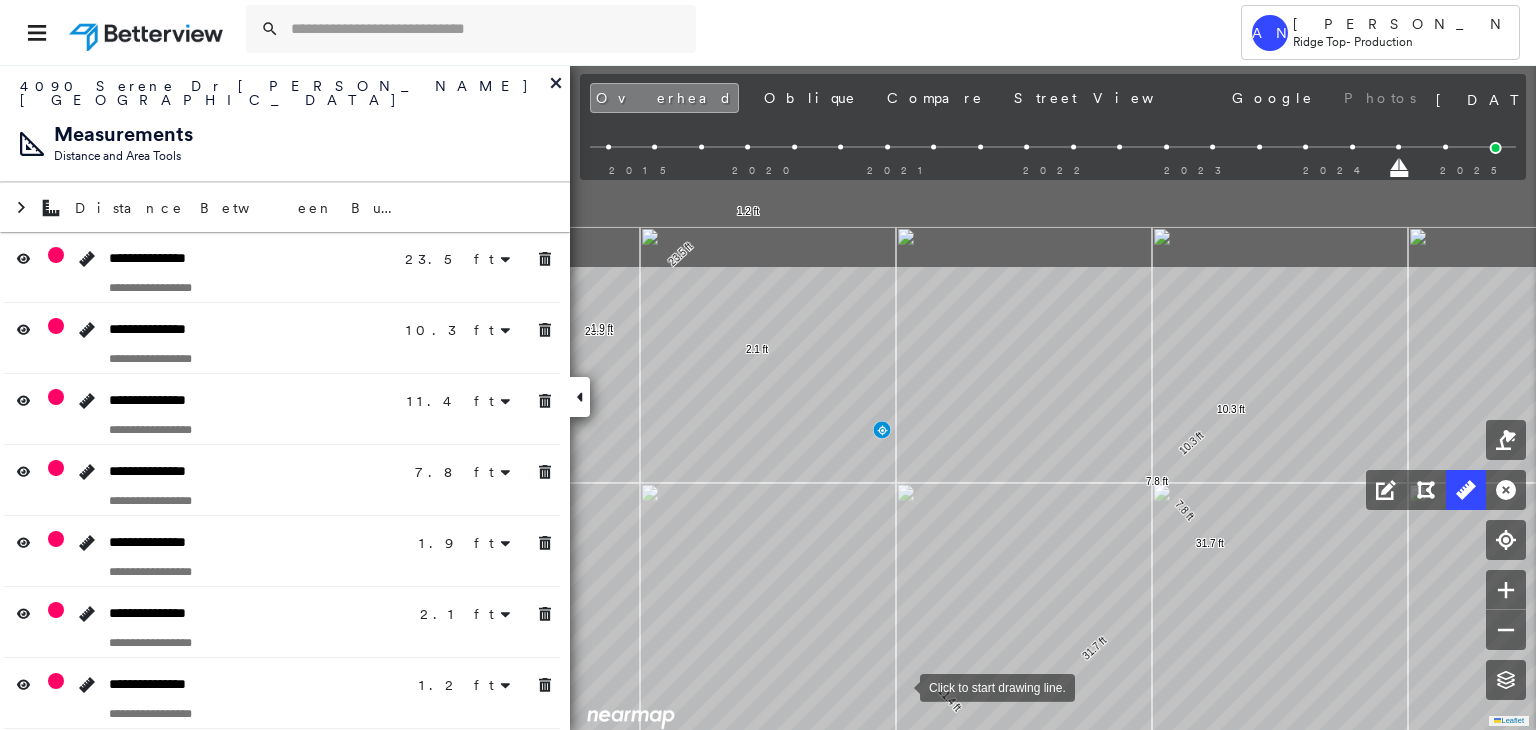 click on "23.5 ft 23.5 ft 10.3 ft 10.3 ft 11.4 ft 11.4 ft 7.8 ft 7.8 ft 1.9 ft 2.1 ft 1.2 ft 31.7 ft 31.7 ft Click to start drawing line." at bounding box center [-218, -80] 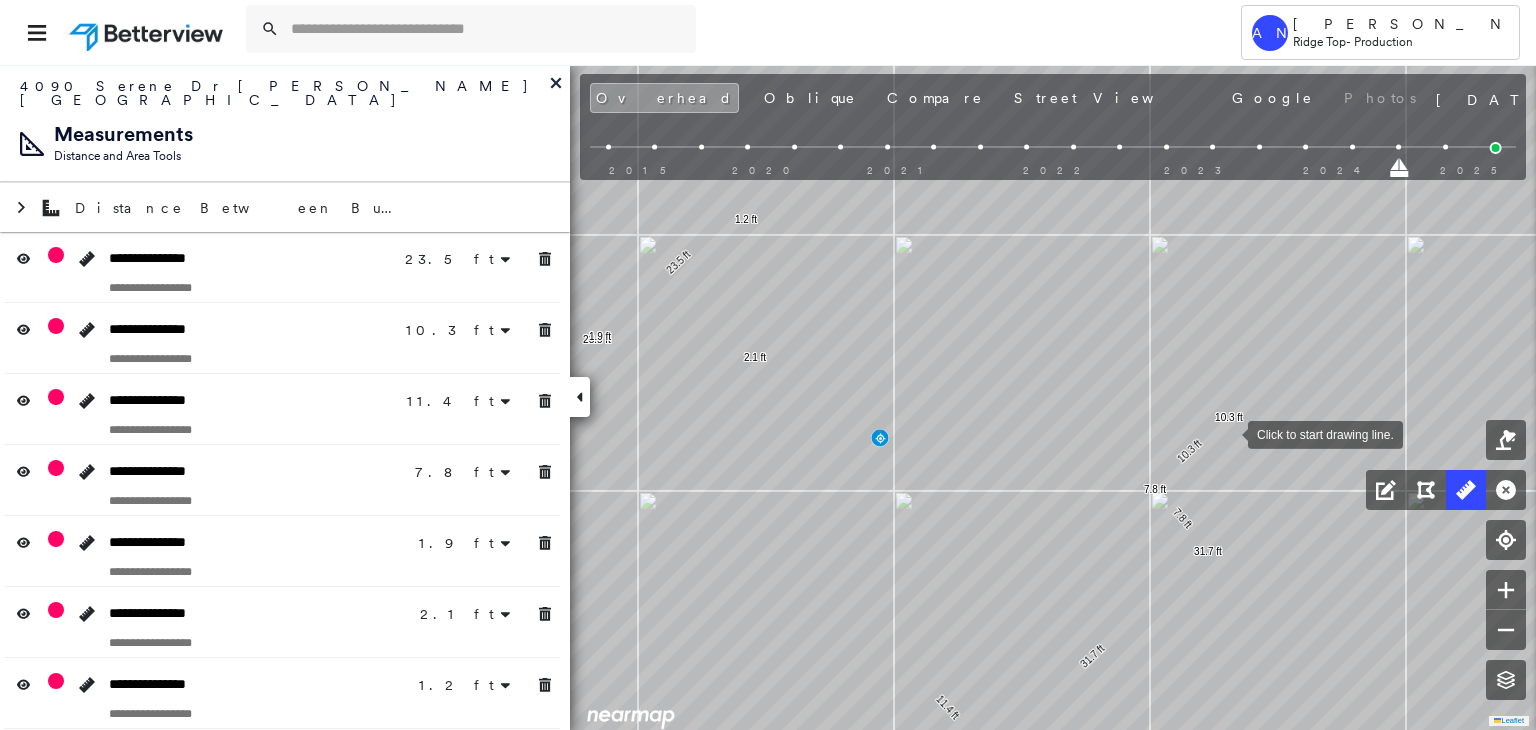 click at bounding box center [1228, 433] 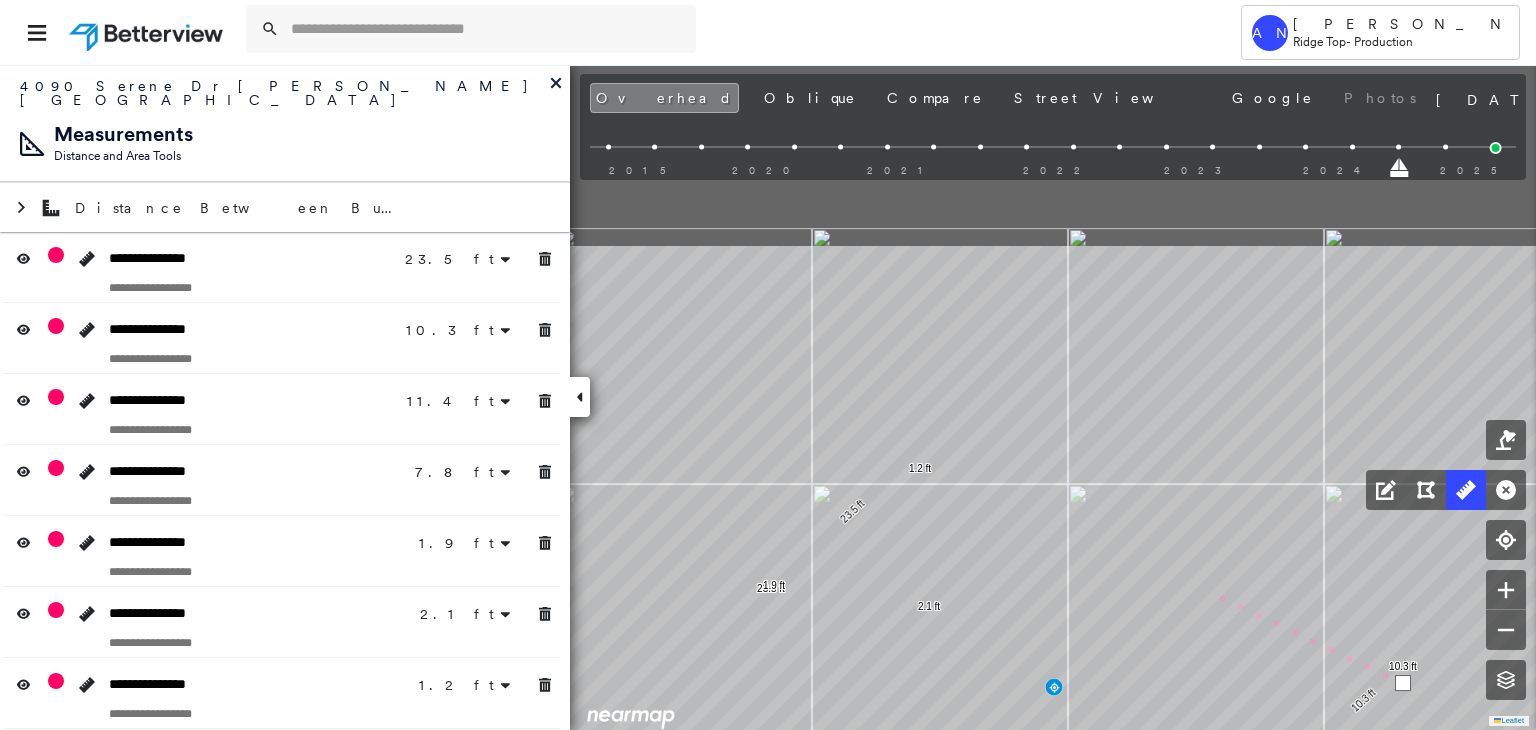 drag, startPoint x: 1024, startPoint y: 317, endPoint x: 1214, endPoint y: 605, distance: 345.02753 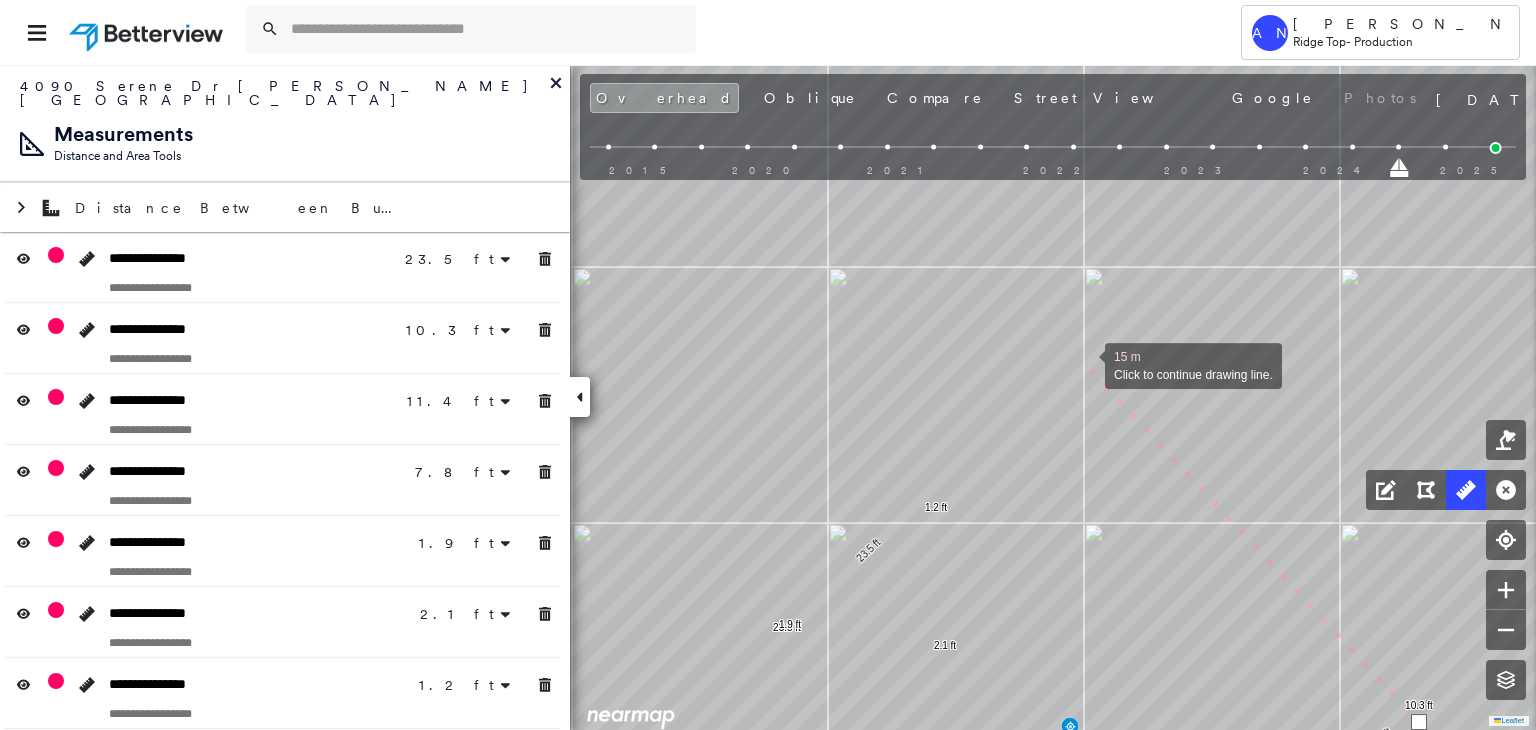 click at bounding box center [1085, 364] 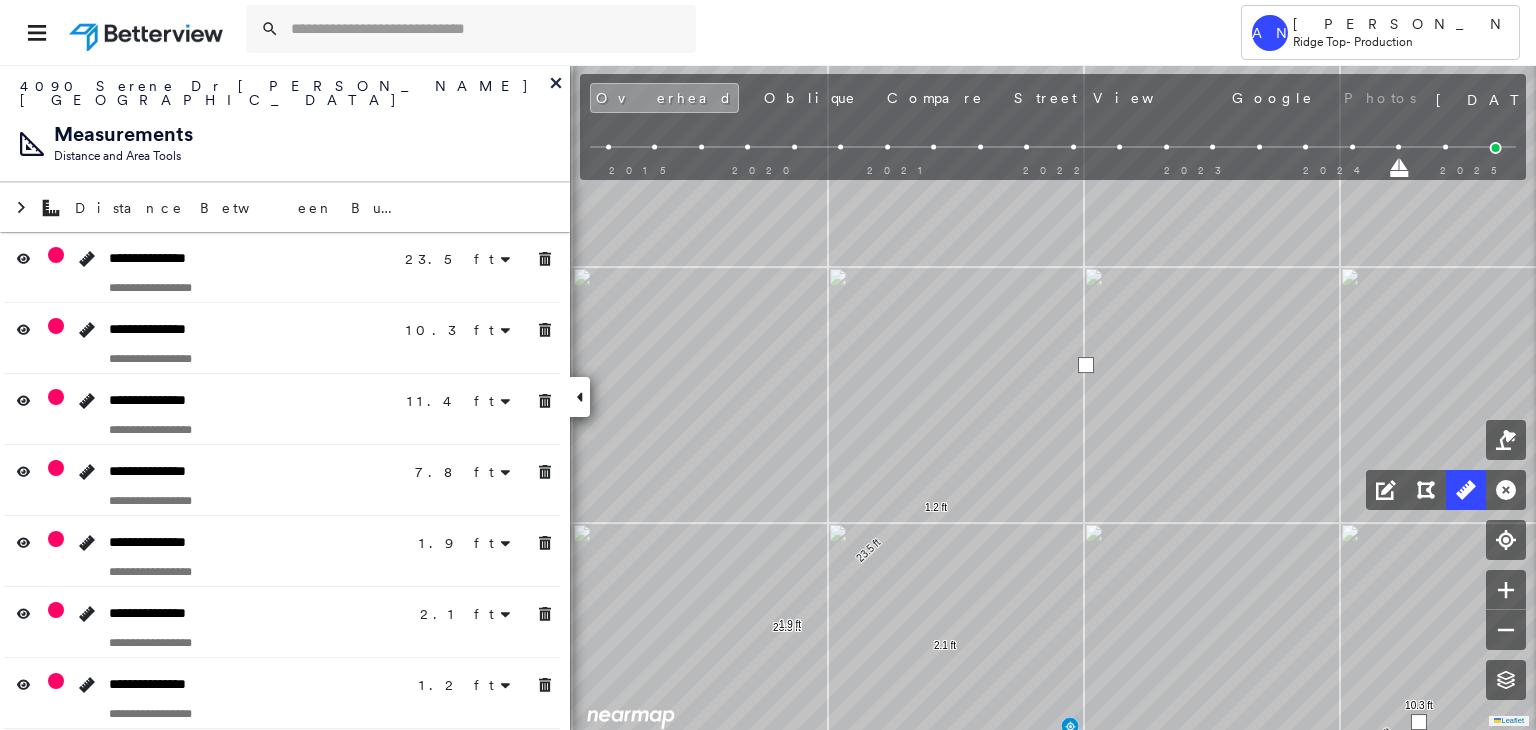 click at bounding box center [1086, 365] 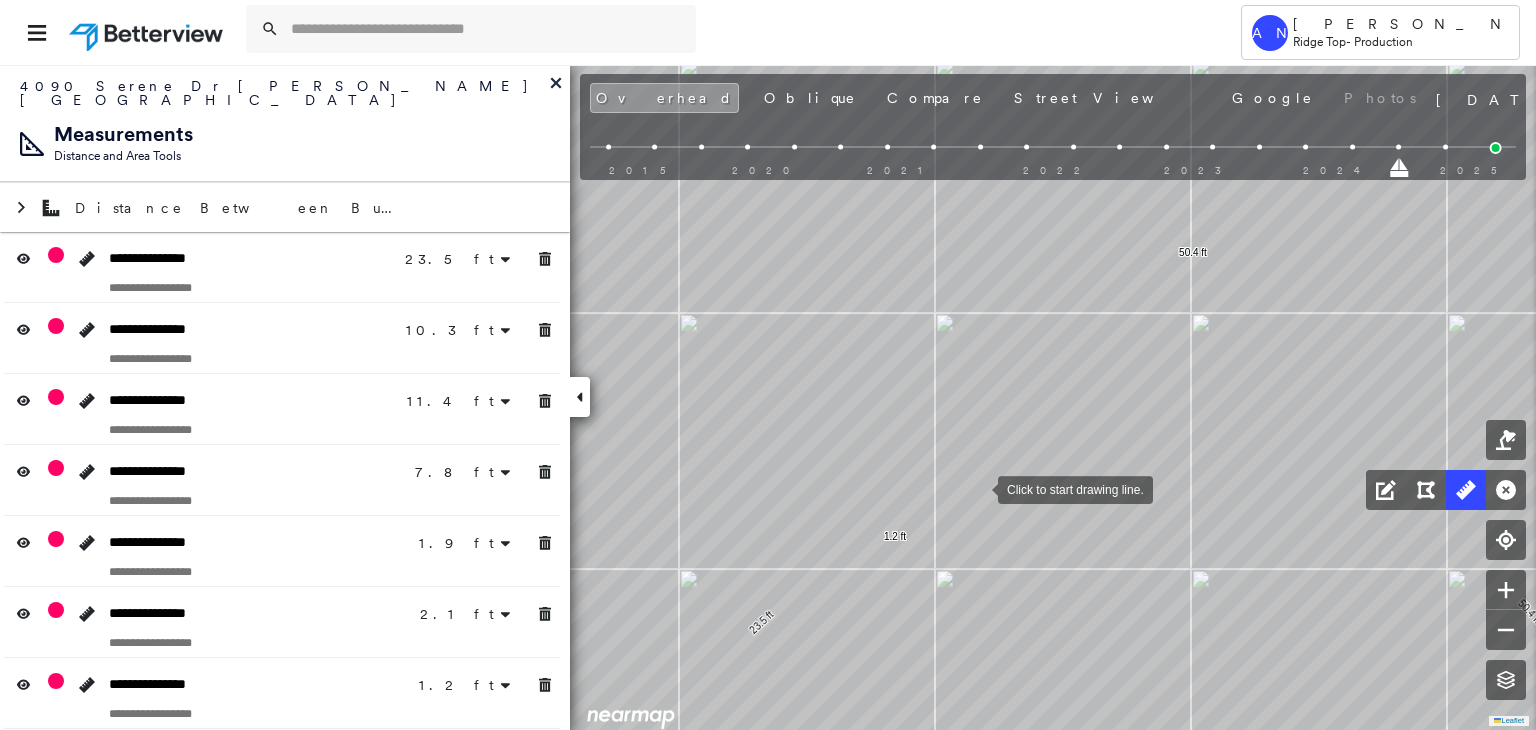 drag, startPoint x: 978, startPoint y: 488, endPoint x: 956, endPoint y: 480, distance: 23.409399 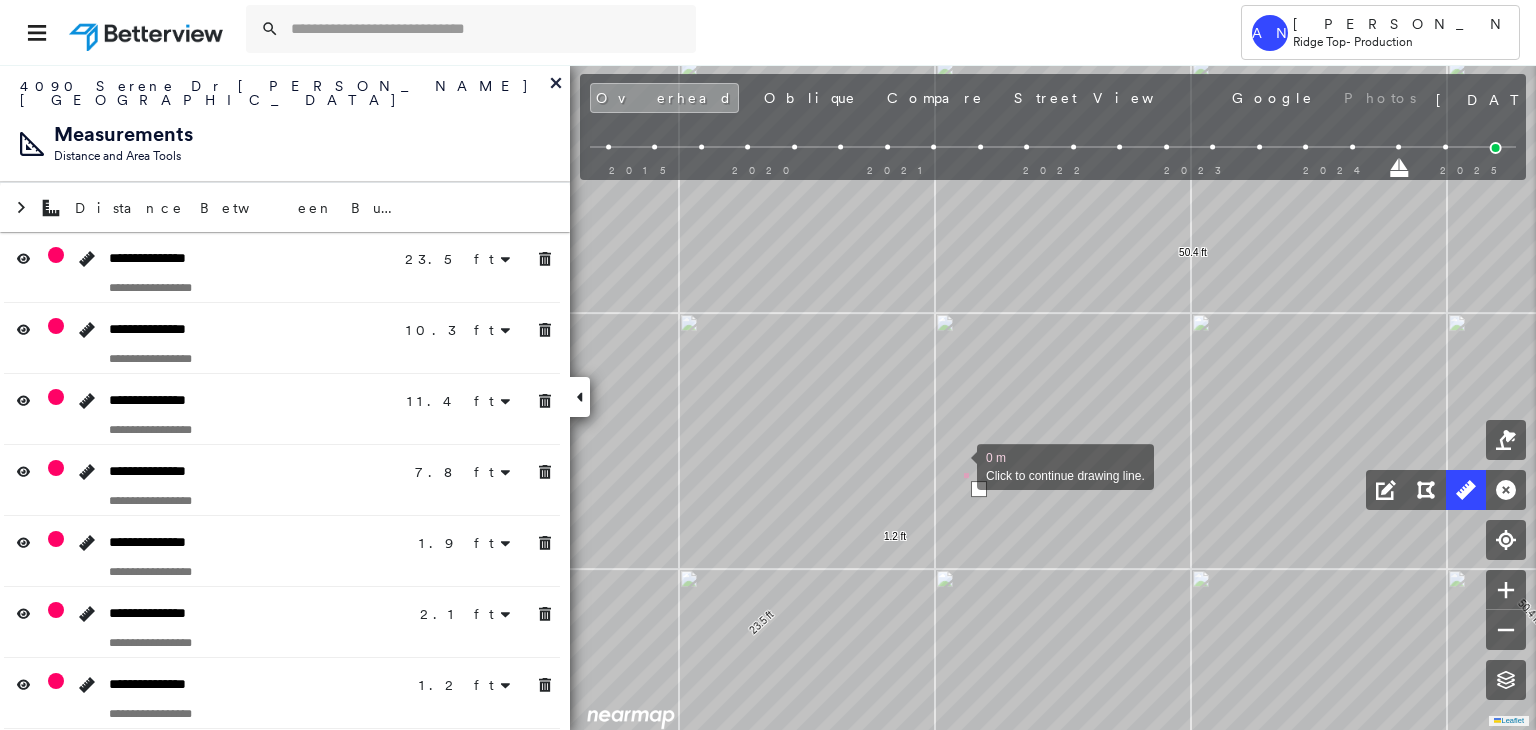 click at bounding box center [957, 465] 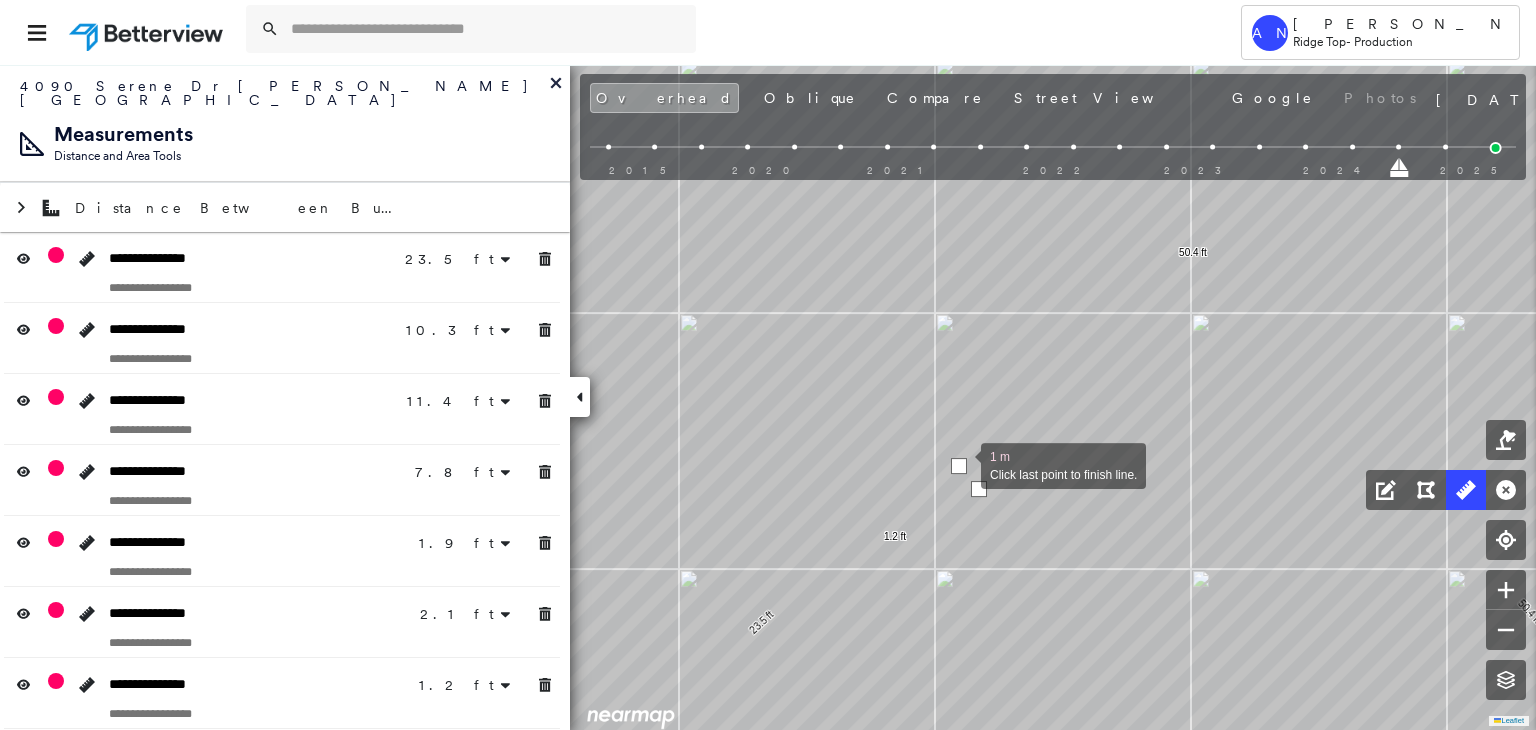 click at bounding box center (959, 466) 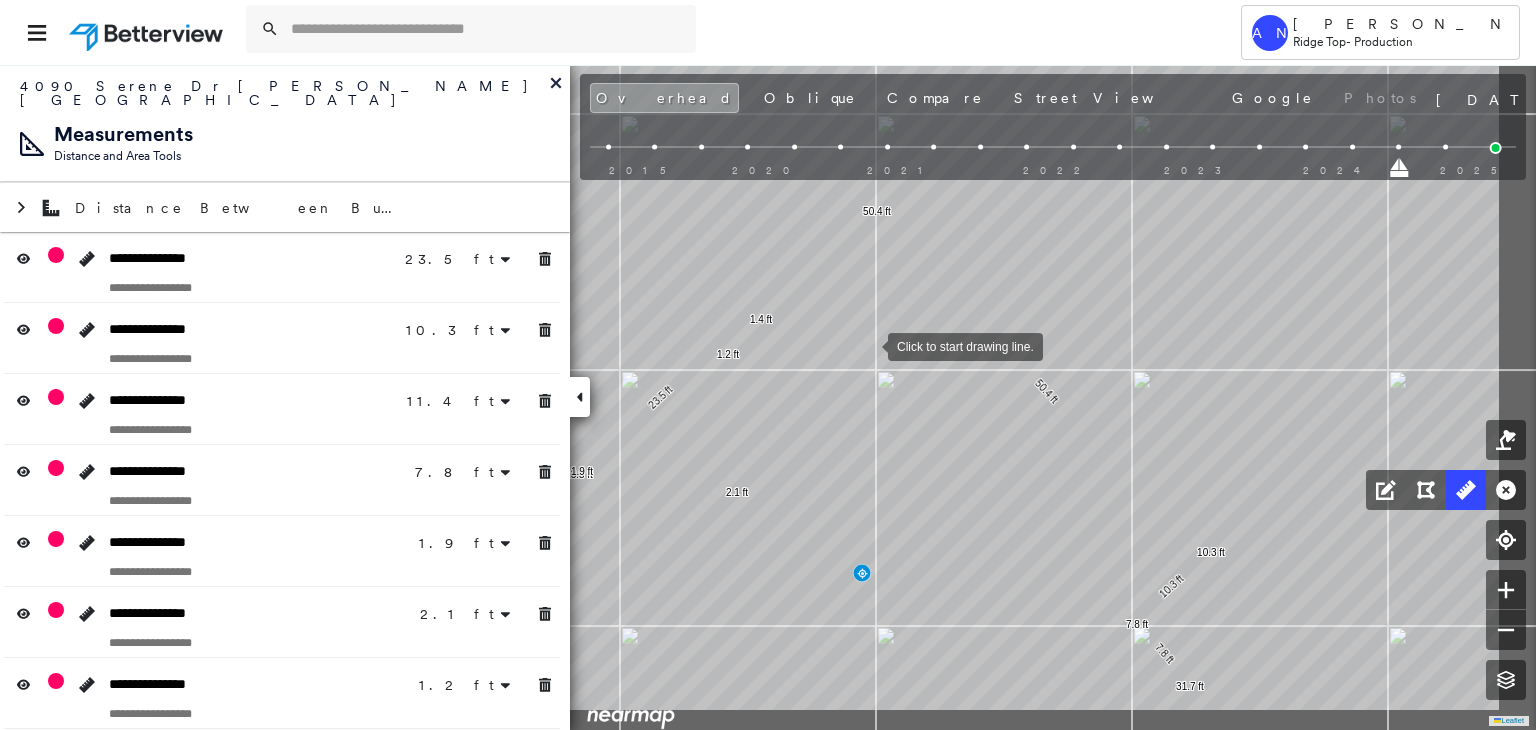 drag, startPoint x: 1058, startPoint y: 431, endPoint x: 868, endPoint y: 345, distance: 208.55695 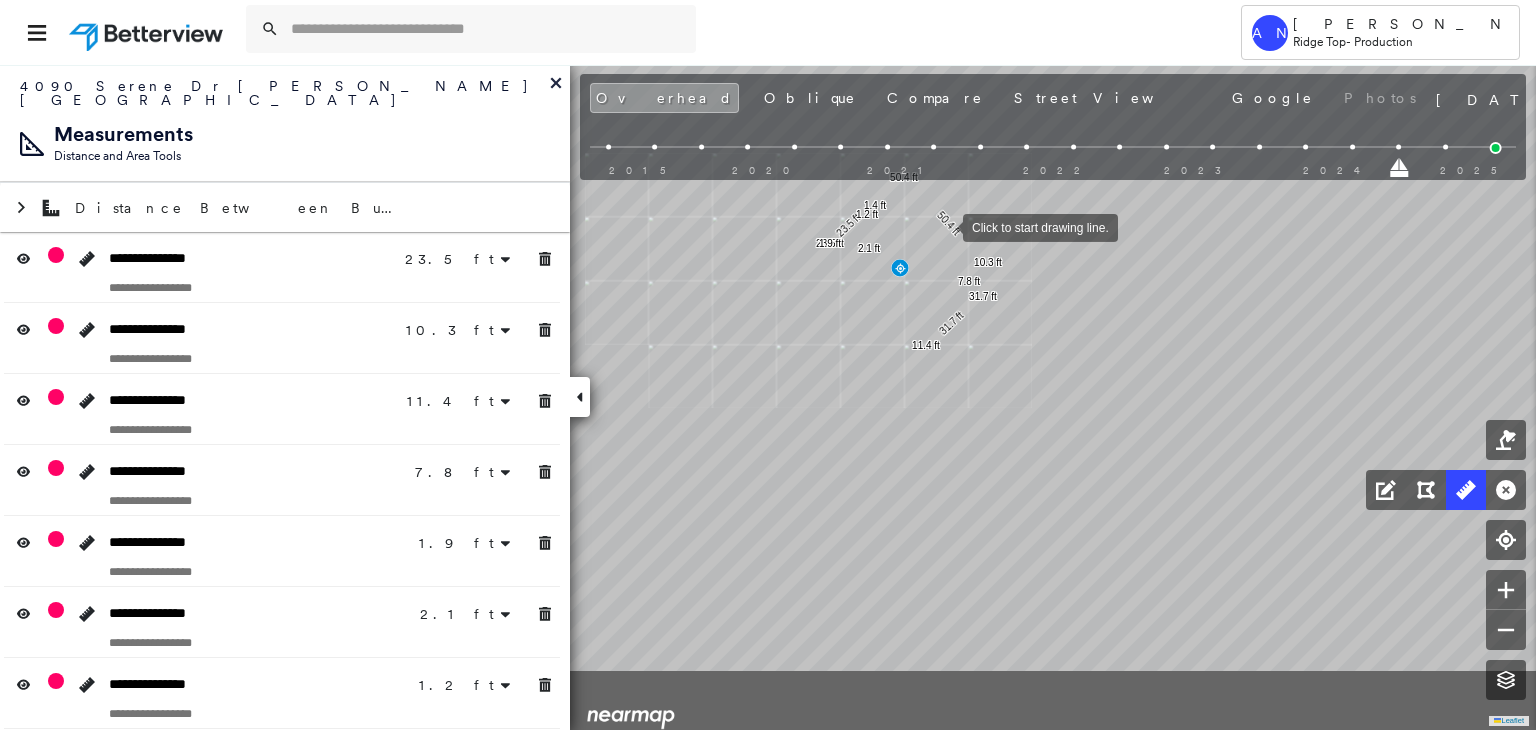drag, startPoint x: 936, startPoint y: 327, endPoint x: 943, endPoint y: 229, distance: 98.24968 